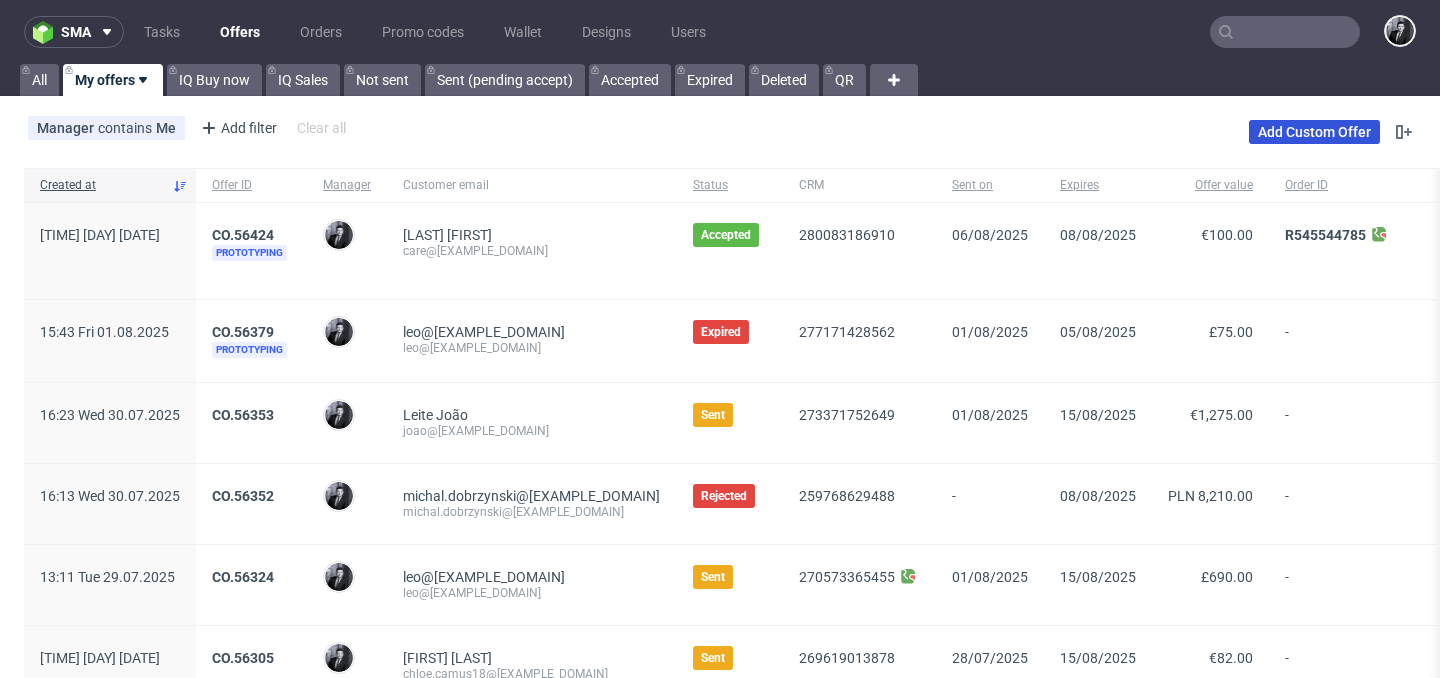 scroll, scrollTop: 0, scrollLeft: 0, axis: both 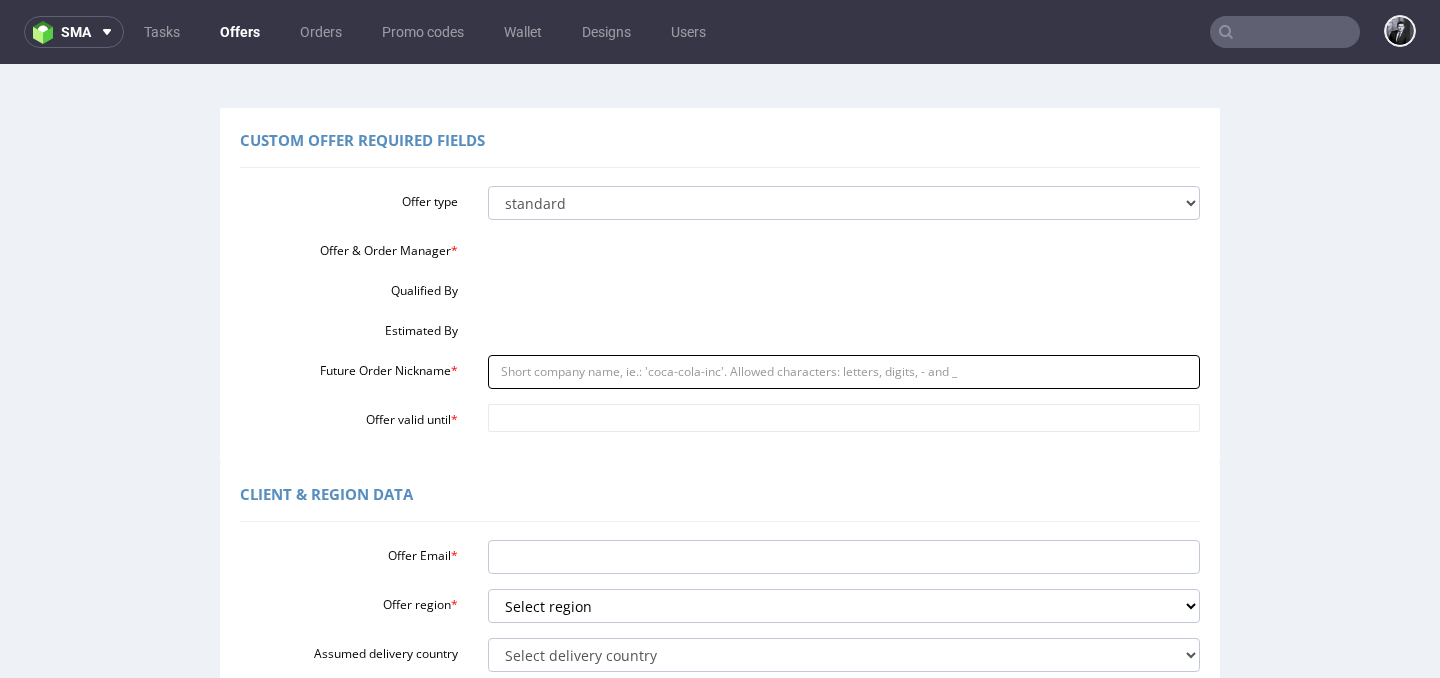click on "Future Order Nickname  *" at bounding box center (844, 372) 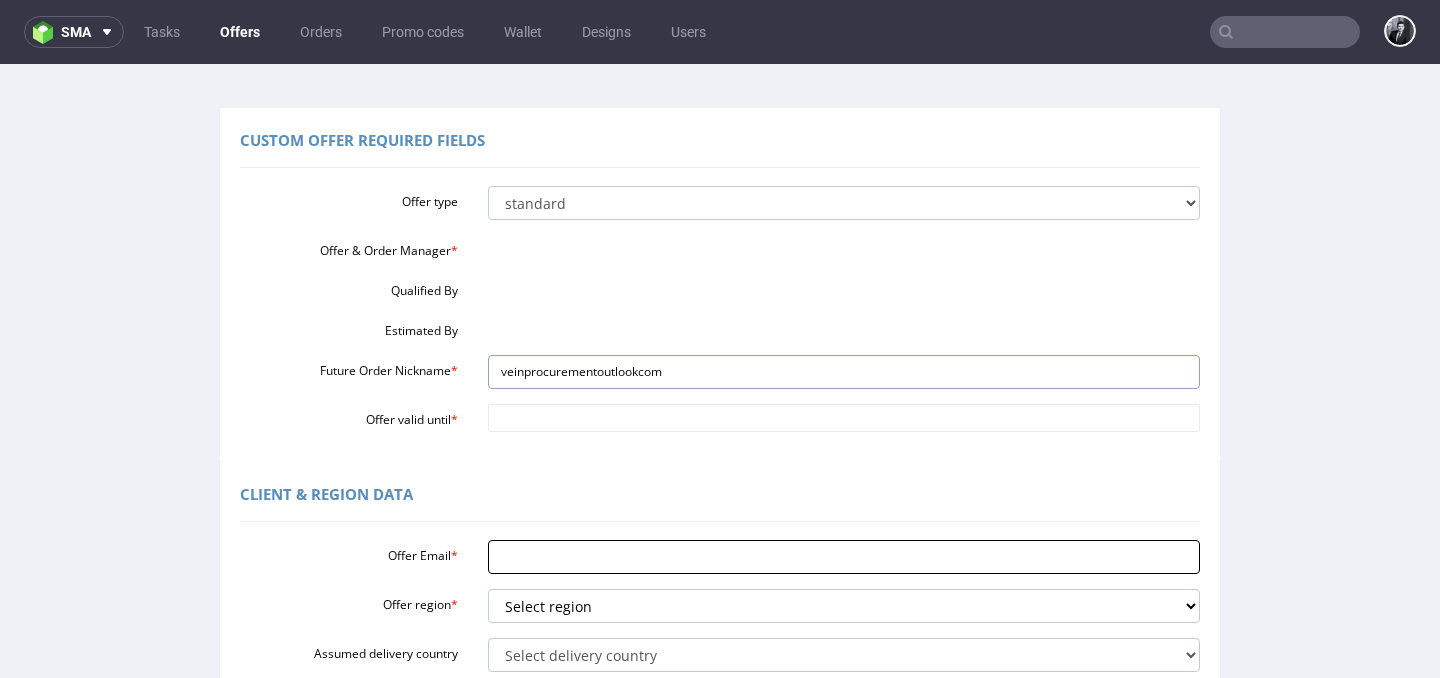 type on "veinprocurementoutlookcom" 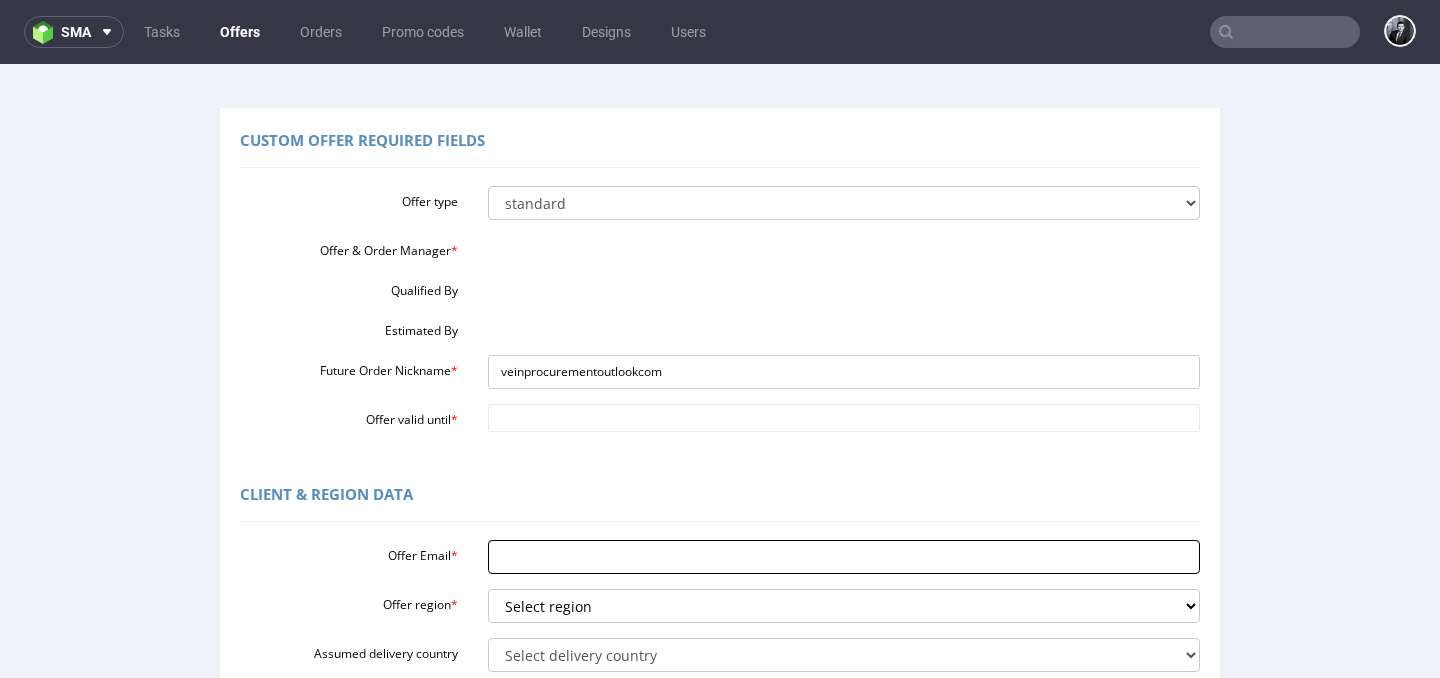 click on "Offer Email  *" at bounding box center [844, 557] 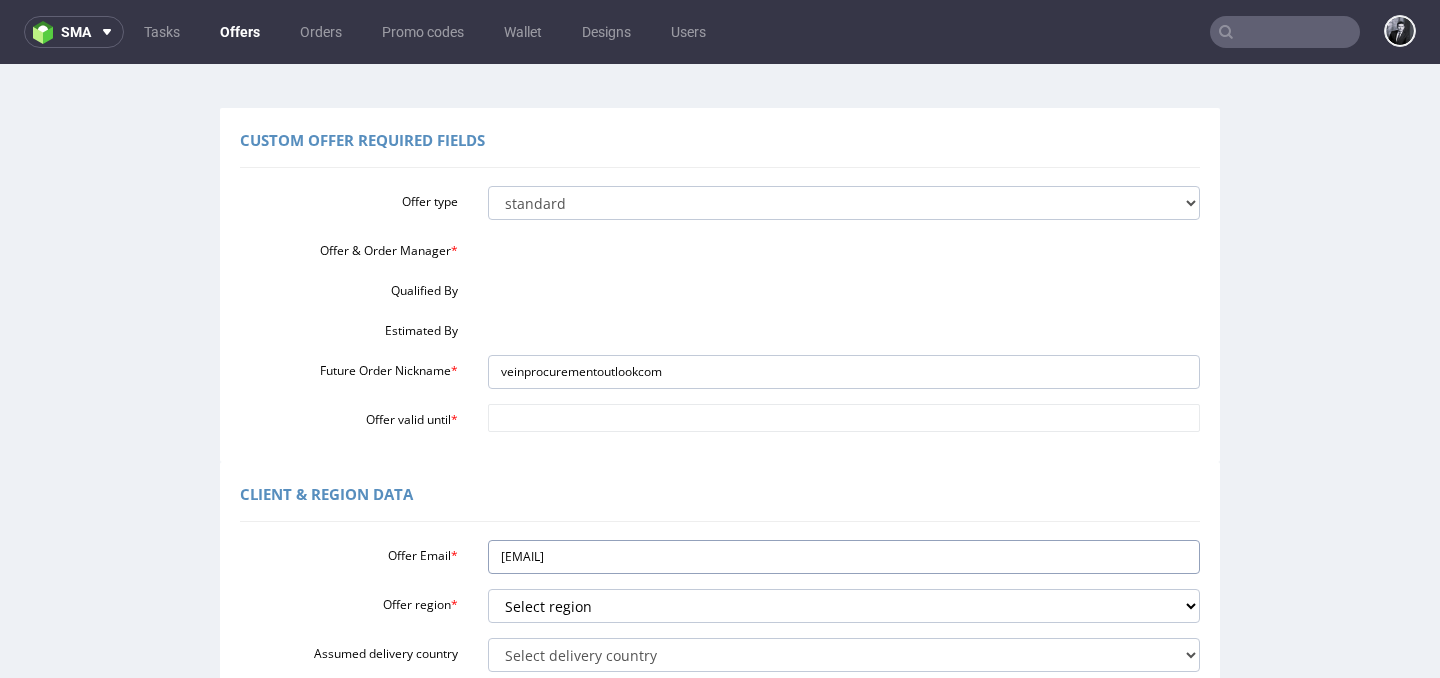scroll, scrollTop: 262, scrollLeft: 0, axis: vertical 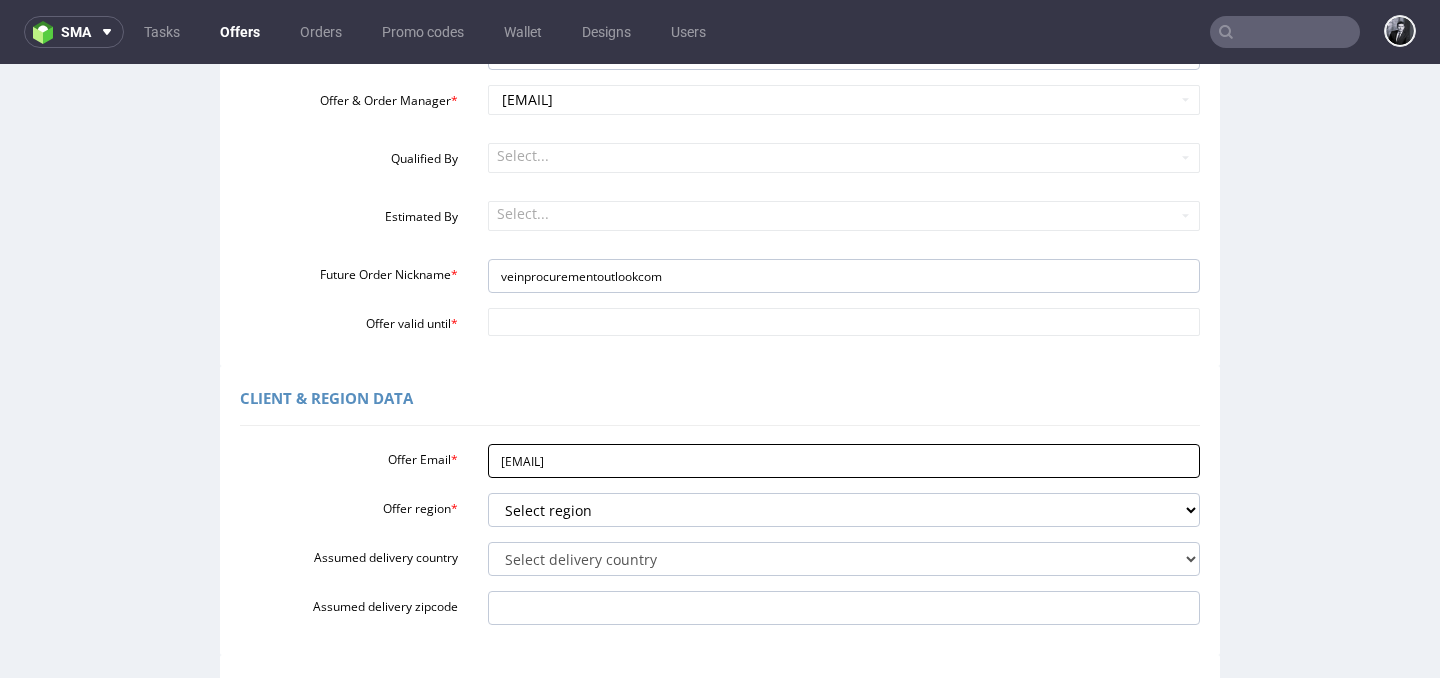 click on "[EMAIL]" at bounding box center [844, 461] 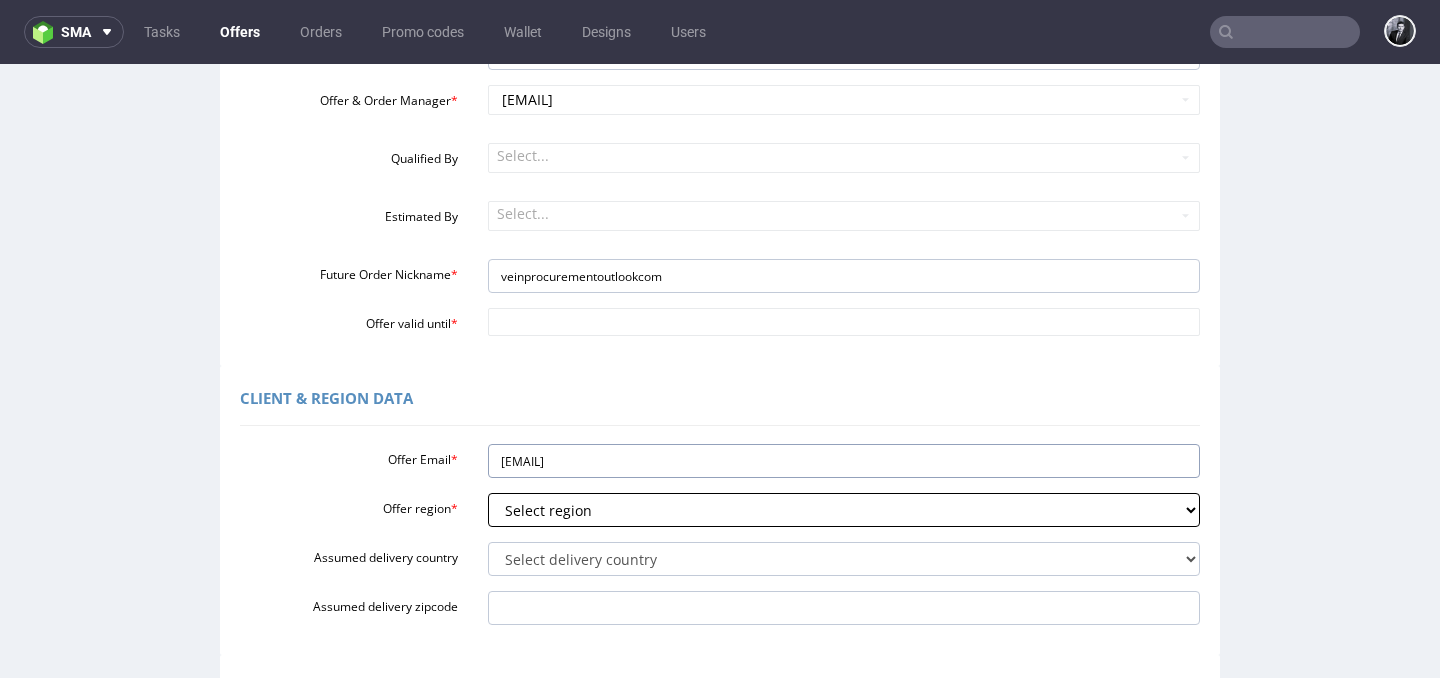 type on "[EMAIL]" 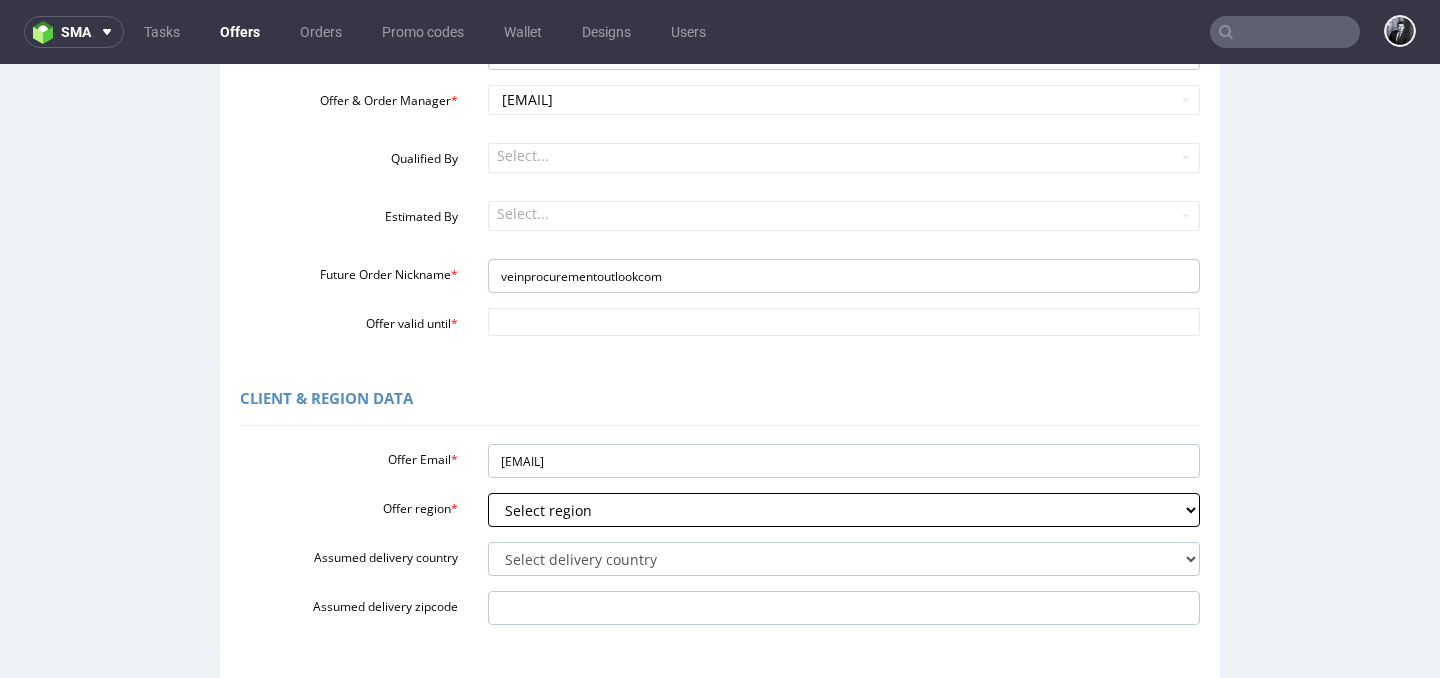 click on "Select region
eu
gb
de
pl
fr
it
es" at bounding box center [844, 510] 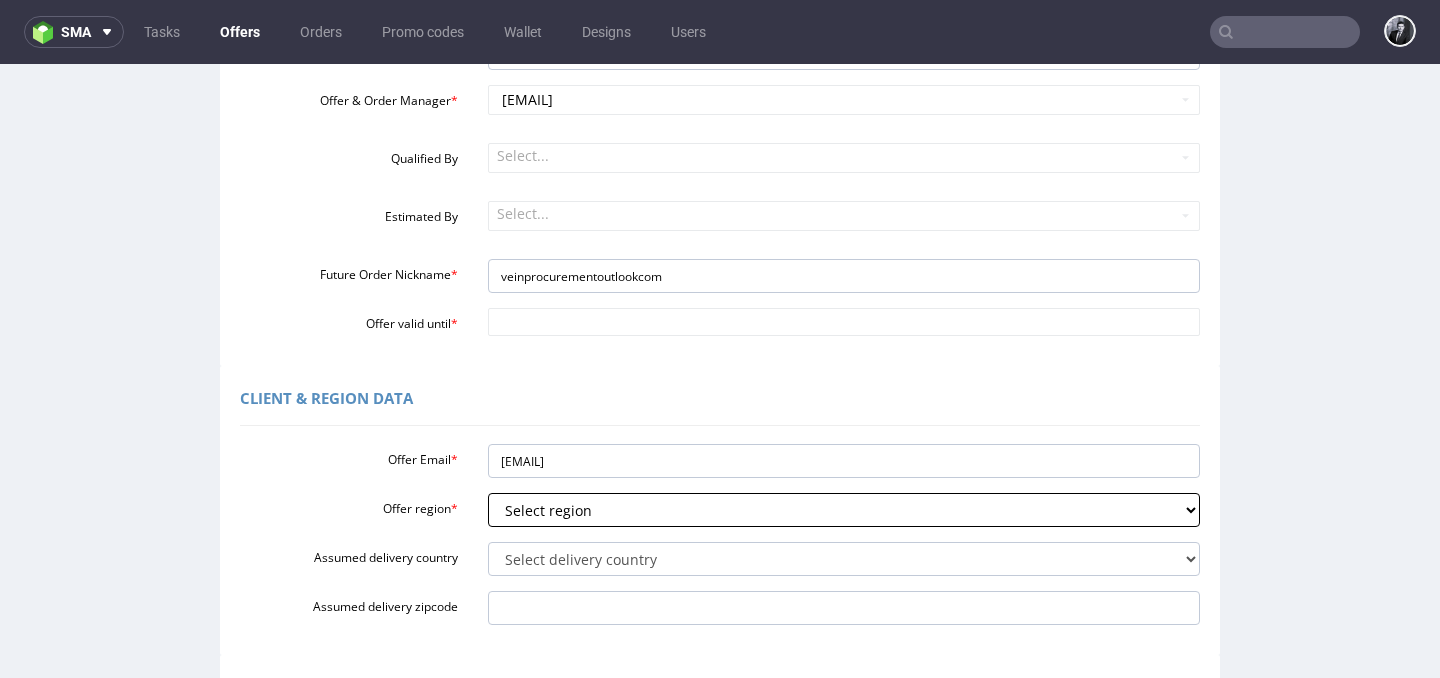select on "gb" 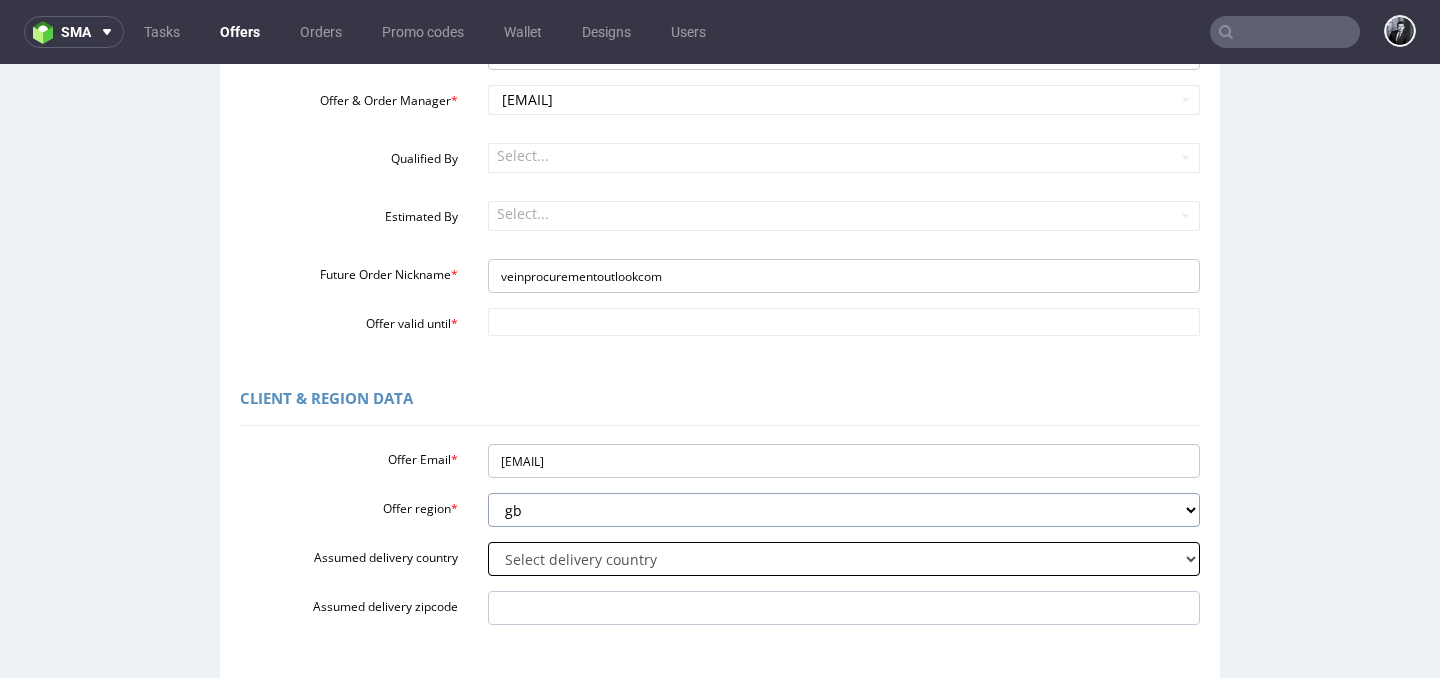 scroll, scrollTop: 289, scrollLeft: 0, axis: vertical 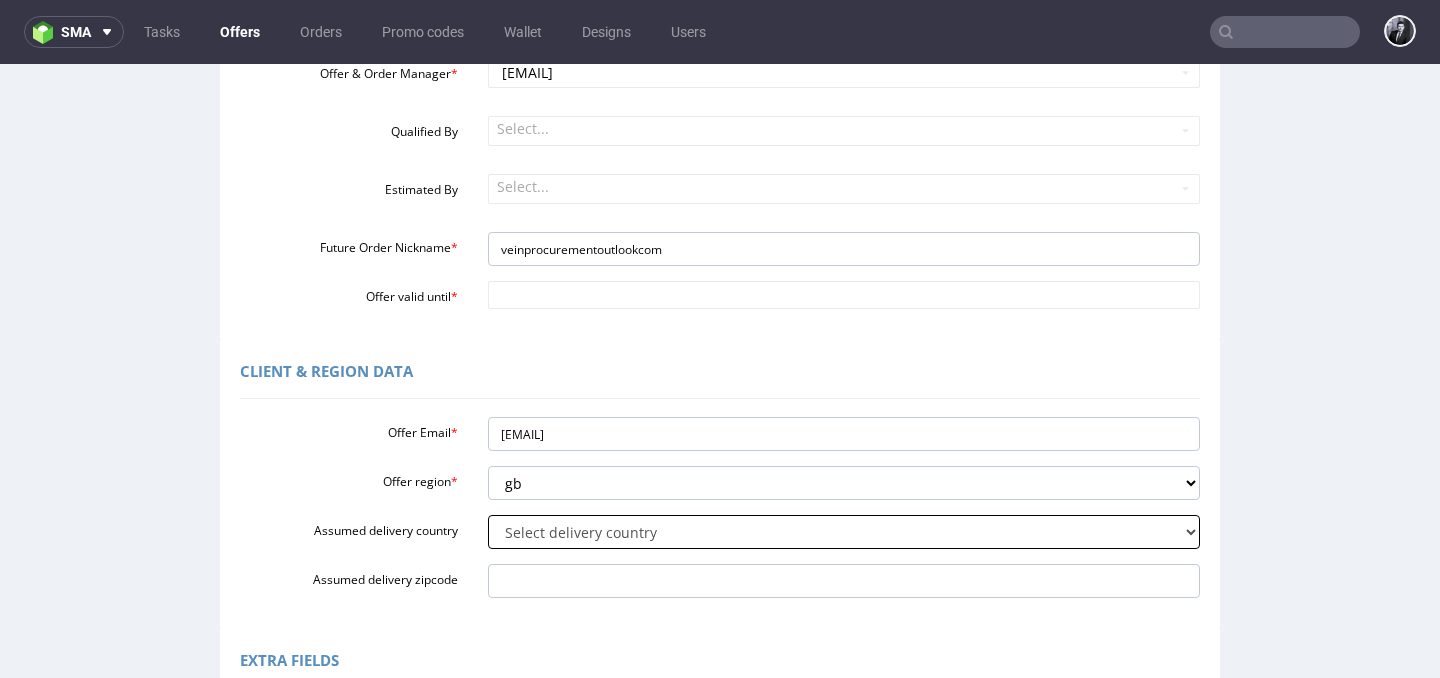 click on "Select delivery country
Andorra
Afghanistan
Anguilla
Albania
Armenia
Antarctica
Argentina
American Samoa
Austria
Australia
Åland Islands
Azerbaijan
Bosnia and Herzegovina
Barbados
Bangladesh
Belgium
Bulgaria
Bahrain
Saint Barthélemy
Brunei Darussalam
Bonaire, Sint Eustatius and Saba
Brazil
Bhutan
Bouvet Island
Belarus
Canada
Cocos (Keeling) Islands
Switzerland
Chile
China
Colombia
Costa Rica
Cuba
Cape Verde
Curaçao
Christmas Island
Cyprus
Czech Republic
Germany
Denmark
Dominican Republic
Algeria
Ecuador
Estonia
Egypt
Western Sahara
Spain
Ethiopia
Finland
Falkland Islands (Malvinas)
Micronesia, Federated States of
Faroe Islands
France
Gabon
United Kingdom
Georgia
French Guiana
Guernsey
Gibraltar
Greenland
Guadeloupe
Greece
South Georgia and the South Sandwich Islands
Guatemala
Guam
Guinea-Bissau
Heard Island and McDonald Islands
Honduras
Croatia
Haiti
Hungary" at bounding box center [844, 532] 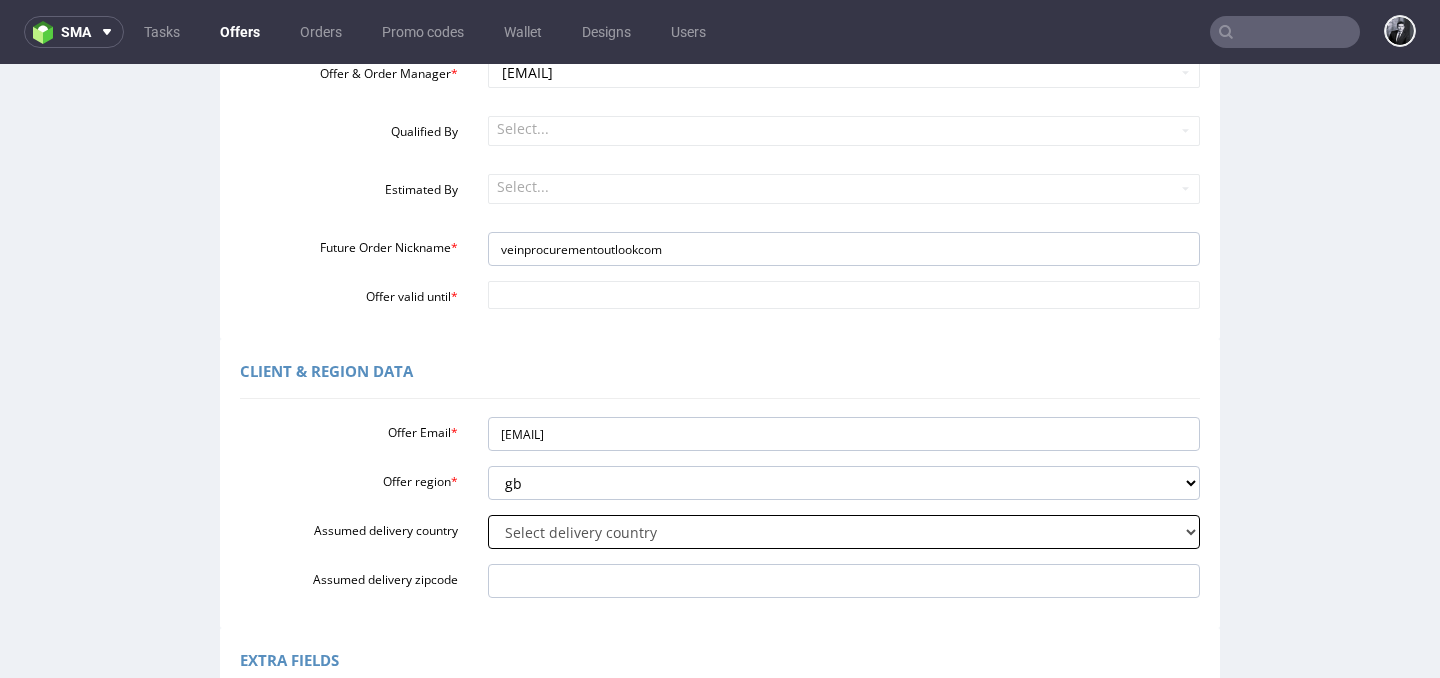 select on "77" 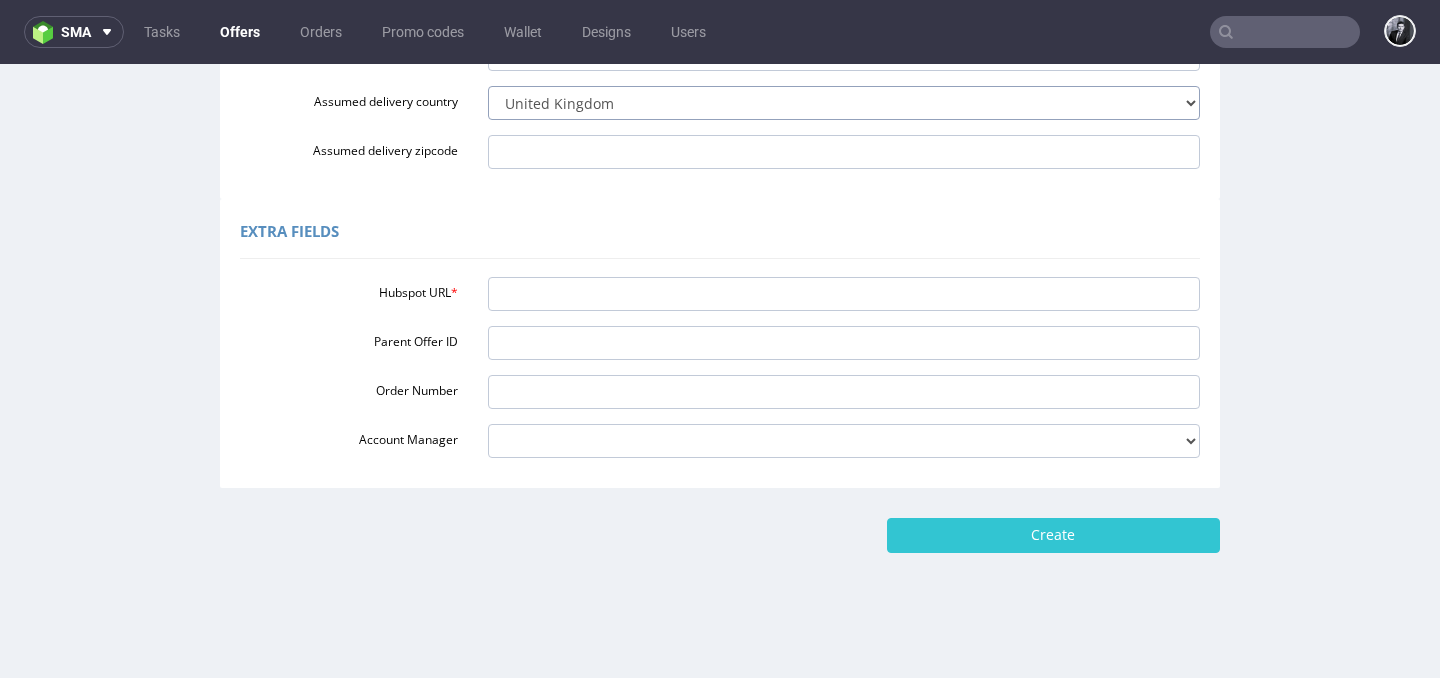 scroll, scrollTop: 722, scrollLeft: 0, axis: vertical 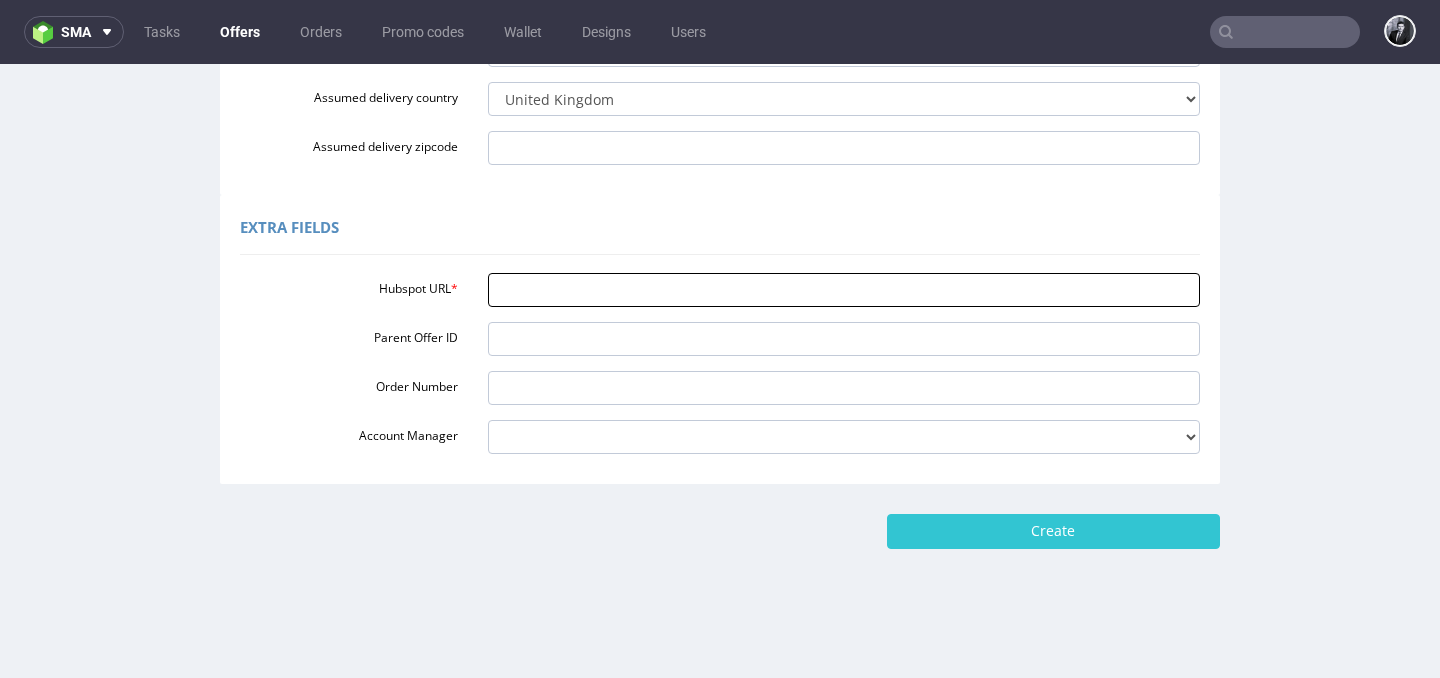 click on "Hubspot URL  *" at bounding box center [844, 290] 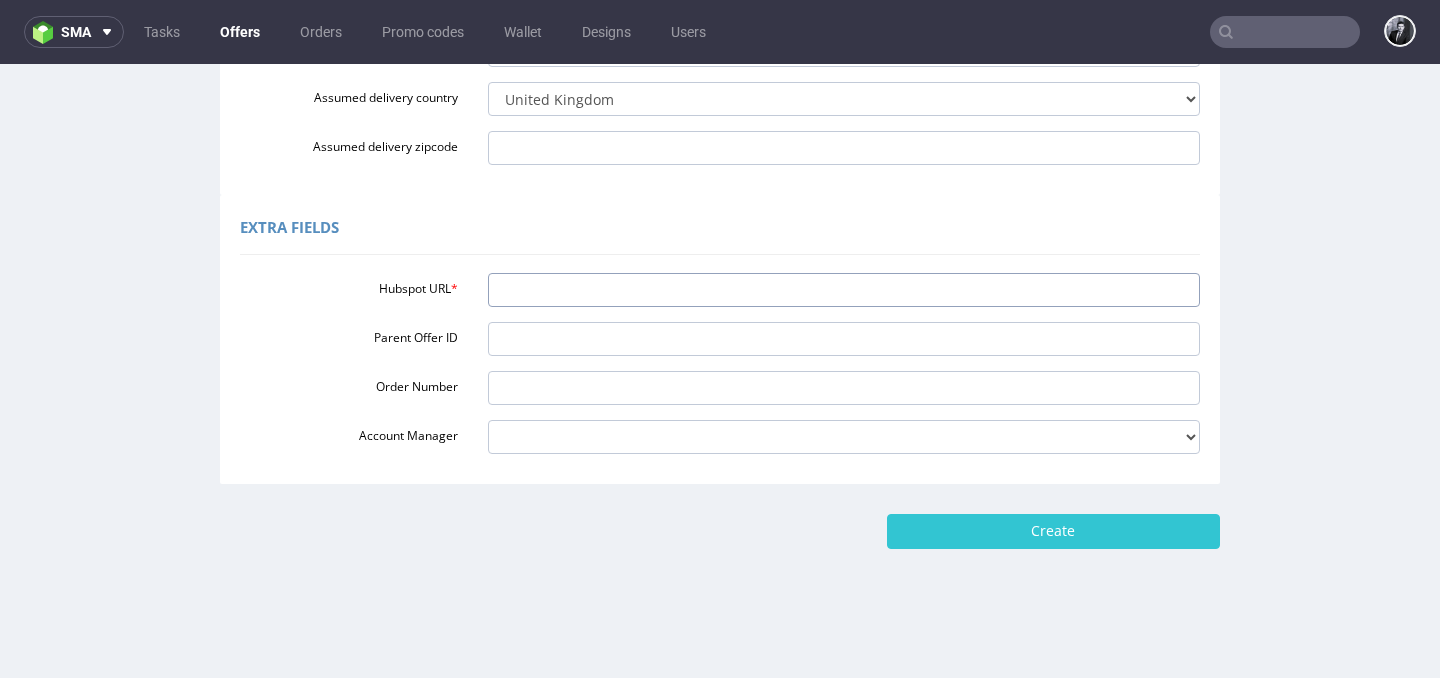 paste on "https://app-eu1.hubspot.com/contacts/25600958/record/0-3/280584687856/" 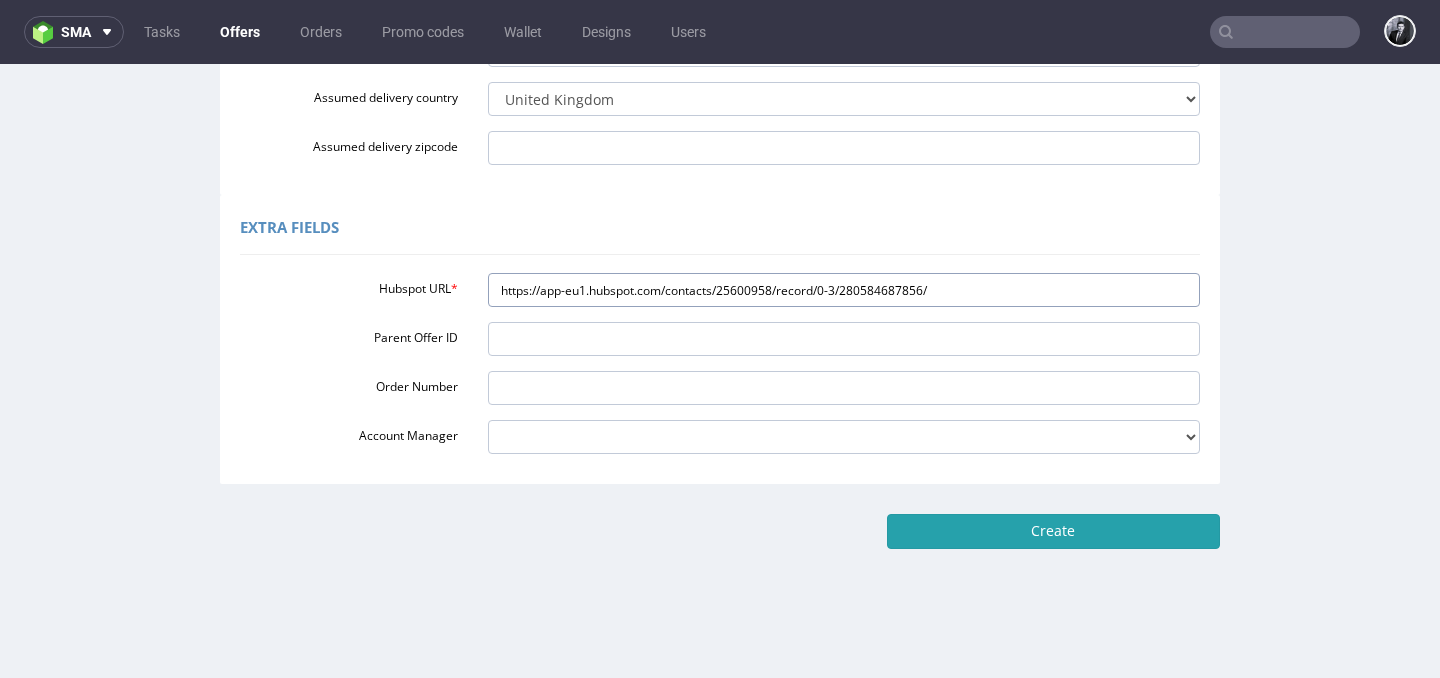 type on "https://app-eu1.hubspot.com/contacts/25600958/record/0-3/280584687856/" 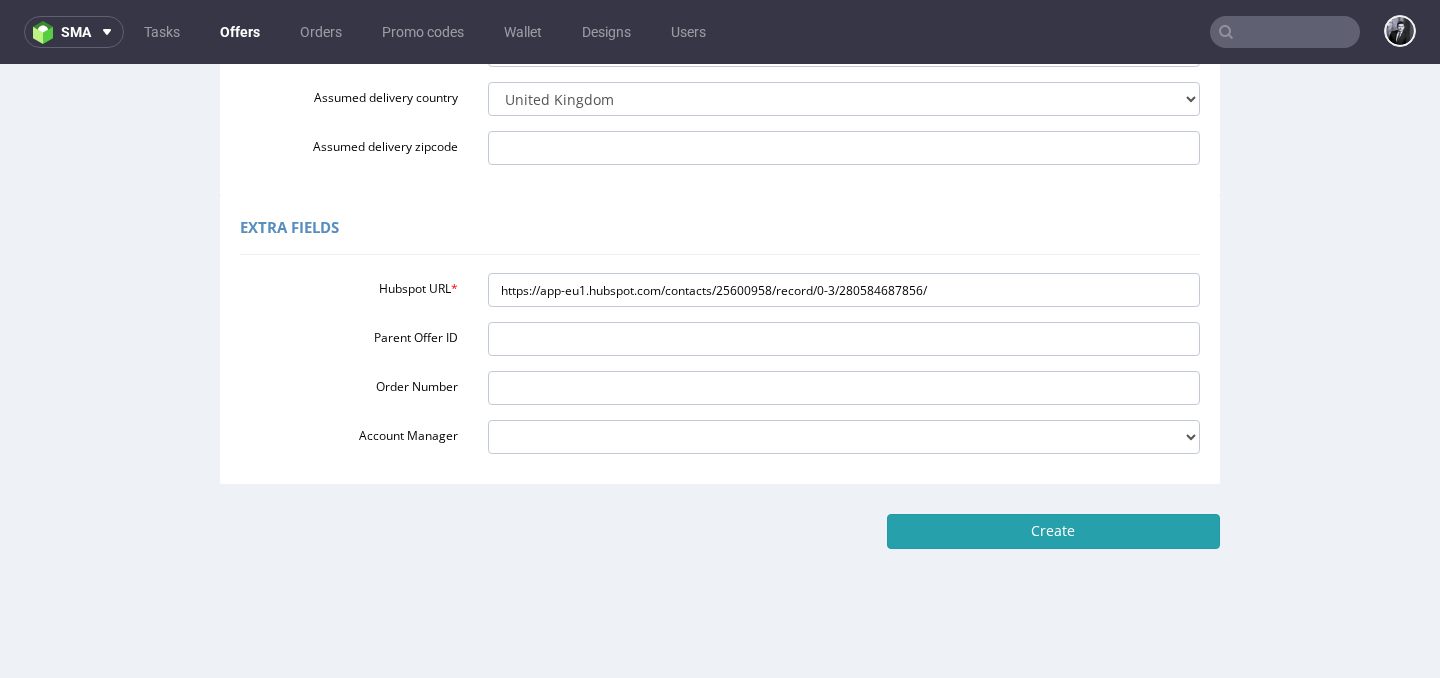 click on "Create" at bounding box center [1053, 531] 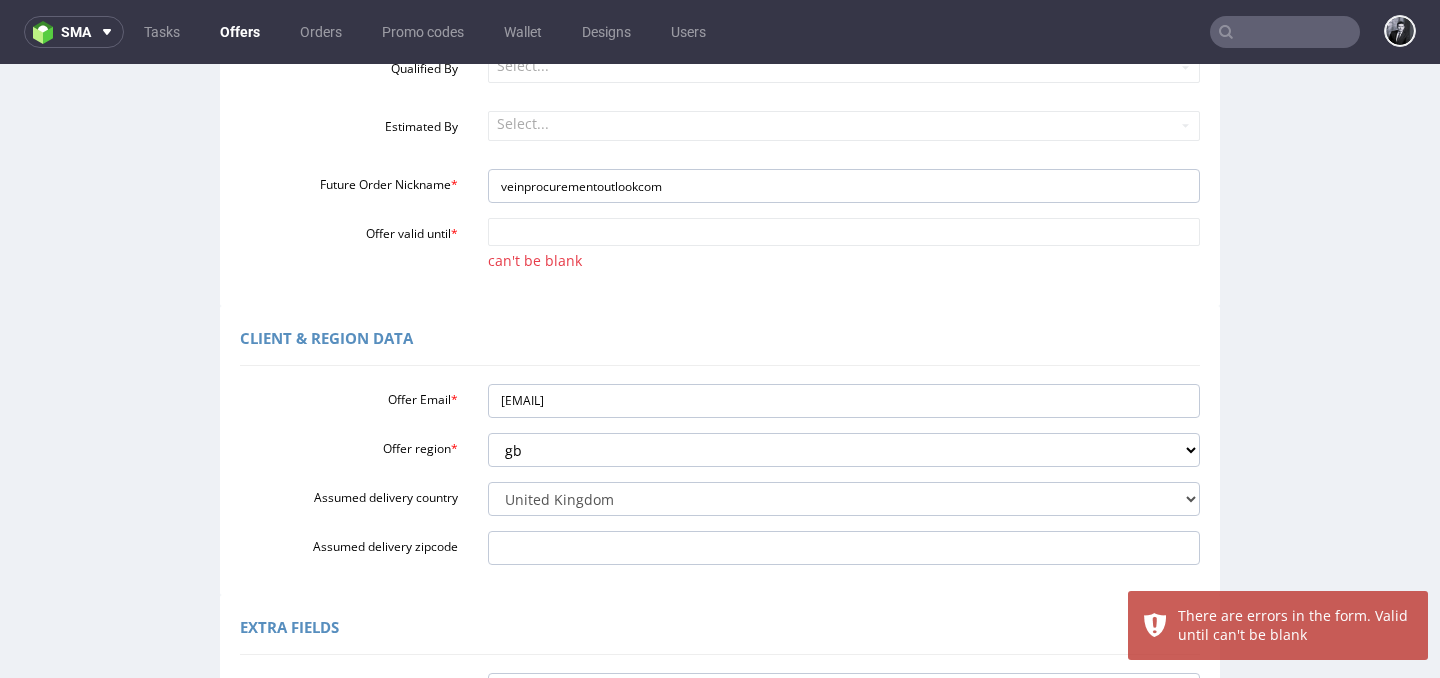 scroll, scrollTop: 333, scrollLeft: 0, axis: vertical 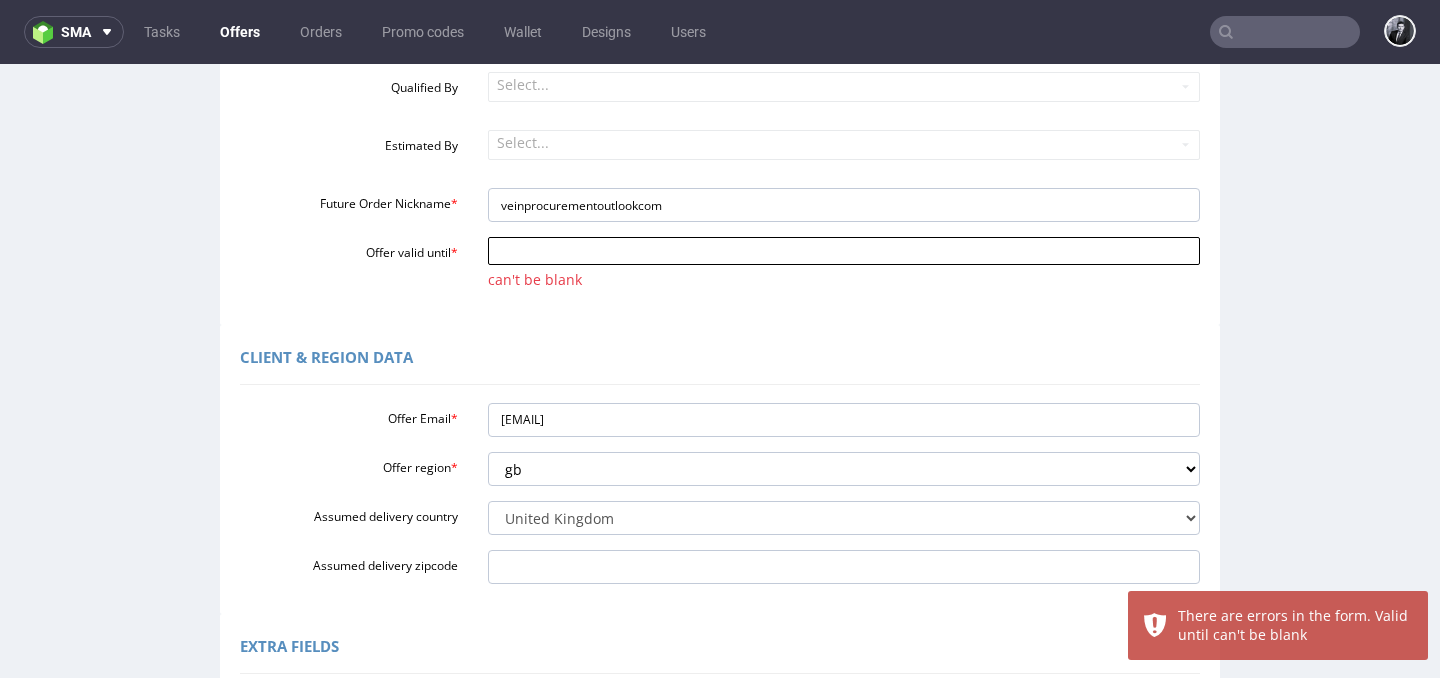 click on "Offer valid until  *" at bounding box center (844, 251) 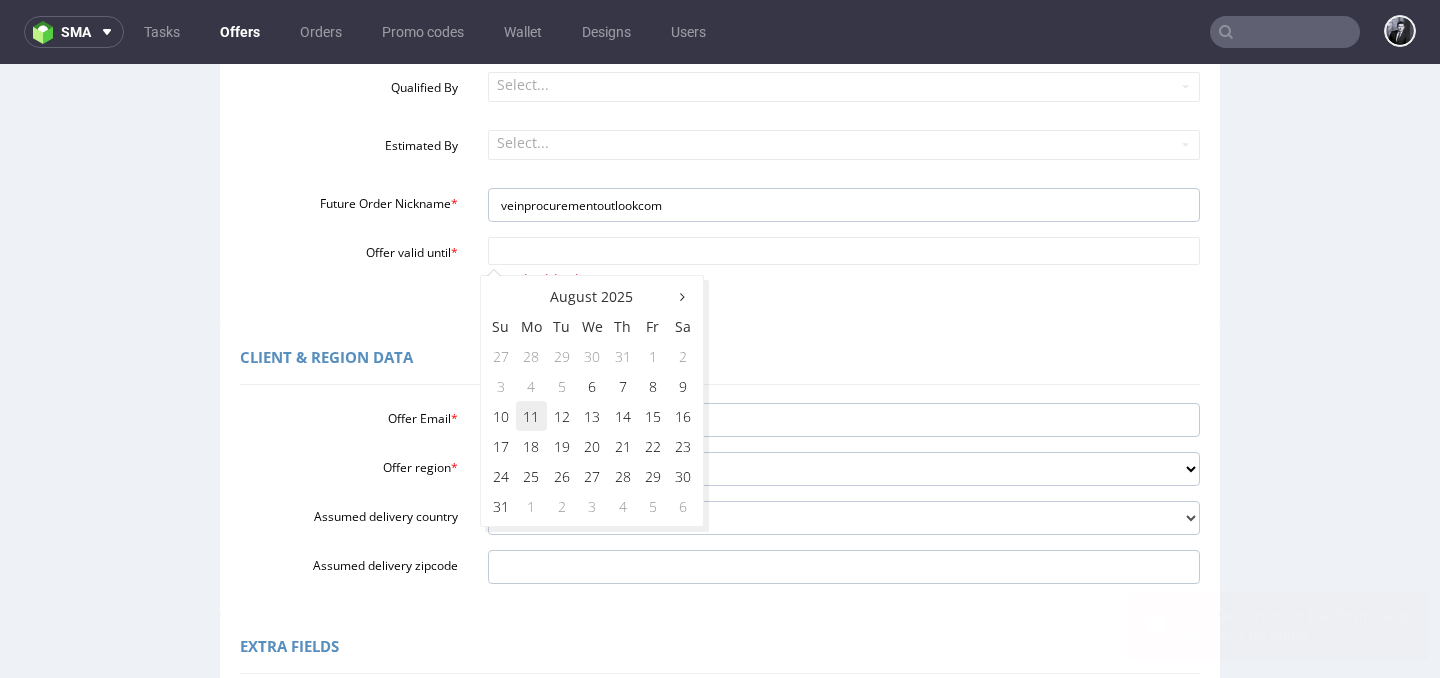 click on "11" at bounding box center (531, 416) 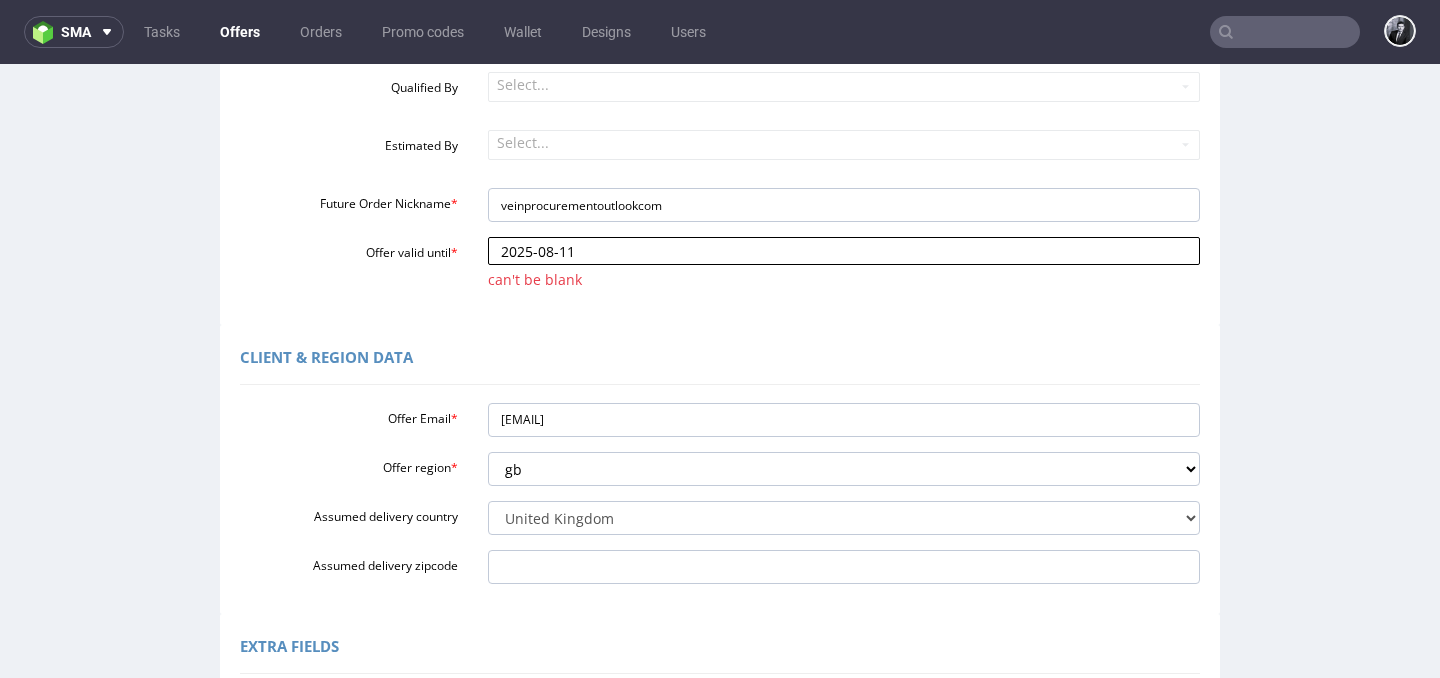 click on "2025-08-11" at bounding box center (844, 251) 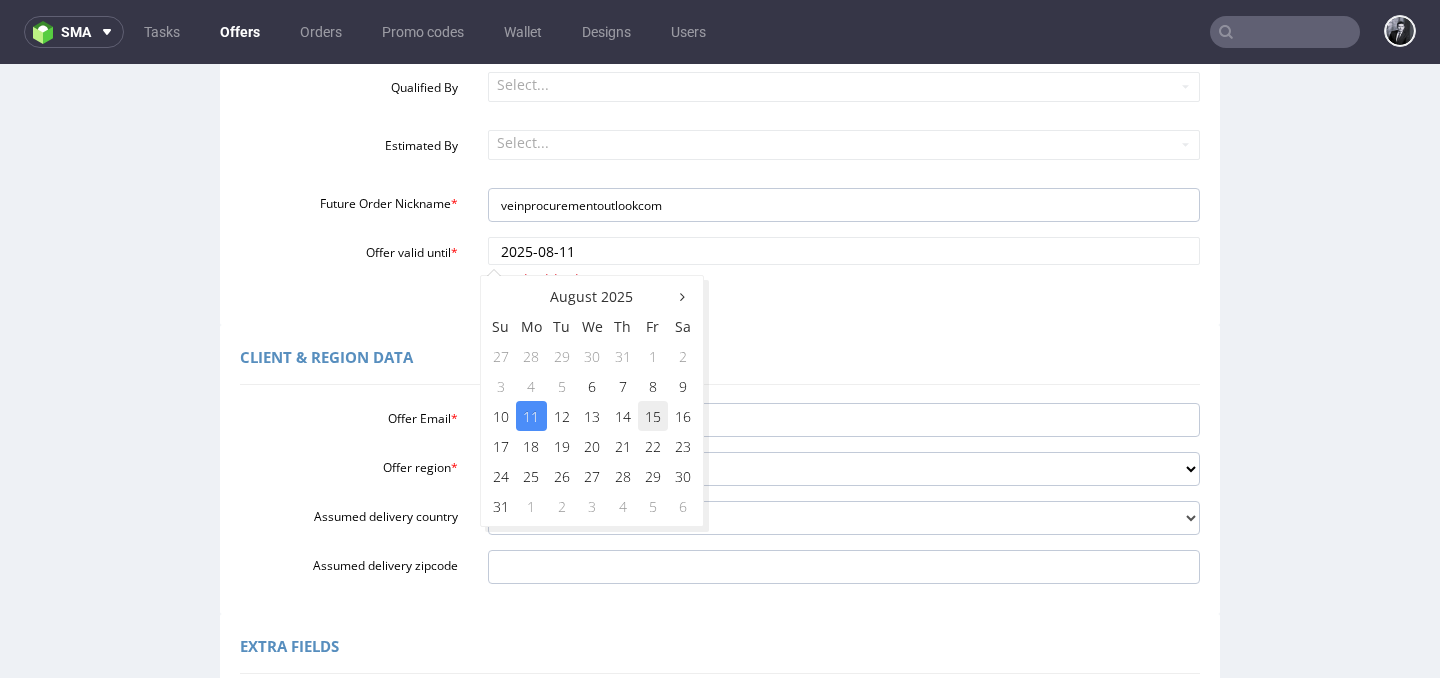 click on "15" at bounding box center [653, 416] 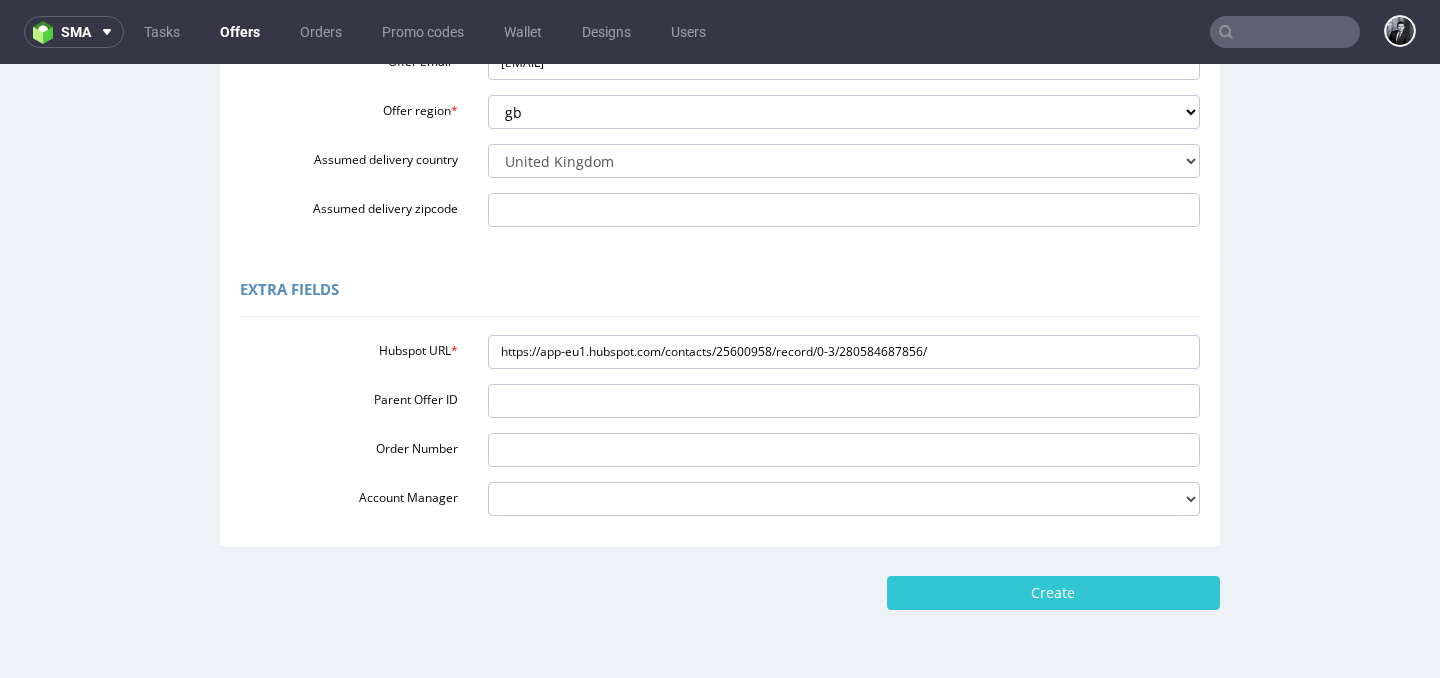 scroll, scrollTop: 771, scrollLeft: 0, axis: vertical 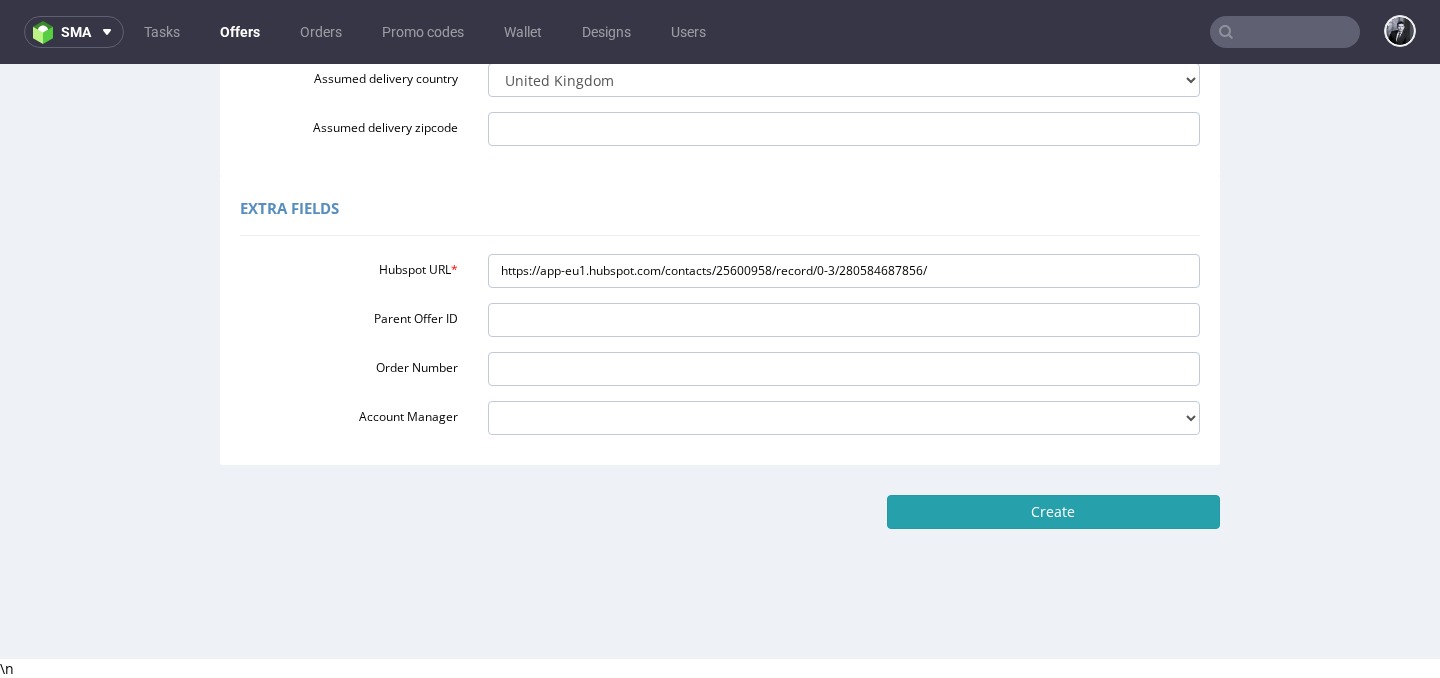 click on "Create" at bounding box center (1053, 512) 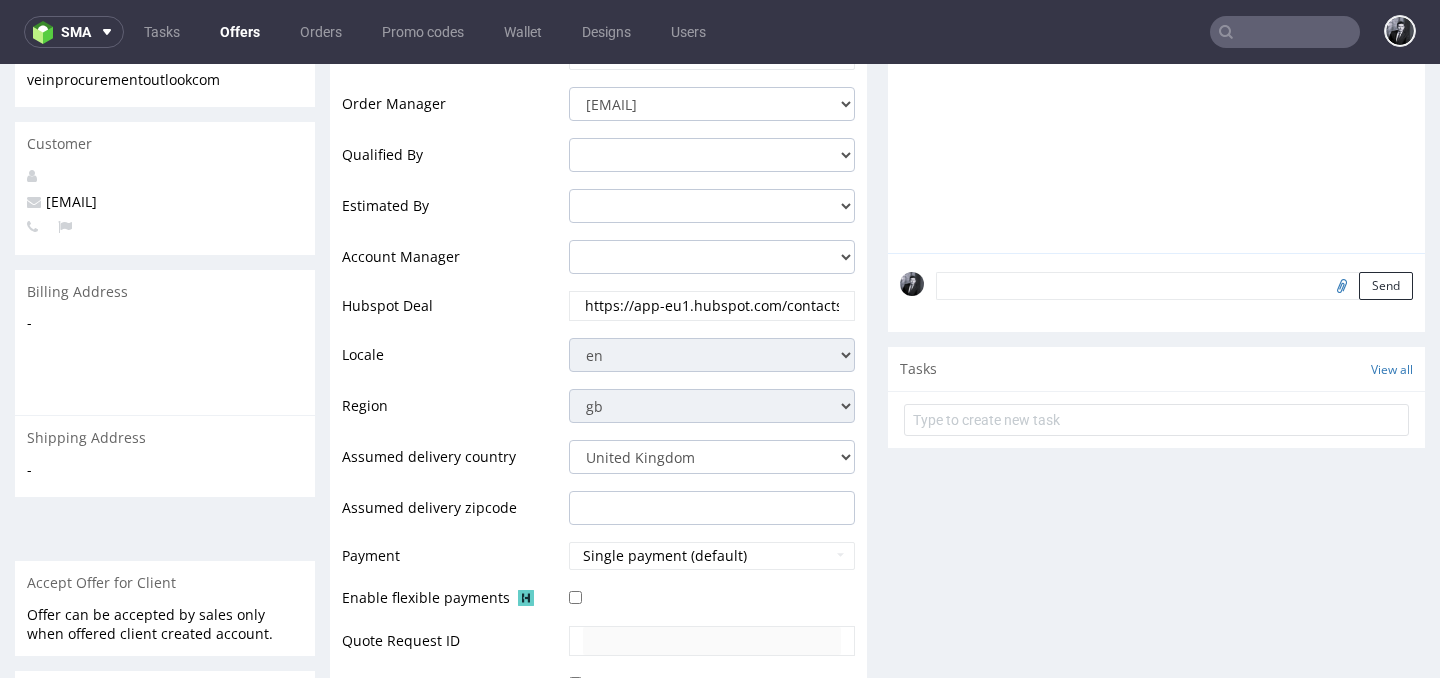 scroll, scrollTop: 0, scrollLeft: 0, axis: both 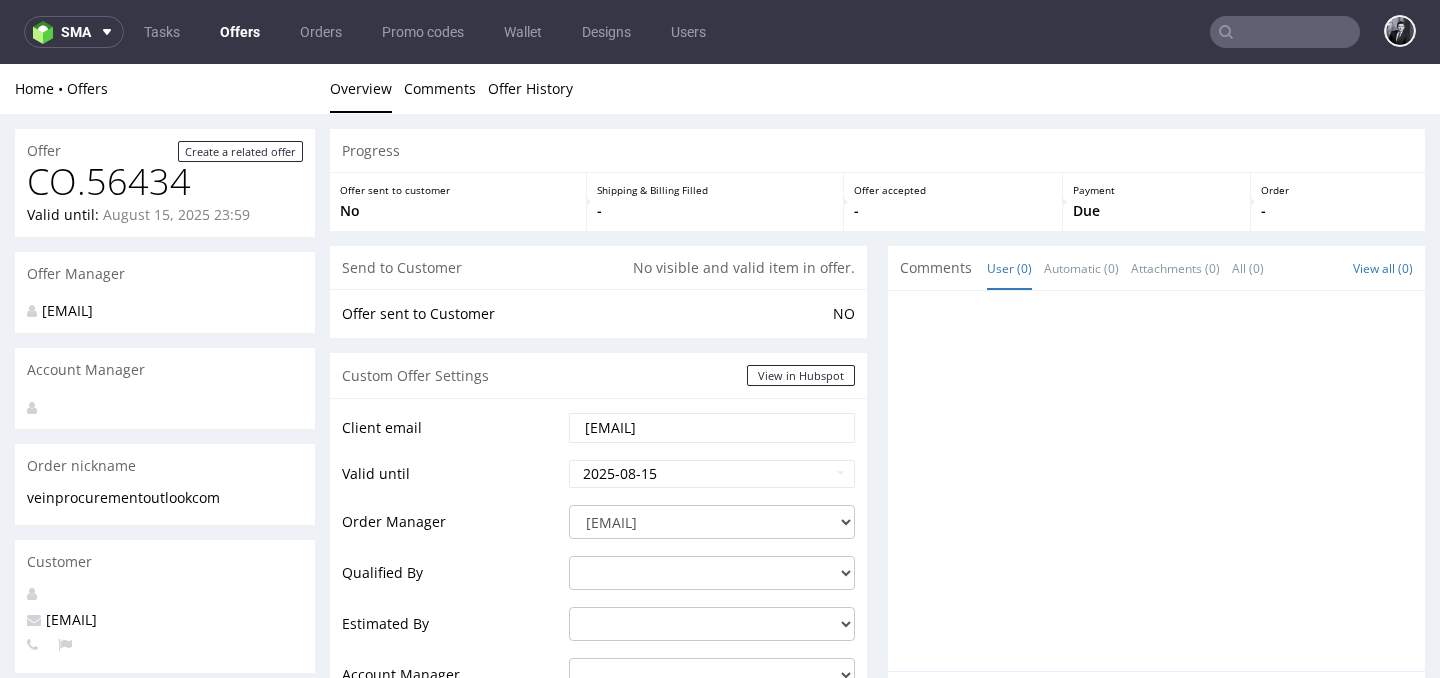 click on "Offers" at bounding box center (240, 32) 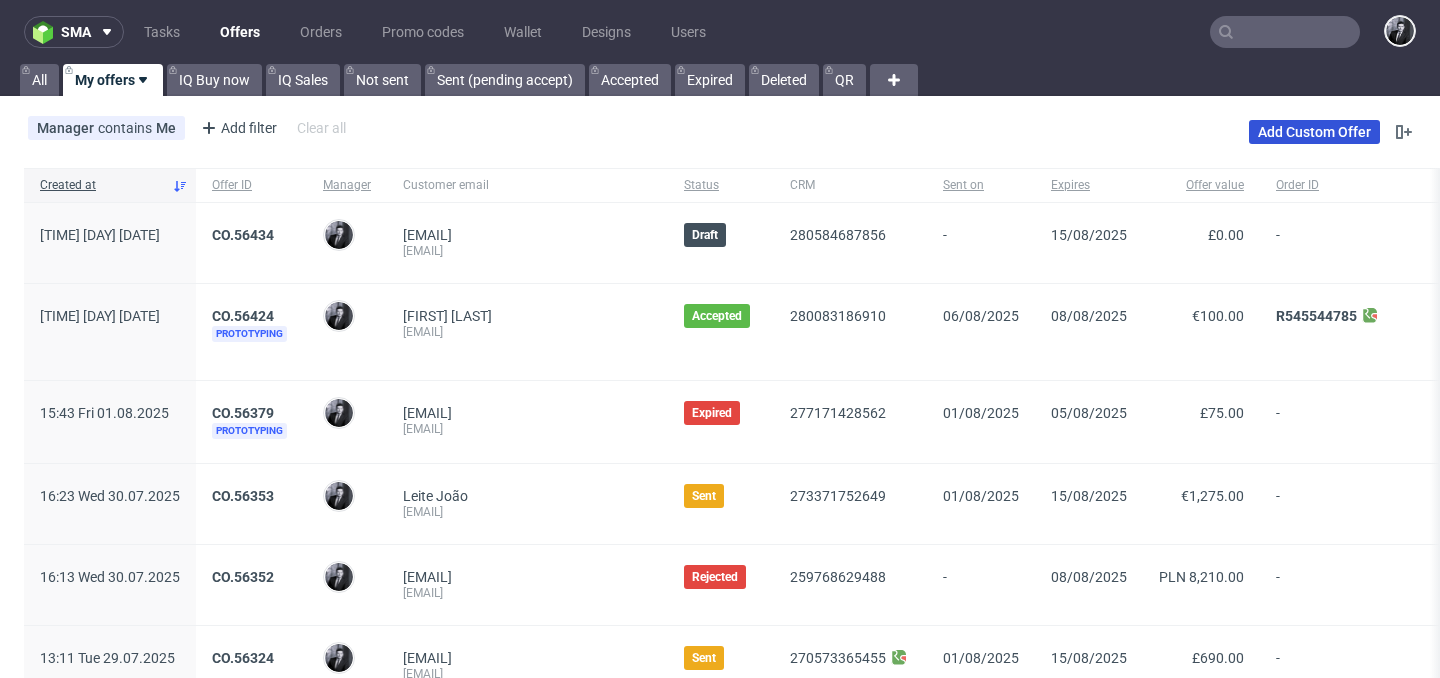 click on "Add Custom Offer" at bounding box center [1314, 132] 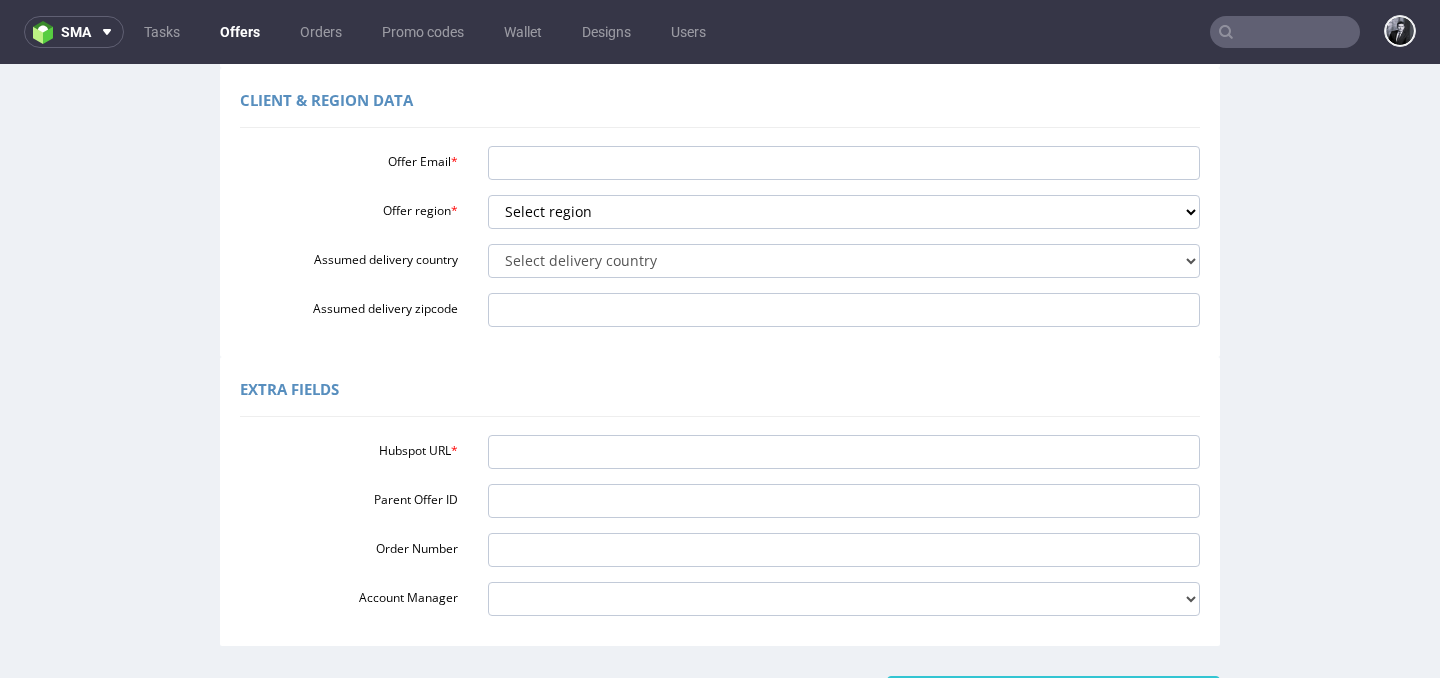 scroll, scrollTop: 722, scrollLeft: 0, axis: vertical 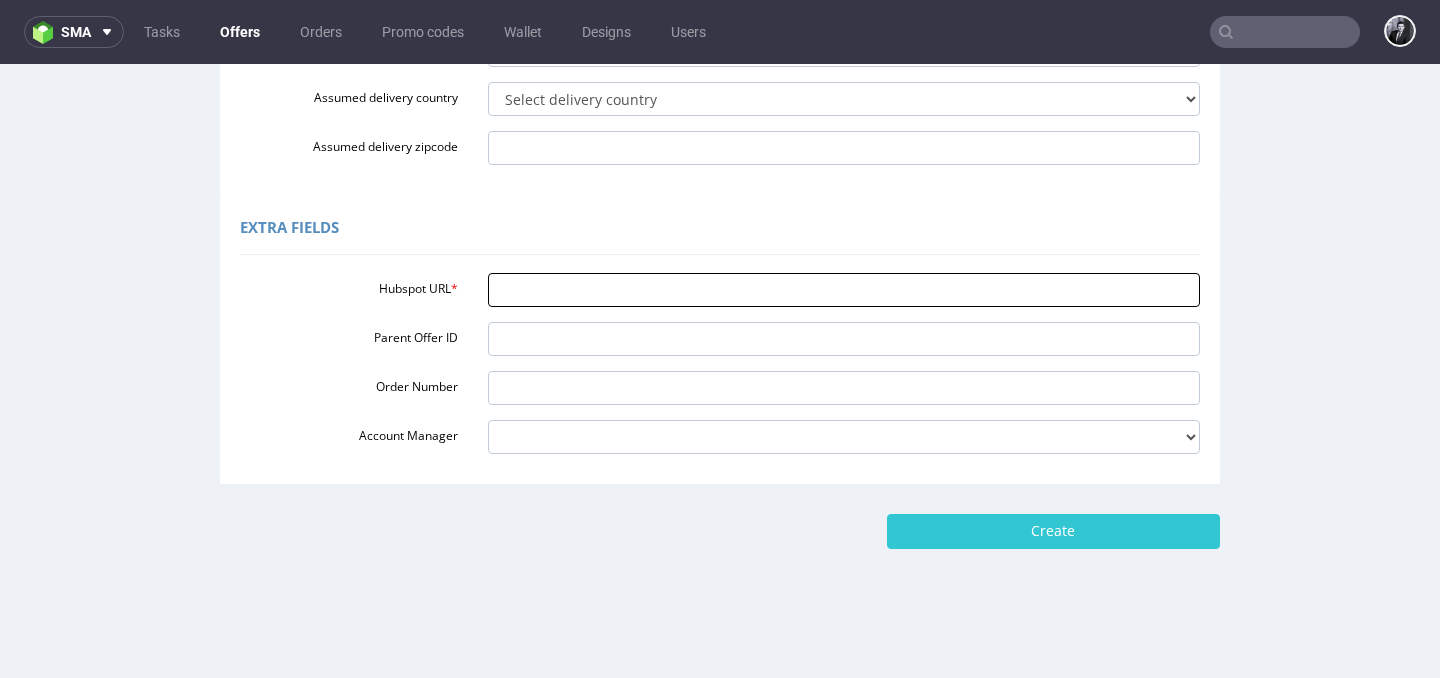 click on "Hubspot URL  *" at bounding box center [844, 290] 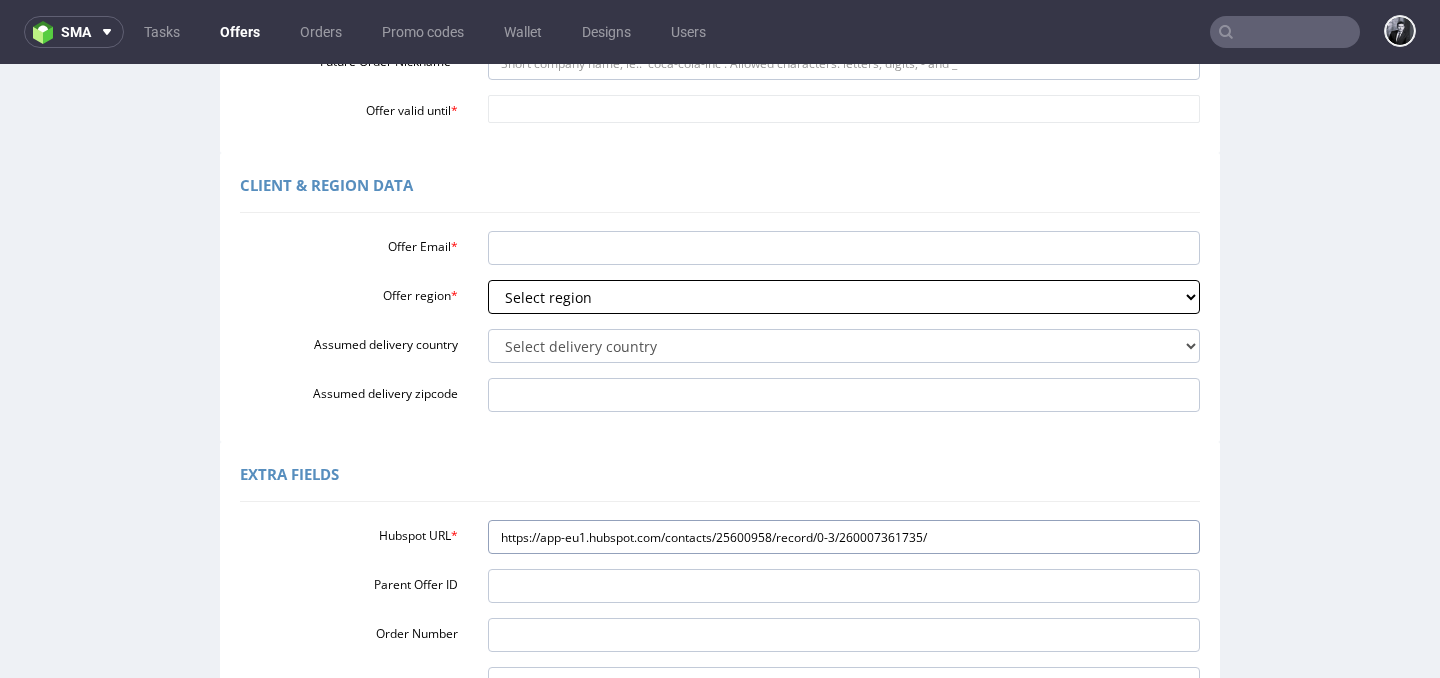 scroll, scrollTop: 461, scrollLeft: 0, axis: vertical 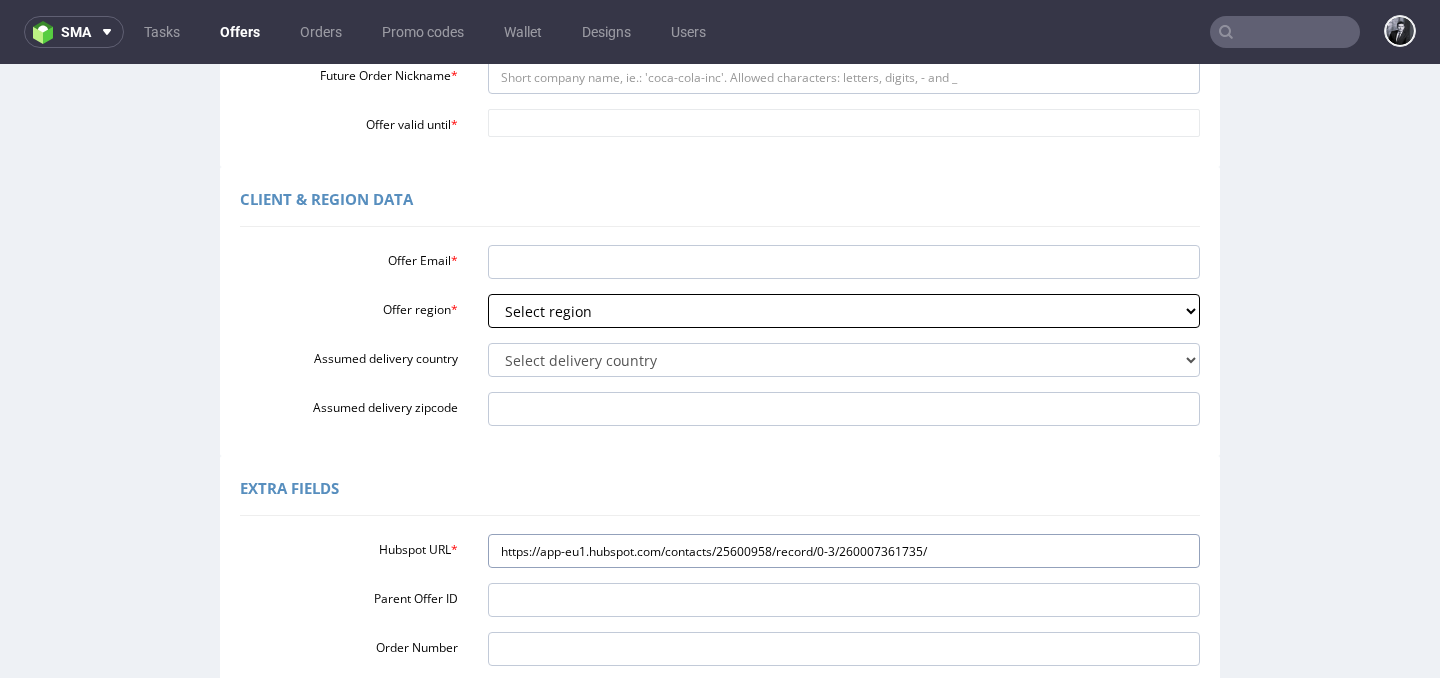 type on "https://app-eu1.hubspot.com/contacts/25600958/record/0-3/260007361735/" 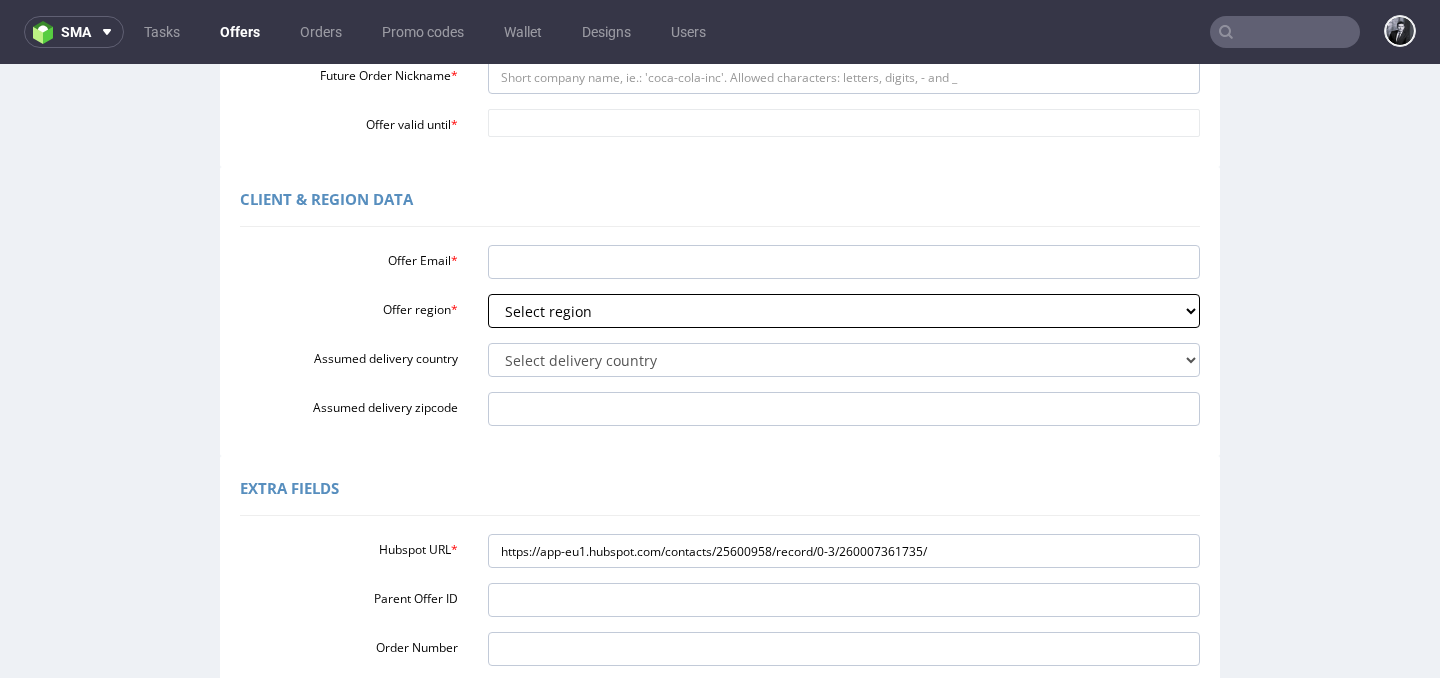click on "Select region
eu
gb
de
pl
fr
it
es" at bounding box center [844, 311] 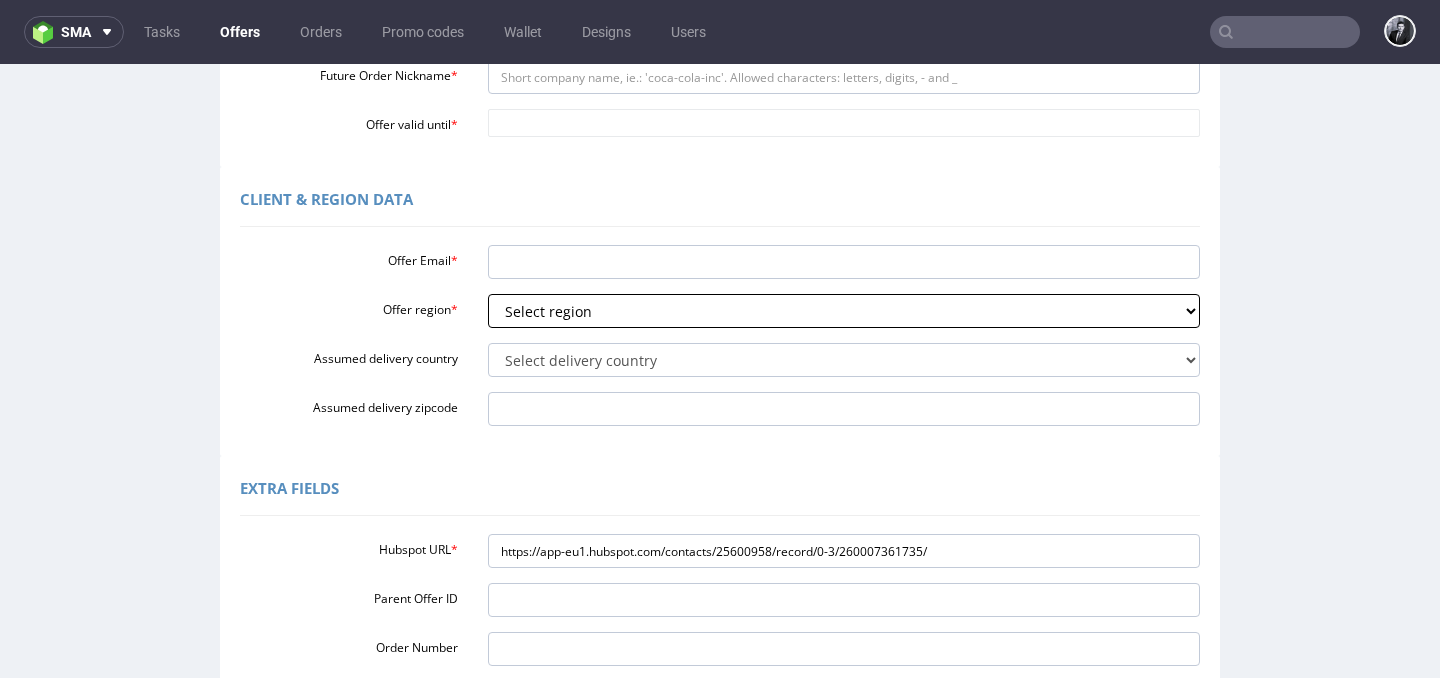 select on "fr" 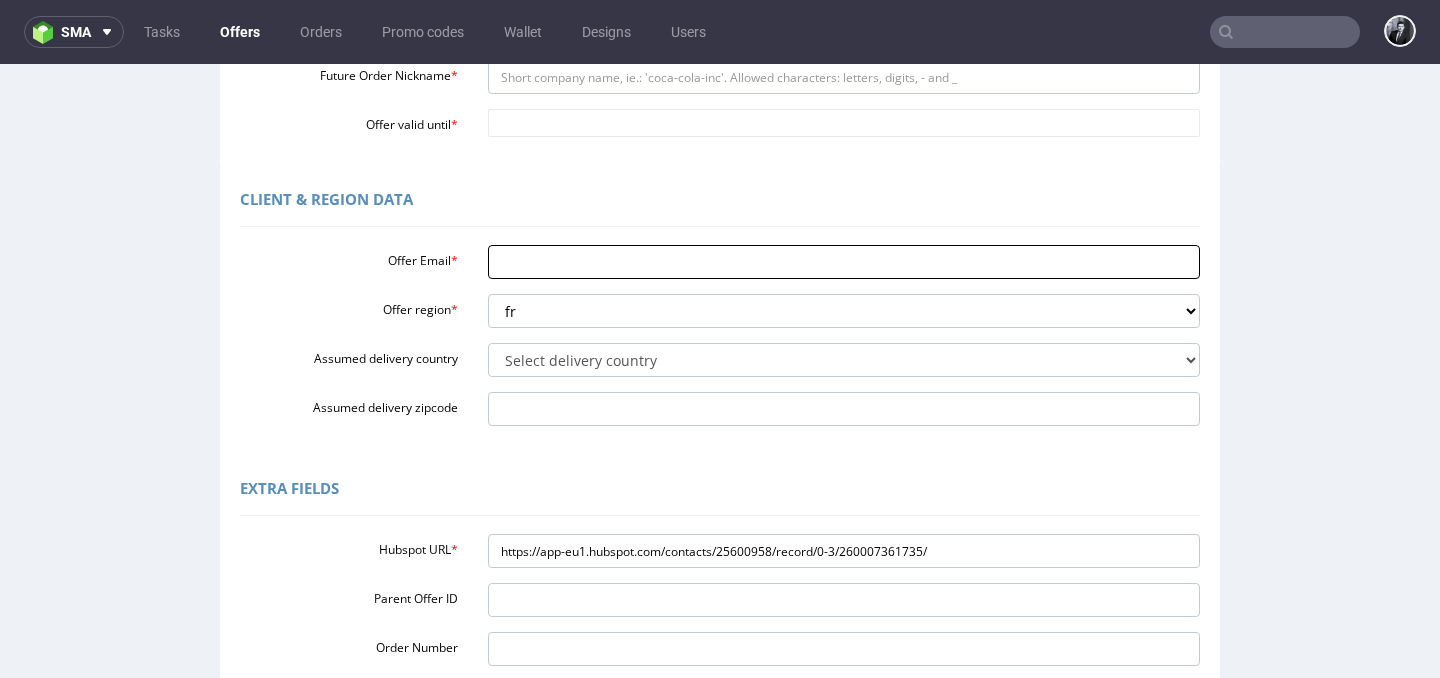 click on "Offer Email  *" at bounding box center [844, 262] 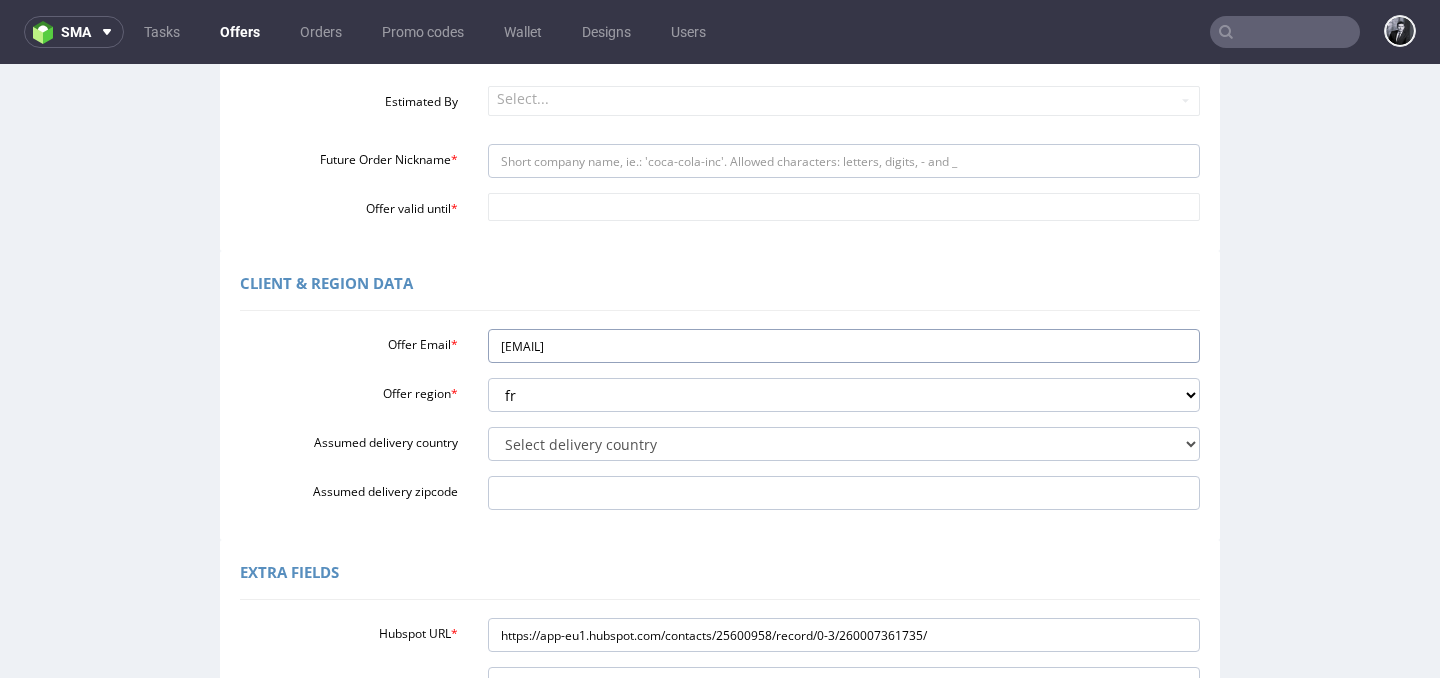 scroll, scrollTop: 350, scrollLeft: 0, axis: vertical 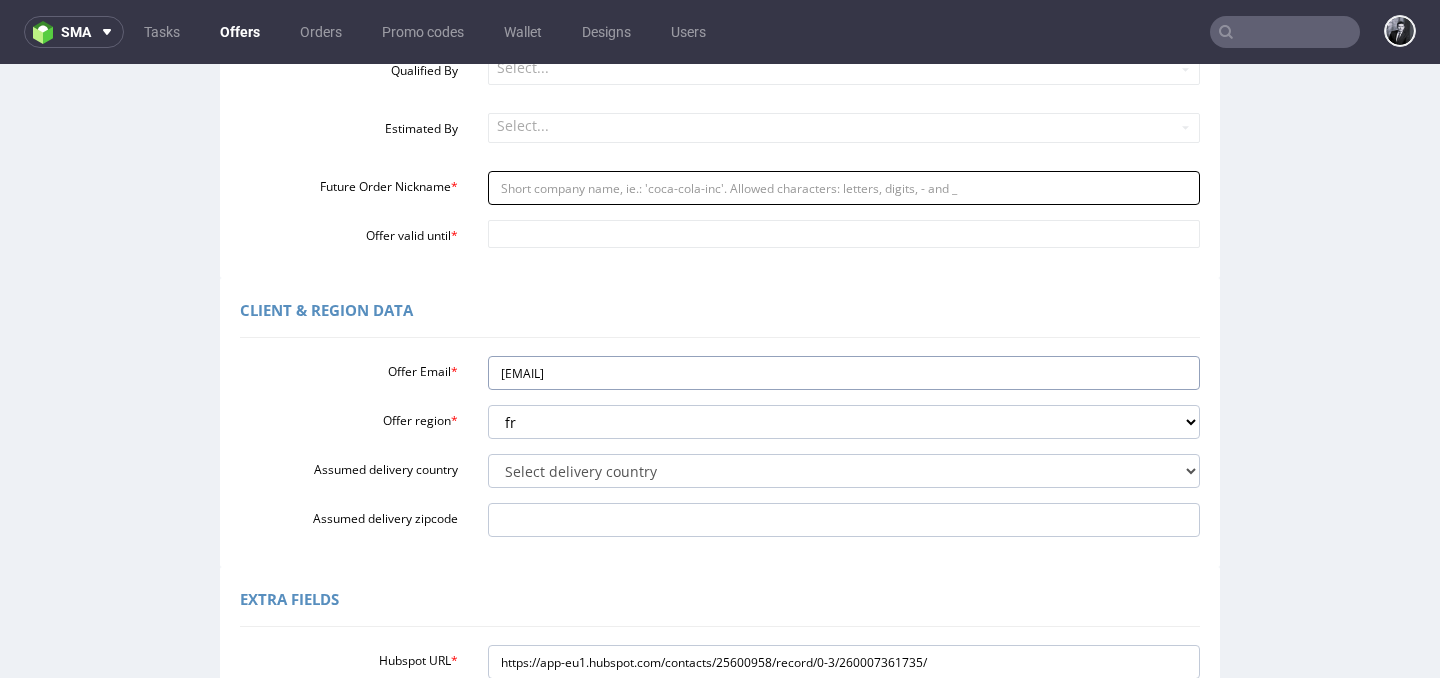 type on "[EMAIL]" 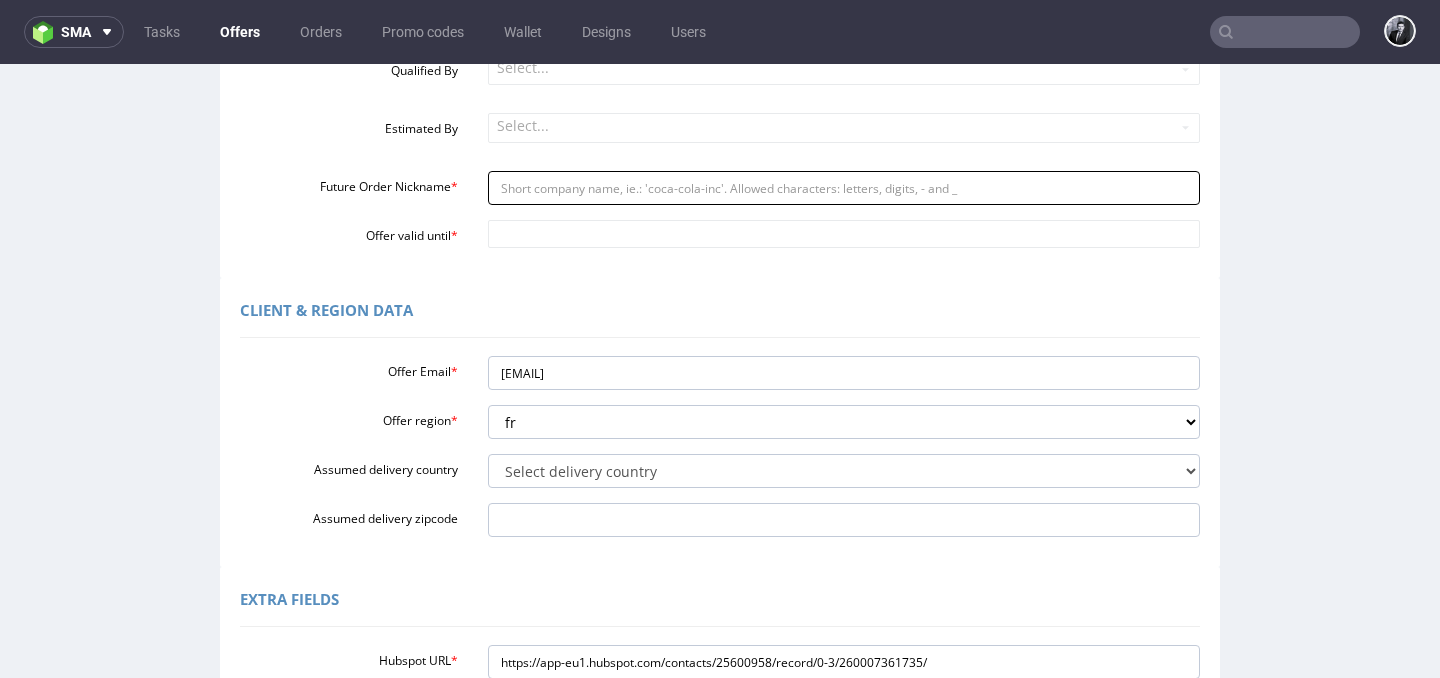 click on "Future Order Nickname  *" at bounding box center [844, 188] 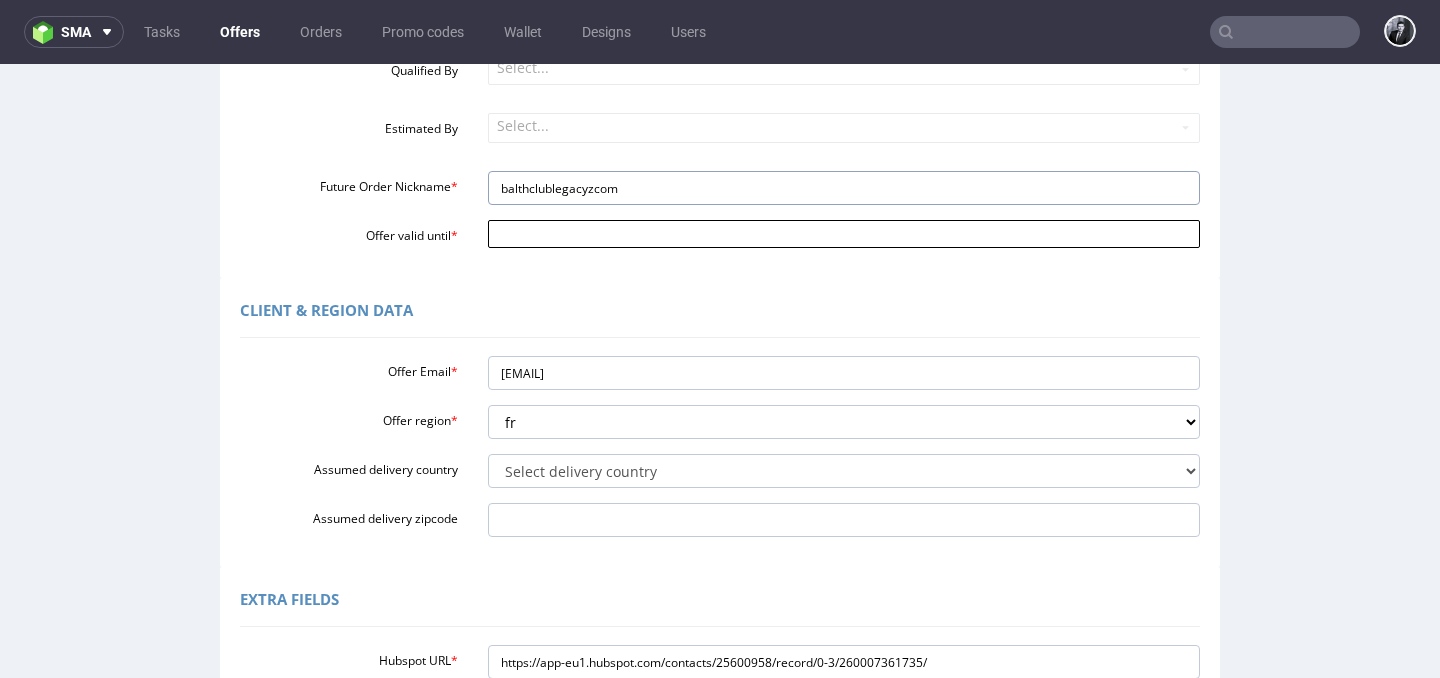 type on "balthclublegacyzcom" 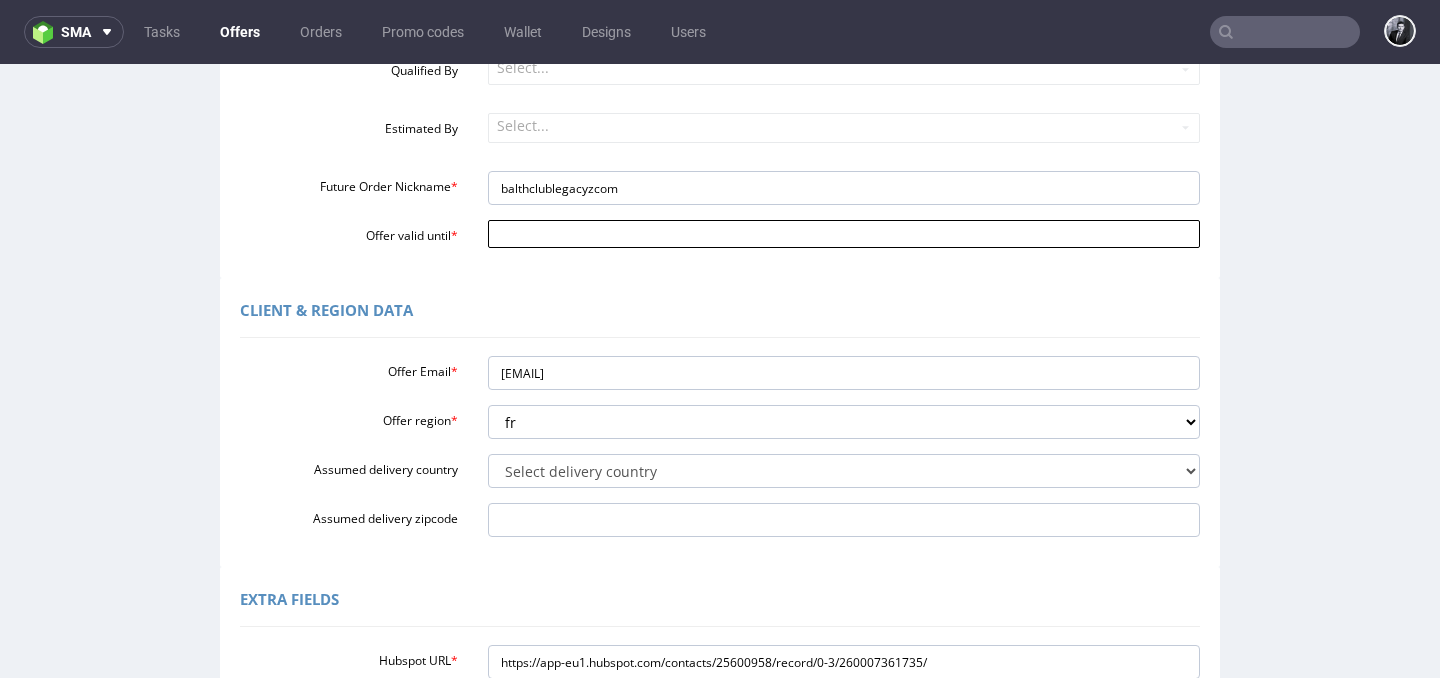 click on "Offer valid until  *" at bounding box center [844, 234] 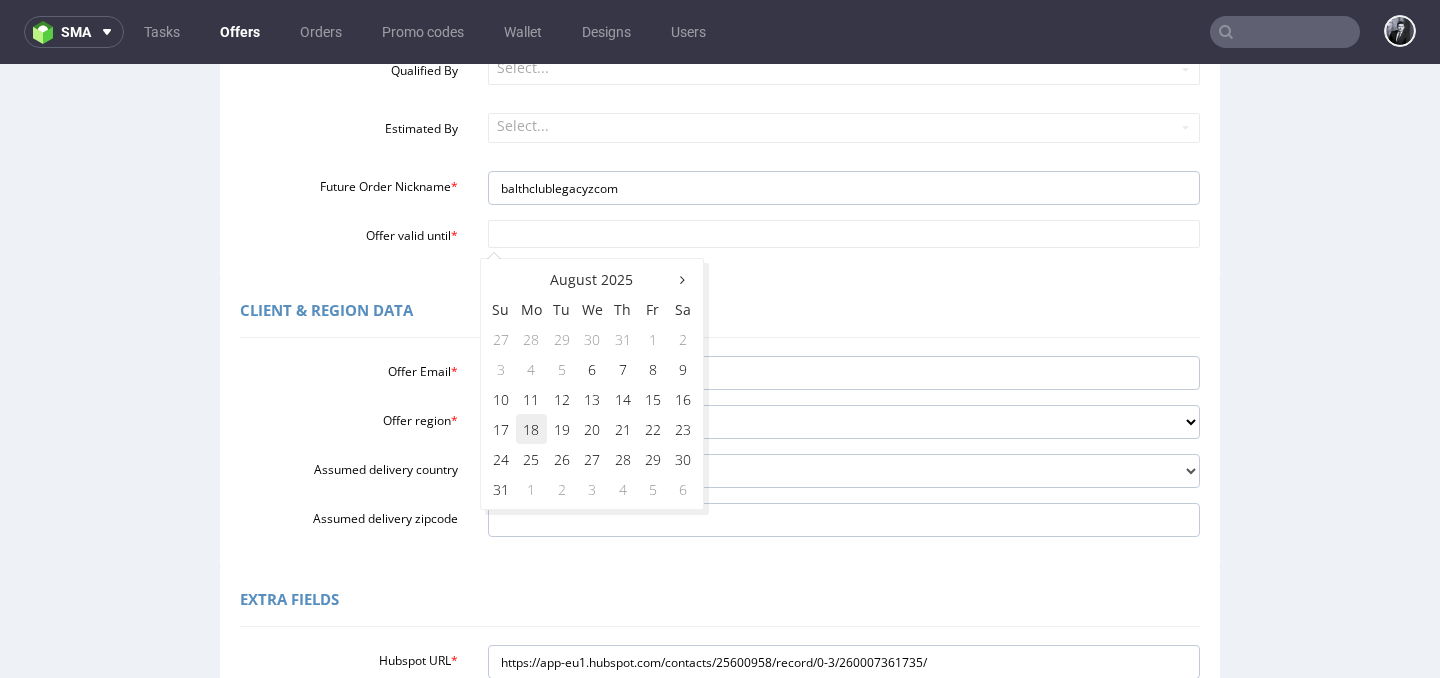 click on "18" at bounding box center (531, 429) 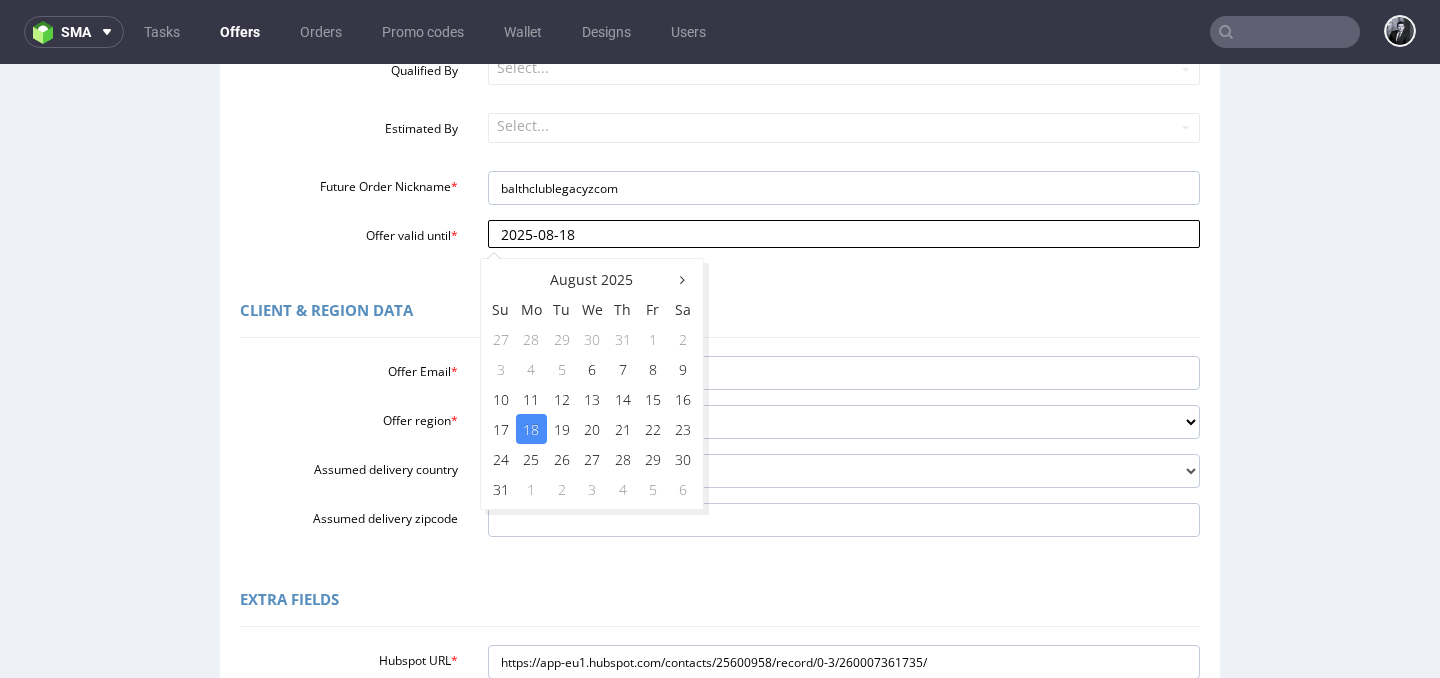 click on "2025-08-18" at bounding box center (844, 234) 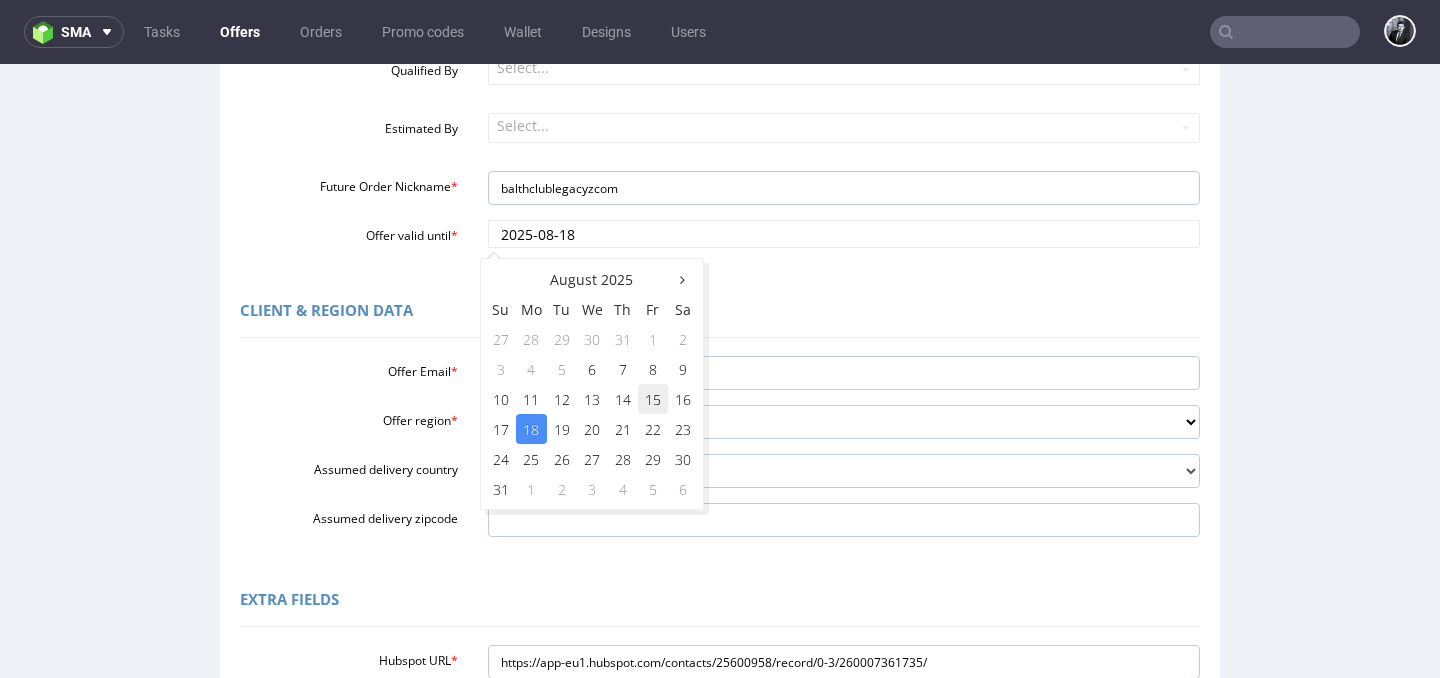 click on "15" at bounding box center (653, 399) 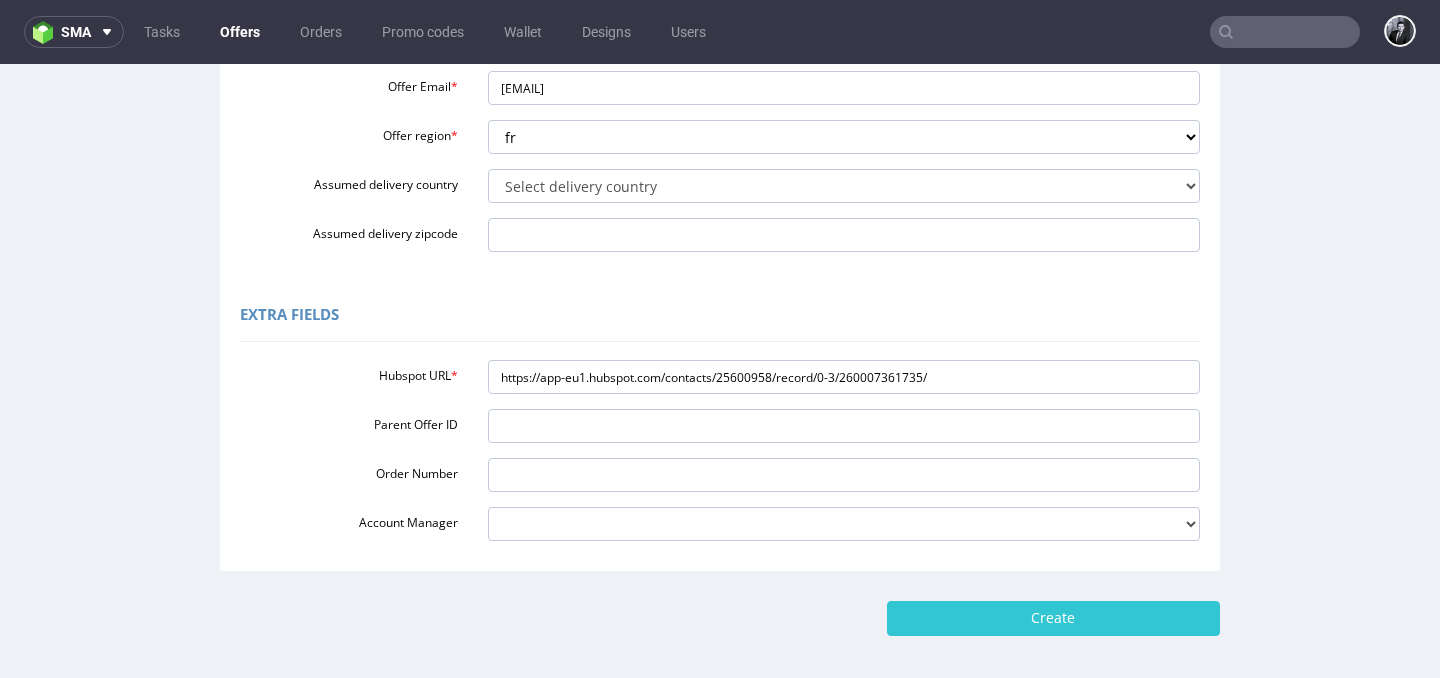 scroll, scrollTop: 620, scrollLeft: 0, axis: vertical 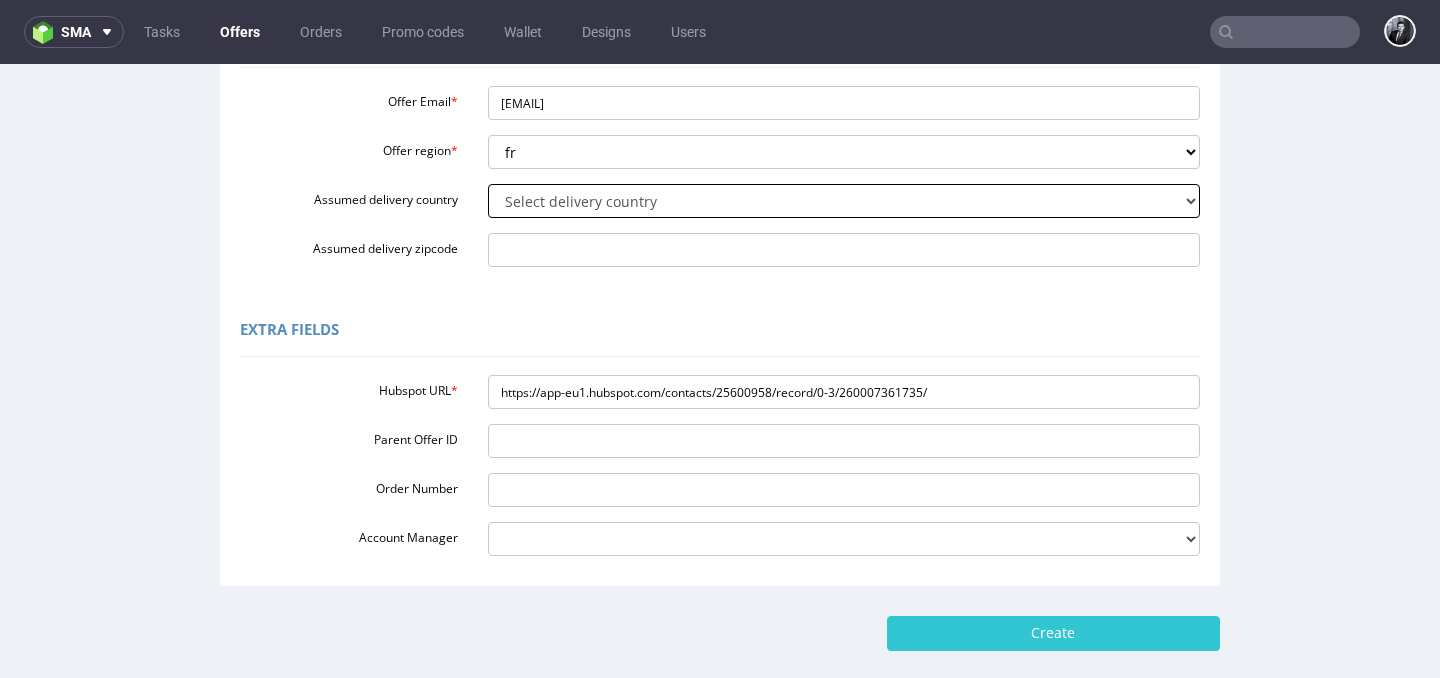 click on "Select delivery country
Andorra
Afghanistan
Anguilla
Albania
Armenia
Antarctica
Argentina
American Samoa
Austria
Australia
Åland Islands
Azerbaijan
Bosnia and Herzegovina
Barbados
Bangladesh
Belgium
Bulgaria
Bahrain
Saint Barthélemy
Brunei Darussalam
Bonaire, Sint Eustatius and Saba
Brazil
Bhutan
Bouvet Island
Belarus
Canada
Cocos (Keeling) Islands
Switzerland
Chile
China
Colombia
Costa Rica
Cuba
Cape Verde
Curaçao
Christmas Island
Cyprus
Czech Republic
Germany
Denmark
Dominican Republic
Algeria
Ecuador
Estonia
Egypt
Western Sahara
Spain
Ethiopia
Finland
Falkland Islands (Malvinas)
Micronesia, Federated States of
Faroe Islands
France
Gabon
United Kingdom
Georgia
French Guiana
Guernsey
Gibraltar
Greenland
Guadeloupe
Greece
South Georgia and the South Sandwich Islands
Guatemala
Guam
Guinea-Bissau
Heard Island and McDonald Islands
Honduras
Croatia
Haiti
Hungary" at bounding box center (844, 201) 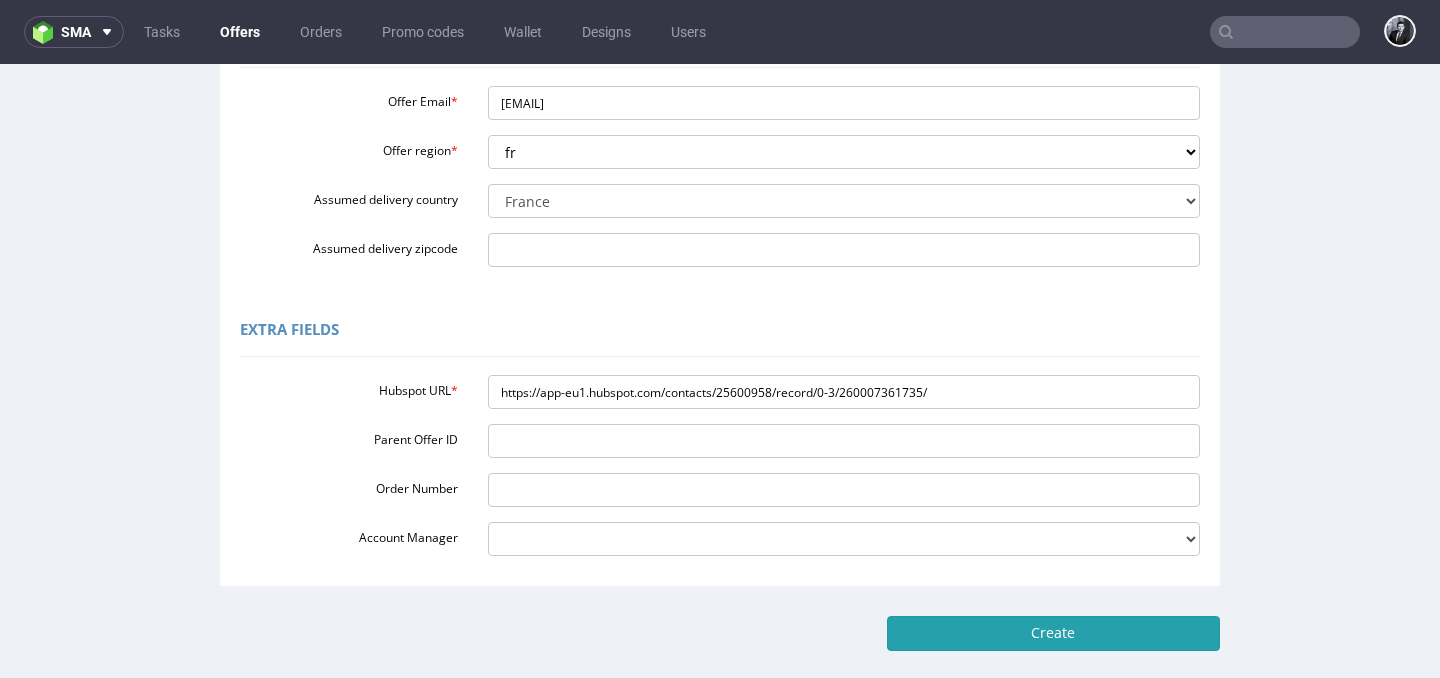 click on "Create" at bounding box center [1053, 633] 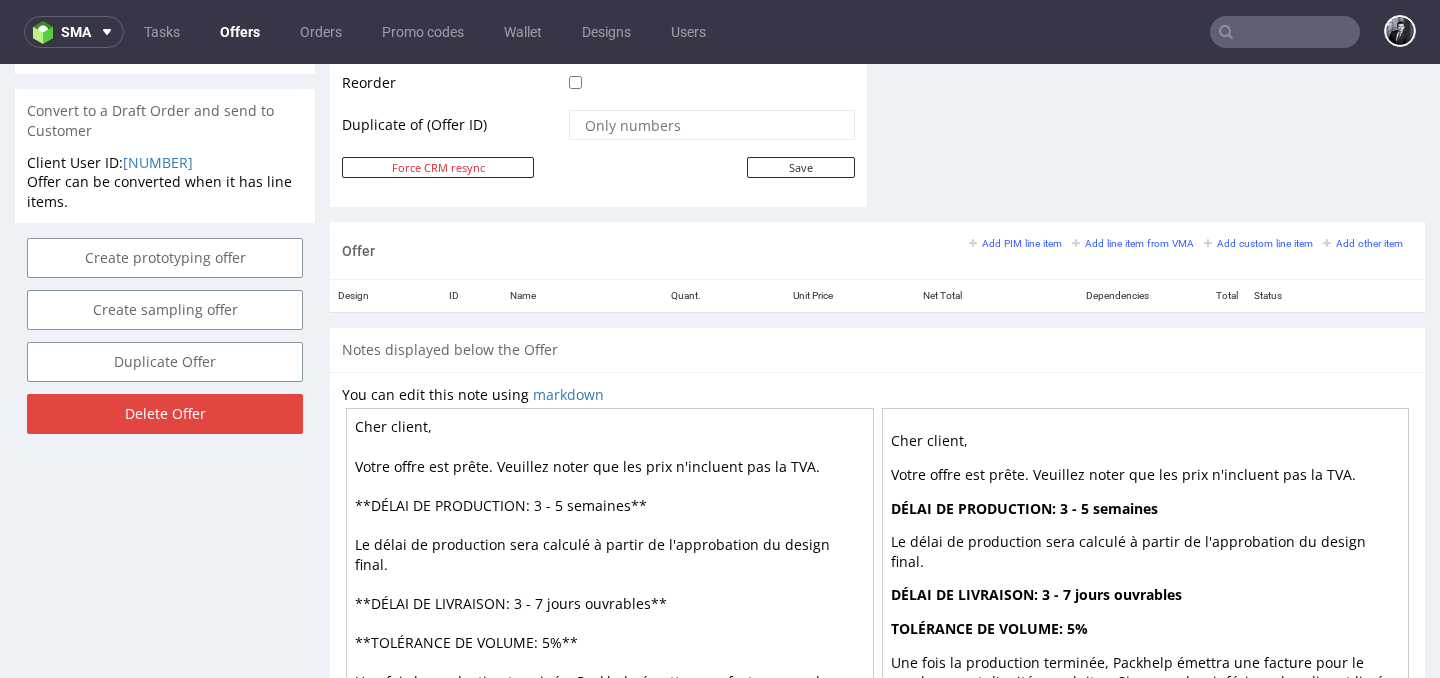 scroll, scrollTop: 1176, scrollLeft: 0, axis: vertical 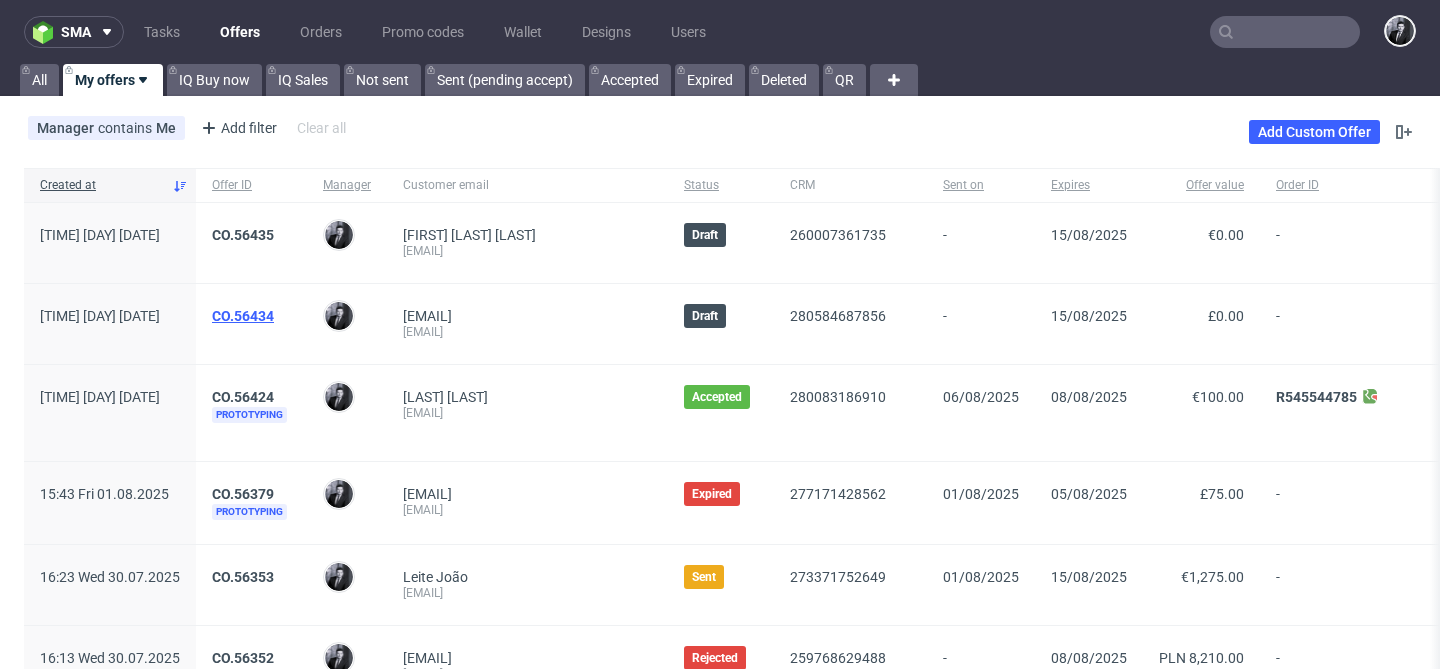 click on "CO.56434" at bounding box center [243, 316] 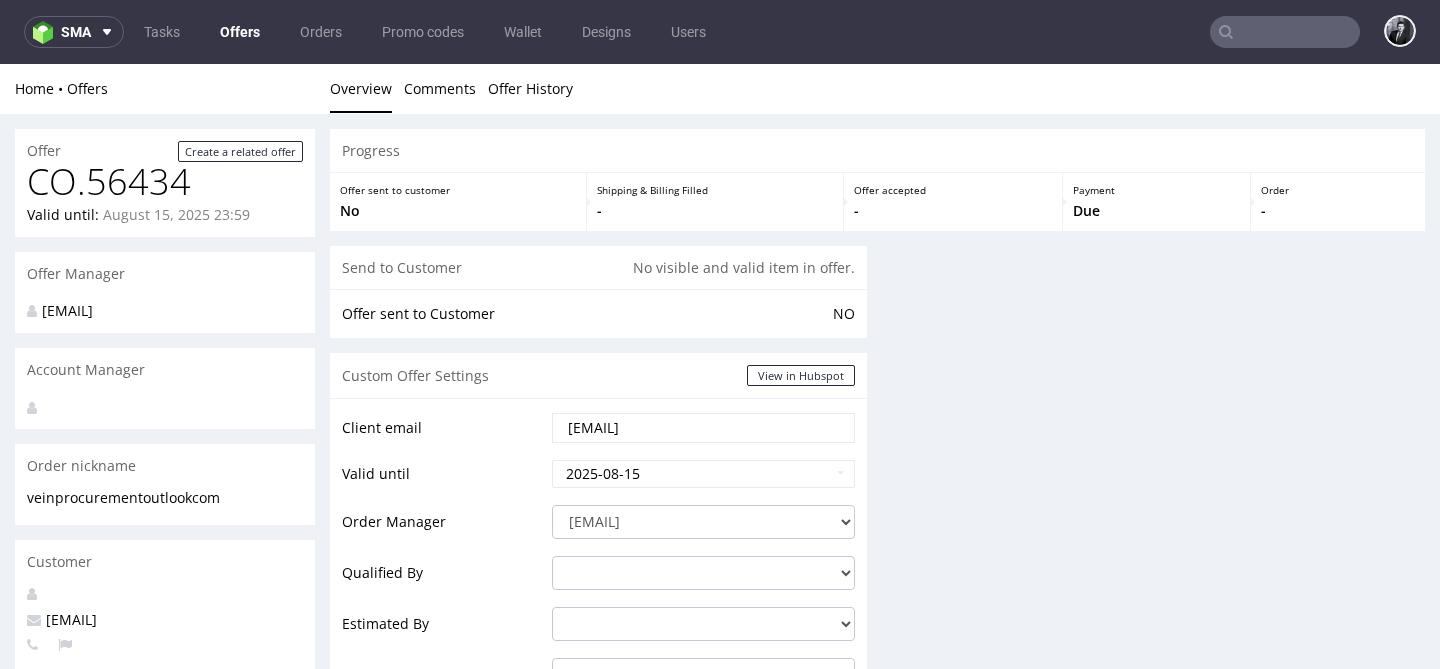 scroll, scrollTop: 0, scrollLeft: 0, axis: both 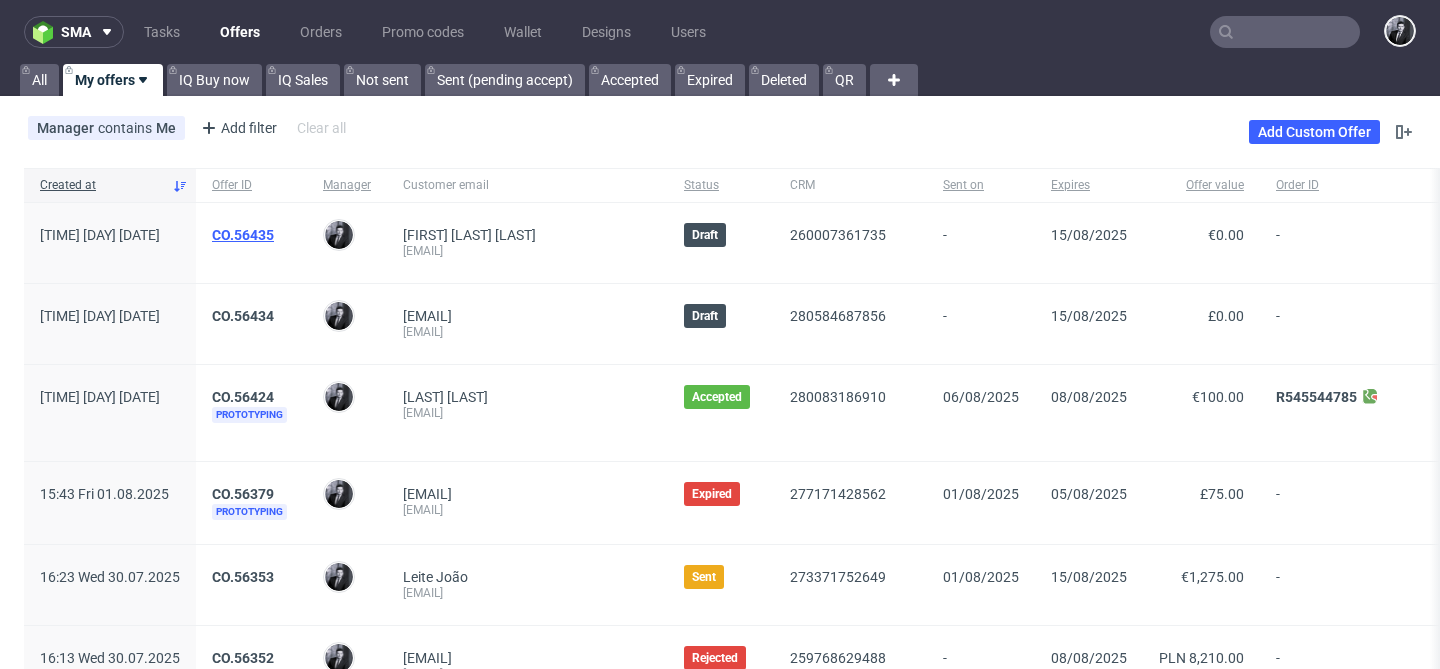 click on "CO.56435" at bounding box center (243, 235) 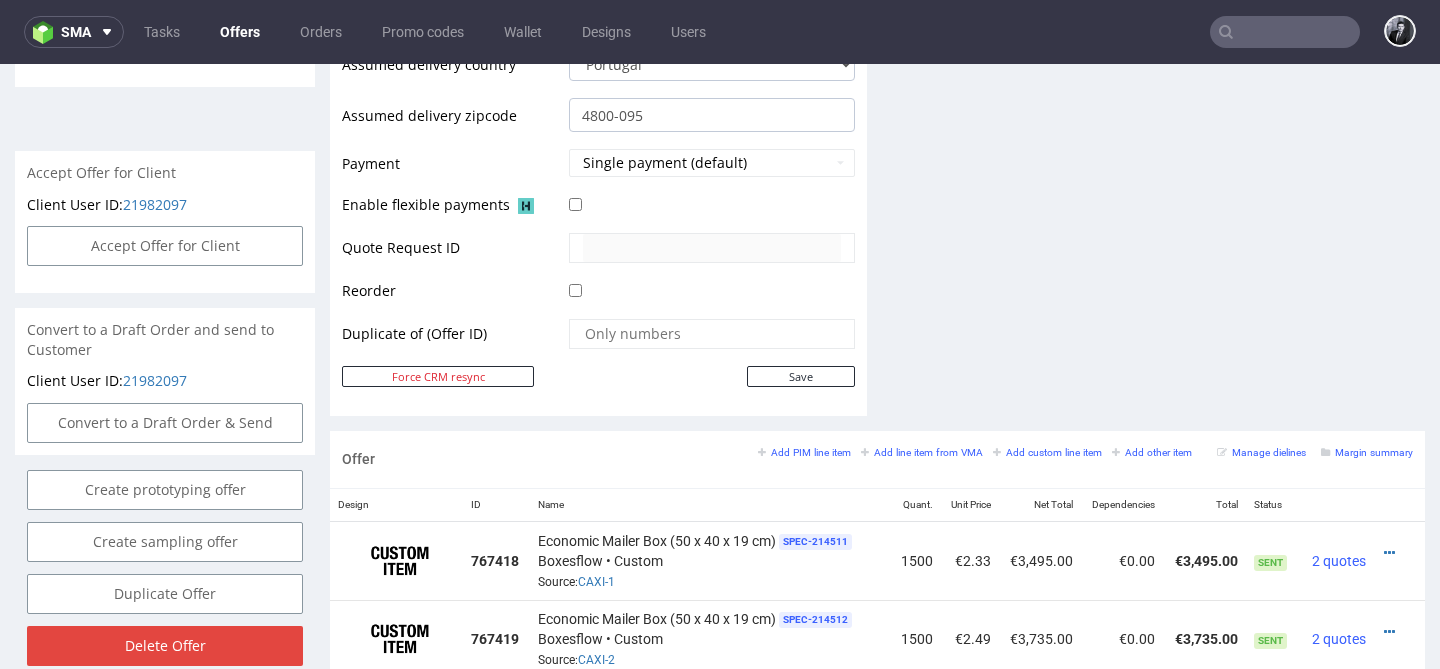 scroll, scrollTop: 92, scrollLeft: 0, axis: vertical 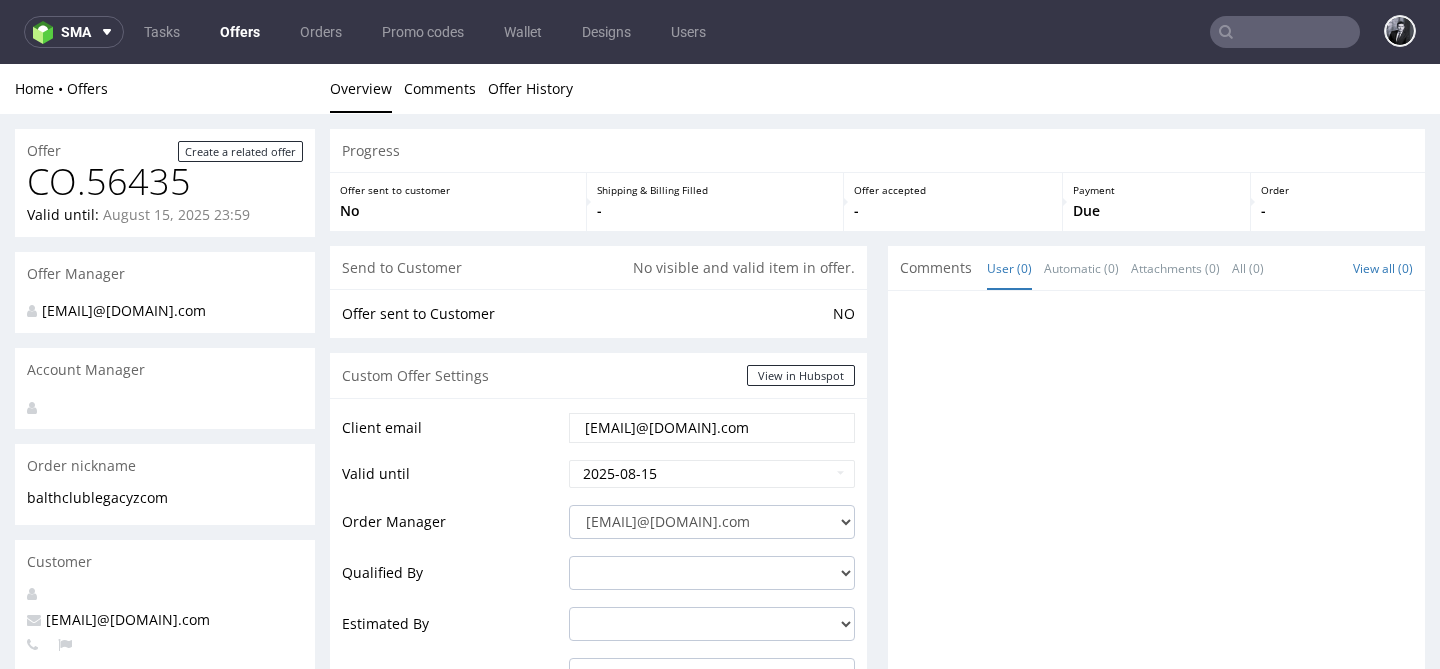 click on "Offers" at bounding box center [240, 32] 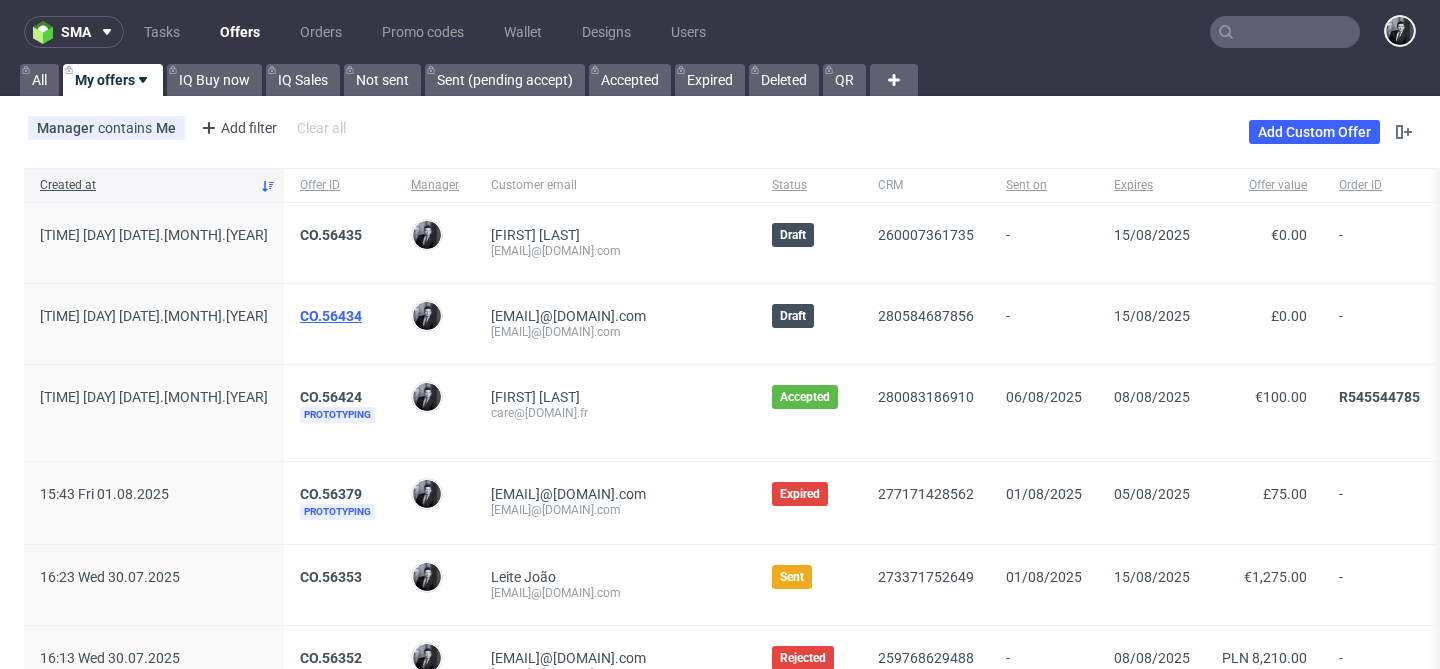click on "CO.56434" at bounding box center [331, 316] 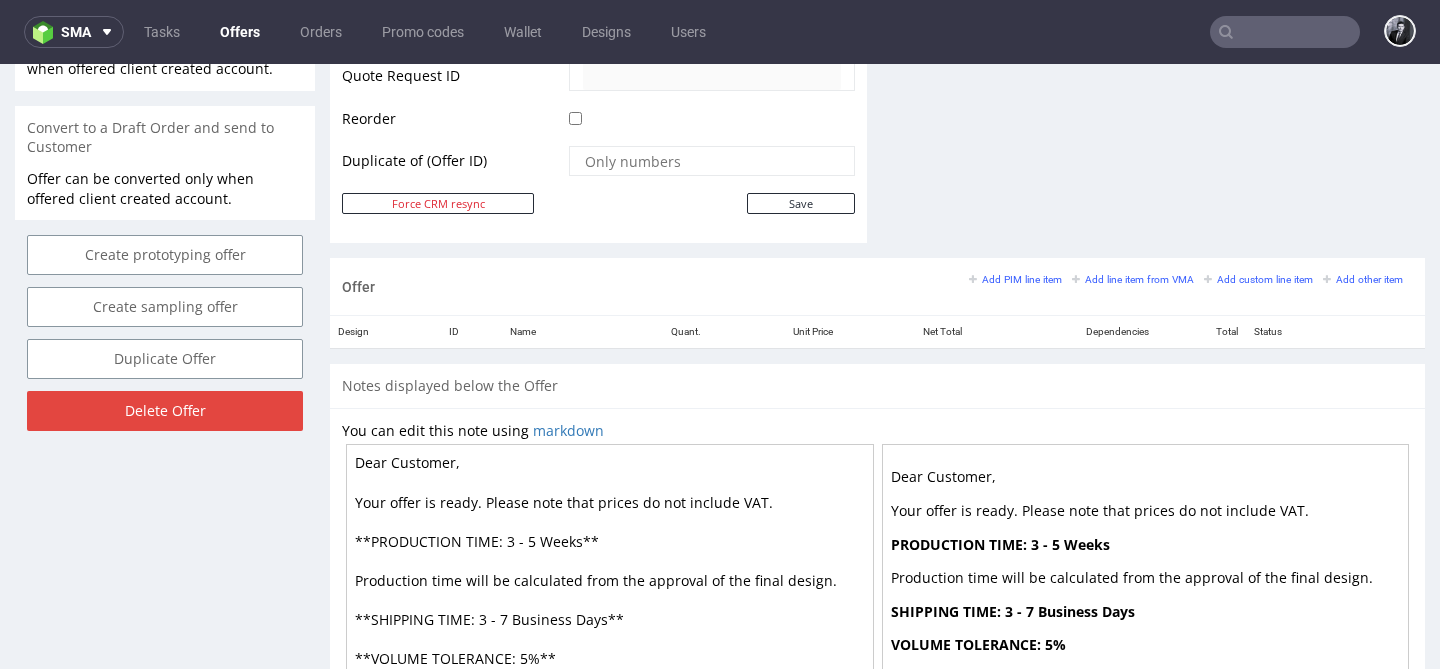 scroll, scrollTop: 984, scrollLeft: 0, axis: vertical 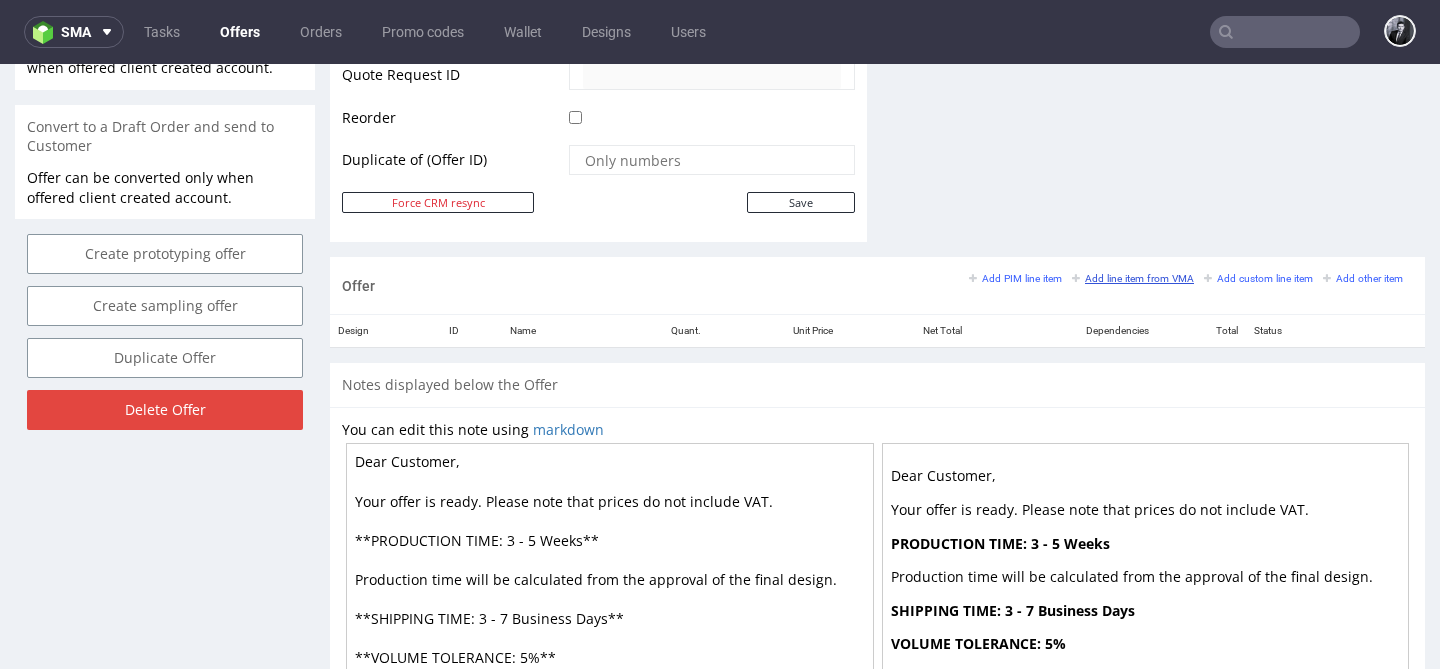 click on "Add line item from VMA" at bounding box center [1133, 278] 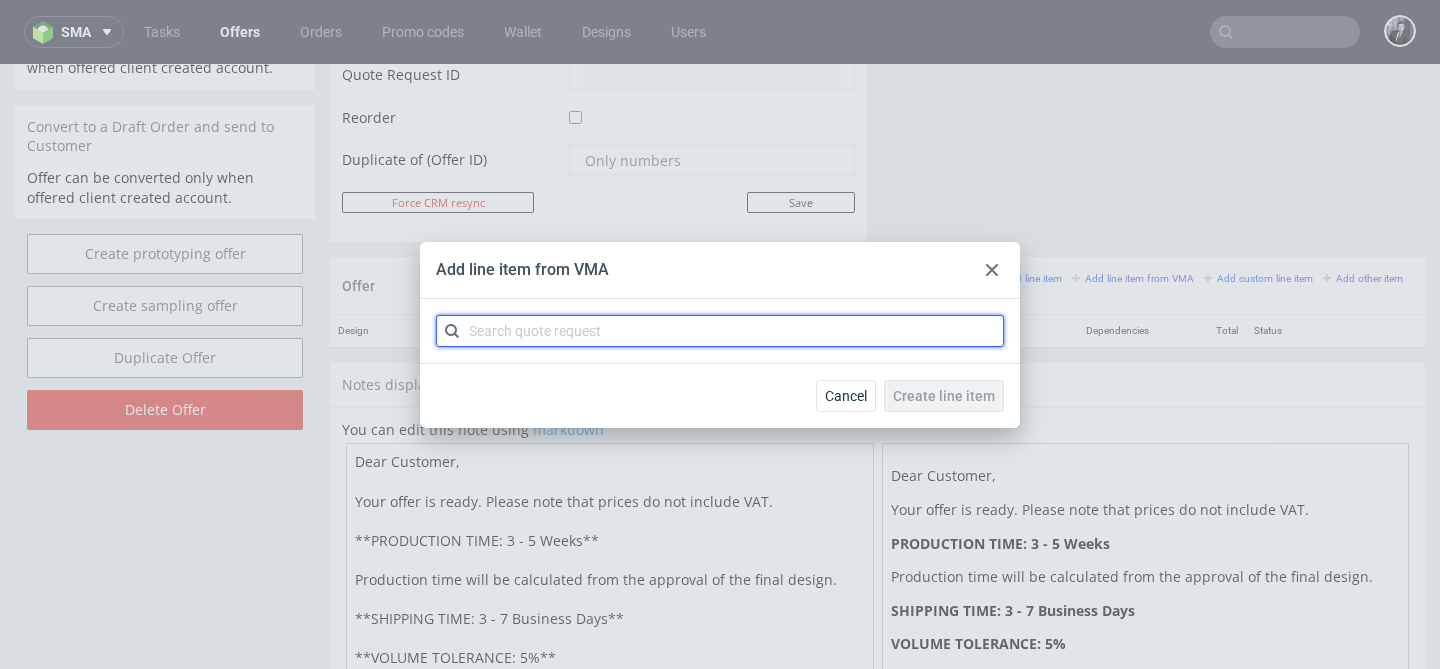 click at bounding box center (720, 331) 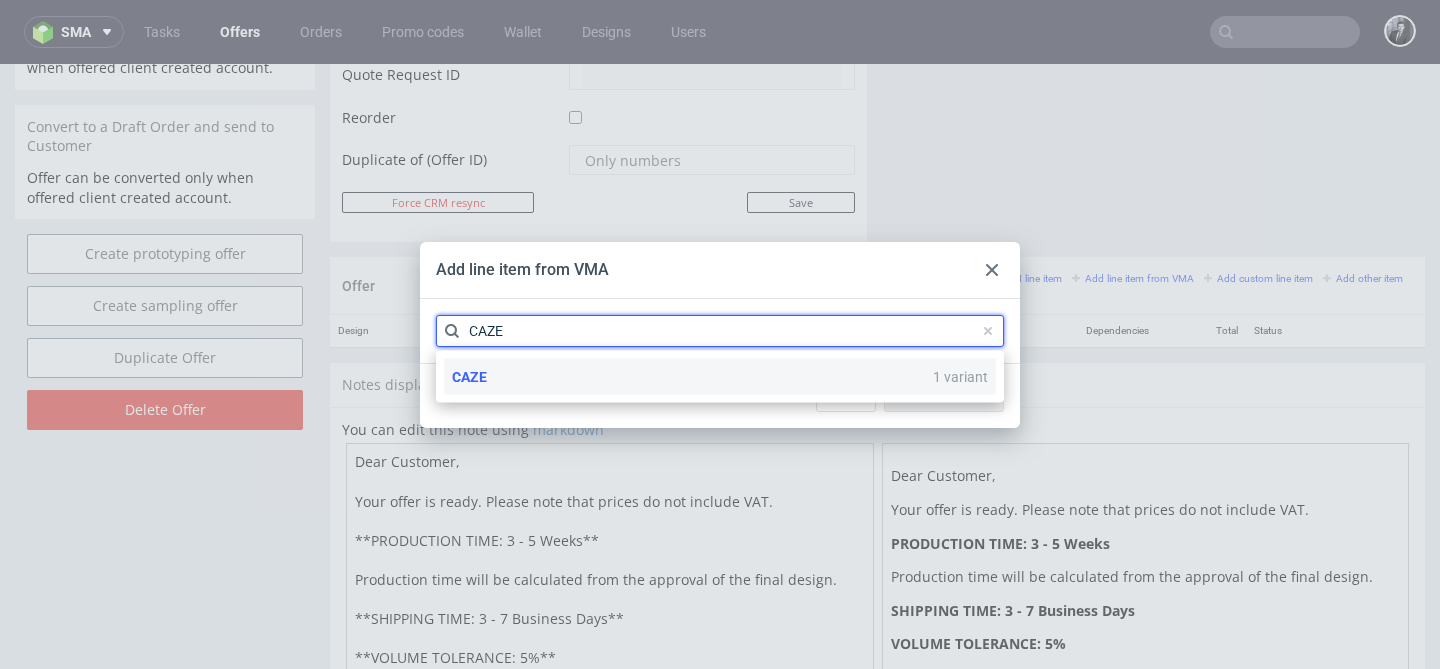 type on "CAZE" 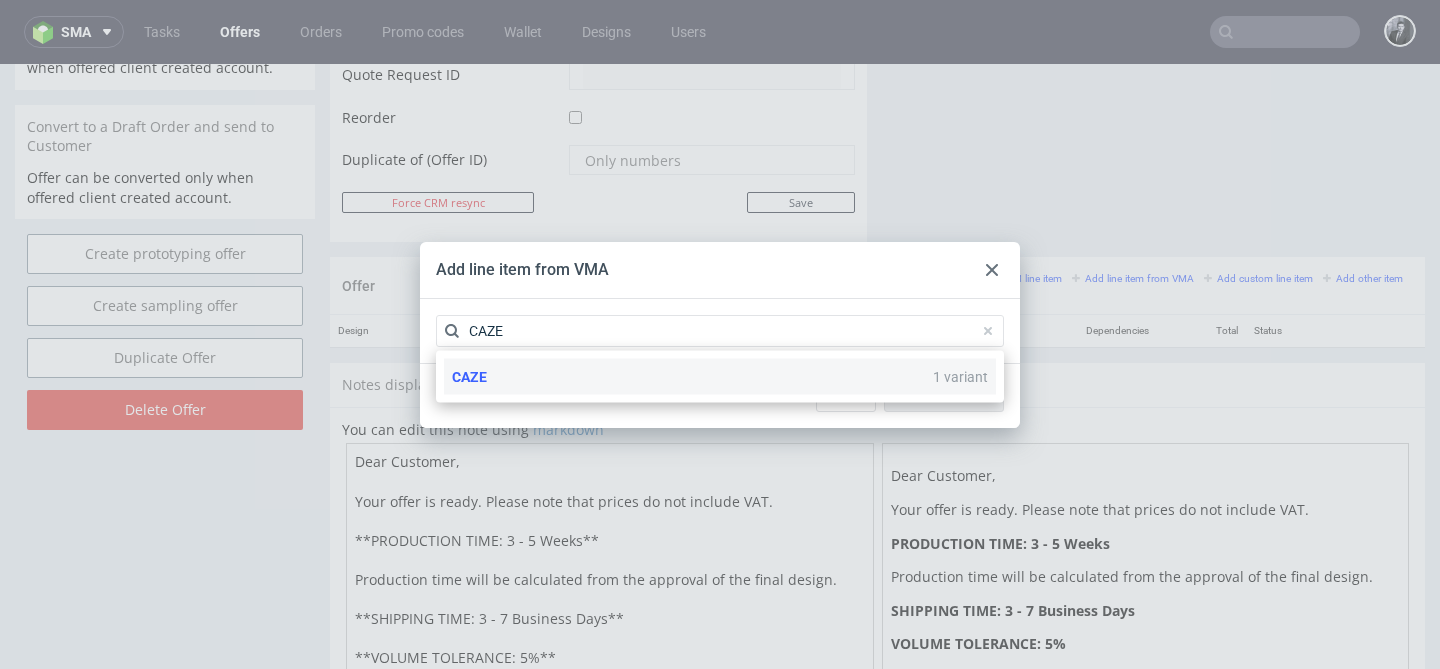 click on "CAZE 1 variant" at bounding box center [720, 377] 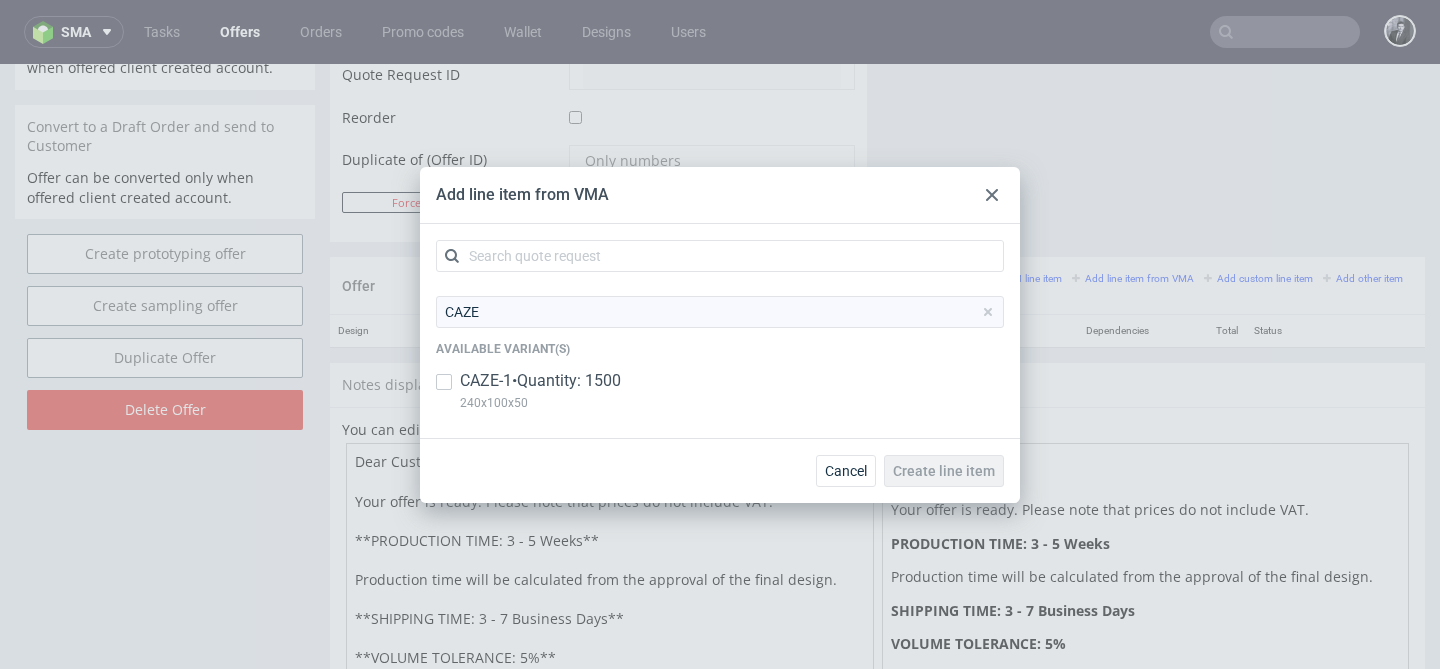 click on "CAZE-1  •  Quantity: 1500" at bounding box center [540, 381] 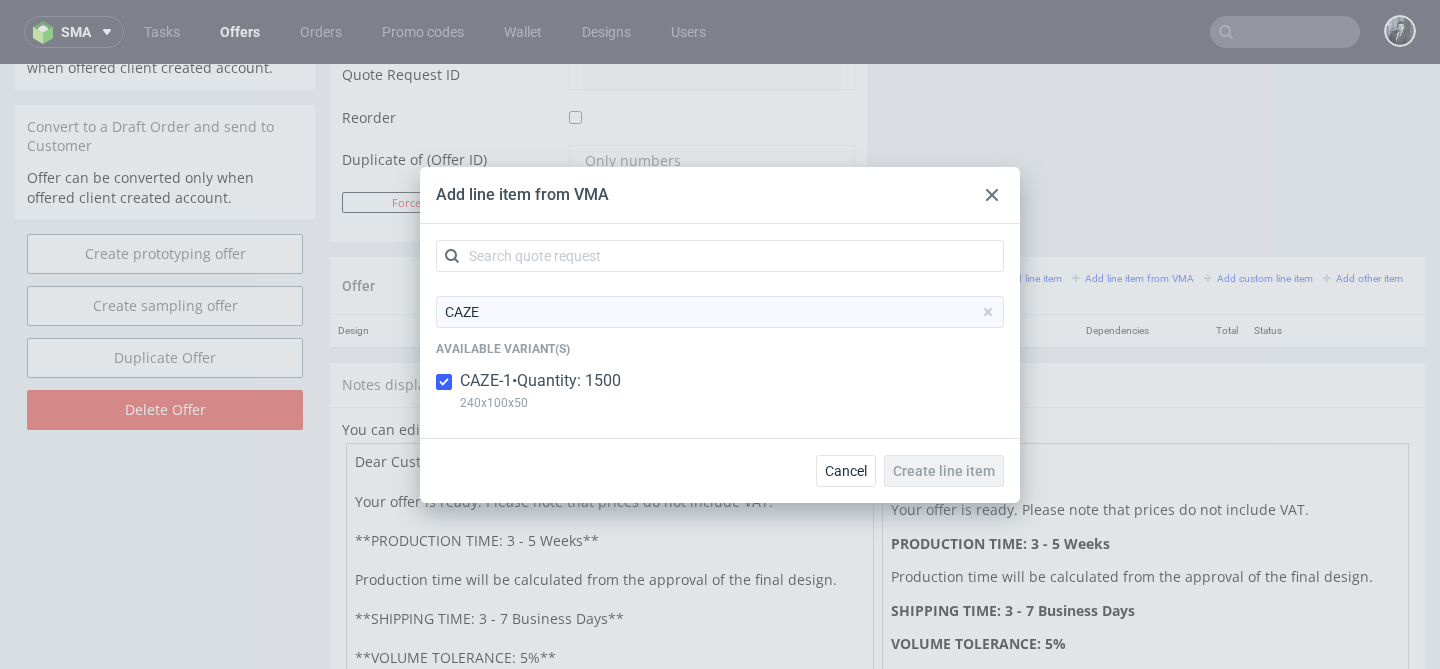 checkbox on "true" 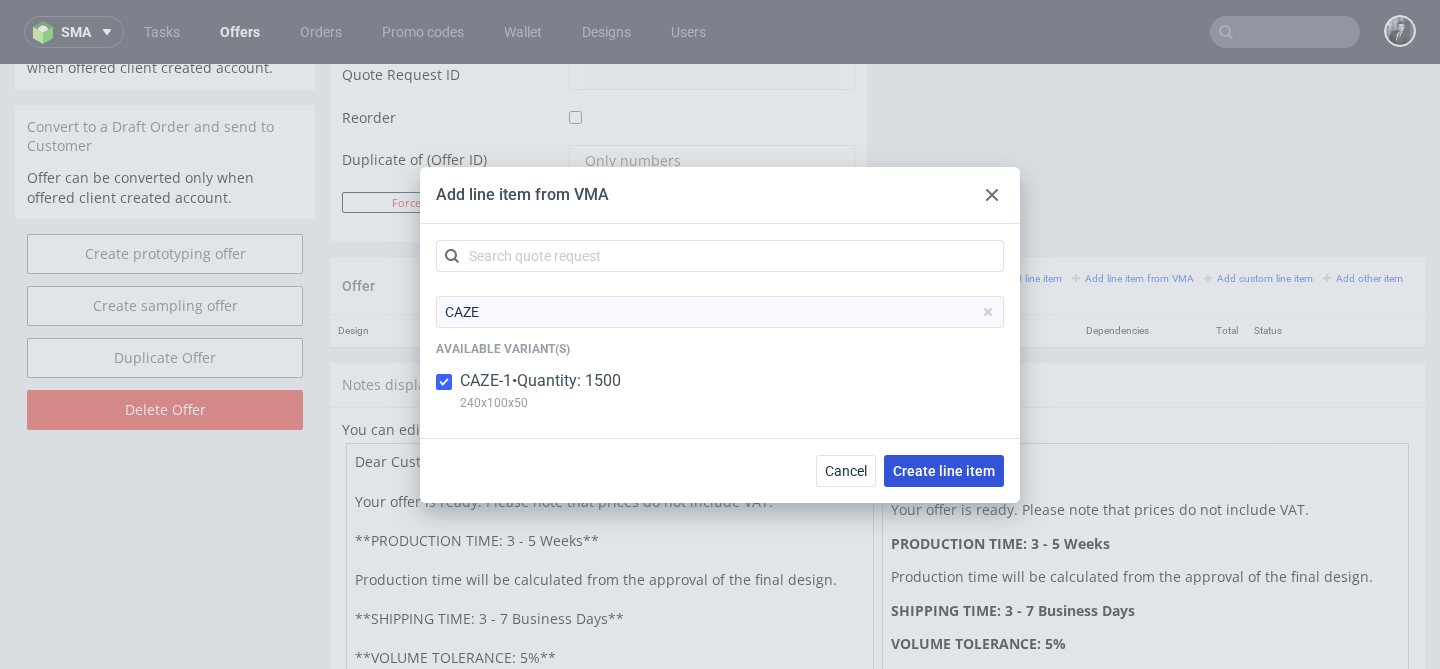 click on "Create line item" at bounding box center (944, 471) 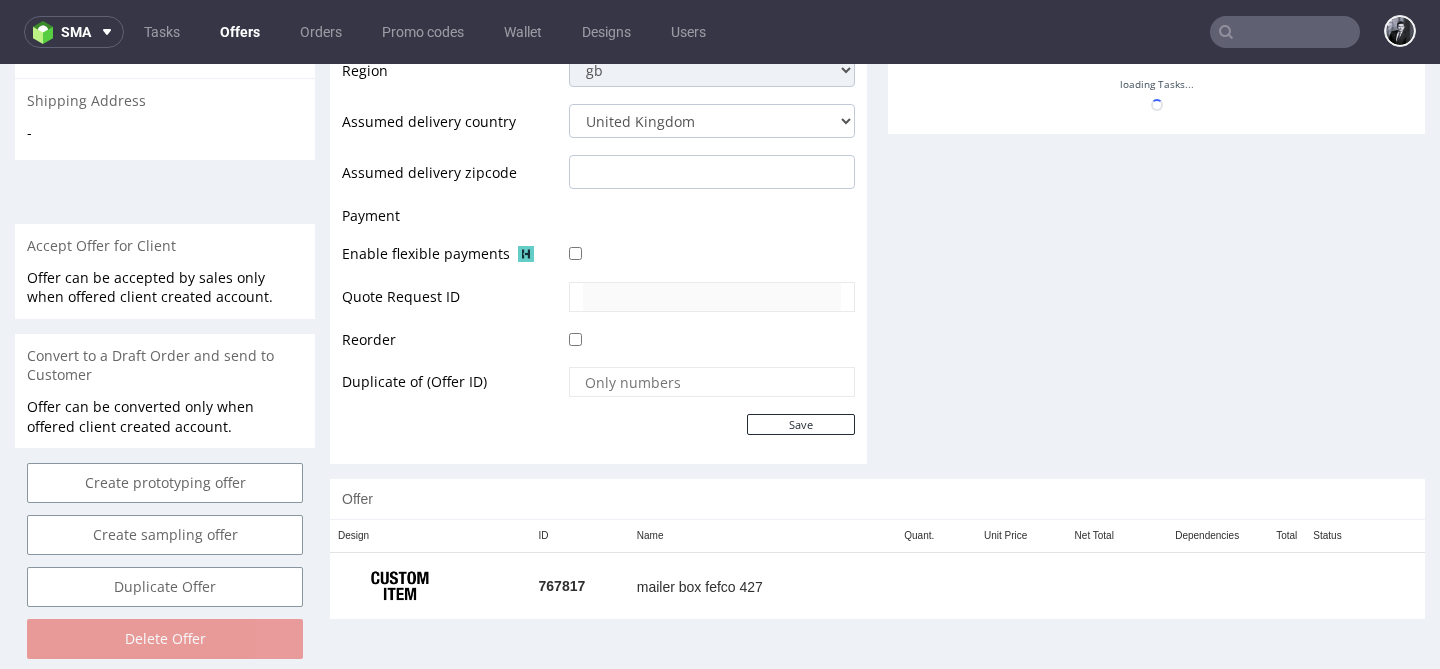 scroll, scrollTop: 782, scrollLeft: 0, axis: vertical 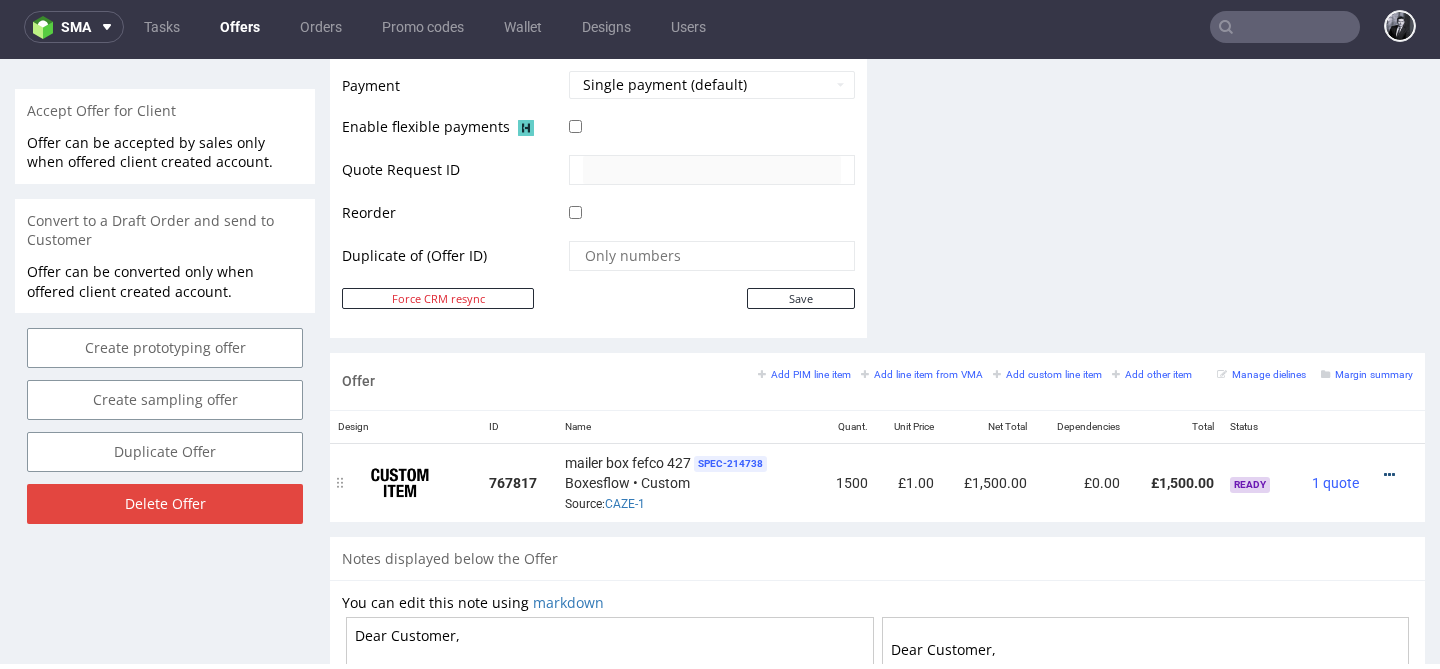 click at bounding box center (1389, 475) 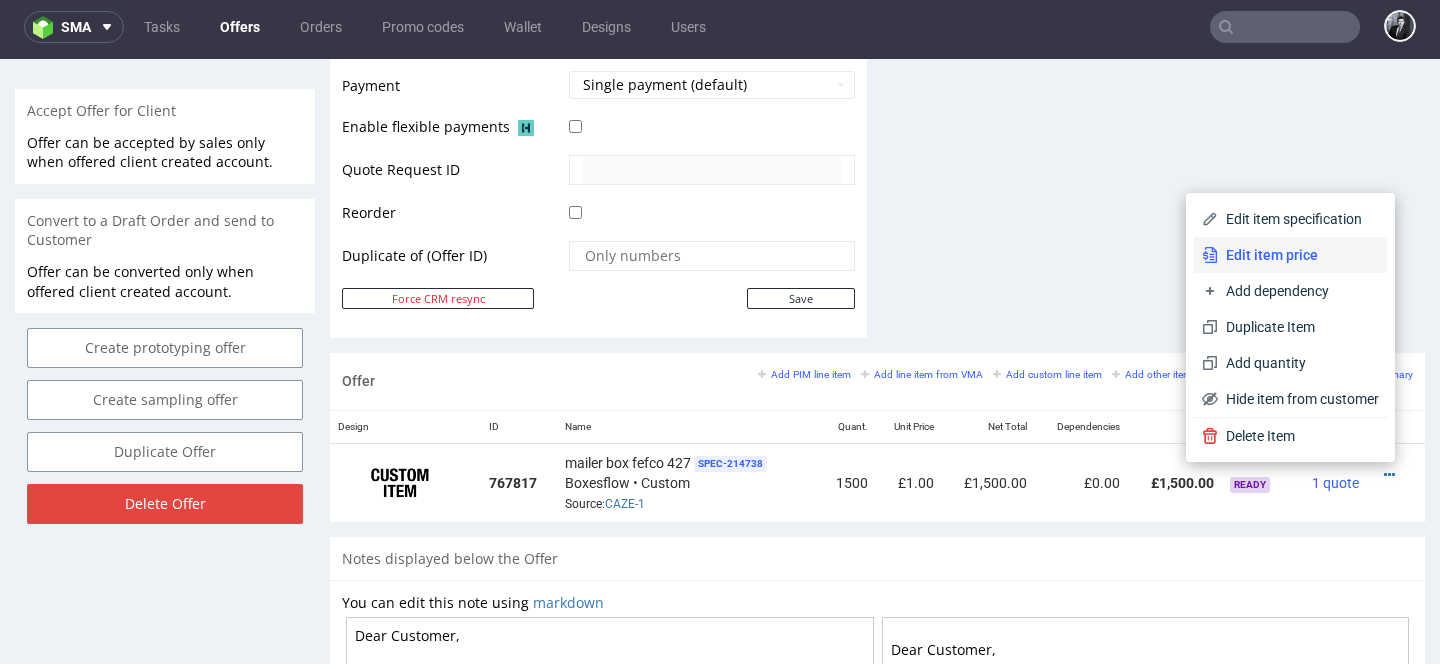 click on "Edit item price" at bounding box center [1290, 255] 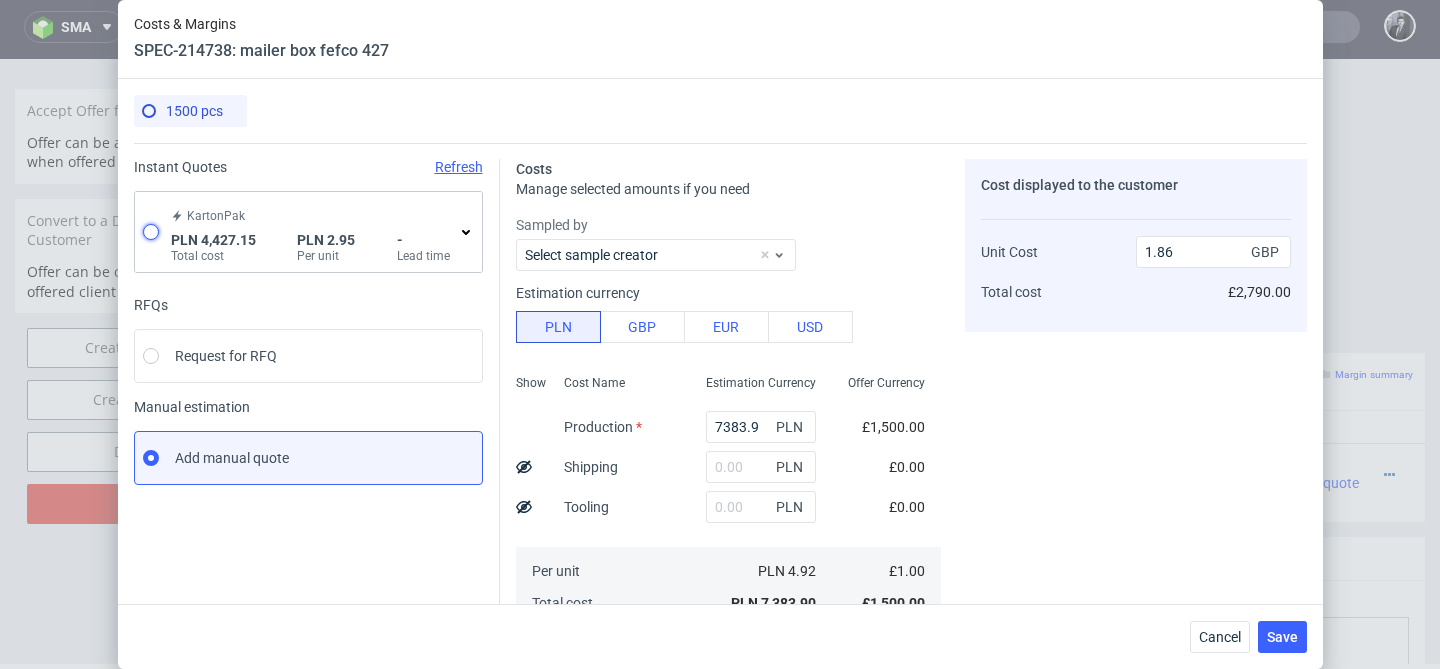 click at bounding box center (151, 232) 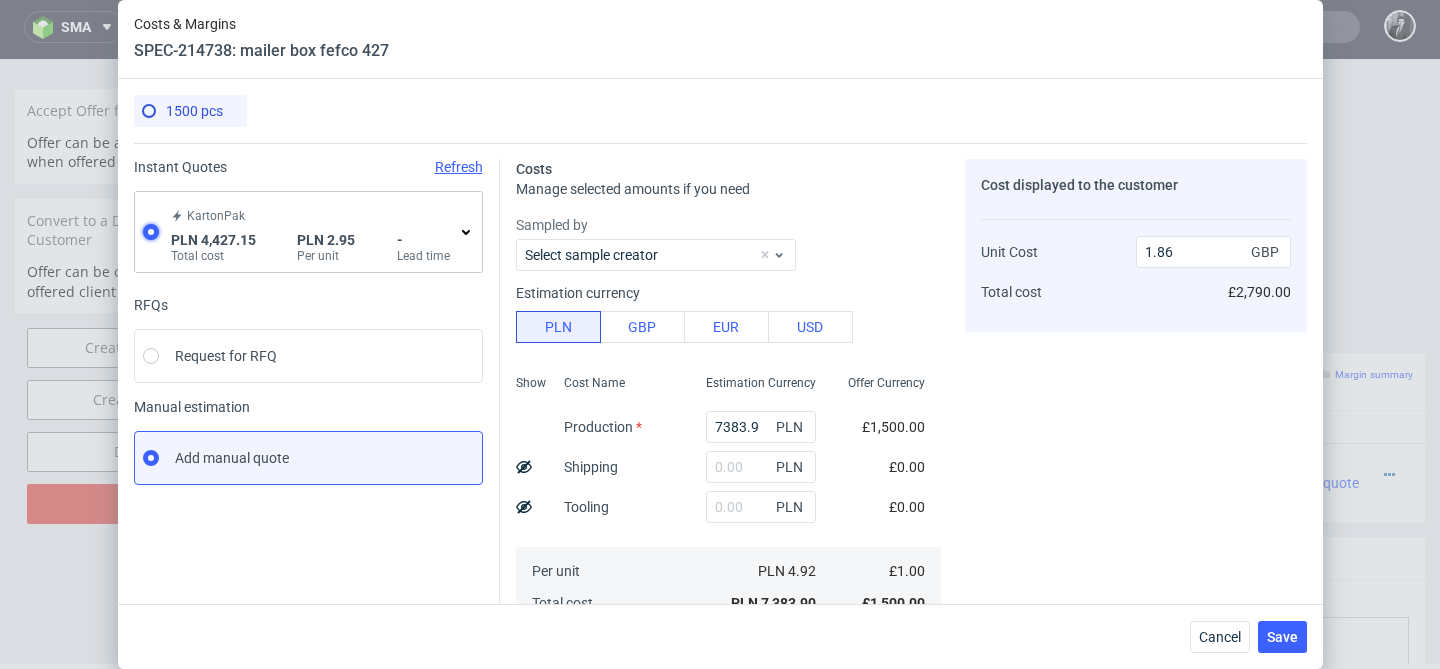 radio on "true" 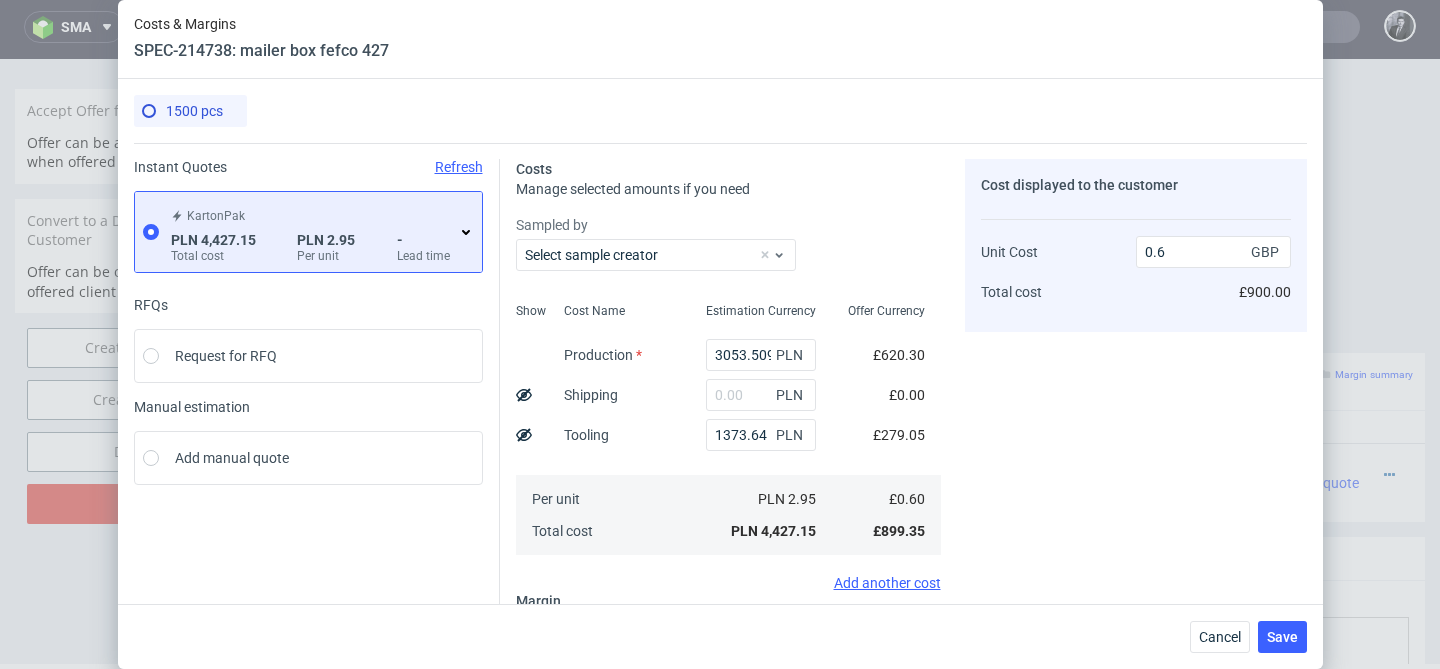 click 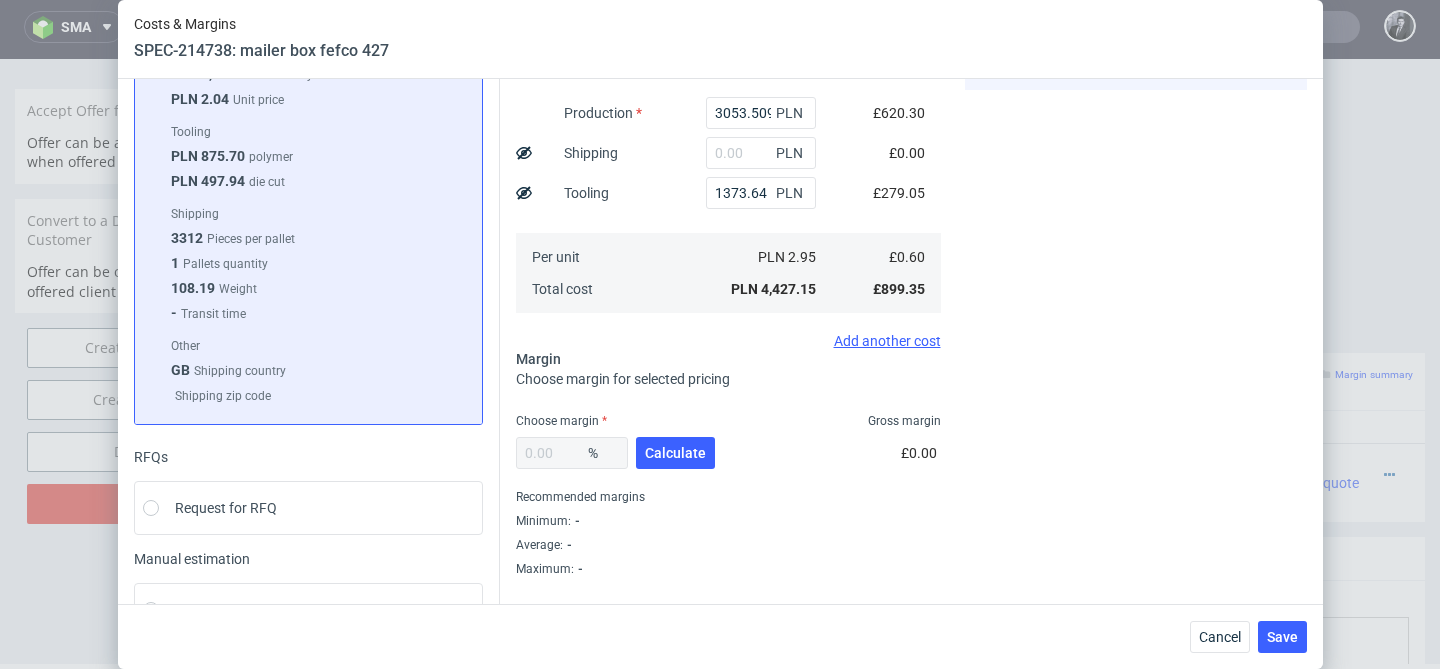 scroll, scrollTop: 253, scrollLeft: 0, axis: vertical 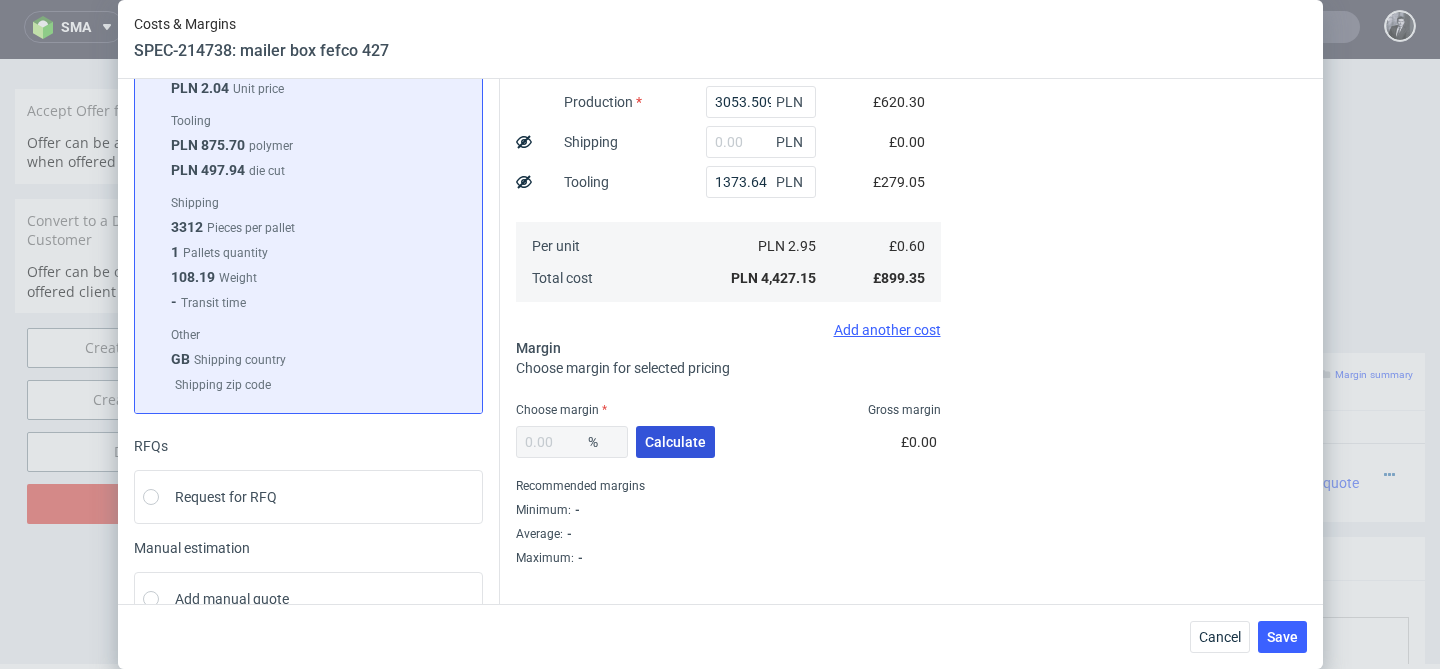 click on "Calculate" at bounding box center [675, 442] 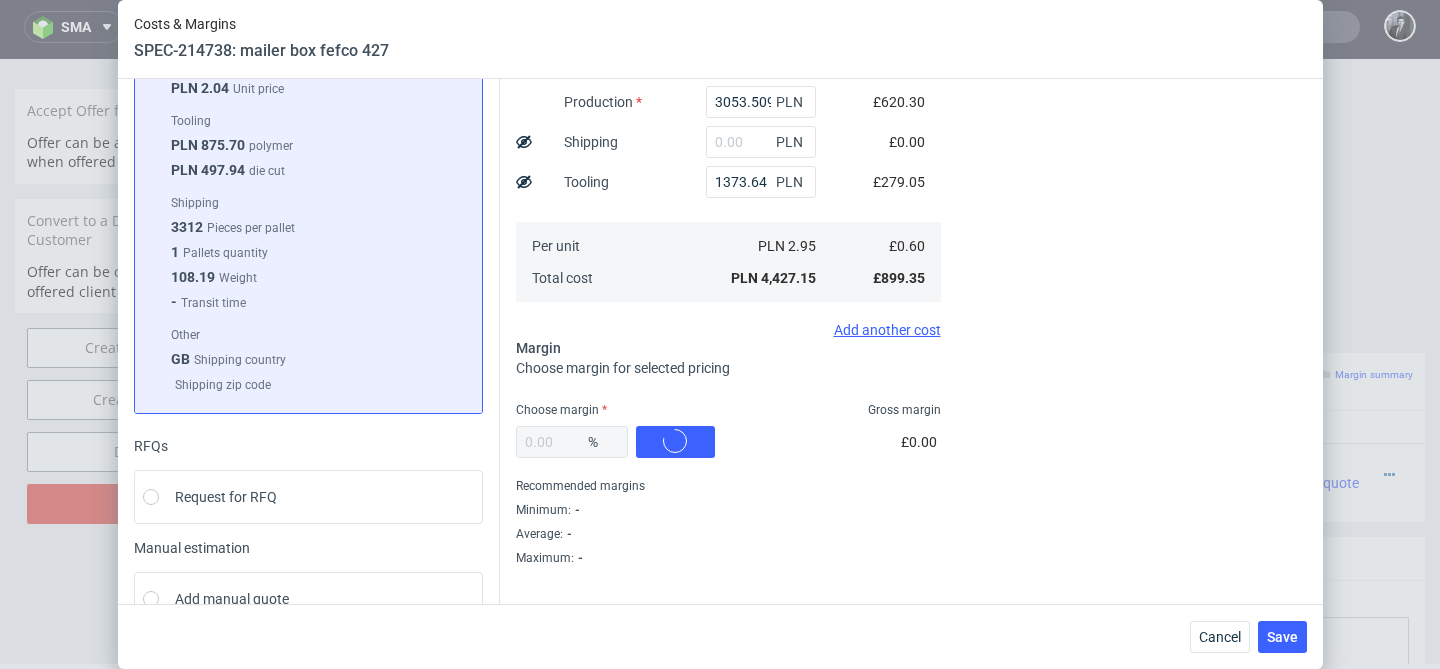 type on "39.1" 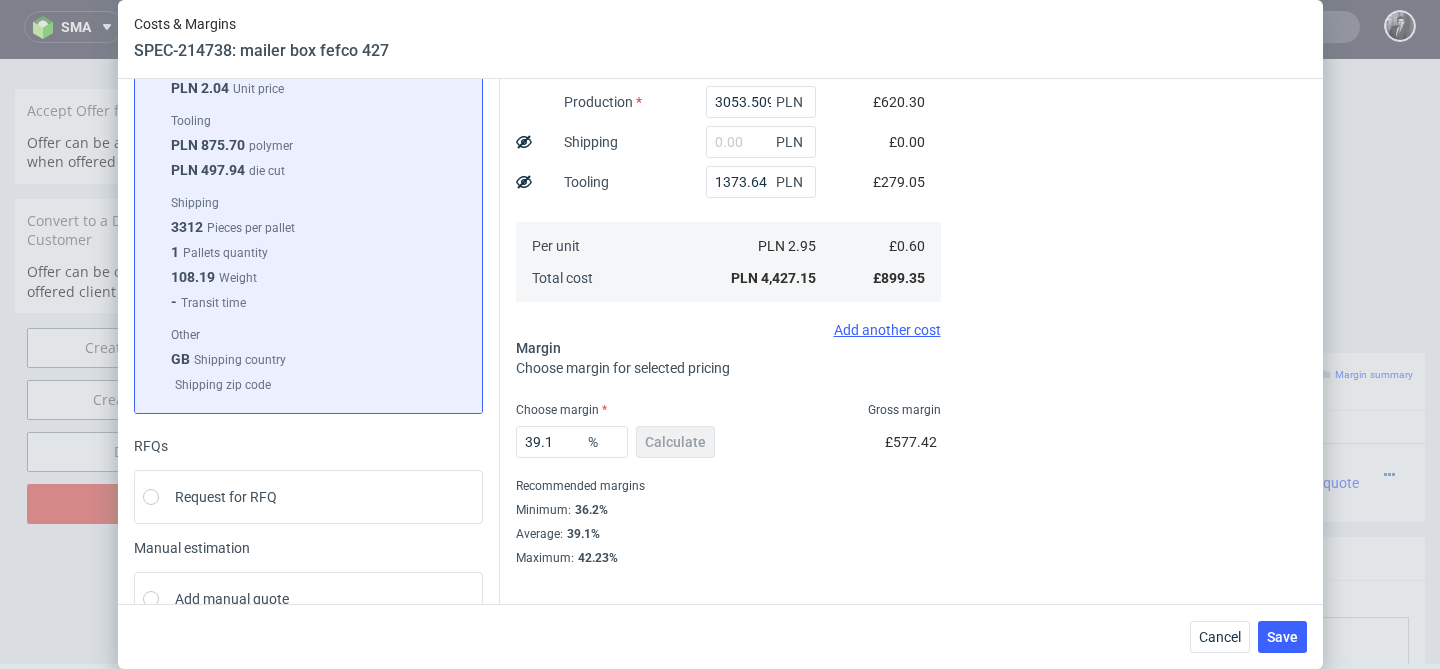 scroll, scrollTop: 302, scrollLeft: 0, axis: vertical 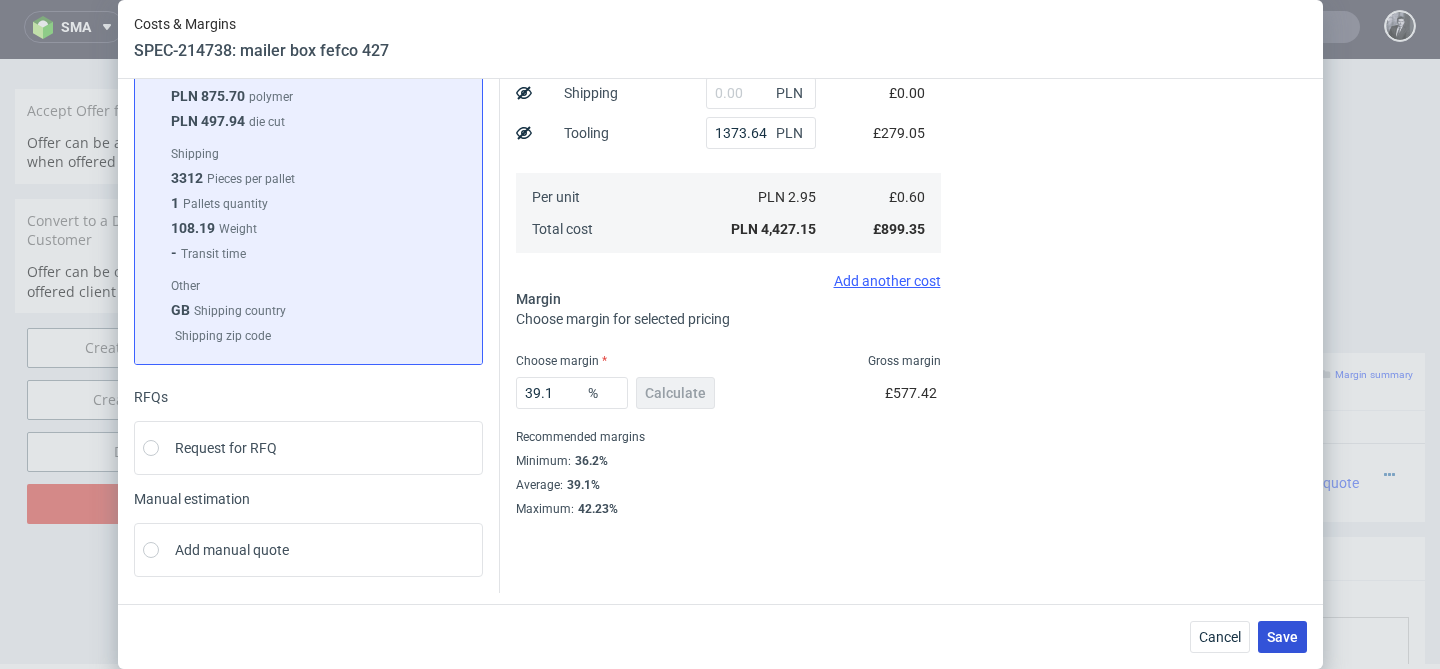 click on "Save" at bounding box center (1282, 637) 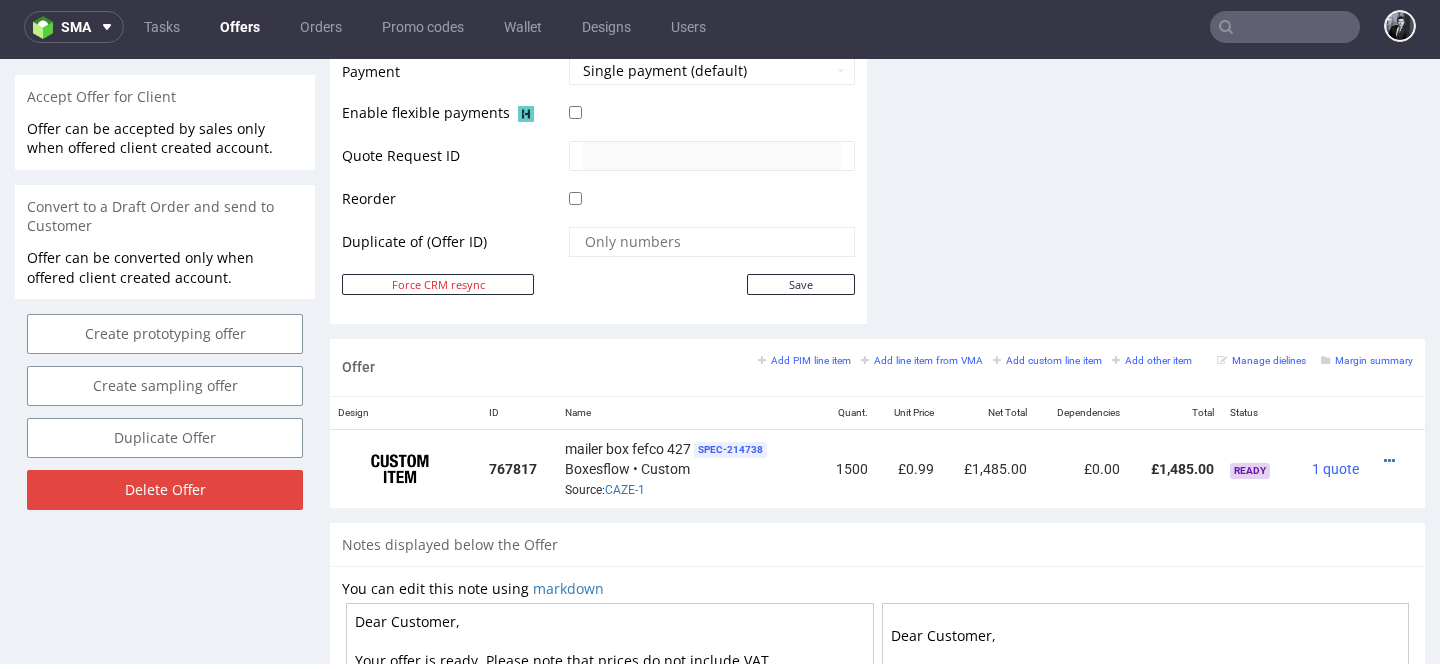 scroll, scrollTop: 903, scrollLeft: 0, axis: vertical 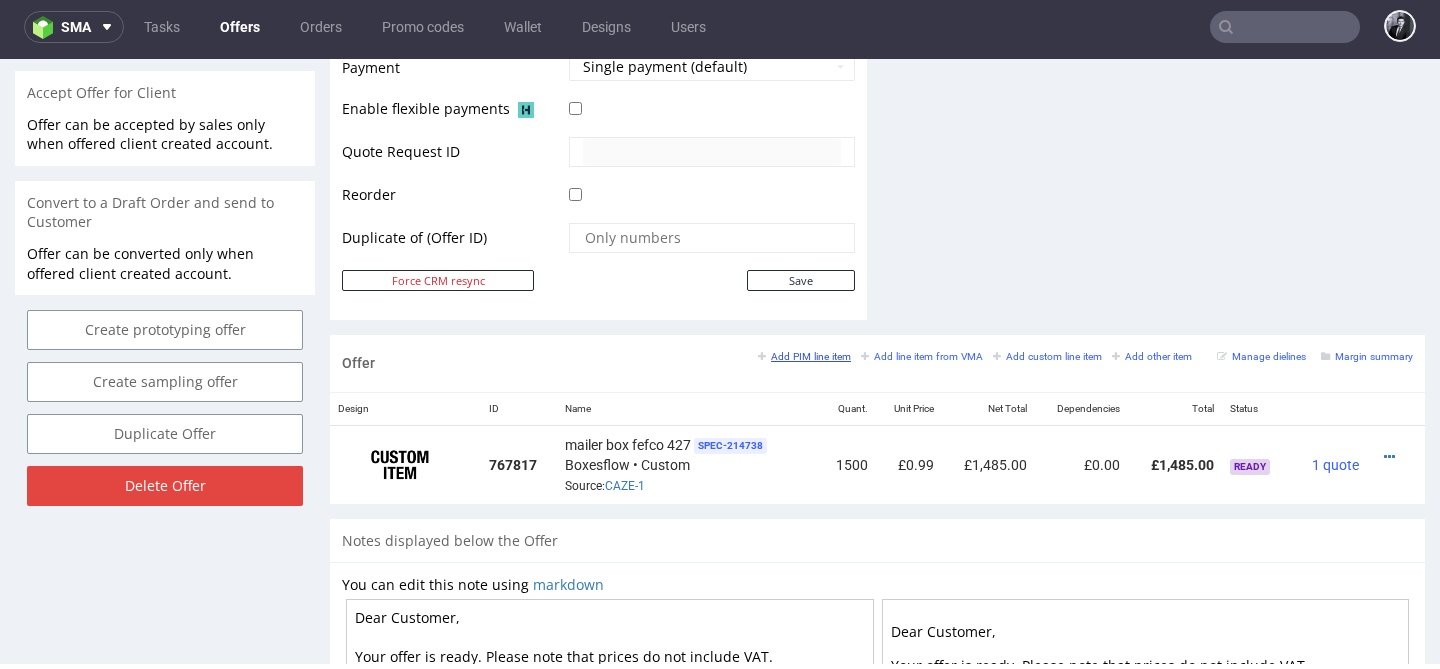 click on "Add PIM line item" at bounding box center (804, 356) 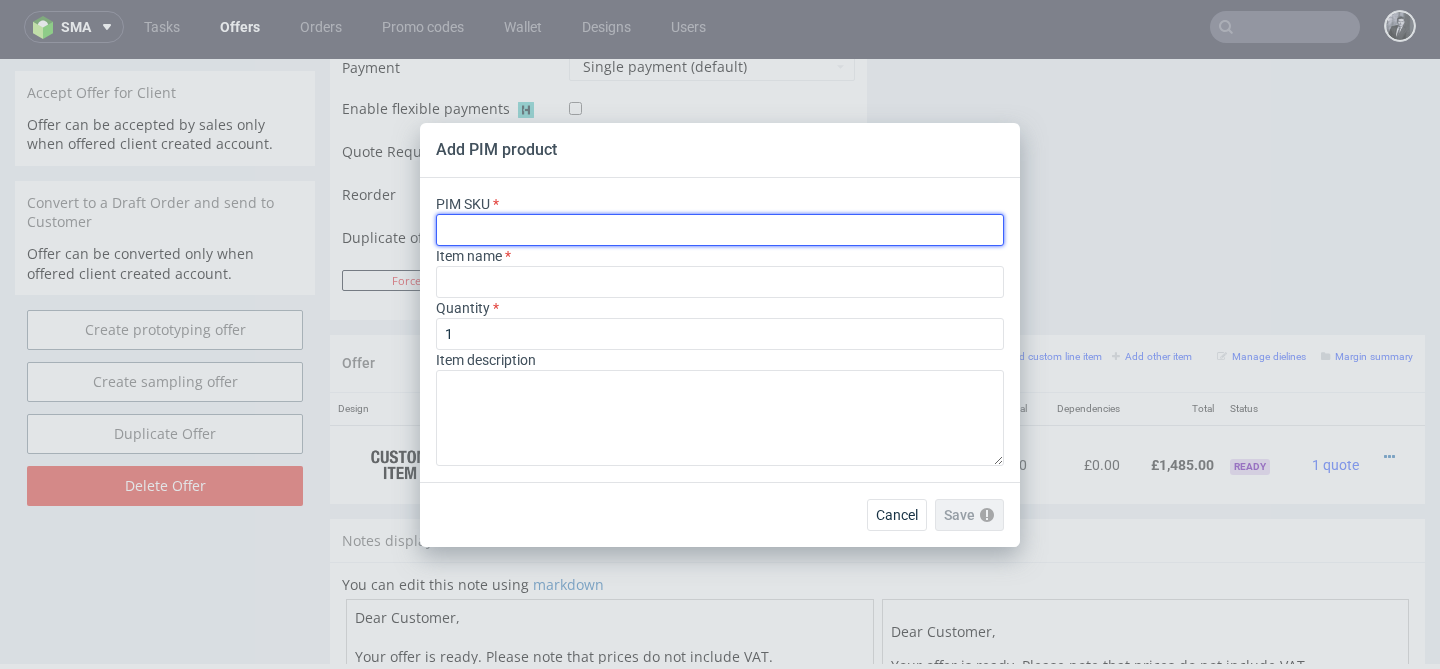 click at bounding box center (720, 230) 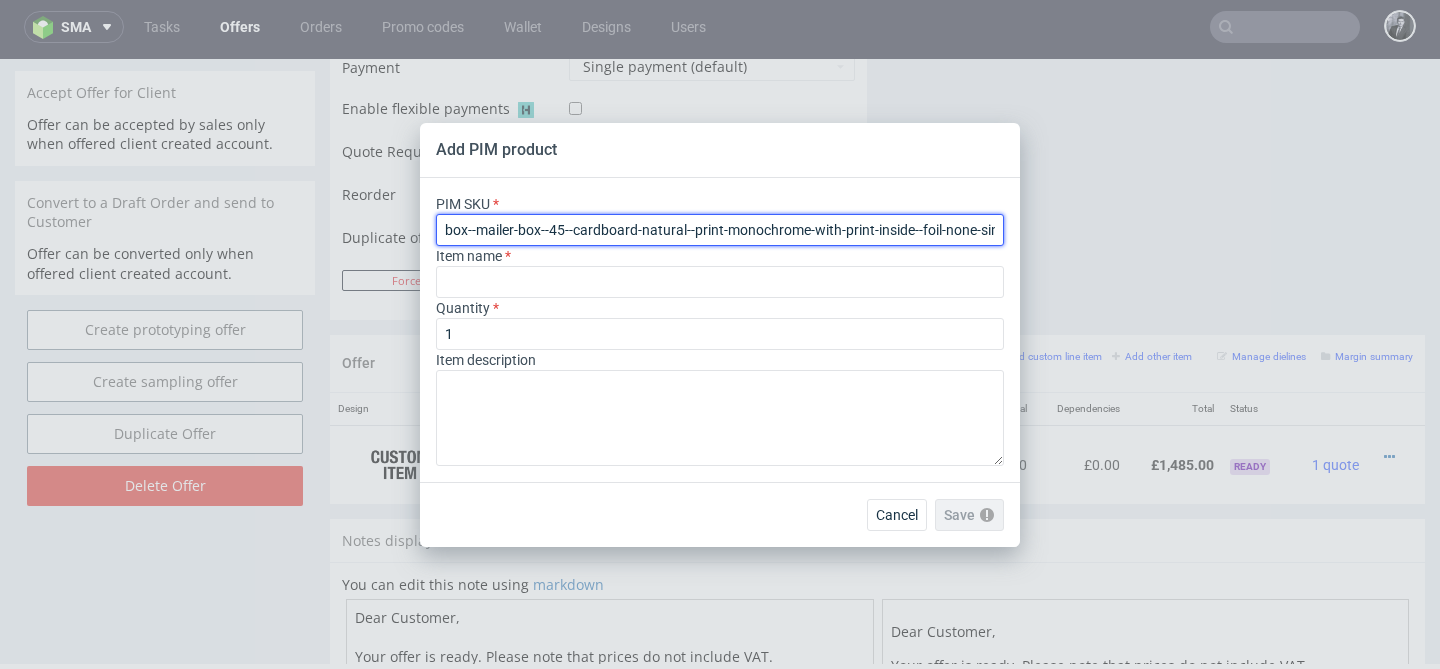 scroll, scrollTop: 0, scrollLeft: 48, axis: horizontal 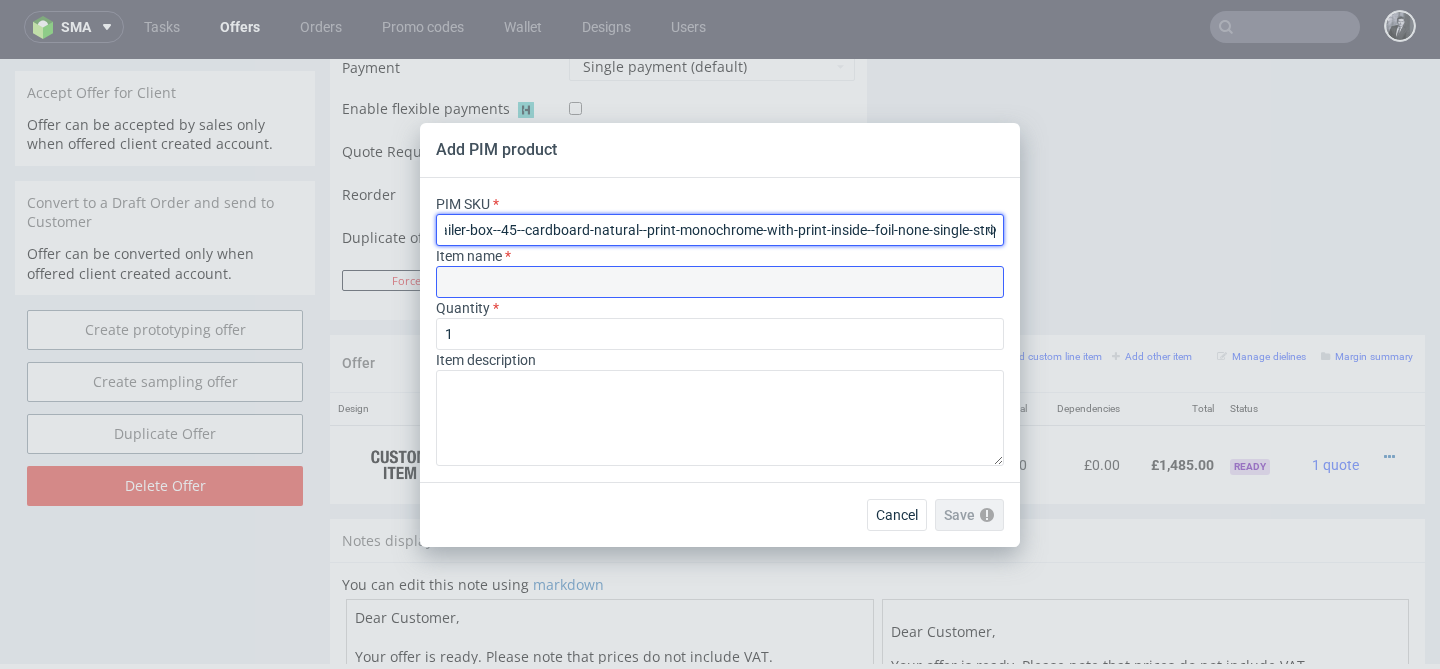 type on "Pudełko Fasonowe" 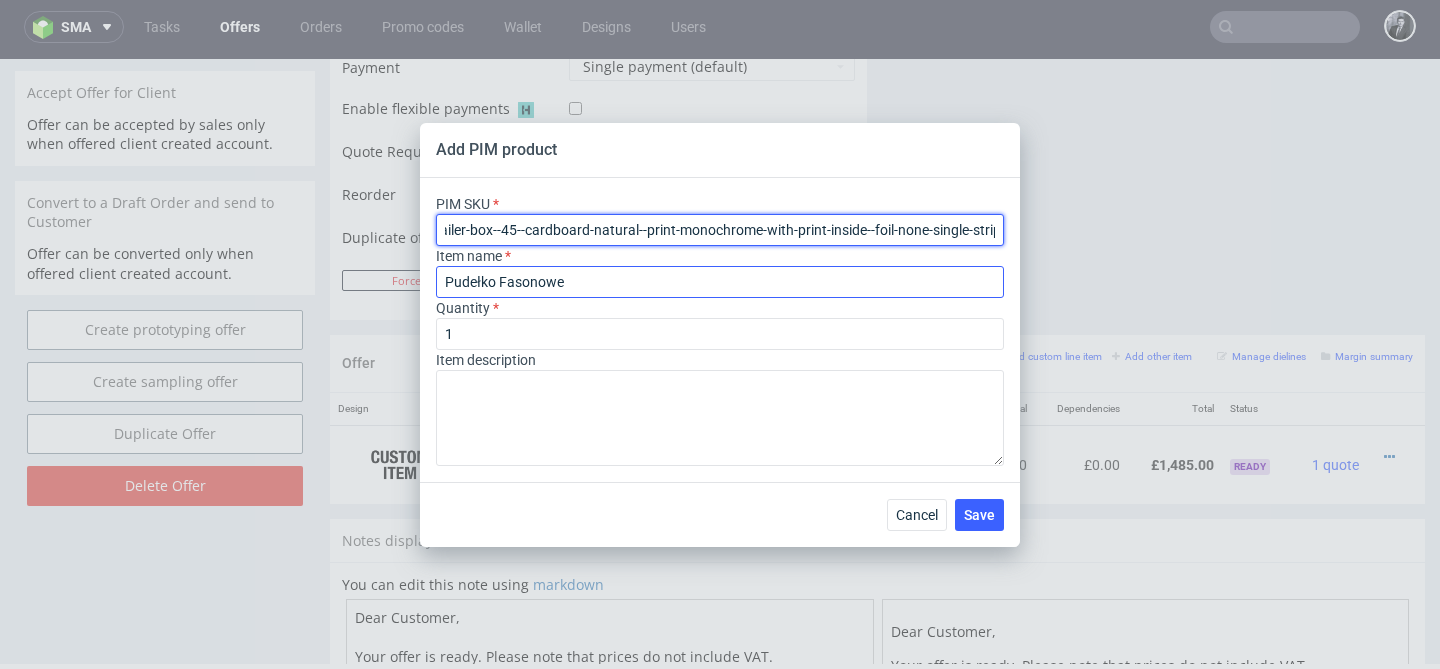 type on "box--mailer-box--45--cardboard-natural--print-monochrome-with-print-inside--foil-none-single-strip" 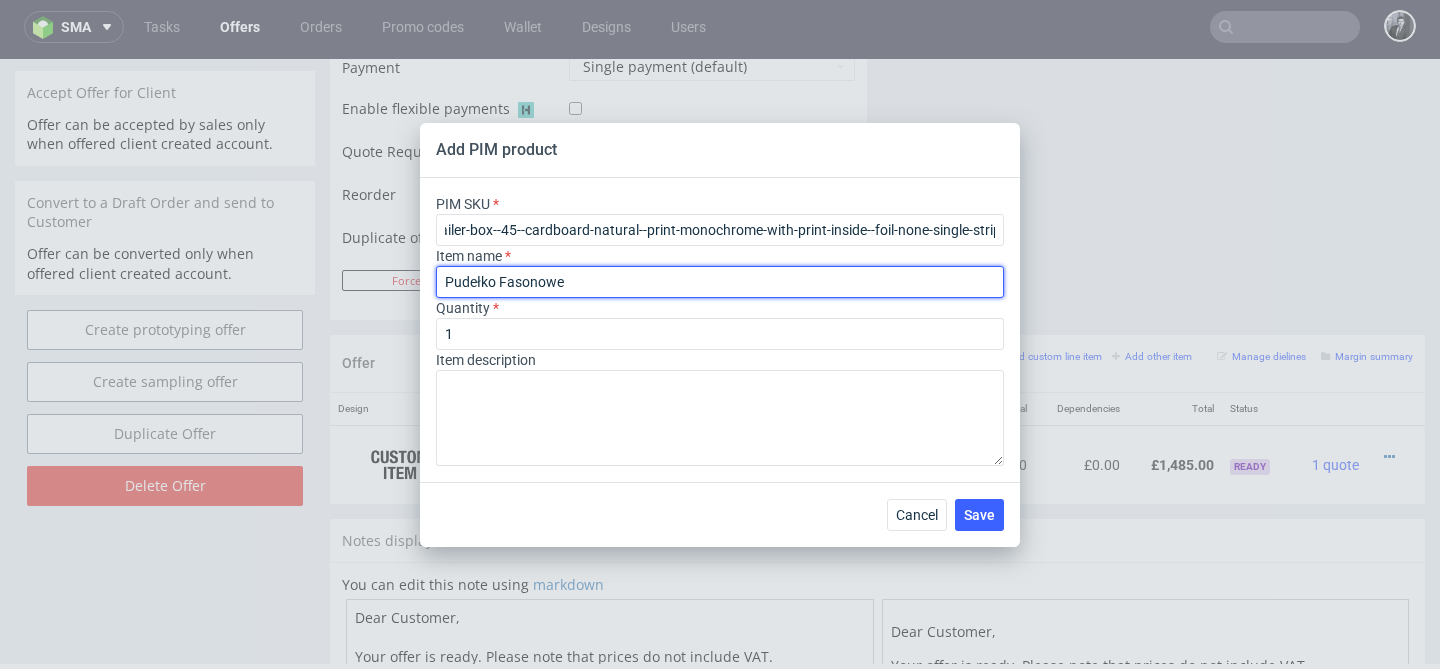 scroll, scrollTop: 0, scrollLeft: 0, axis: both 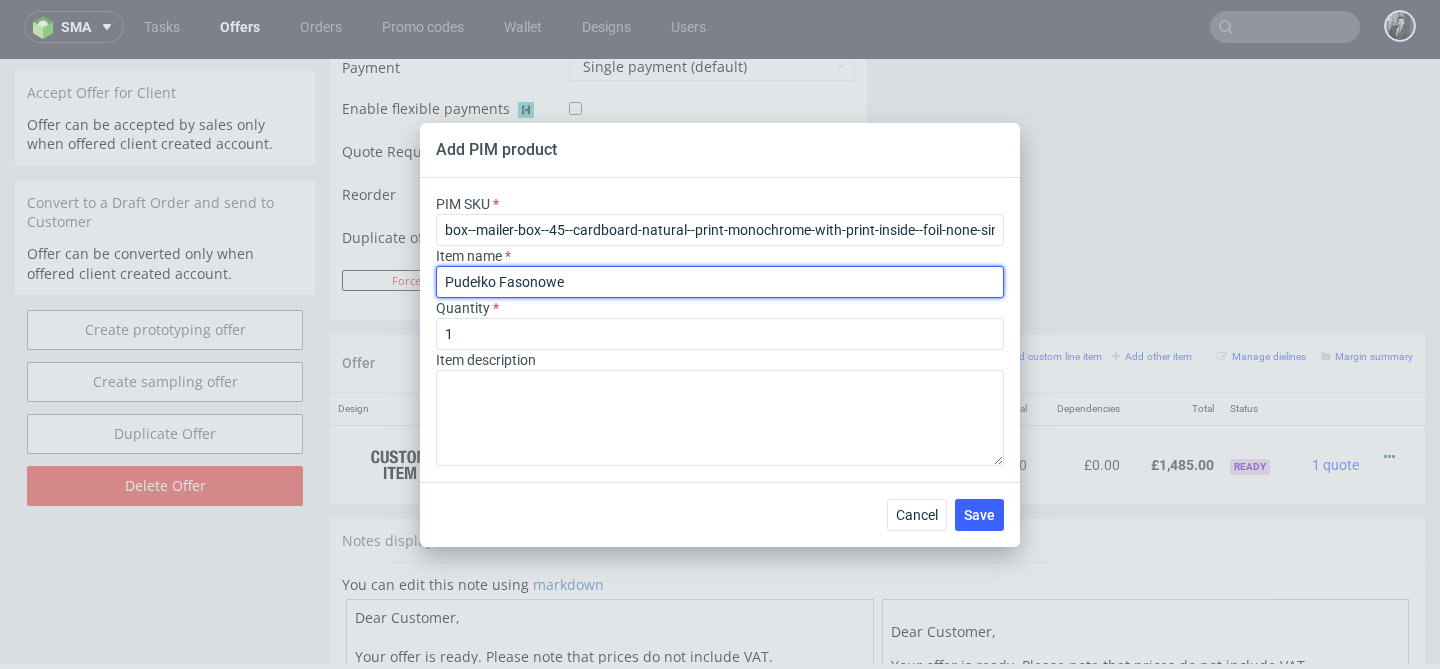 drag, startPoint x: 643, startPoint y: 282, endPoint x: 356, endPoint y: 274, distance: 287.11148 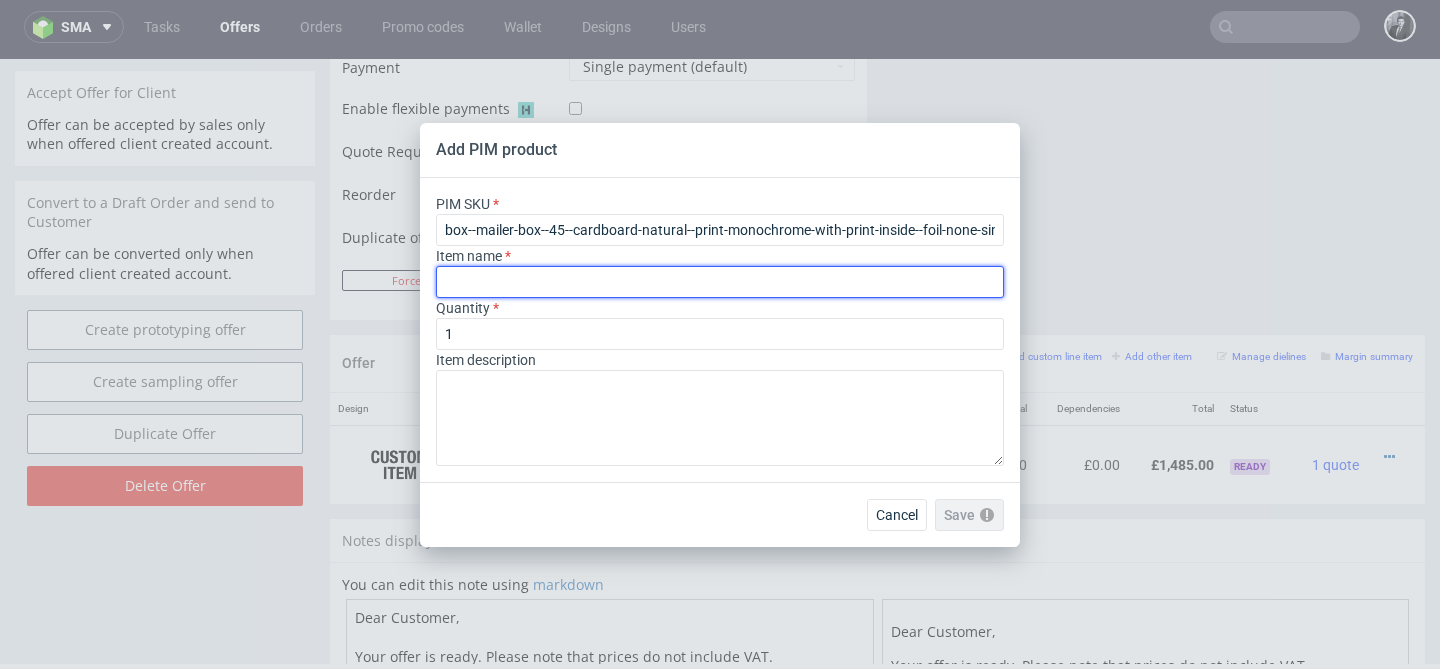 paste on "Economic Mailer Box F45 (23.1 x 14 x 8 cm)" 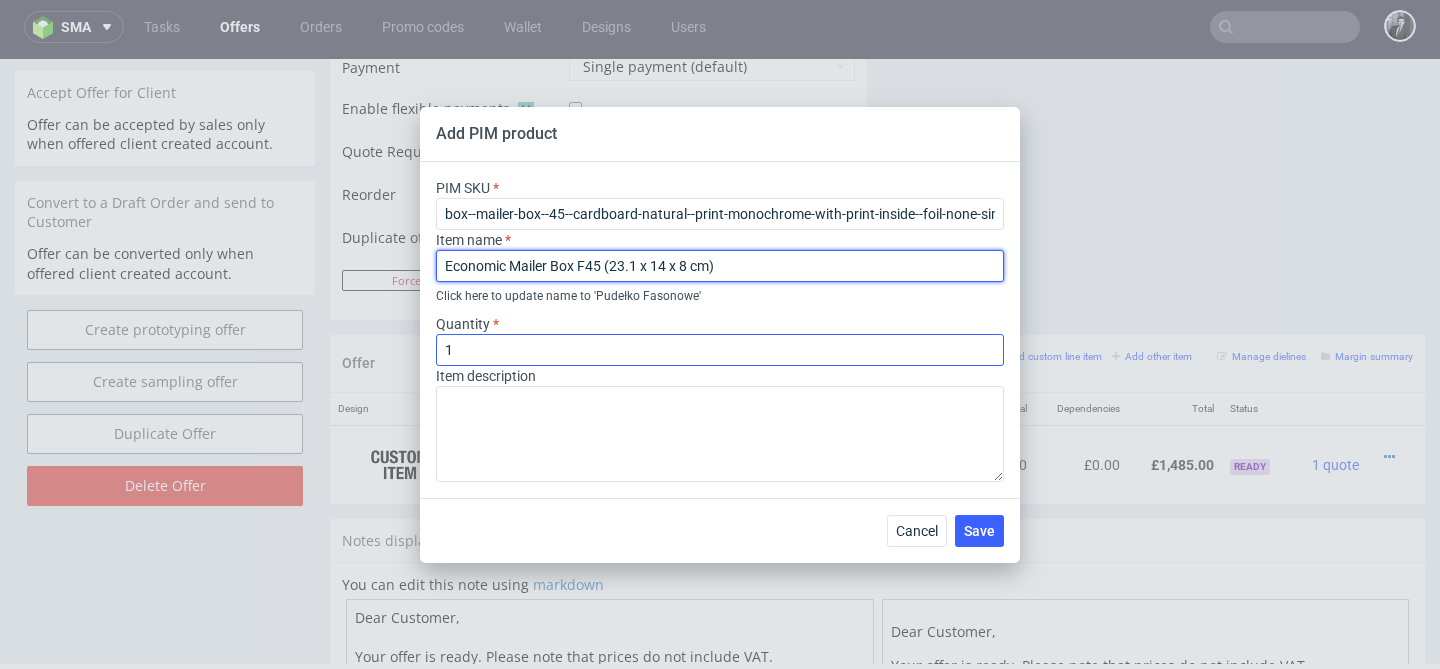 type on "Economic Mailer Box F45 (23.1 x 14 x 8 cm)" 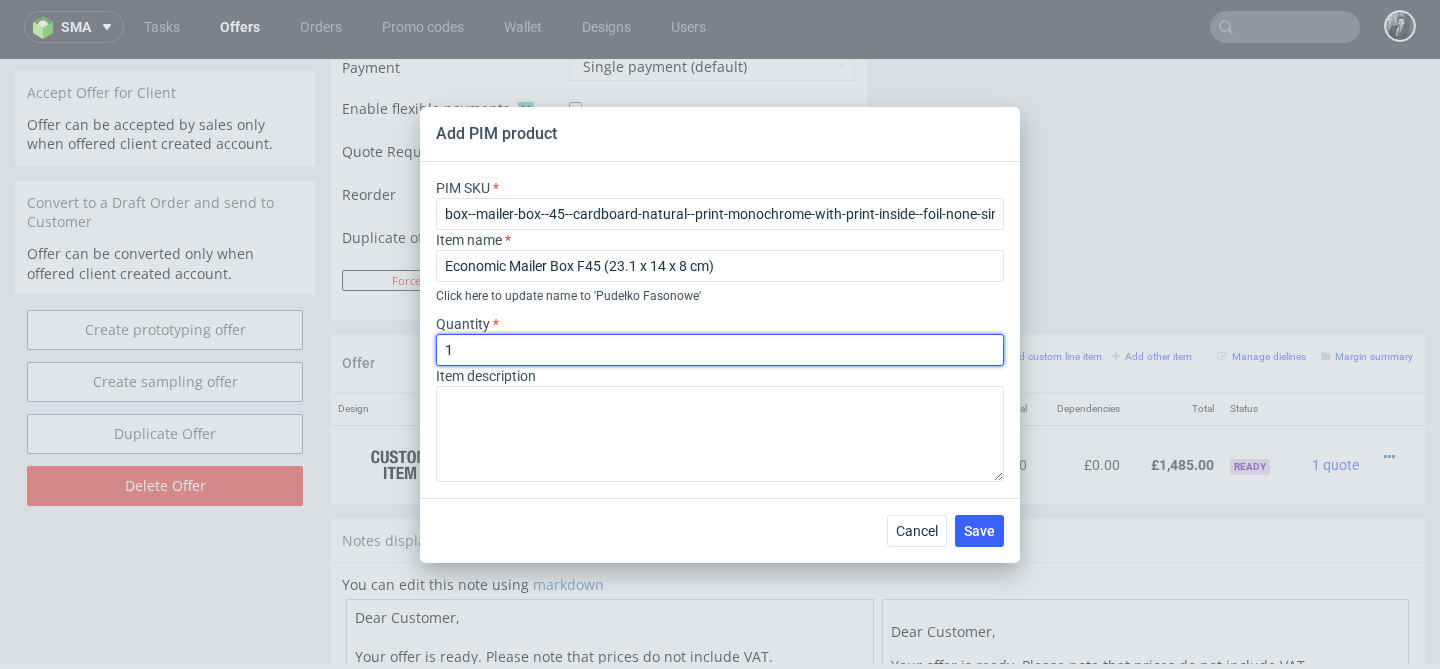 click on "1" at bounding box center [720, 350] 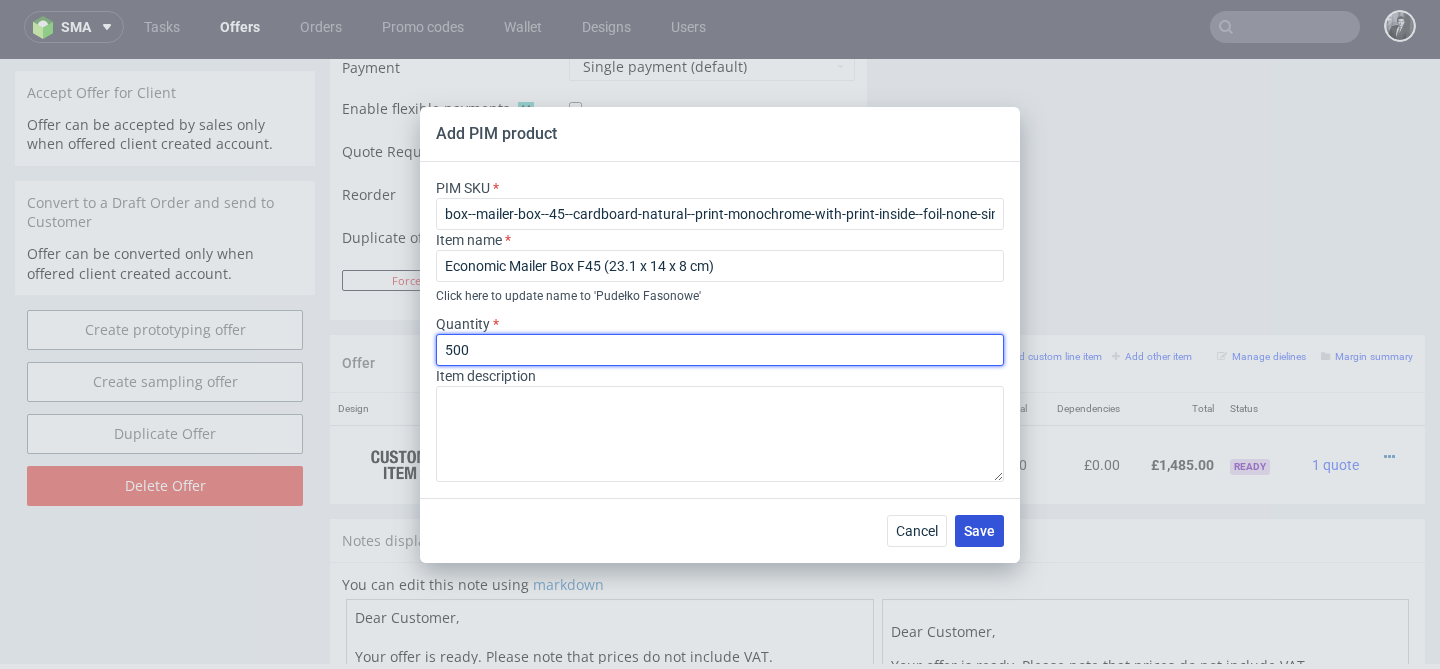 type on "500" 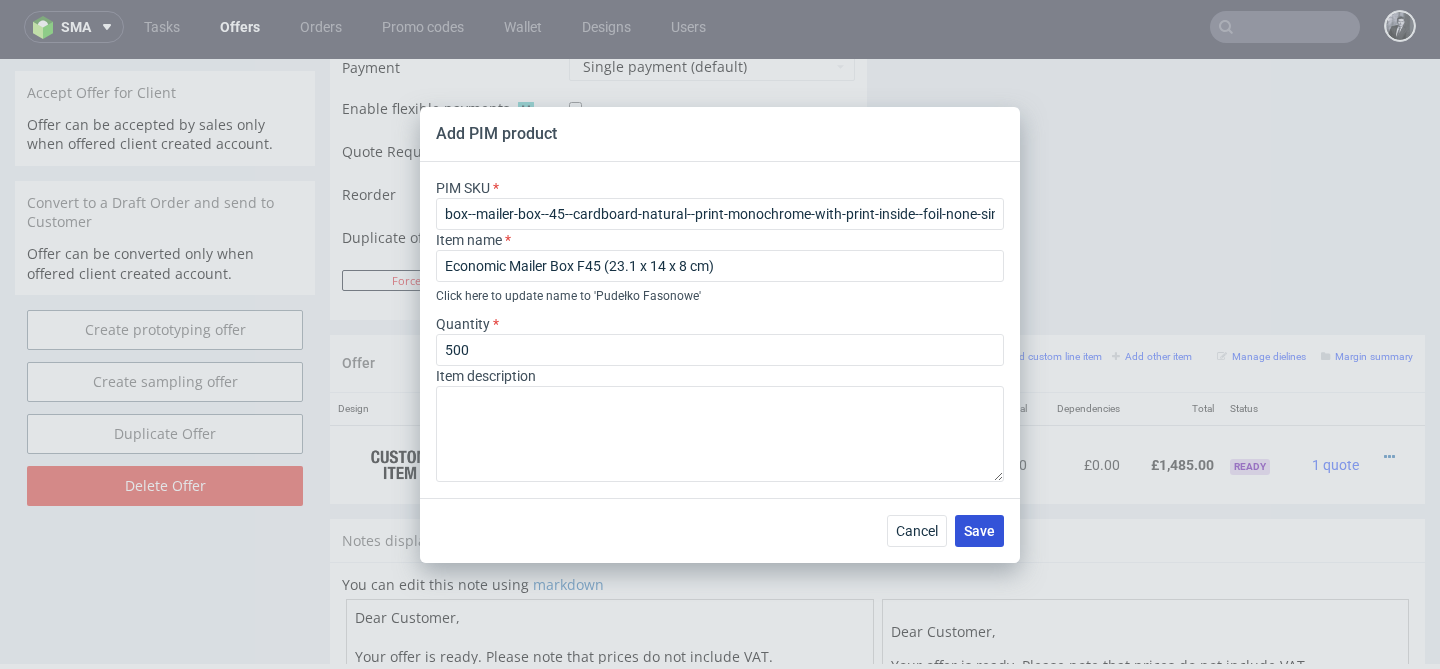 click on "Save" at bounding box center (979, 531) 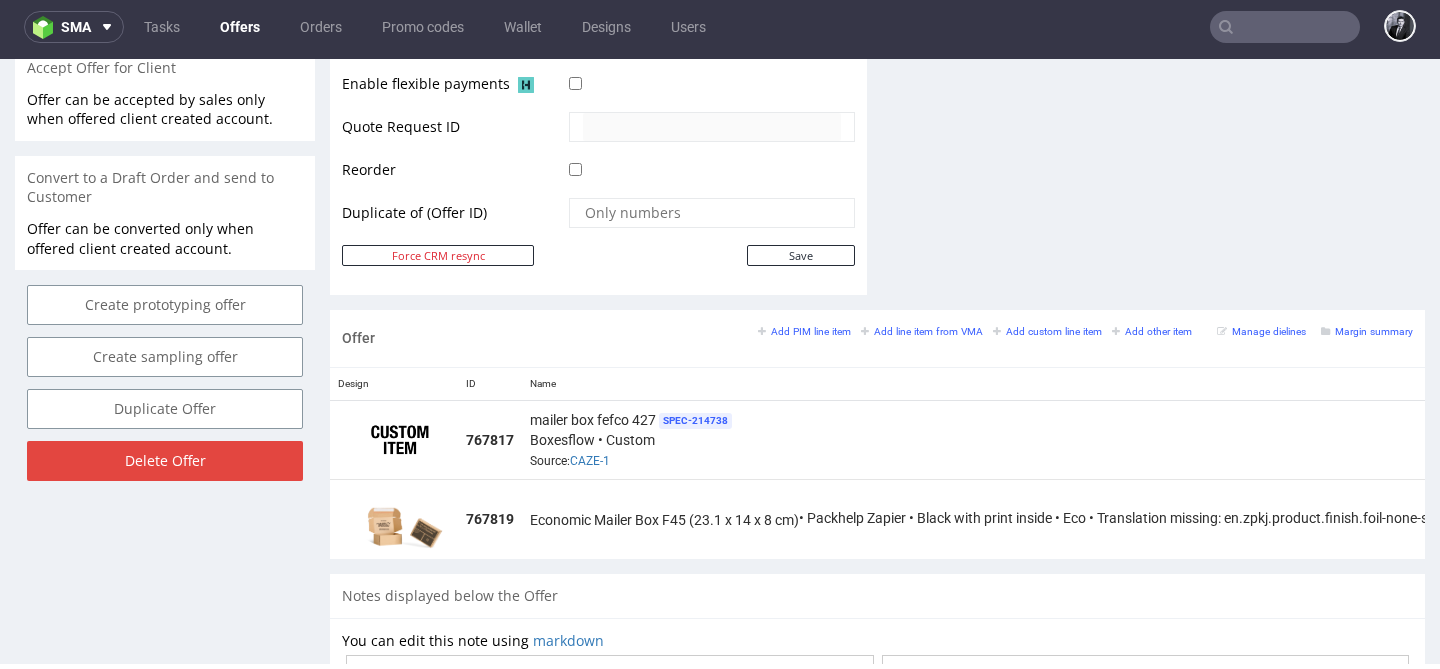 scroll, scrollTop: 982, scrollLeft: 0, axis: vertical 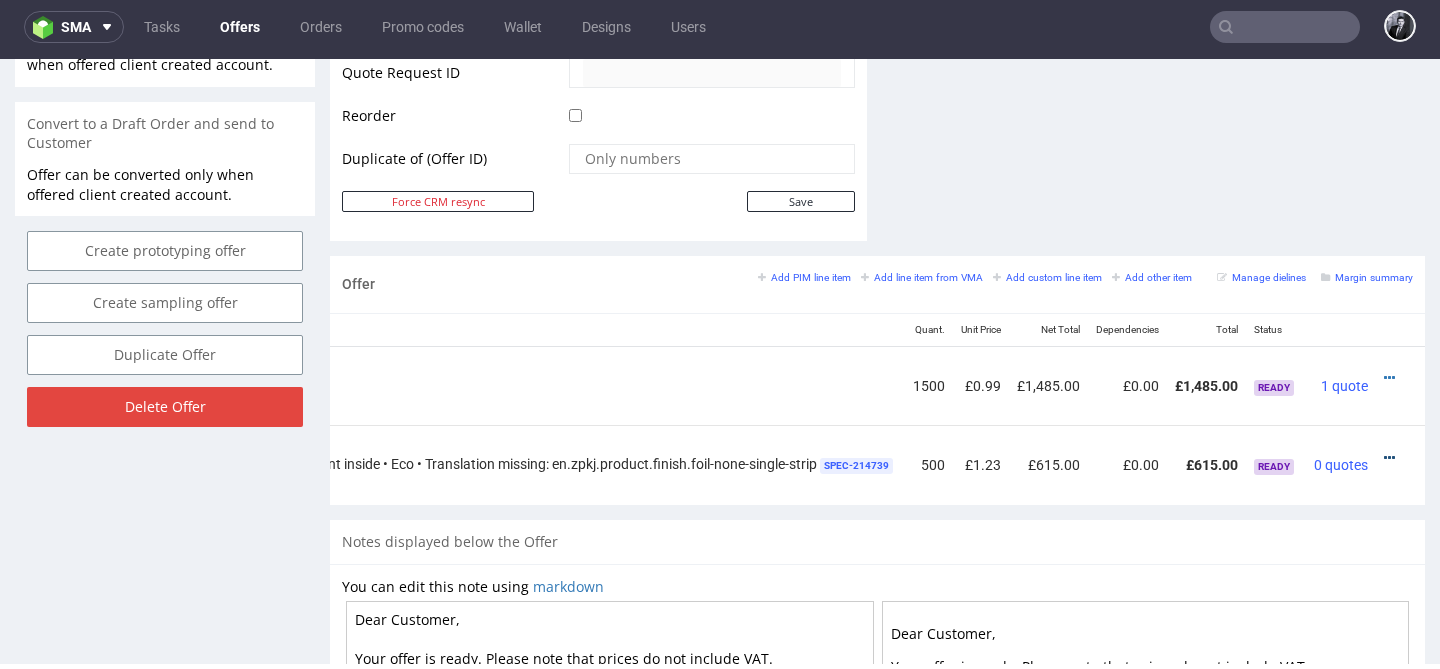 click at bounding box center [1389, 458] 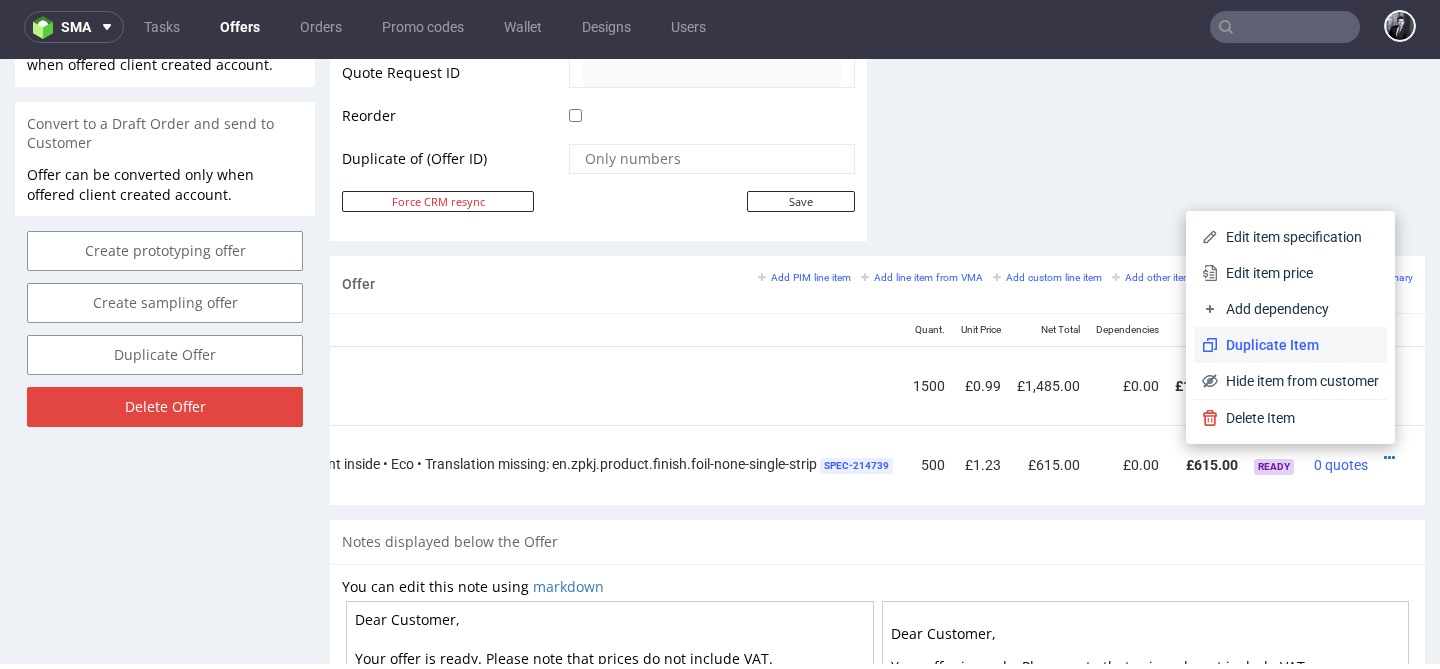 click on "Duplicate Item" at bounding box center [1298, 345] 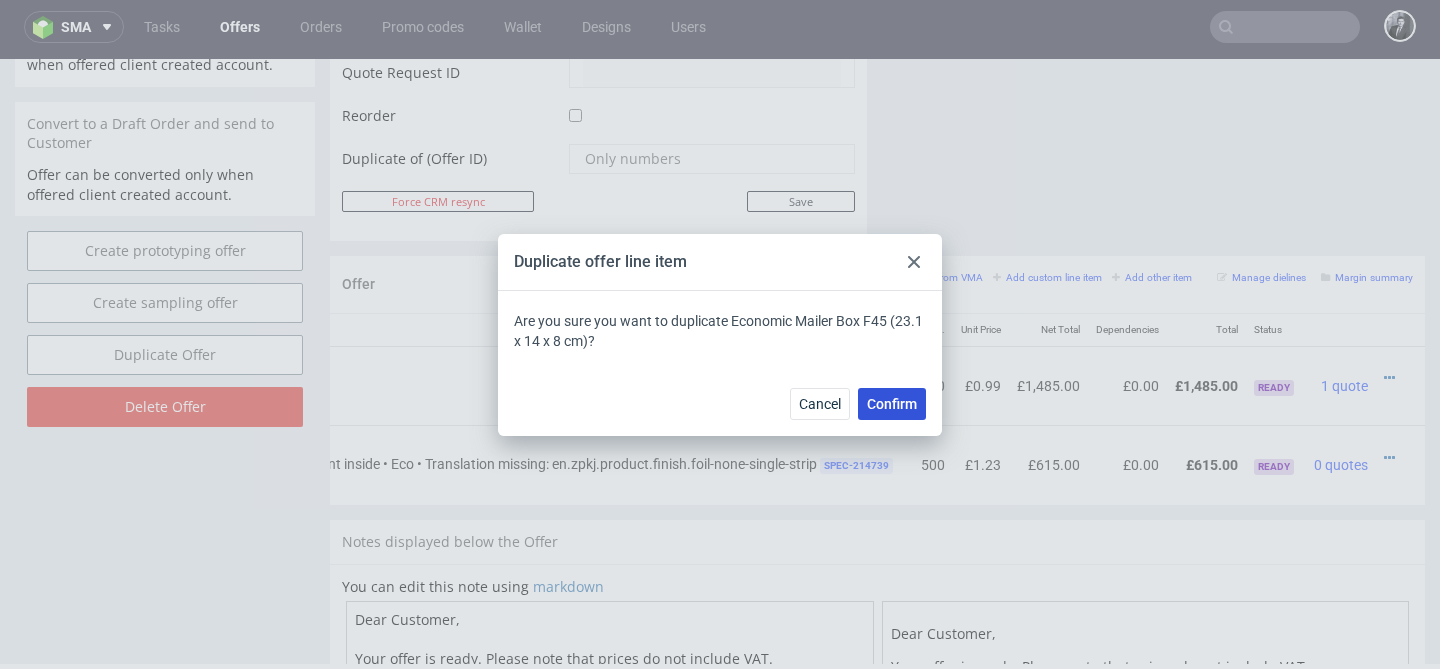 click on "Confirm" at bounding box center [892, 404] 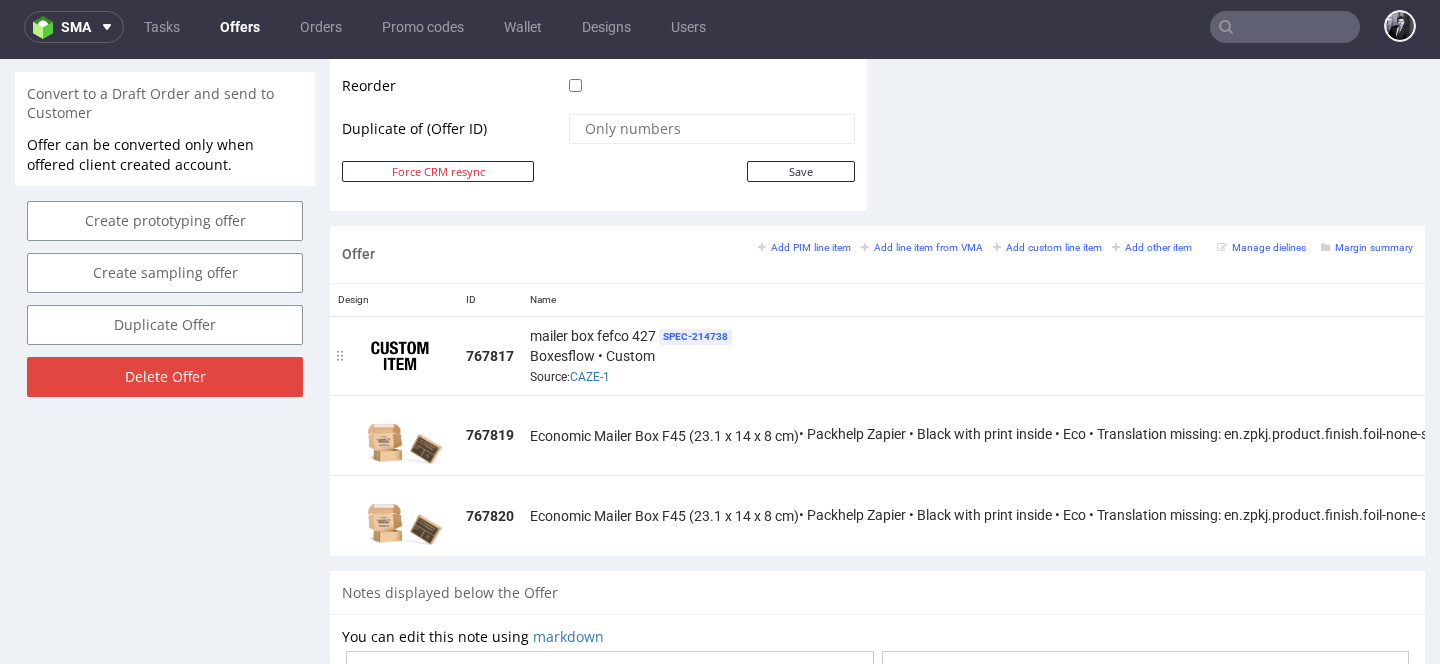 scroll, scrollTop: 1013, scrollLeft: 0, axis: vertical 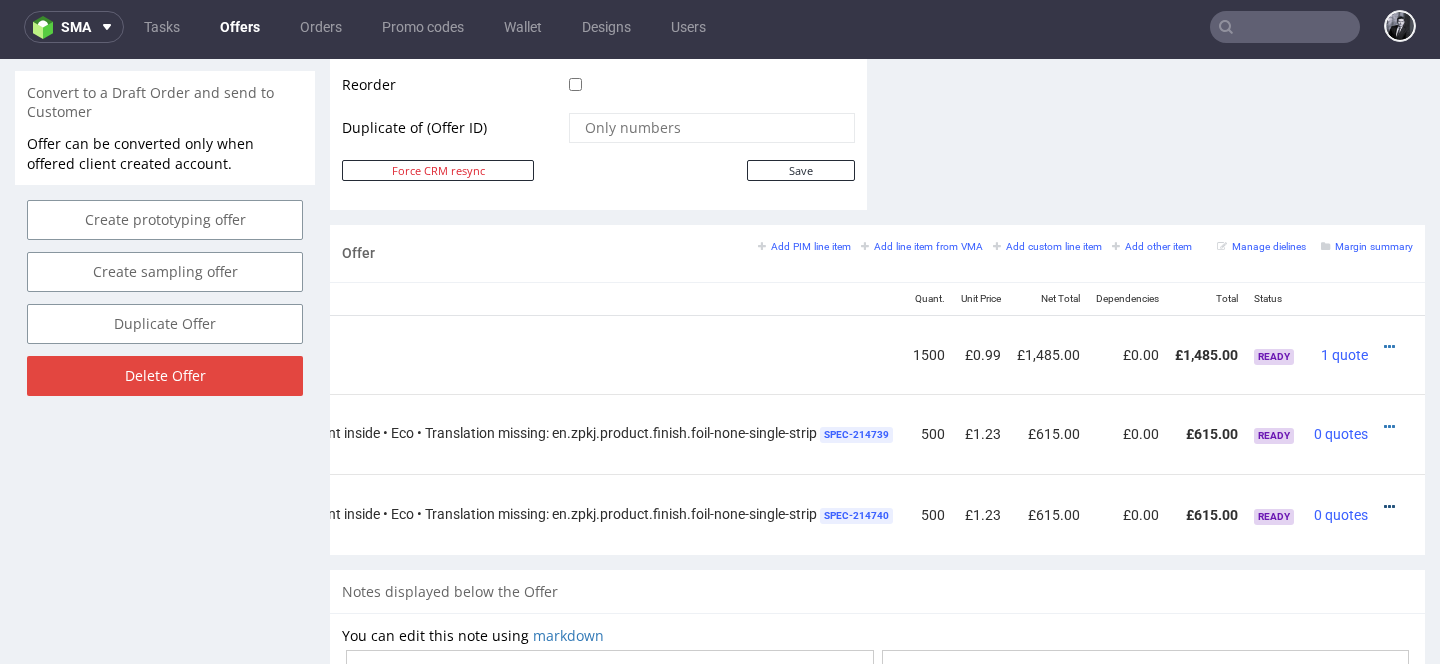 click at bounding box center [1389, 507] 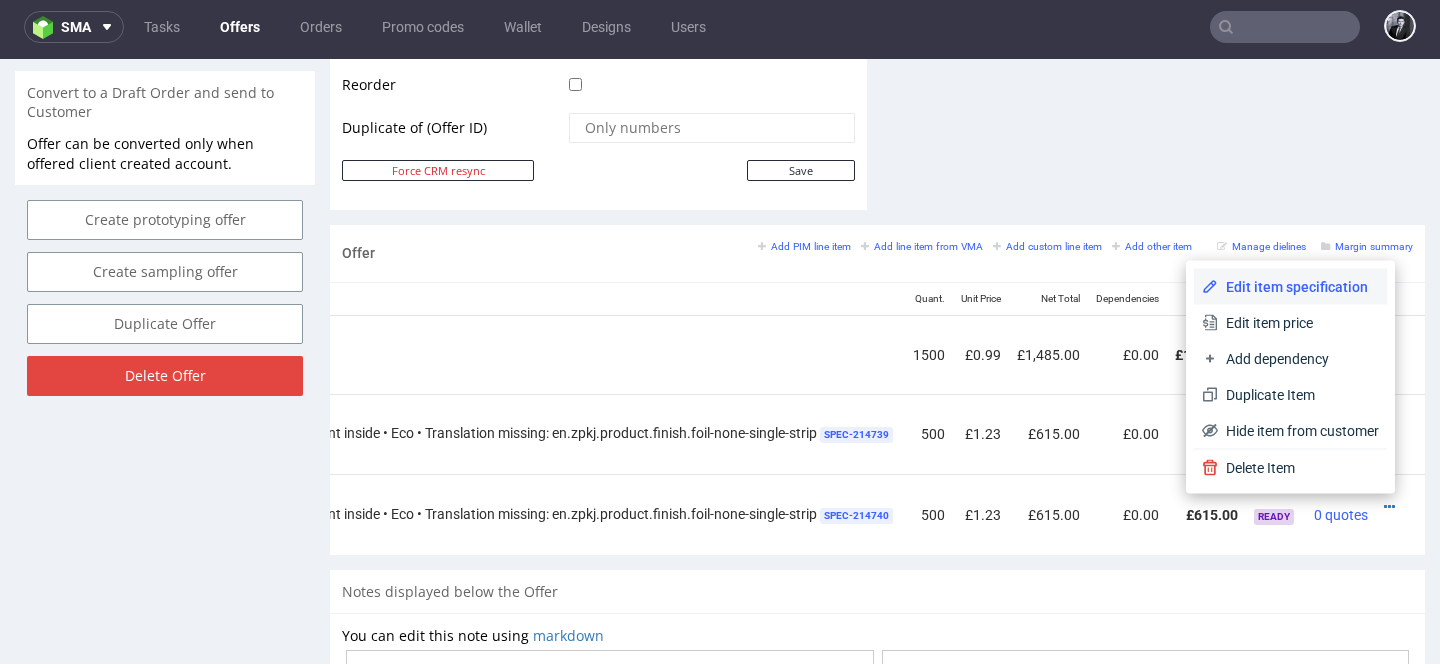 click on "Edit item specification" at bounding box center [1290, 287] 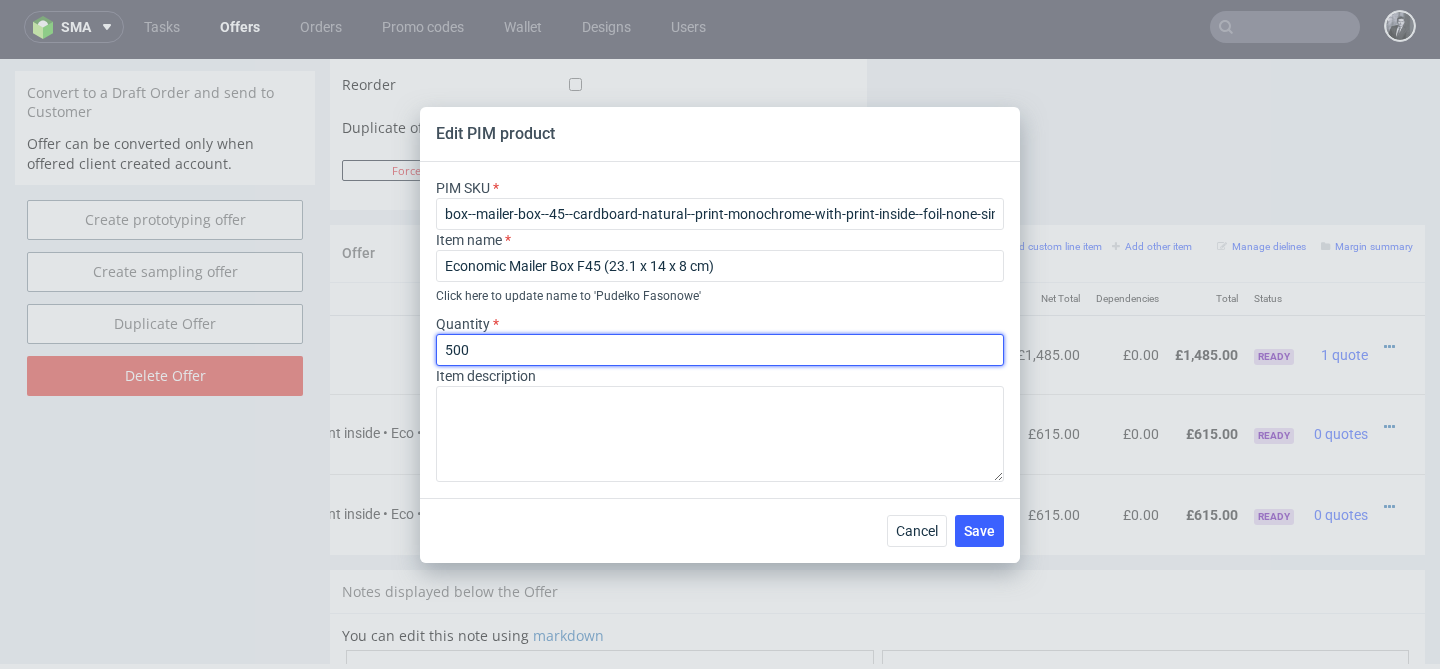 drag, startPoint x: 664, startPoint y: 340, endPoint x: 506, endPoint y: 337, distance: 158.02847 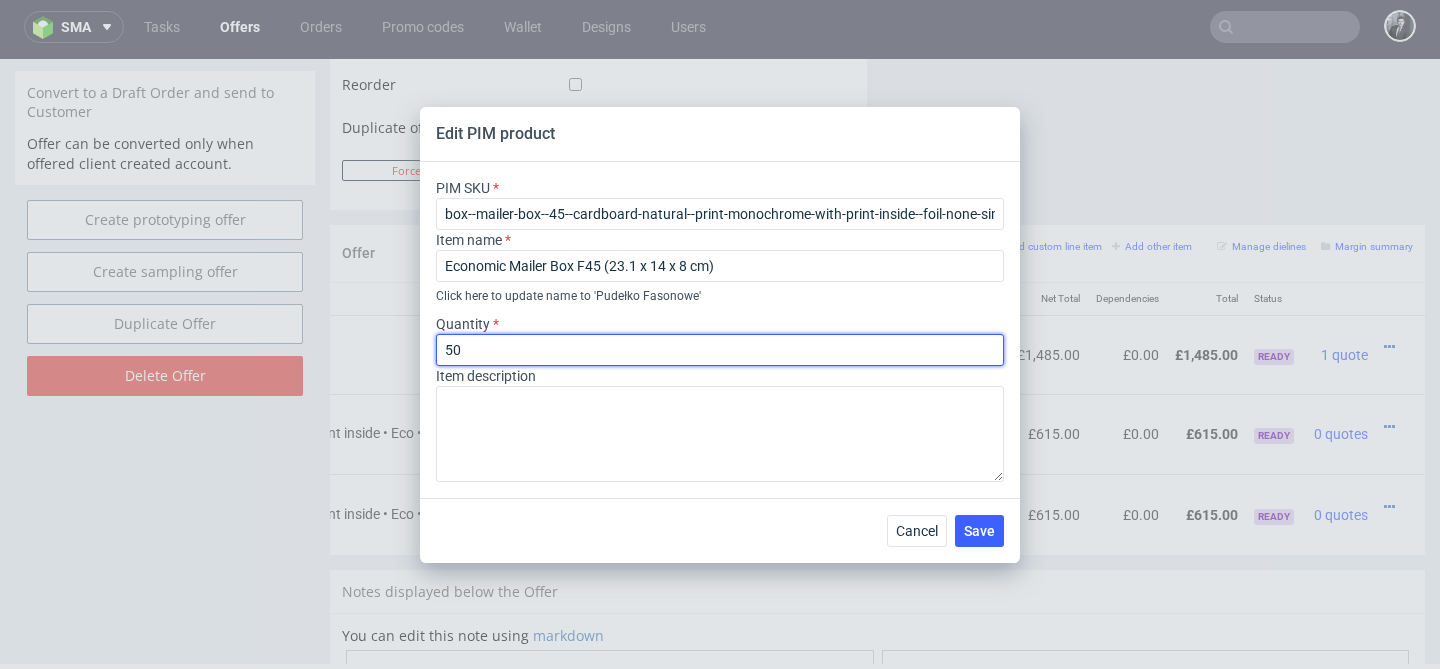 type on "5" 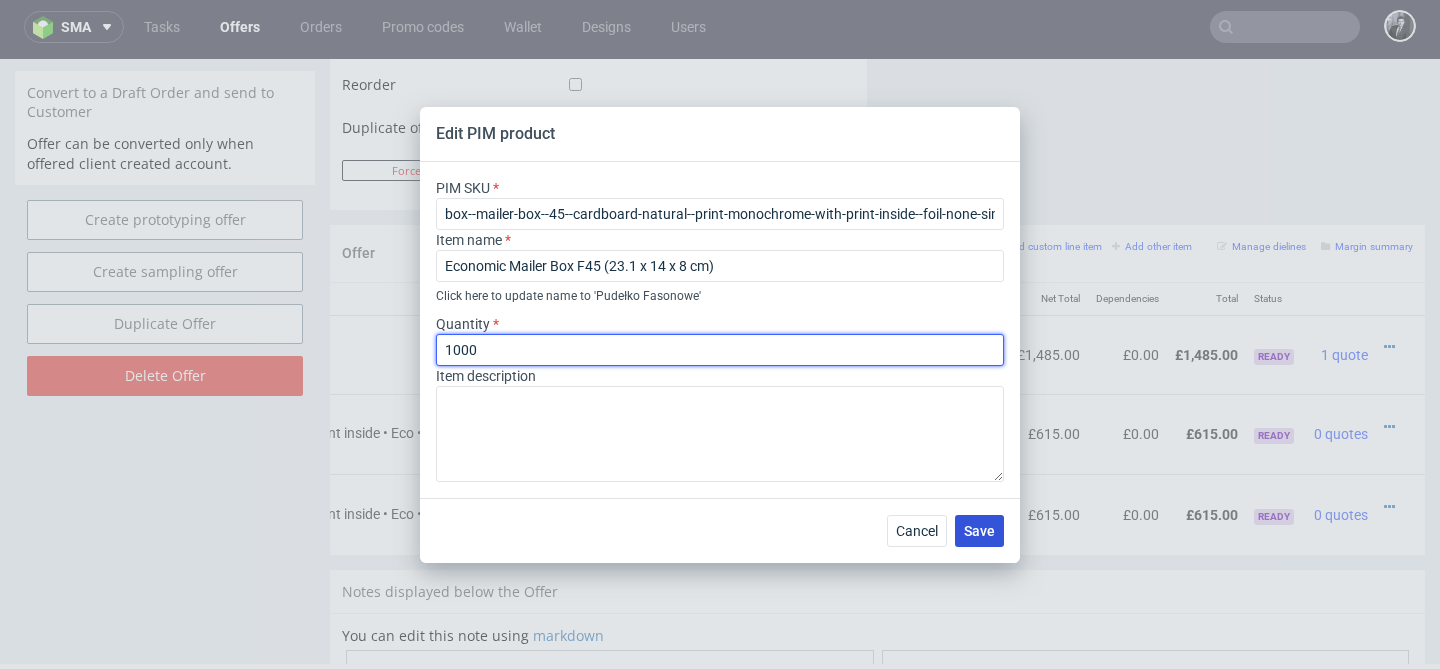type on "1000" 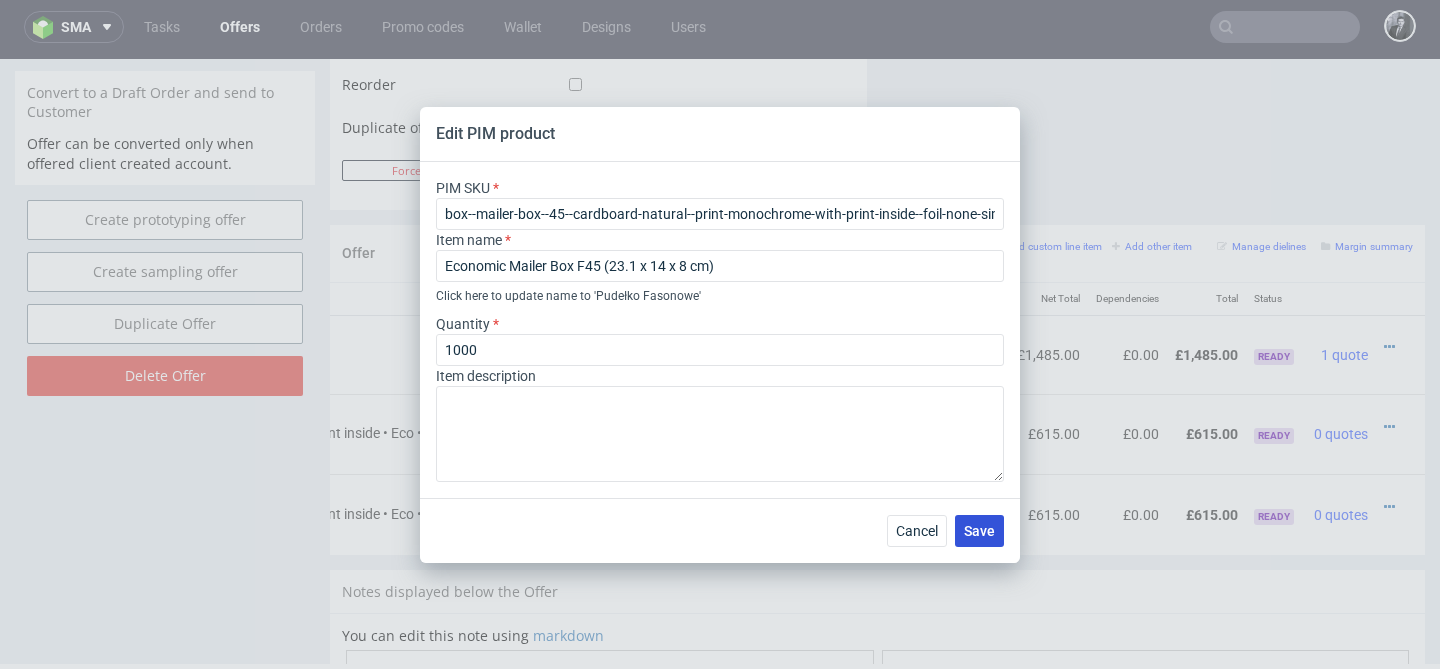 click on "Save" at bounding box center [979, 531] 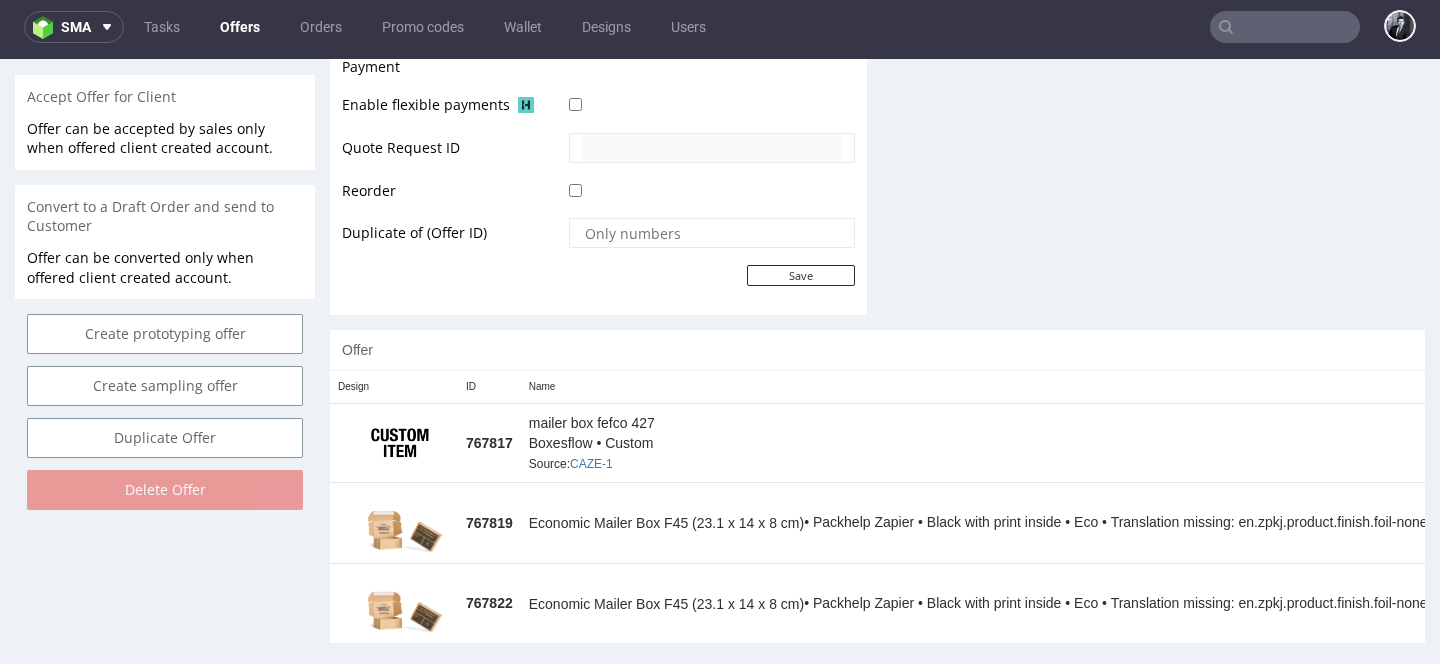 scroll, scrollTop: 918, scrollLeft: 0, axis: vertical 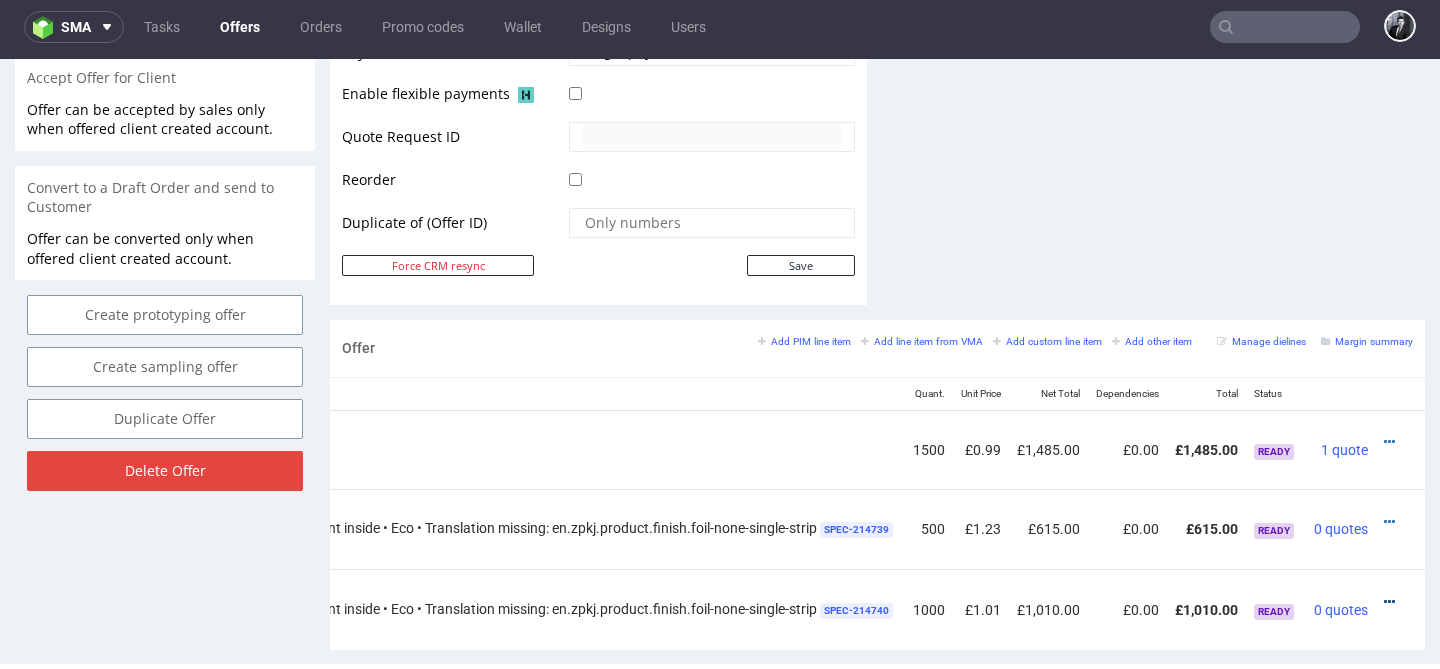 click at bounding box center [1389, 602] 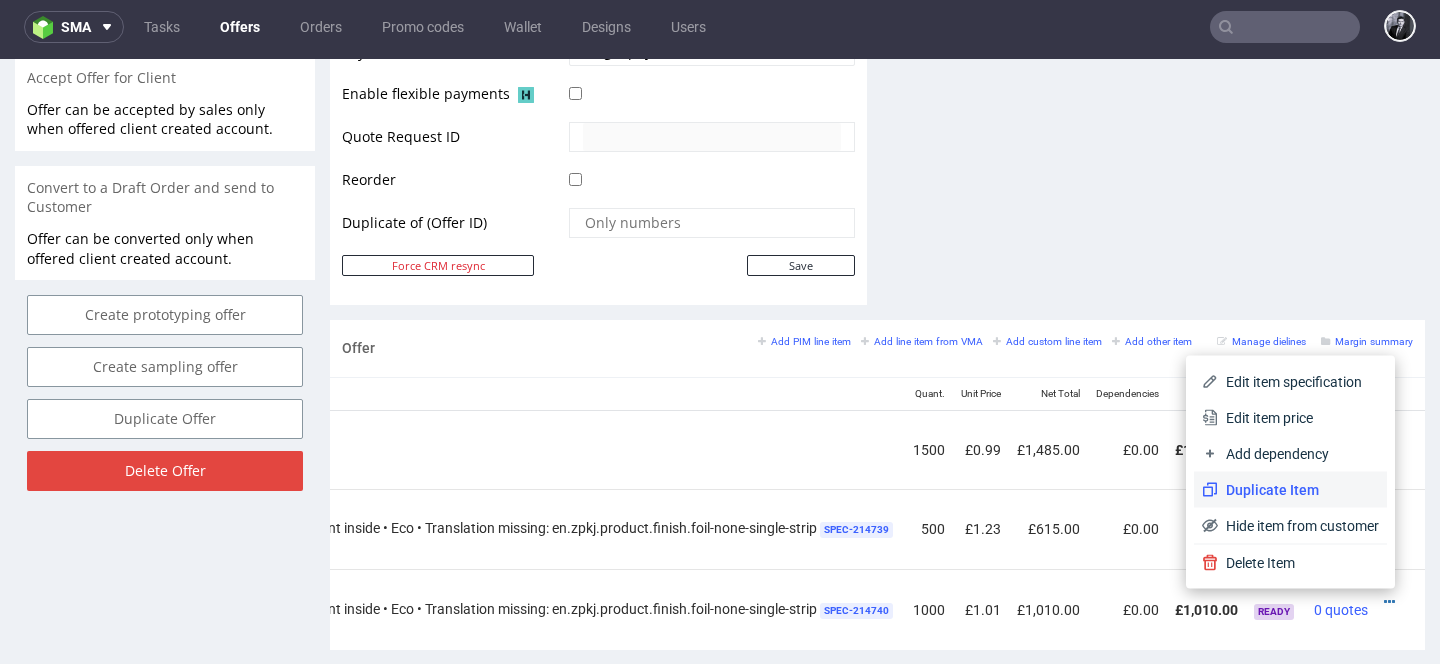 click on "Duplicate Item" at bounding box center (1298, 490) 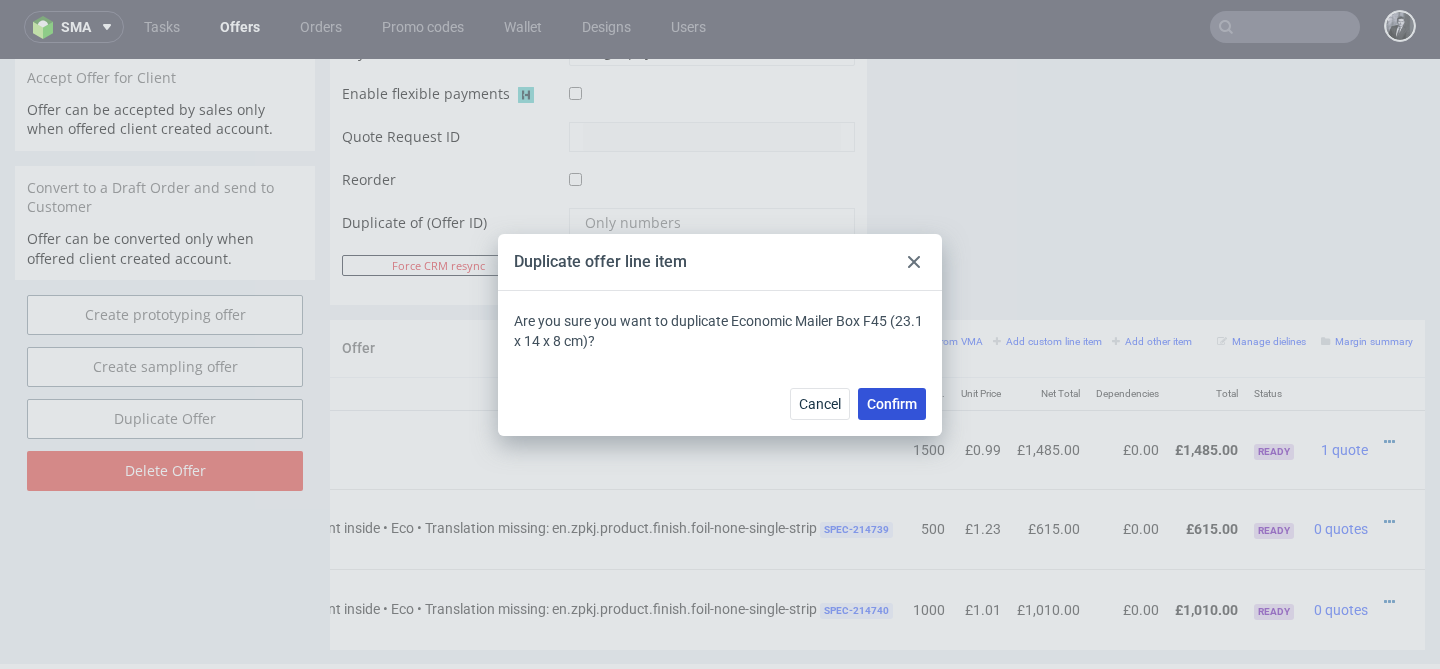 click on "Confirm" at bounding box center [892, 404] 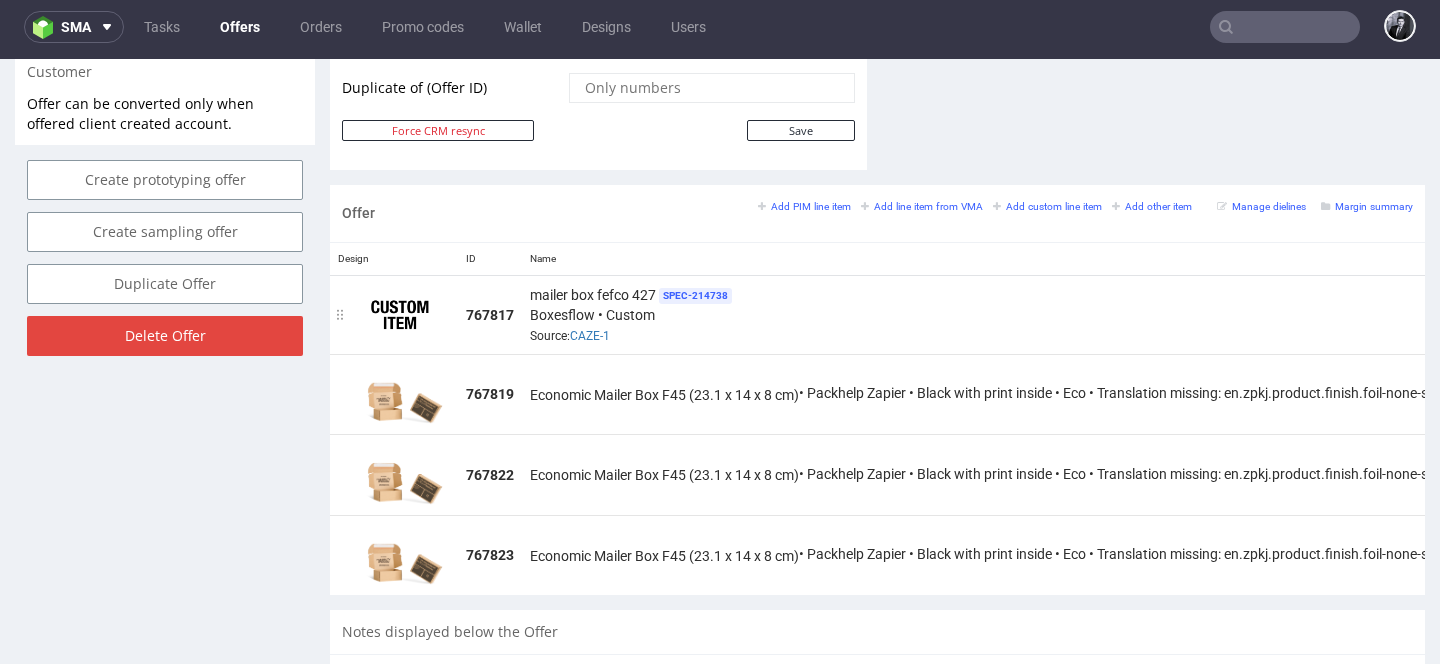 scroll, scrollTop: 1073, scrollLeft: 0, axis: vertical 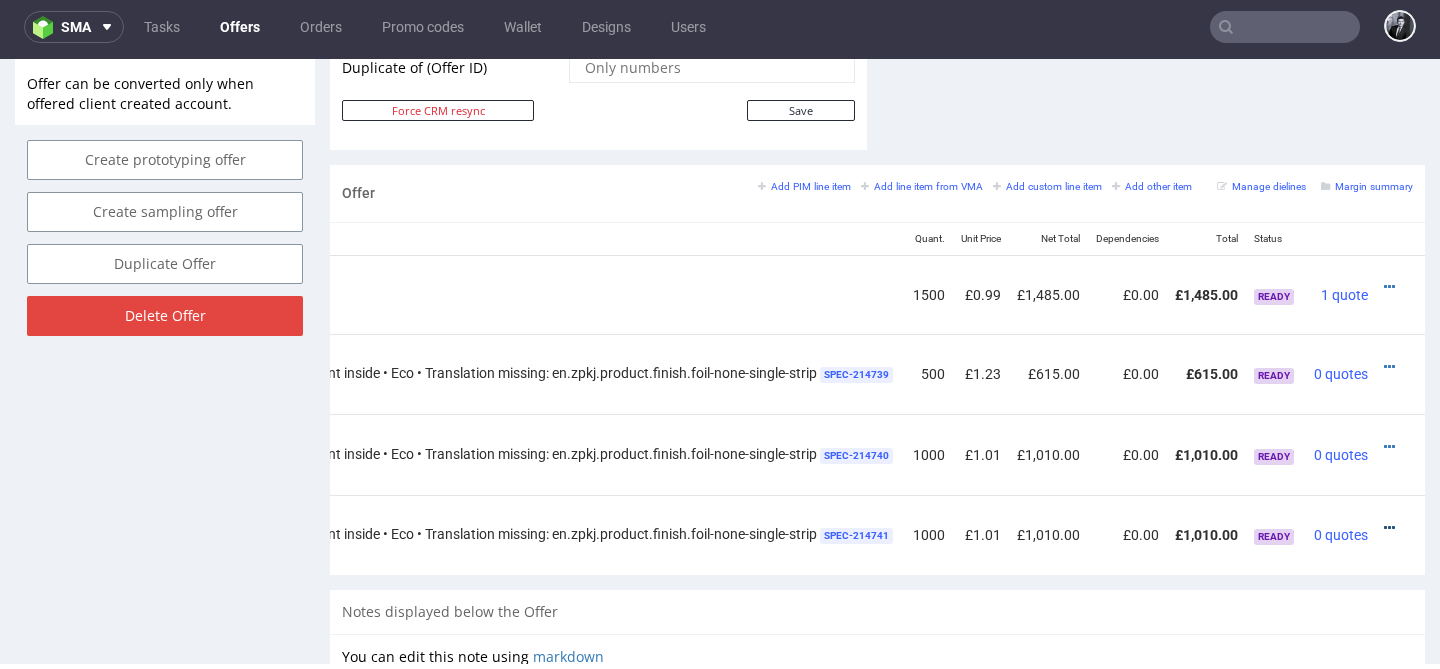 click at bounding box center [1389, 528] 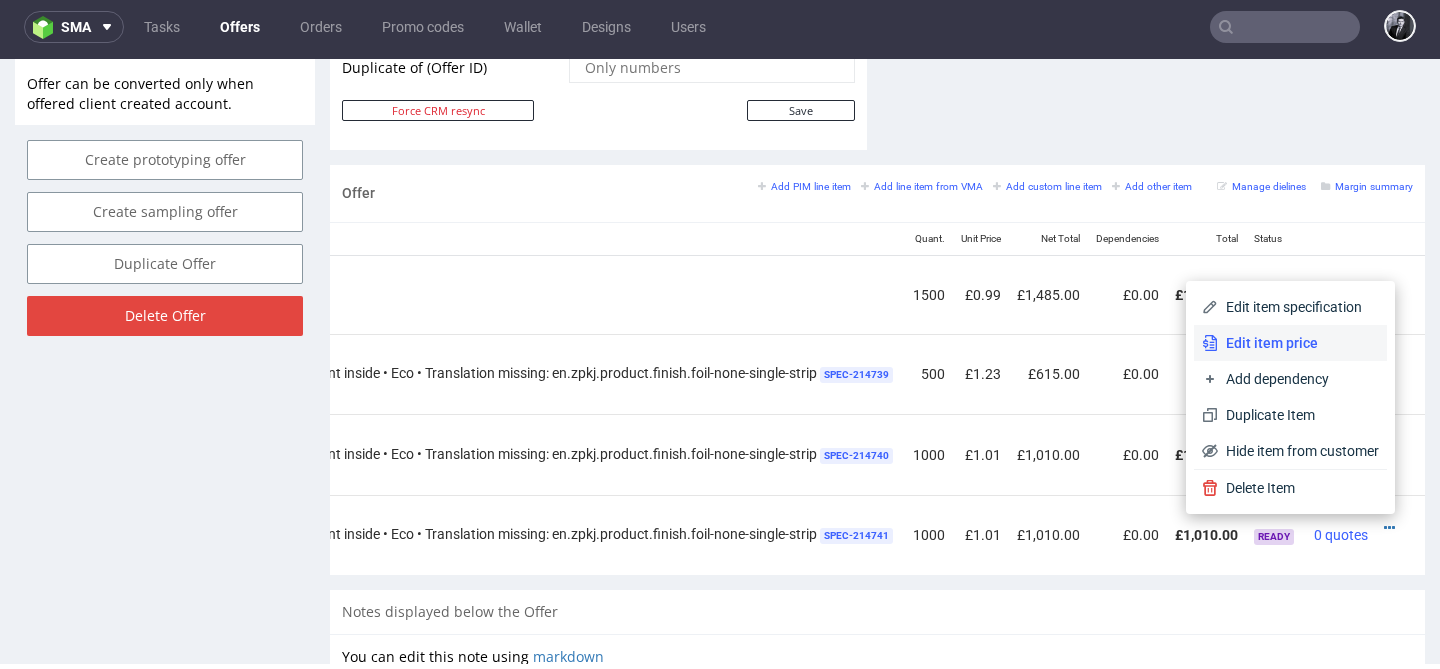 click on "Edit item price" at bounding box center [1298, 343] 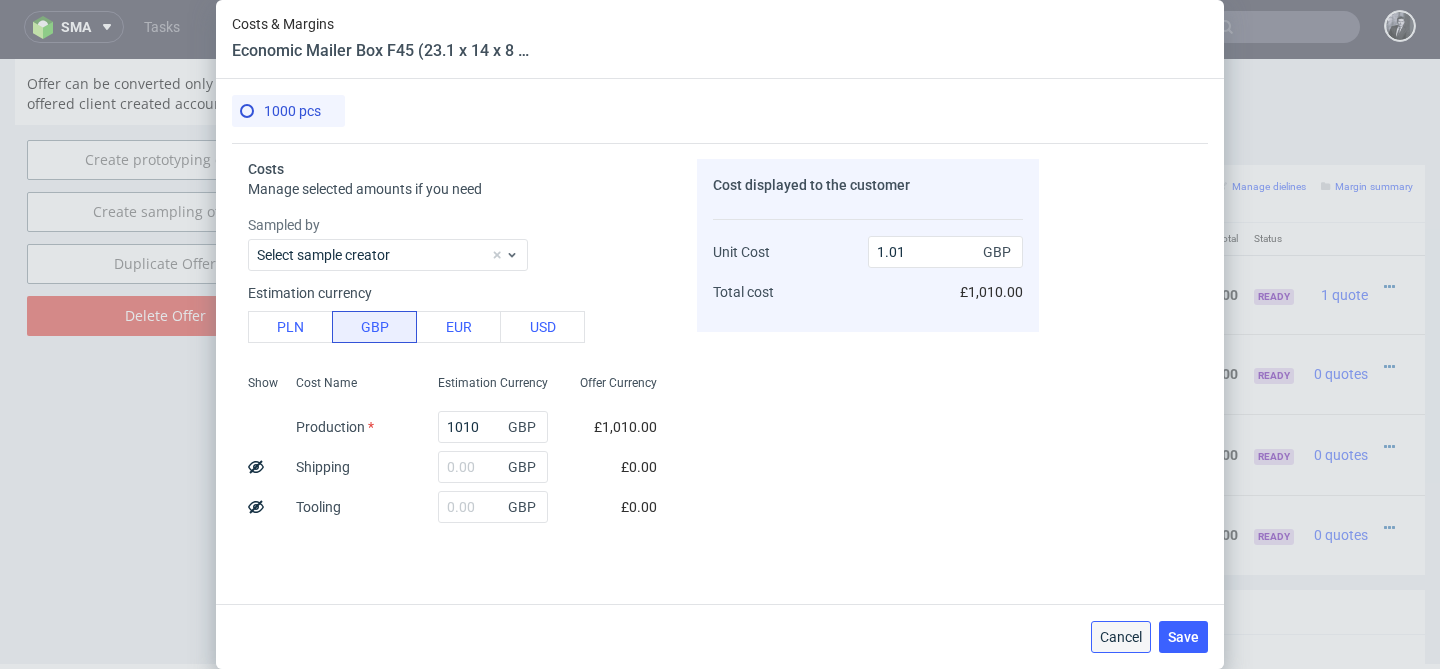 click on "Cancel" at bounding box center (1121, 637) 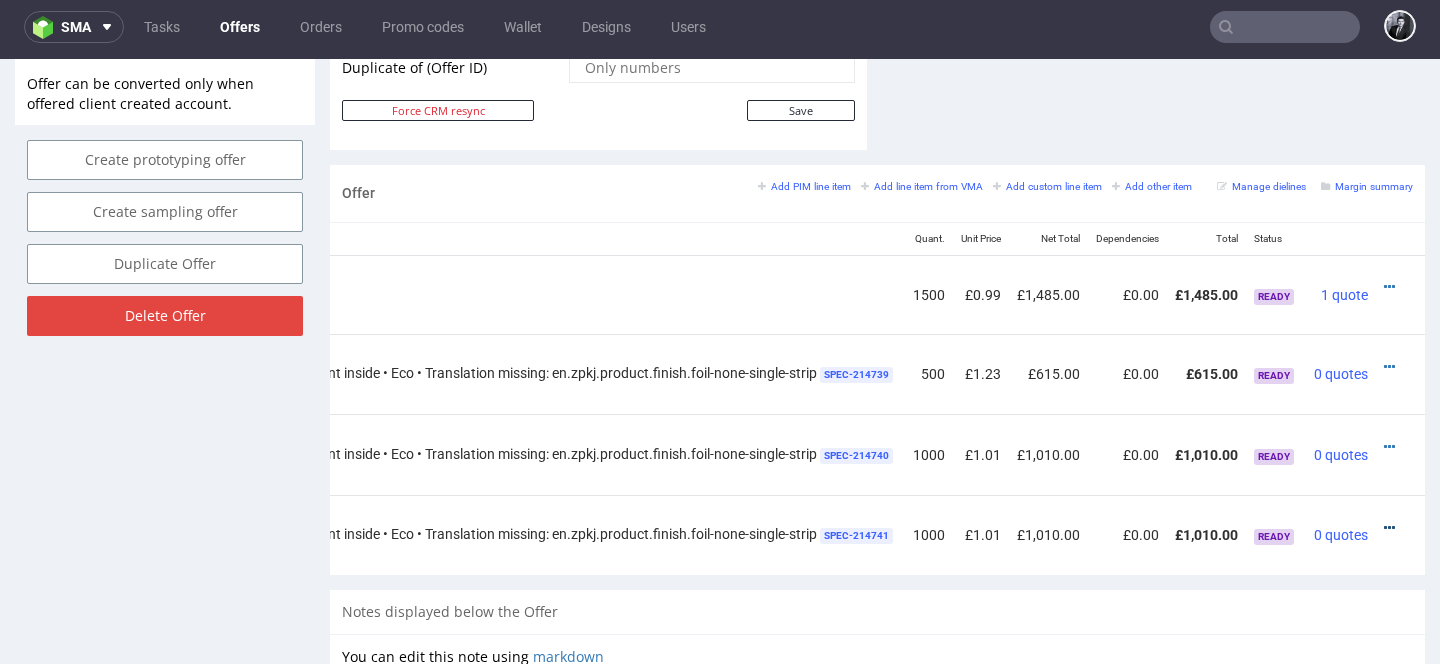 click at bounding box center [1389, 528] 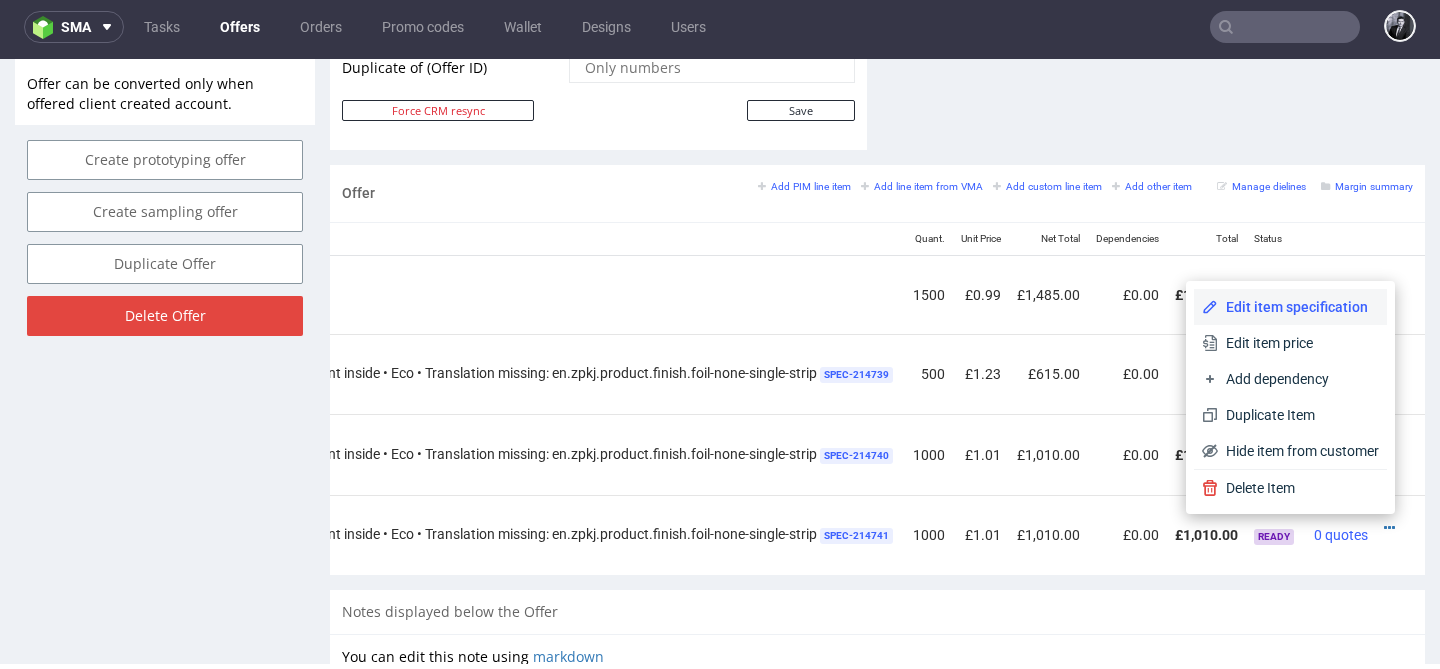click on "Edit item specification" at bounding box center (1298, 307) 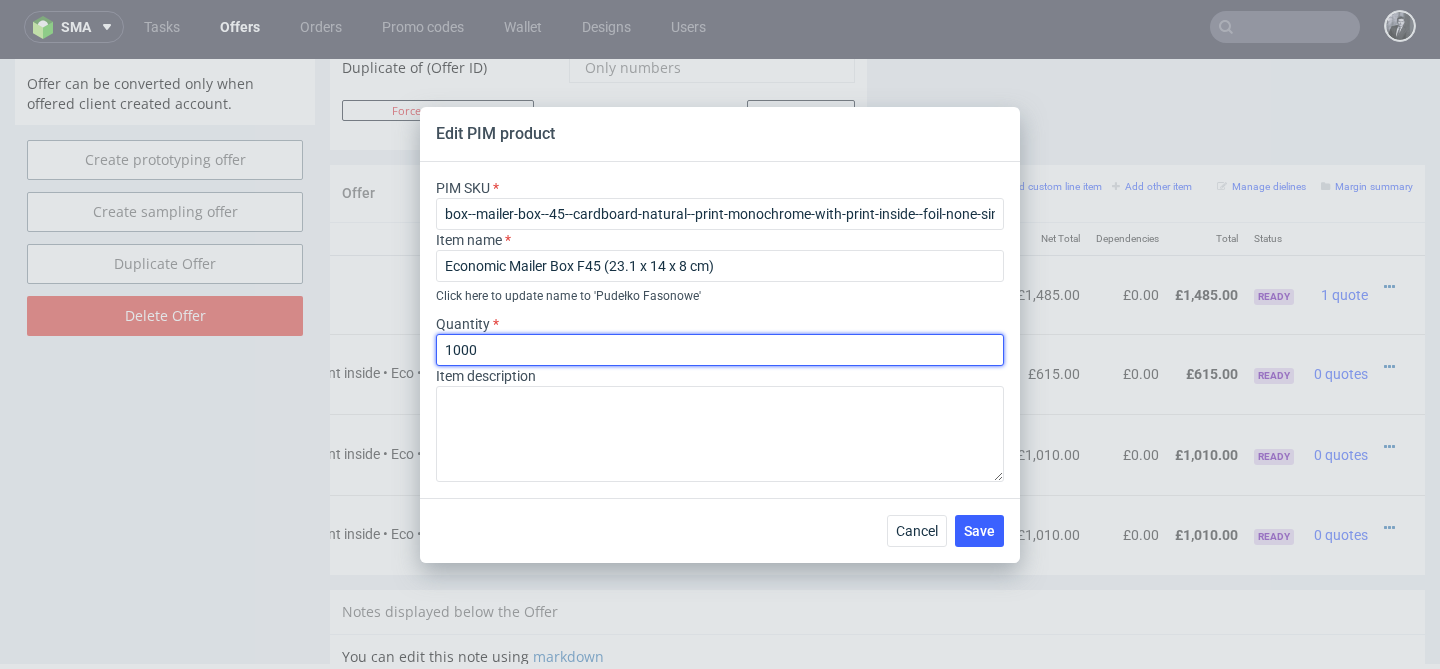 click on "1000" at bounding box center (720, 350) 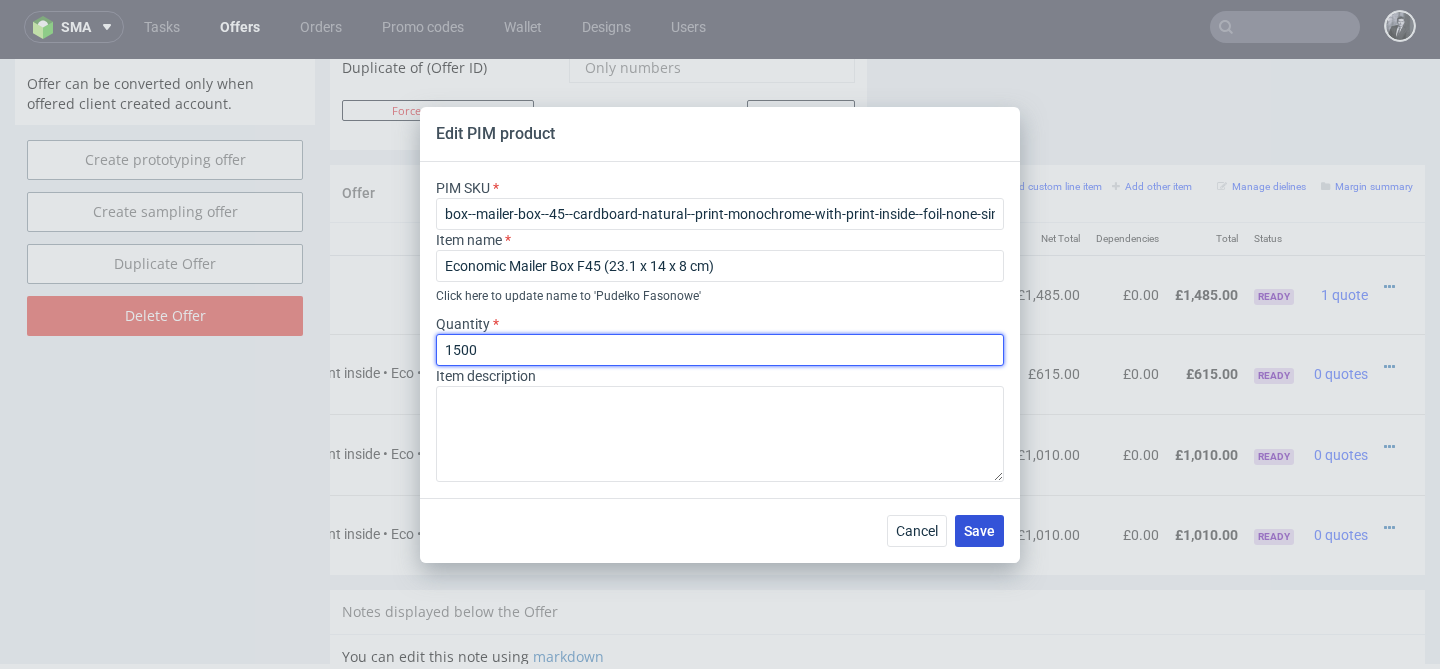 type on "1500" 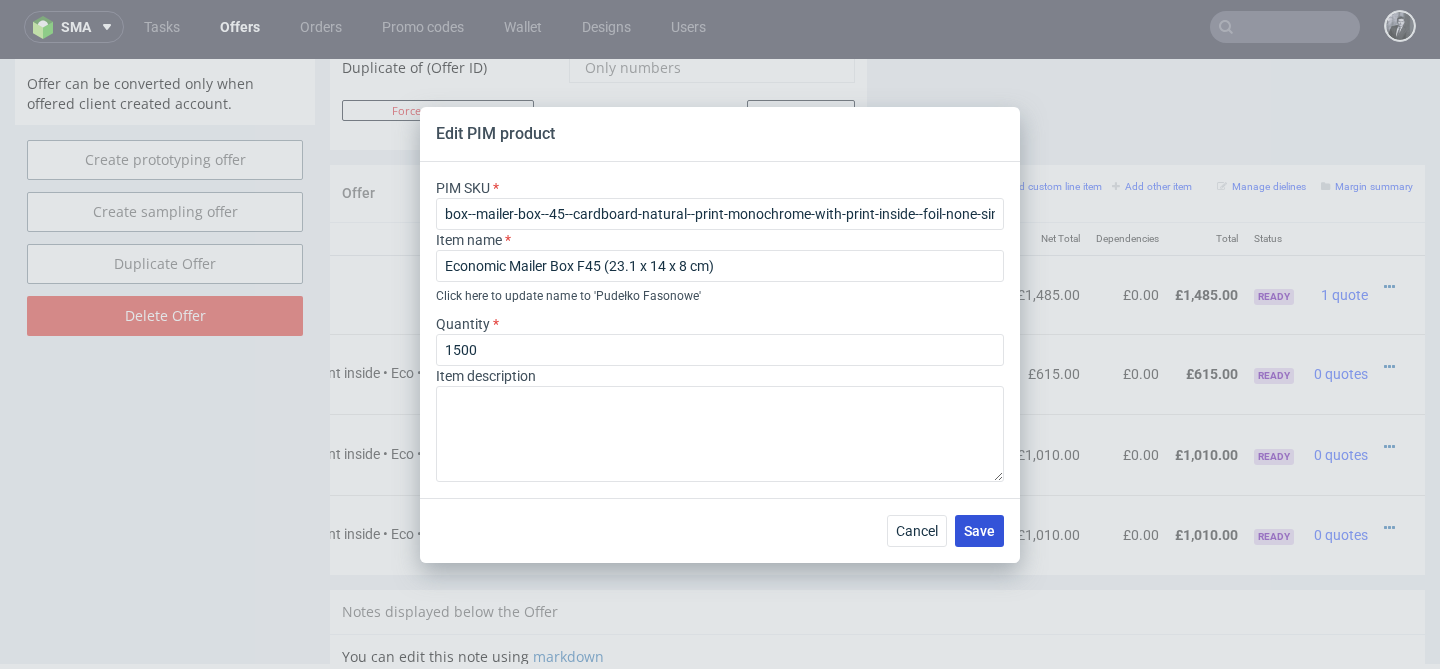 click on "Save" at bounding box center (979, 531) 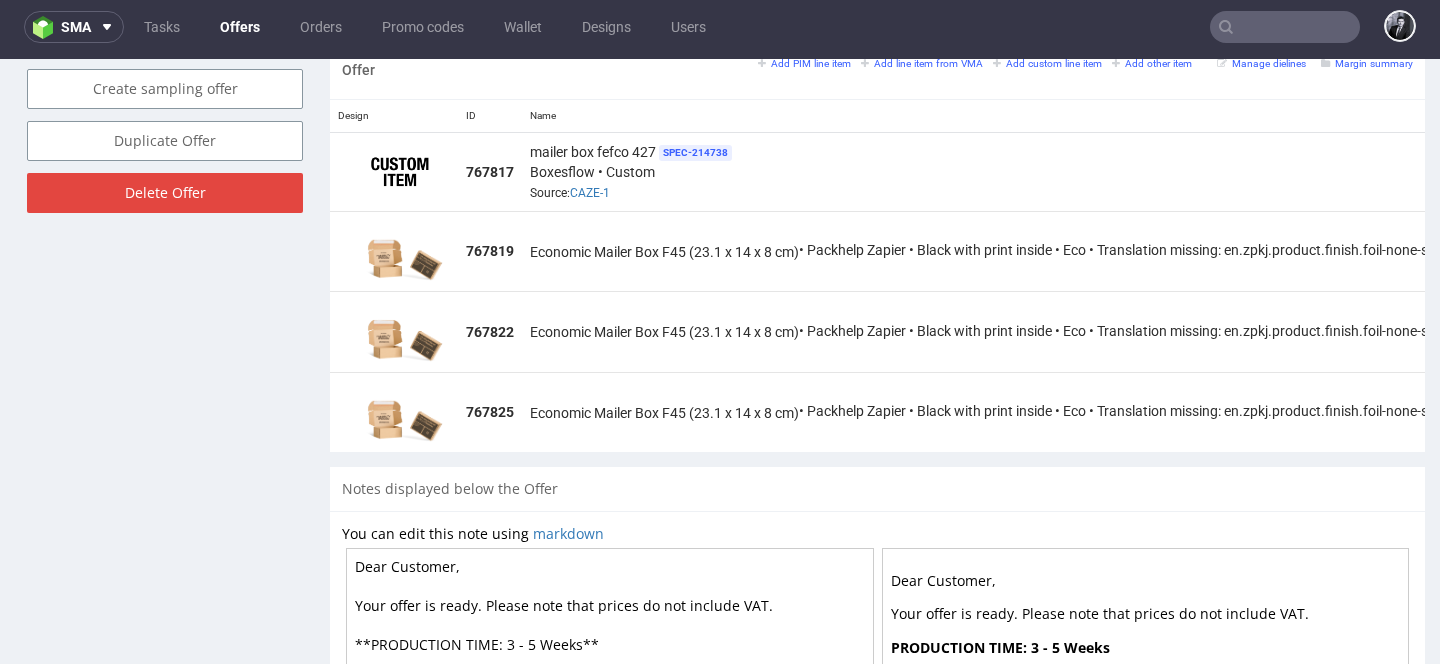 scroll, scrollTop: 1204, scrollLeft: 0, axis: vertical 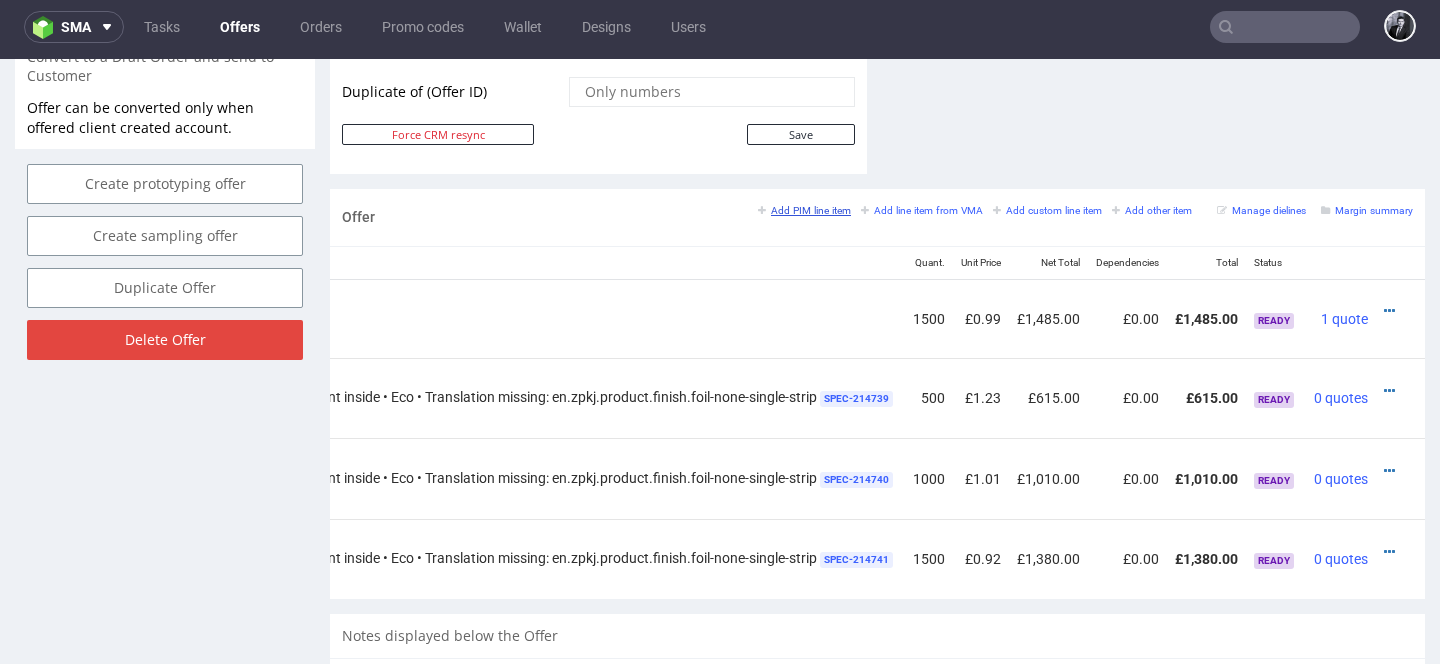 click on "Add PIM line item" at bounding box center [804, 210] 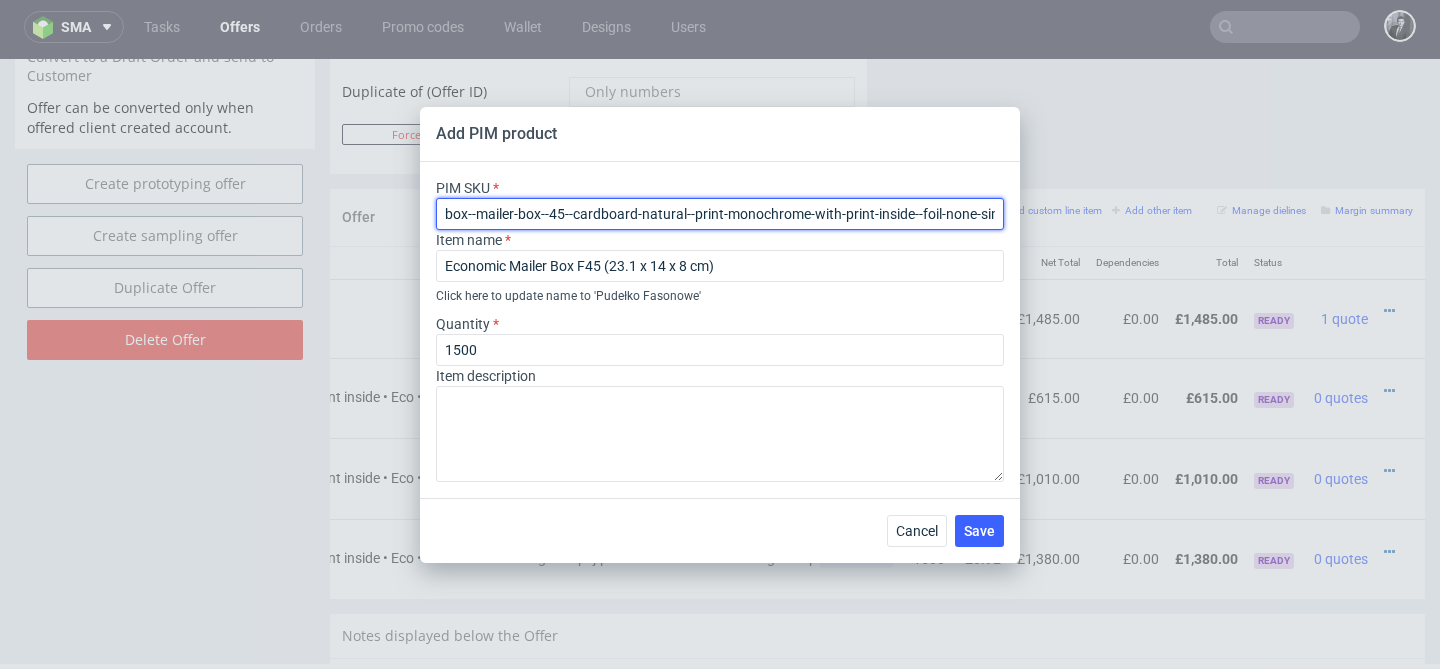 click on "box--mailer-box--45--cardboard-natural--print-monochrome-with-print-inside--foil-none-single-strip" at bounding box center [720, 214] 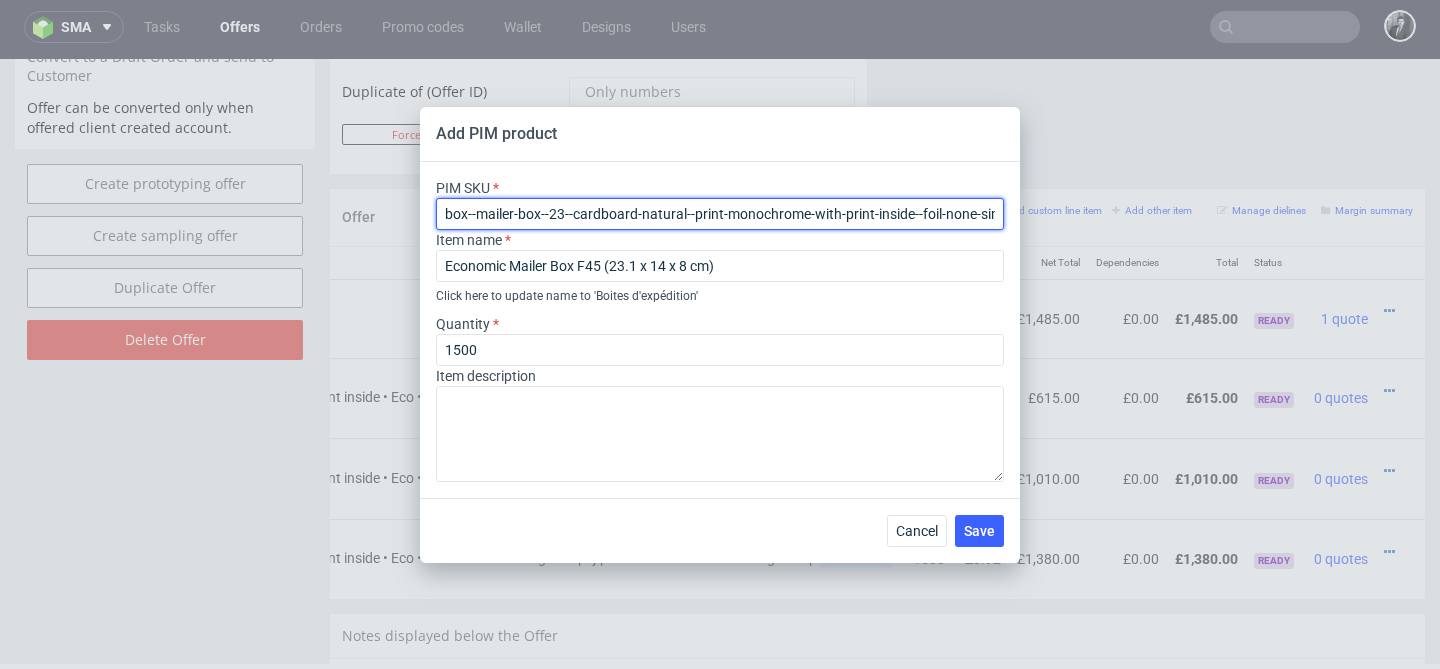 type on "box--mailer-box--23--cardboard-natural--print-monochrome-with-print-inside--foil-none-single-strip" 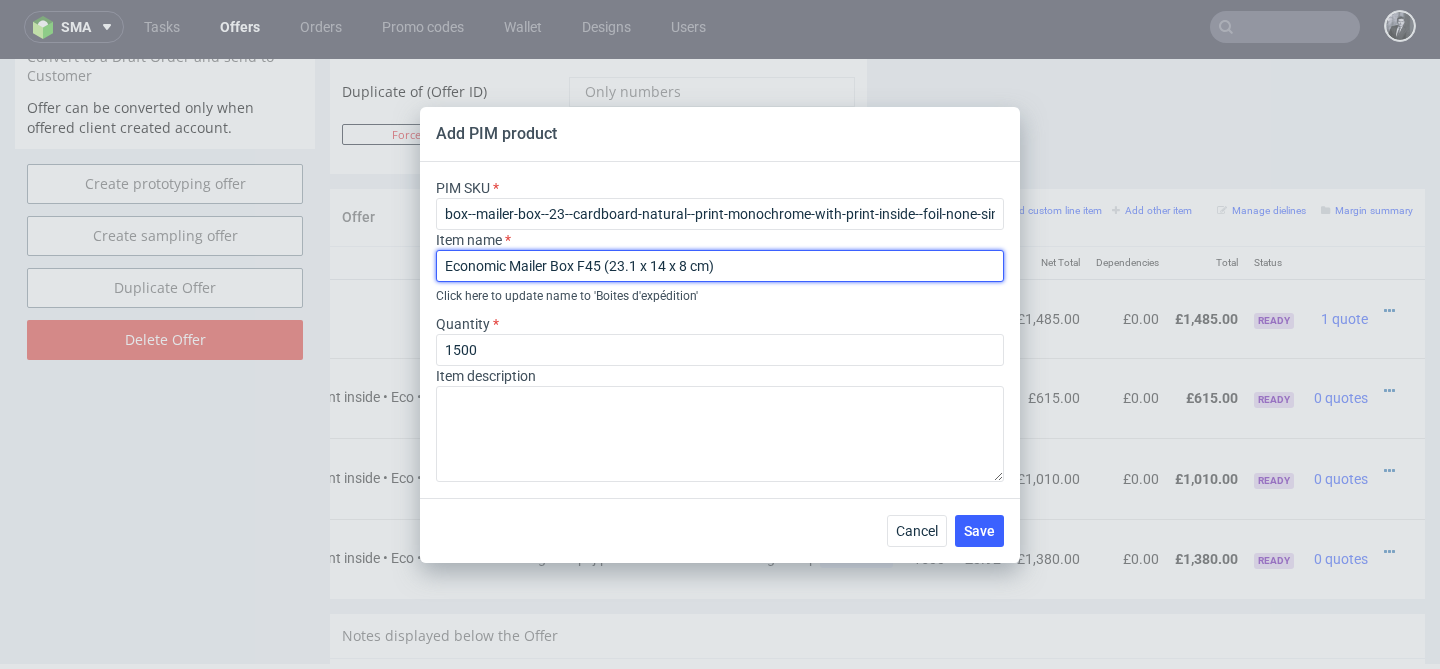 drag, startPoint x: 748, startPoint y: 269, endPoint x: 604, endPoint y: 267, distance: 144.01389 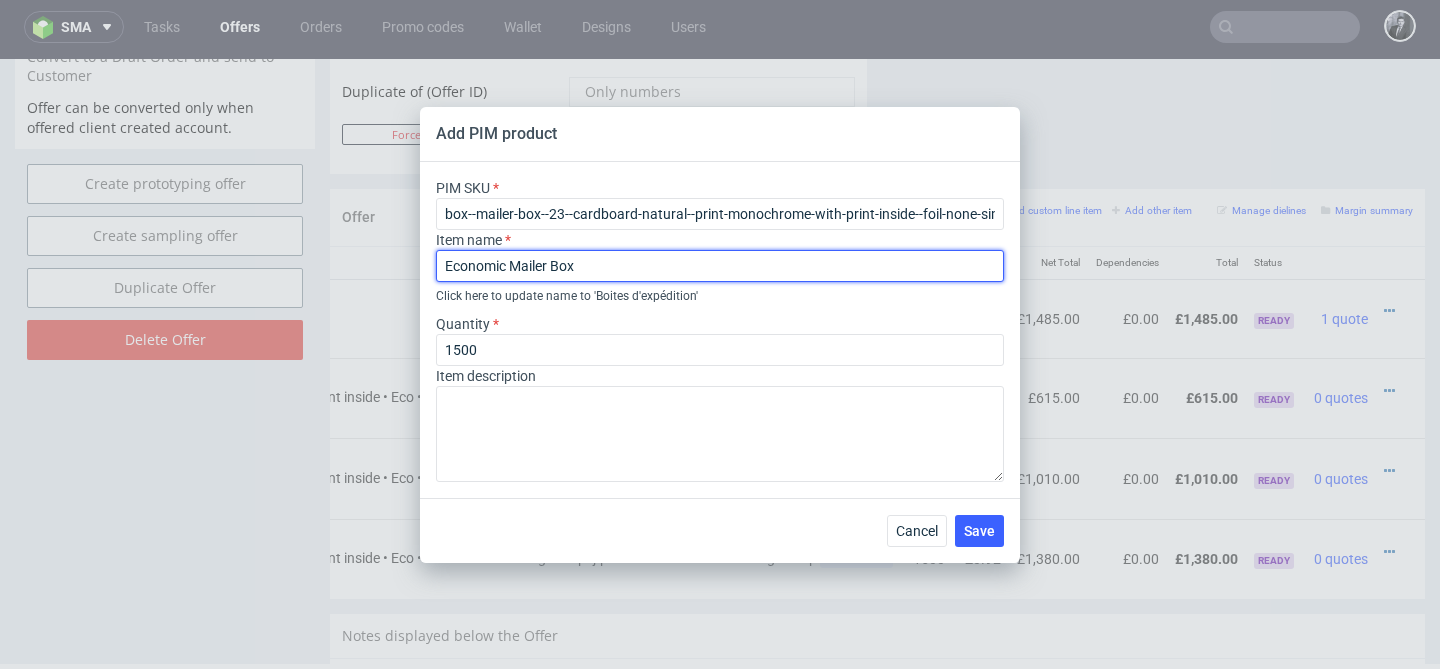 paste on "F23 (9.2 x 9.2 x 5 cm)" 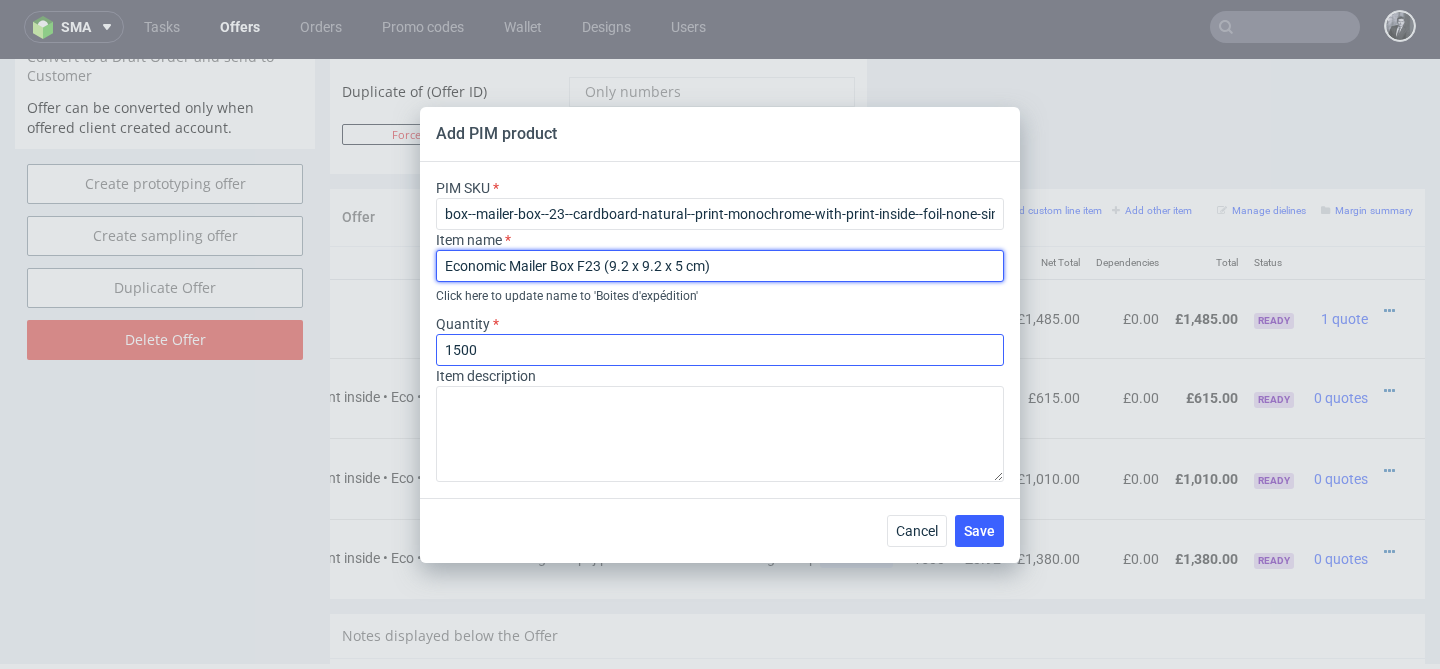 type on "Economic Mailer Box F23 (9.2 x 9.2 x 5 cm)" 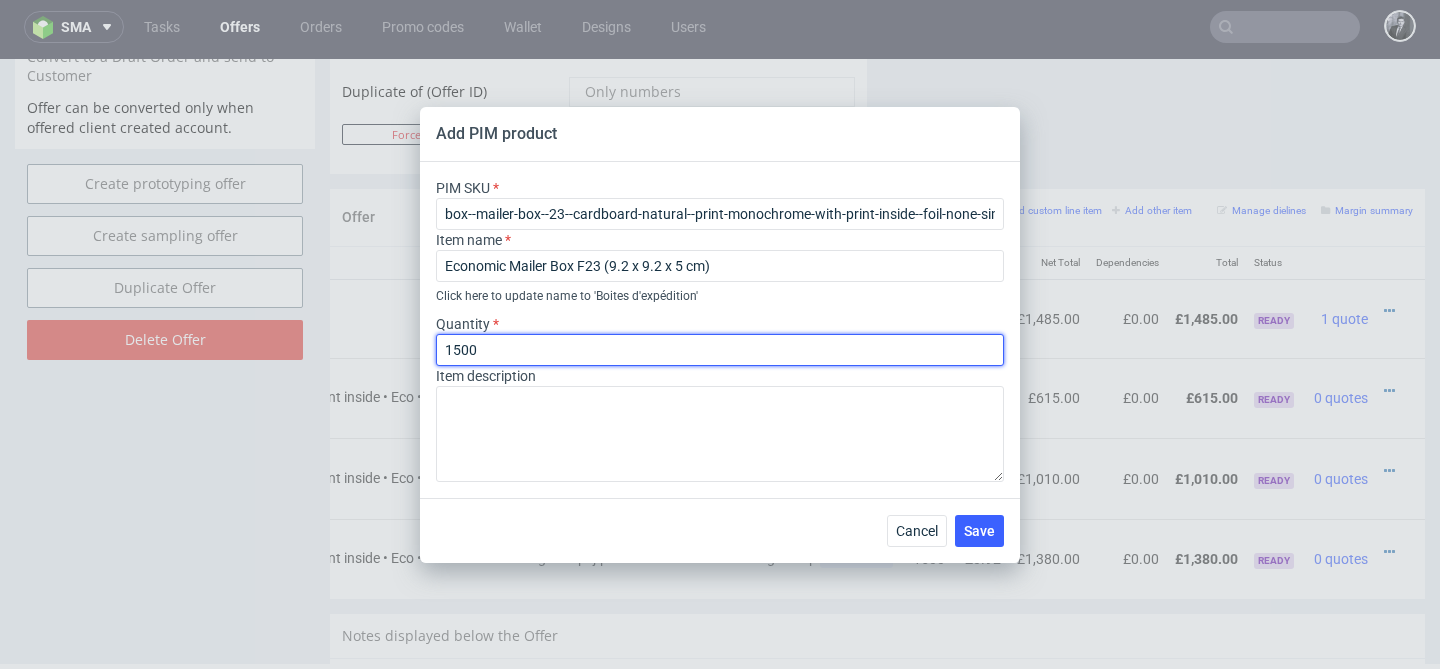 click on "1500" at bounding box center [720, 350] 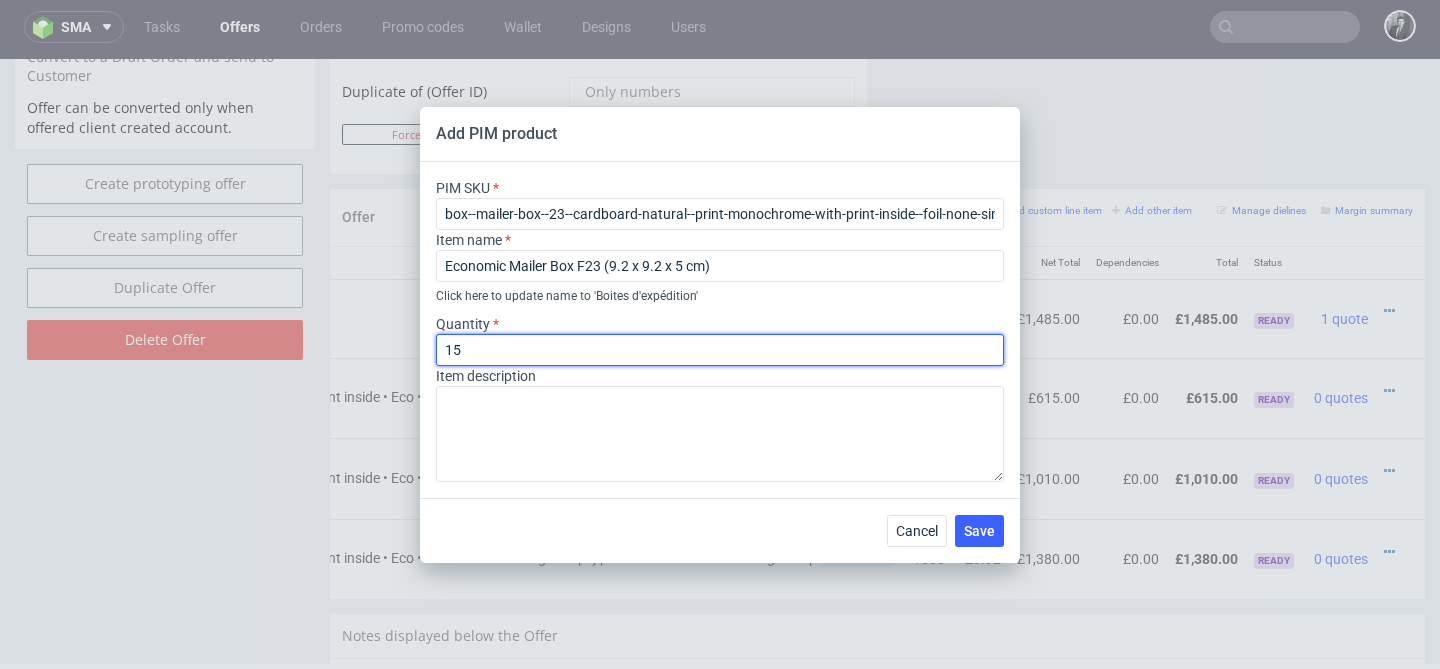 type on "1" 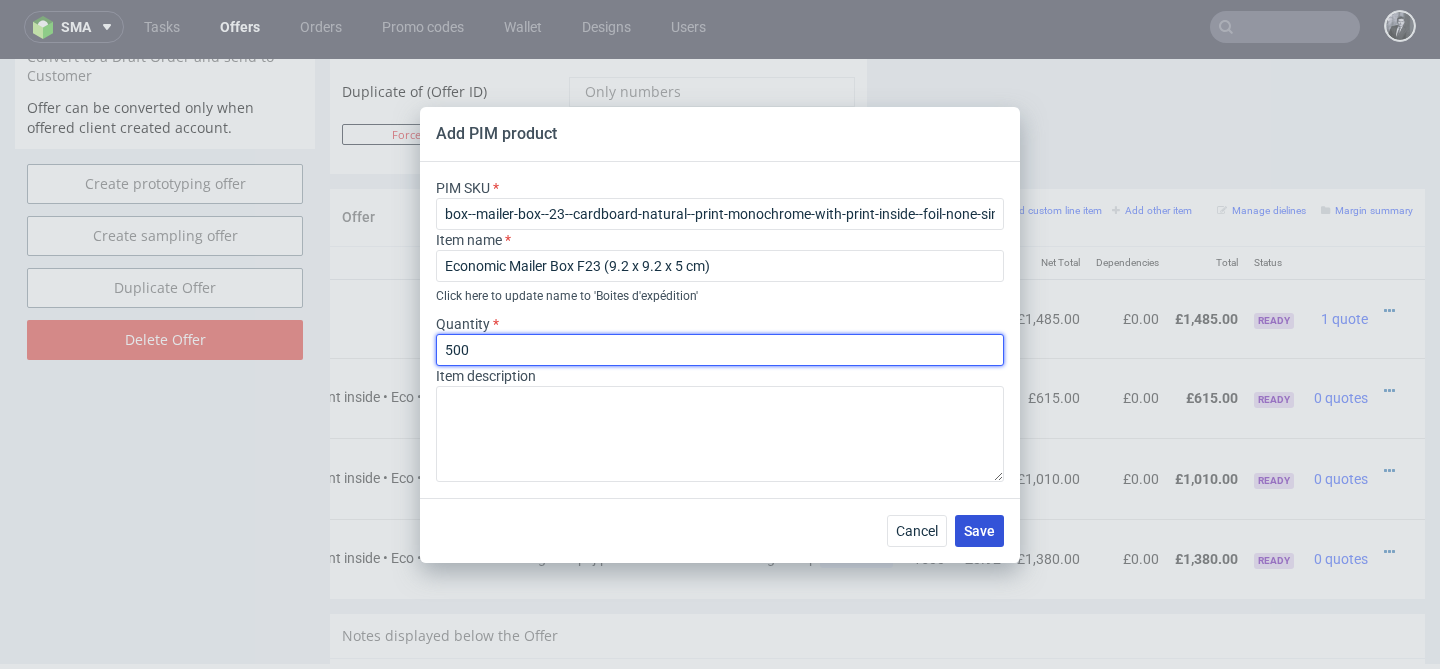type on "500" 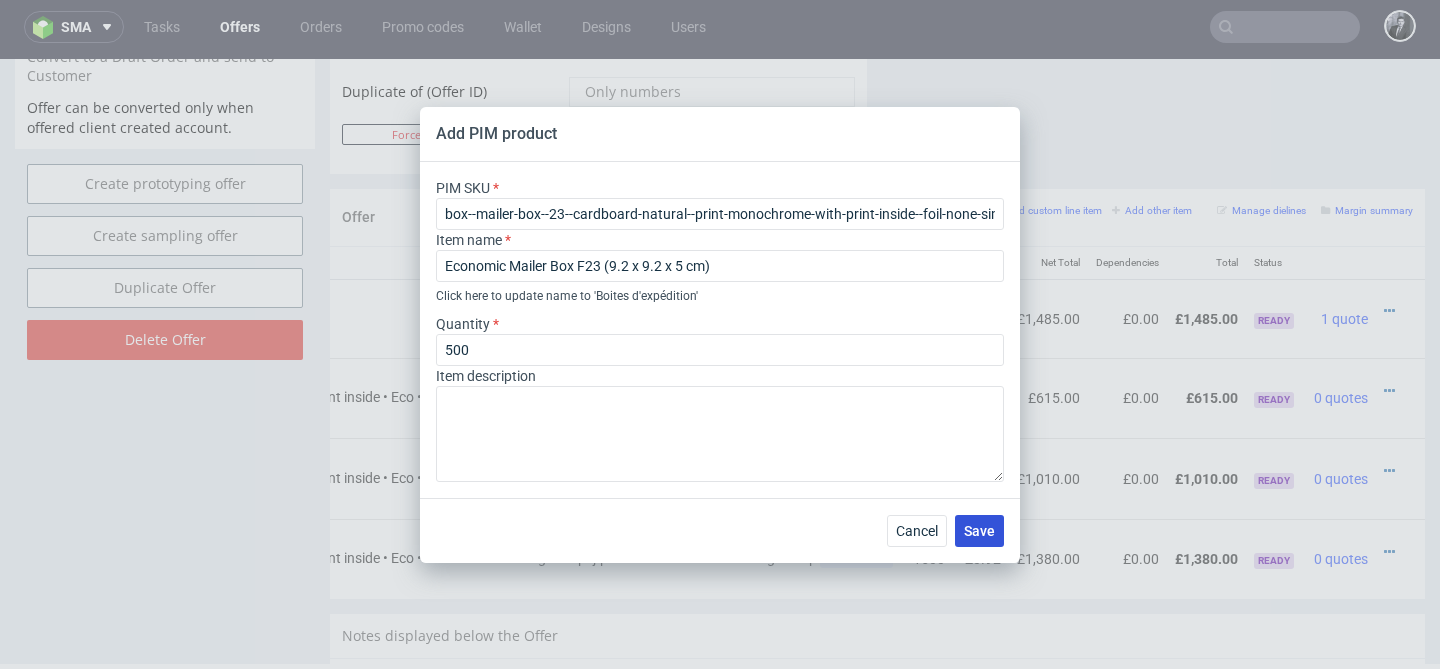 click on "Save" at bounding box center (979, 531) 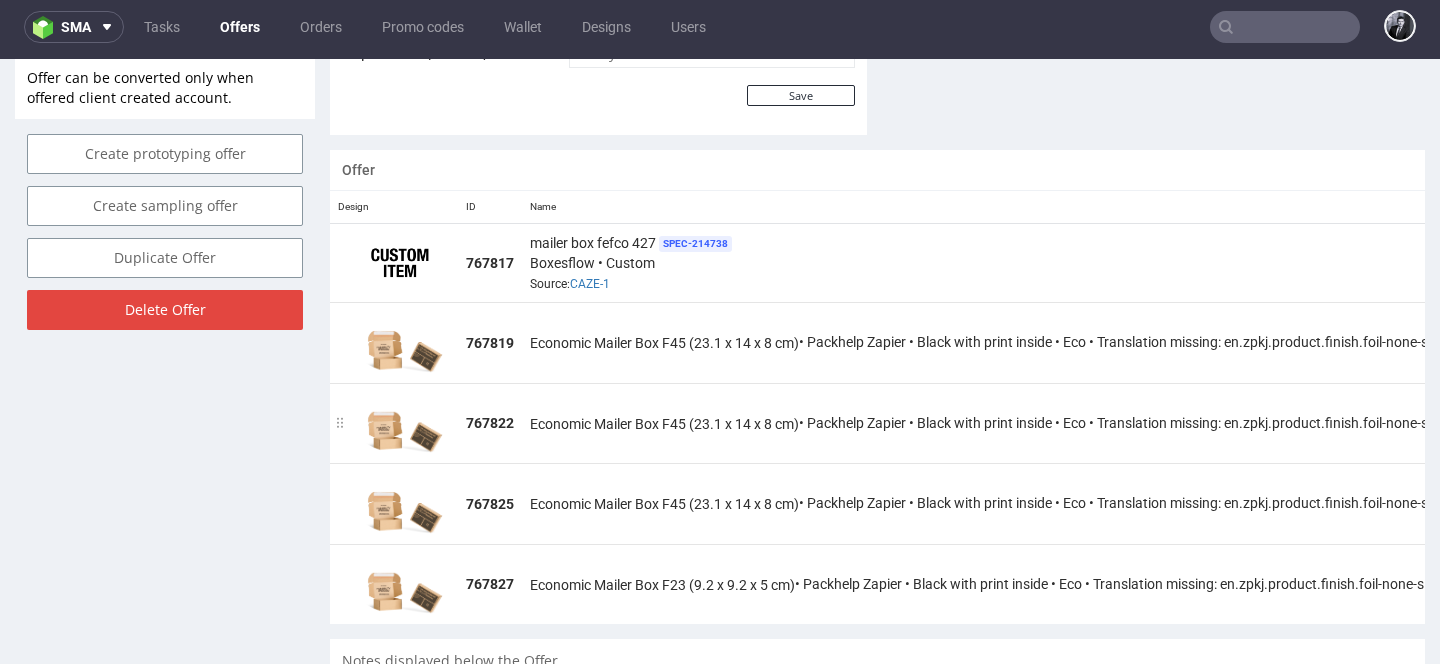 scroll, scrollTop: 1081, scrollLeft: 0, axis: vertical 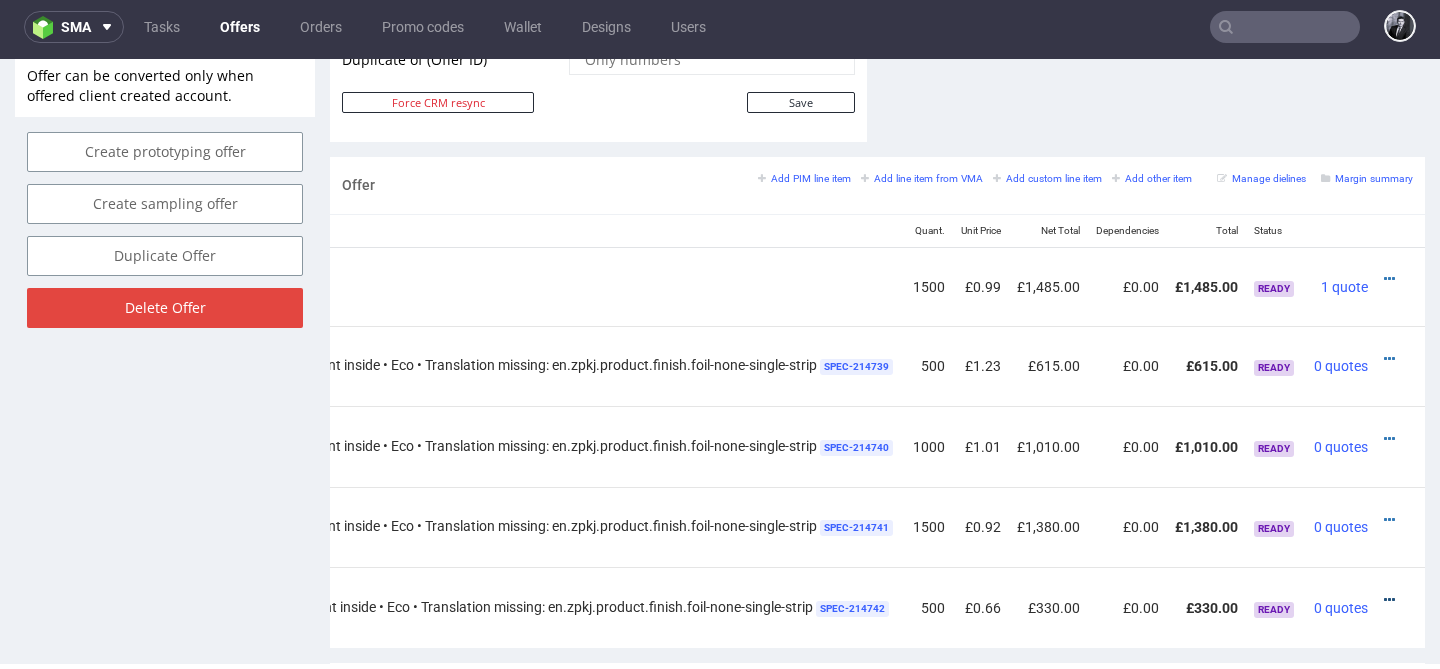 click at bounding box center [1389, 600] 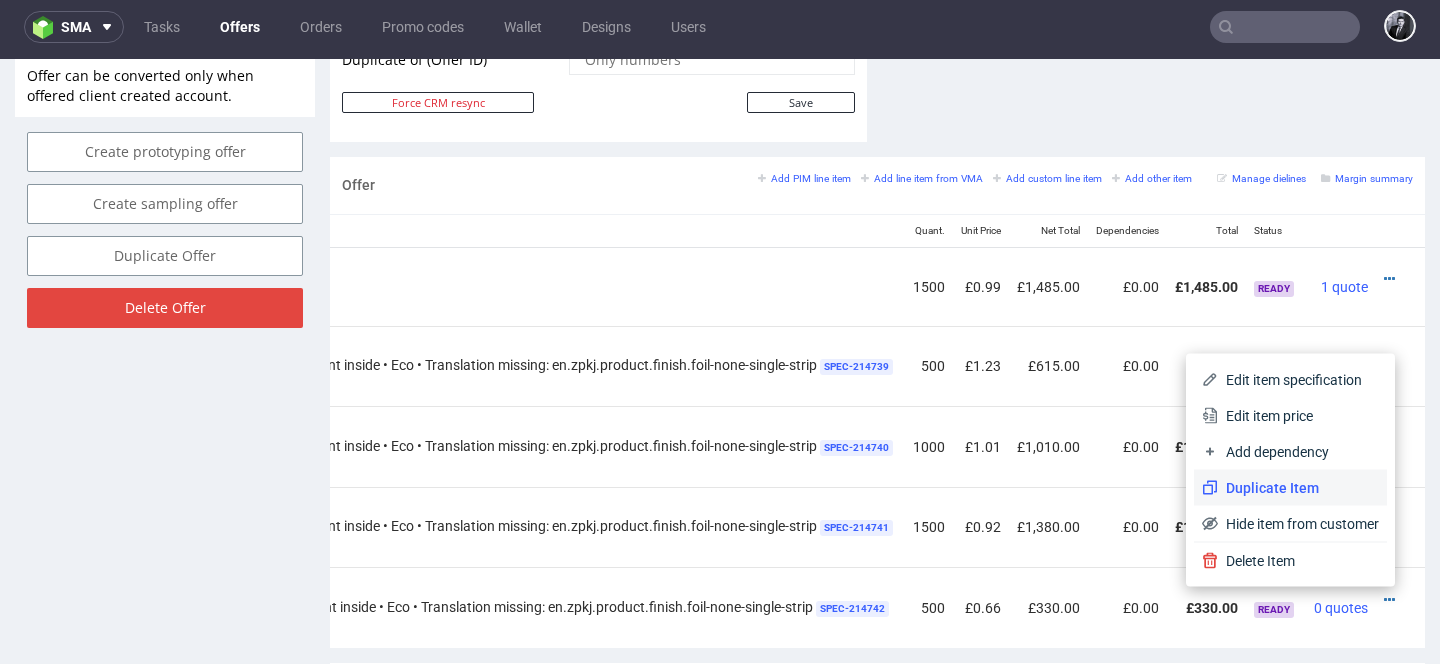 click on "Duplicate Item" at bounding box center [1298, 488] 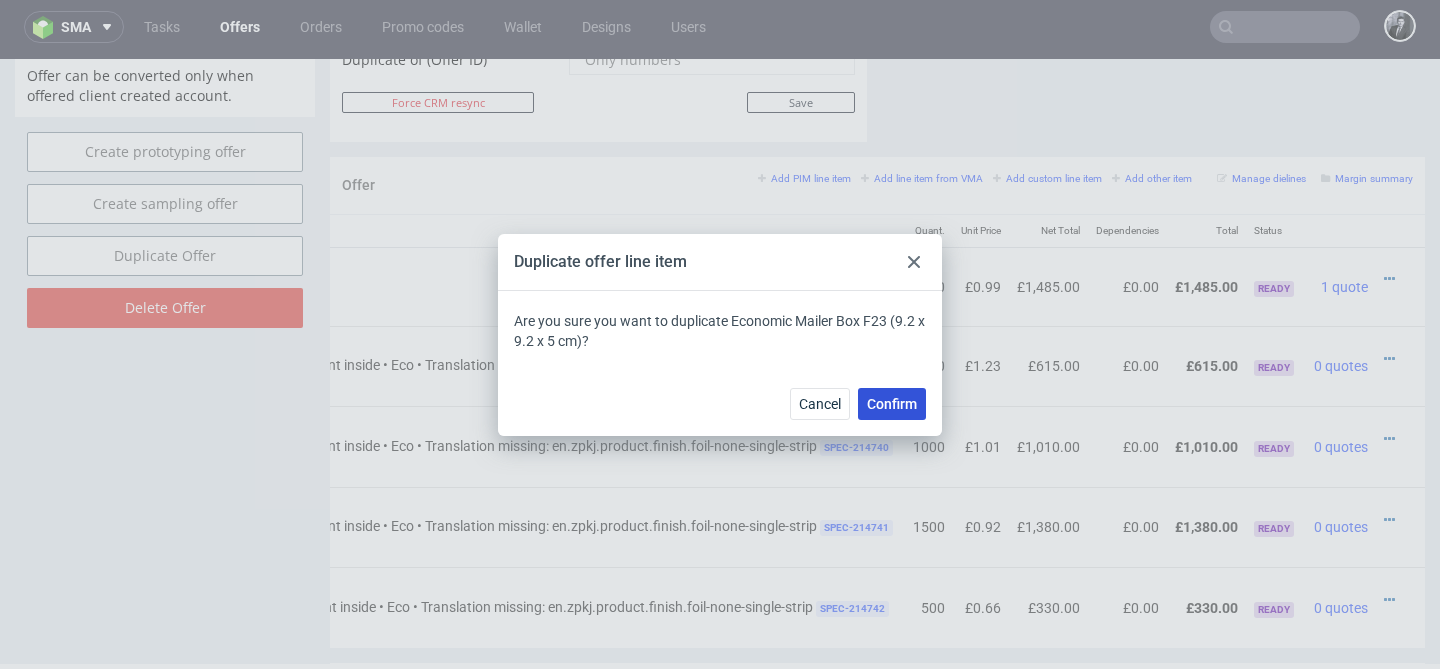 click on "Confirm" at bounding box center (892, 404) 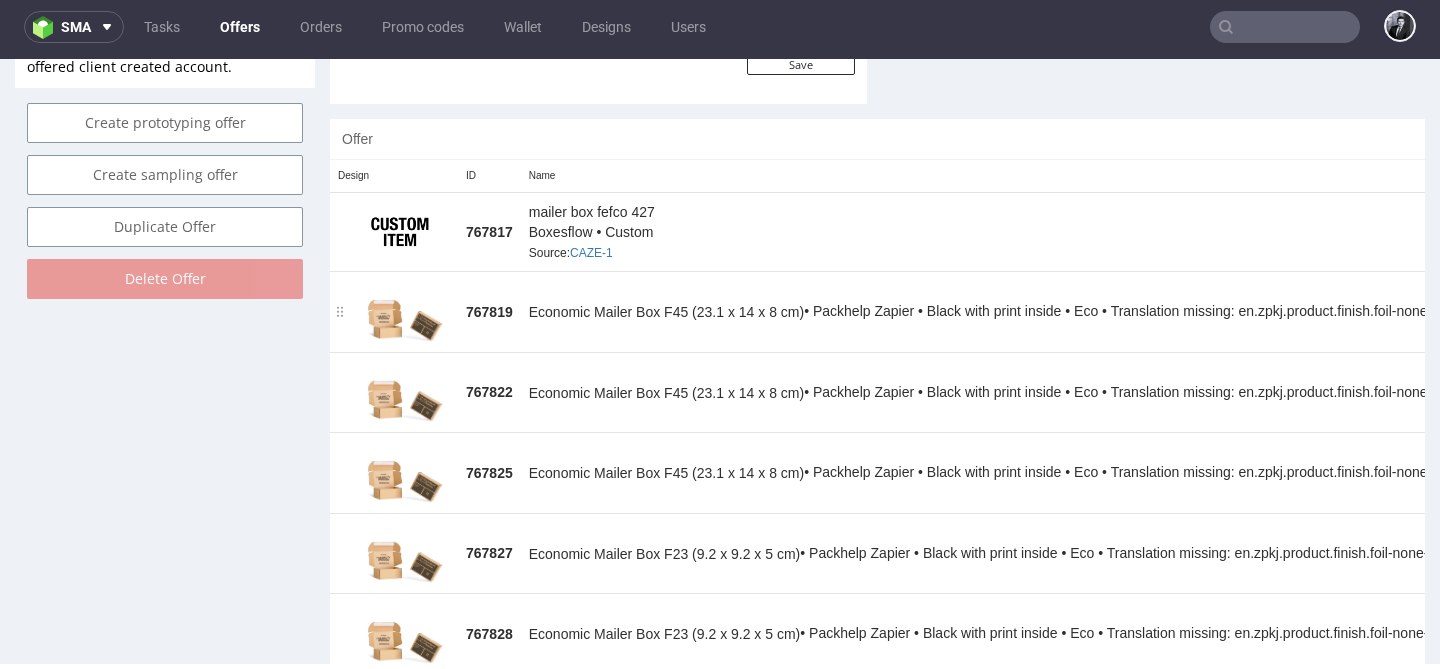 scroll, scrollTop: 1113, scrollLeft: 0, axis: vertical 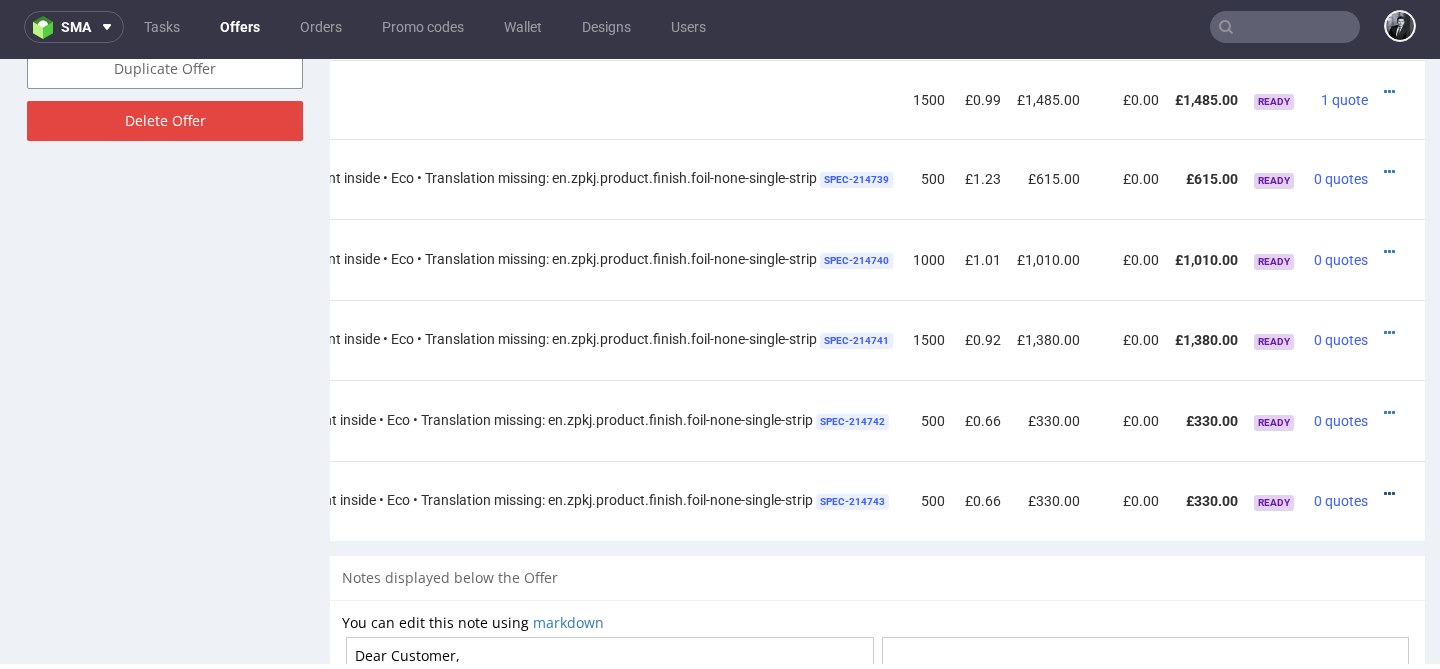 click at bounding box center [1389, 494] 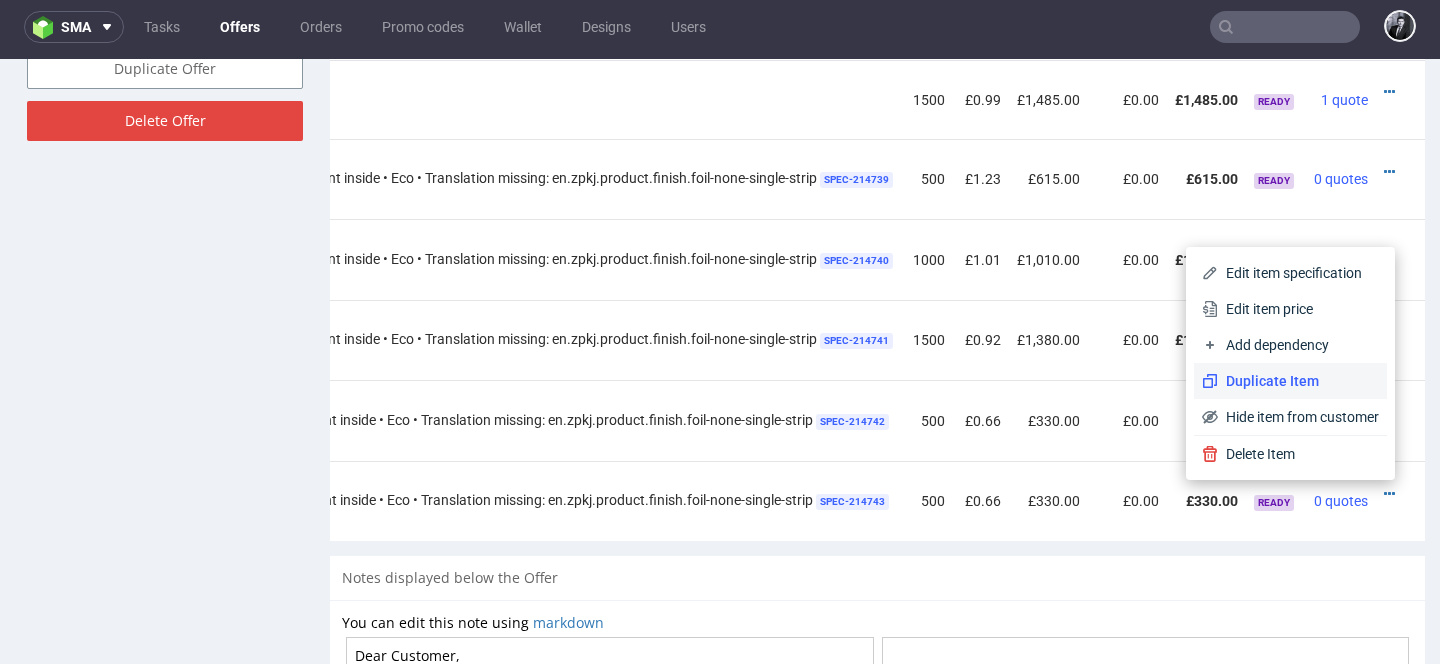 click on "Duplicate Item" at bounding box center [1298, 381] 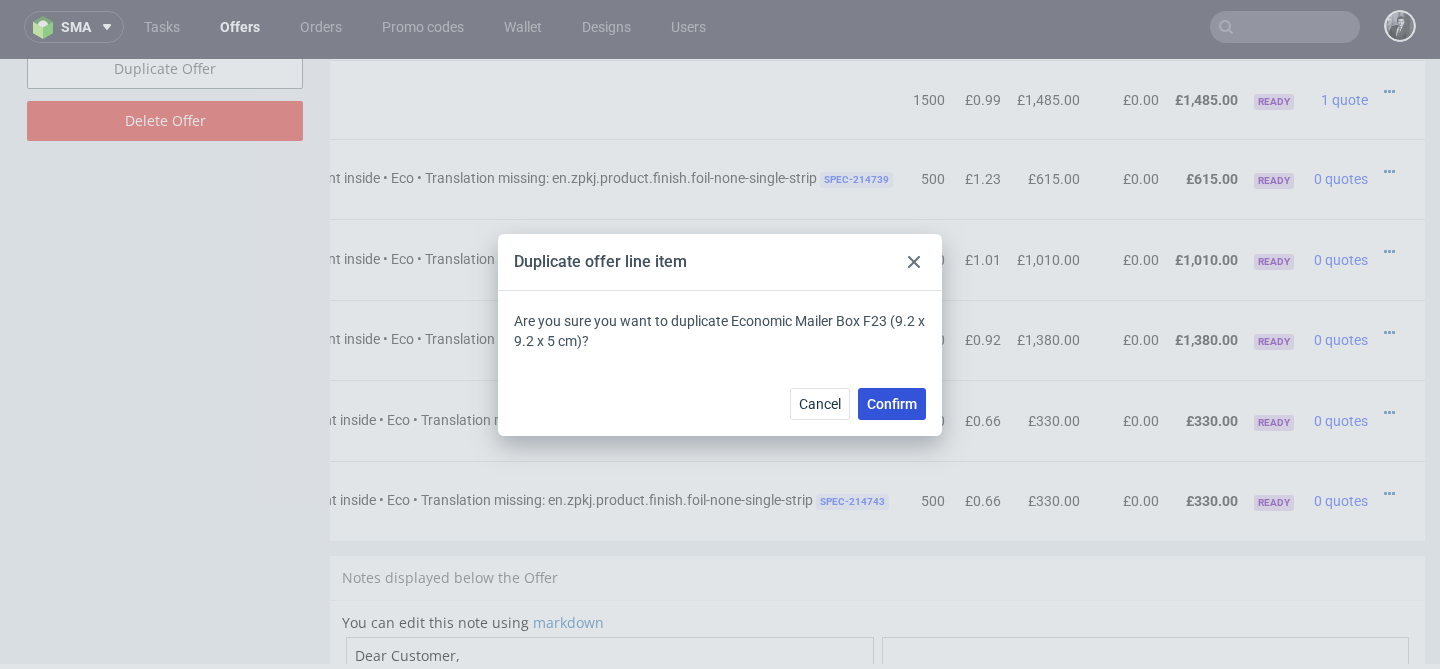 click on "Confirm" at bounding box center (892, 404) 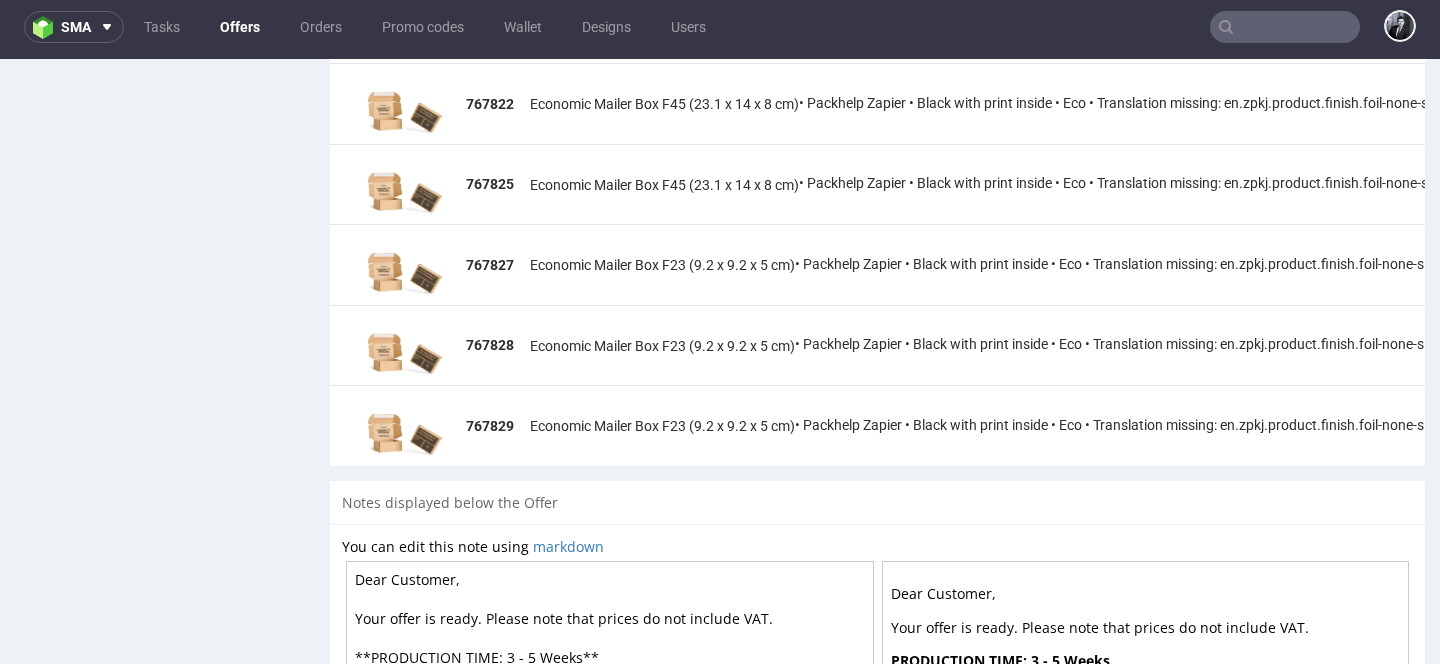 scroll, scrollTop: 1442, scrollLeft: 0, axis: vertical 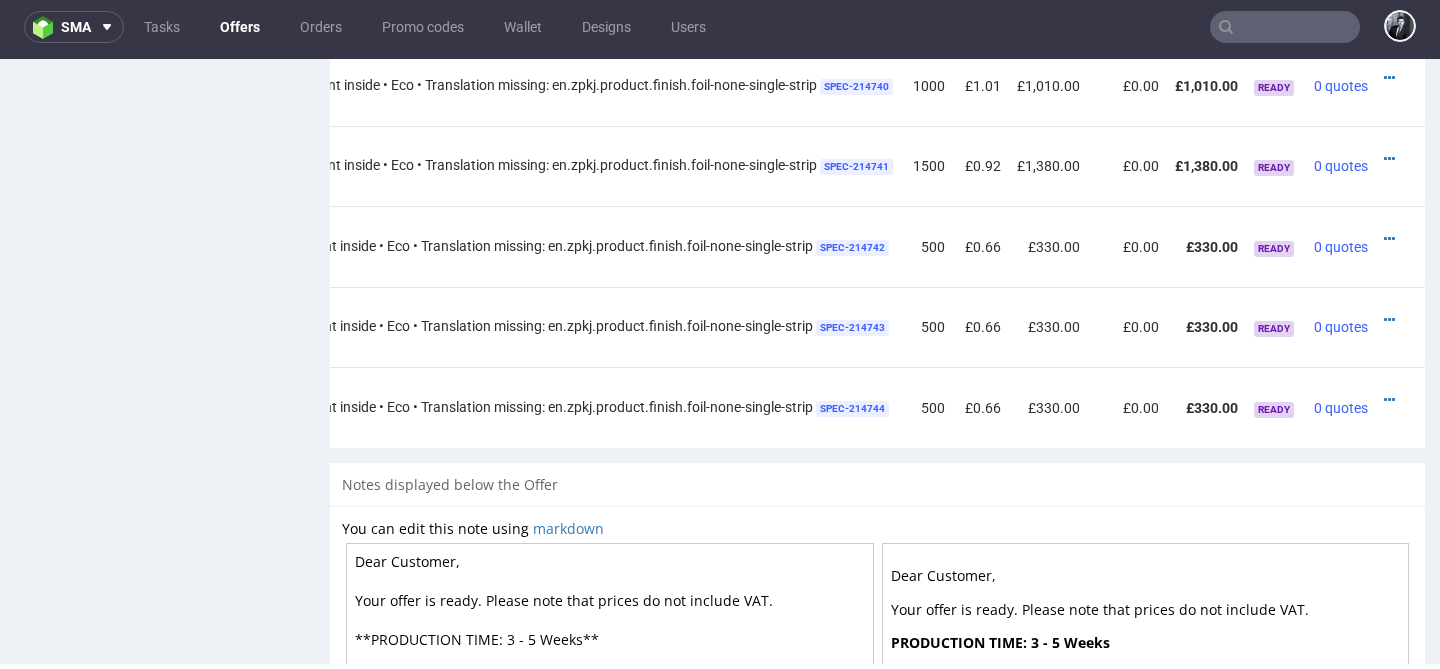 click at bounding box center (1394, 320) 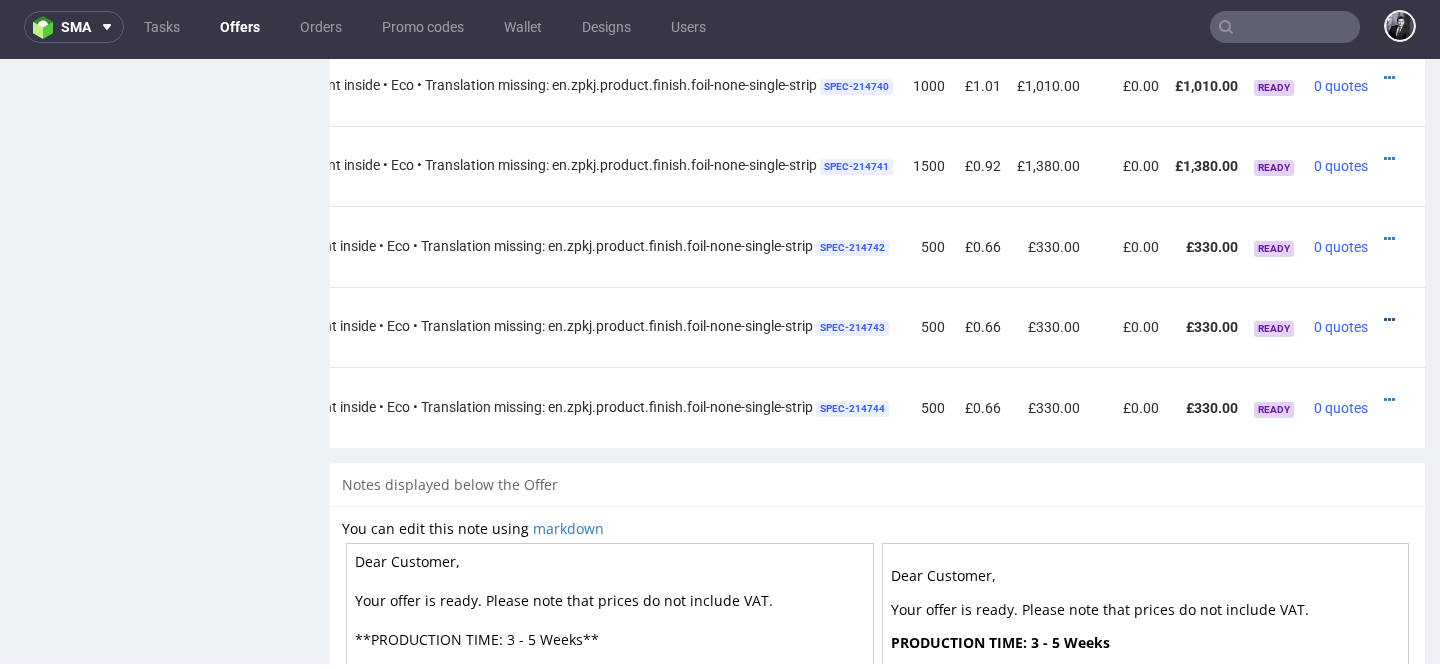 click at bounding box center (1389, 320) 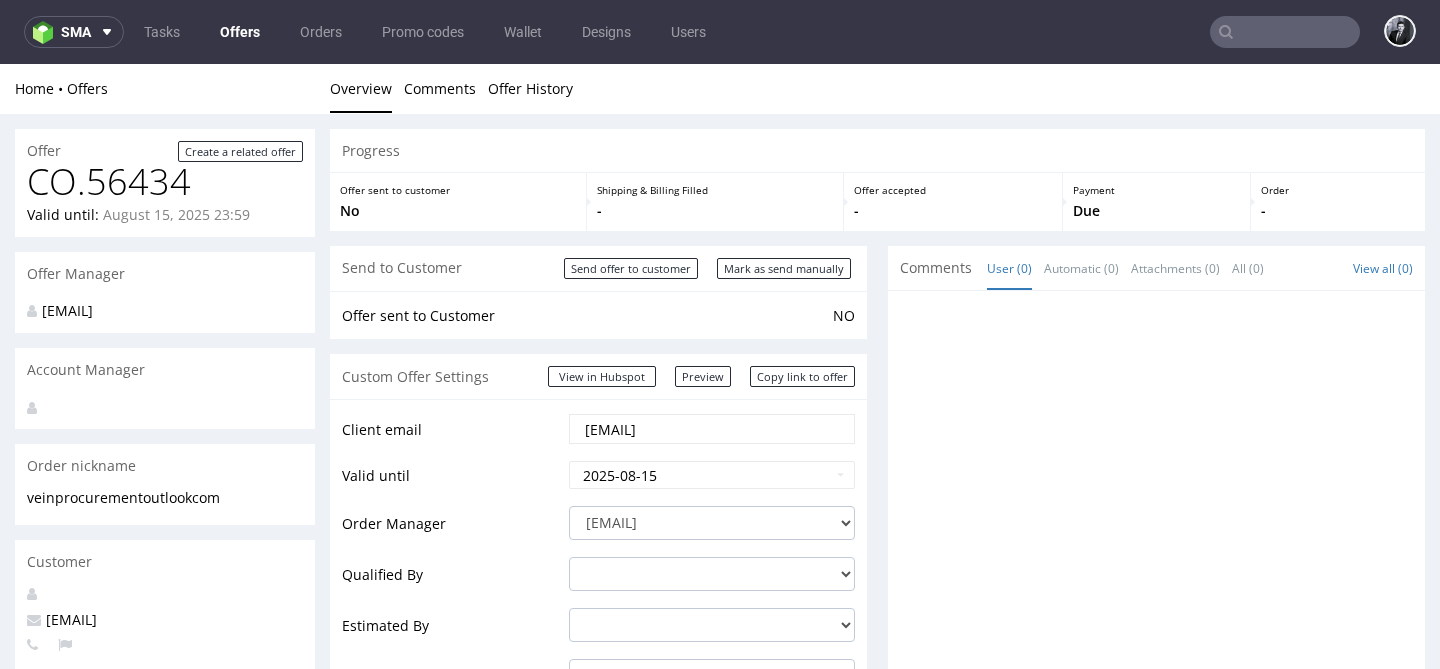 scroll, scrollTop: 1442, scrollLeft: 0, axis: vertical 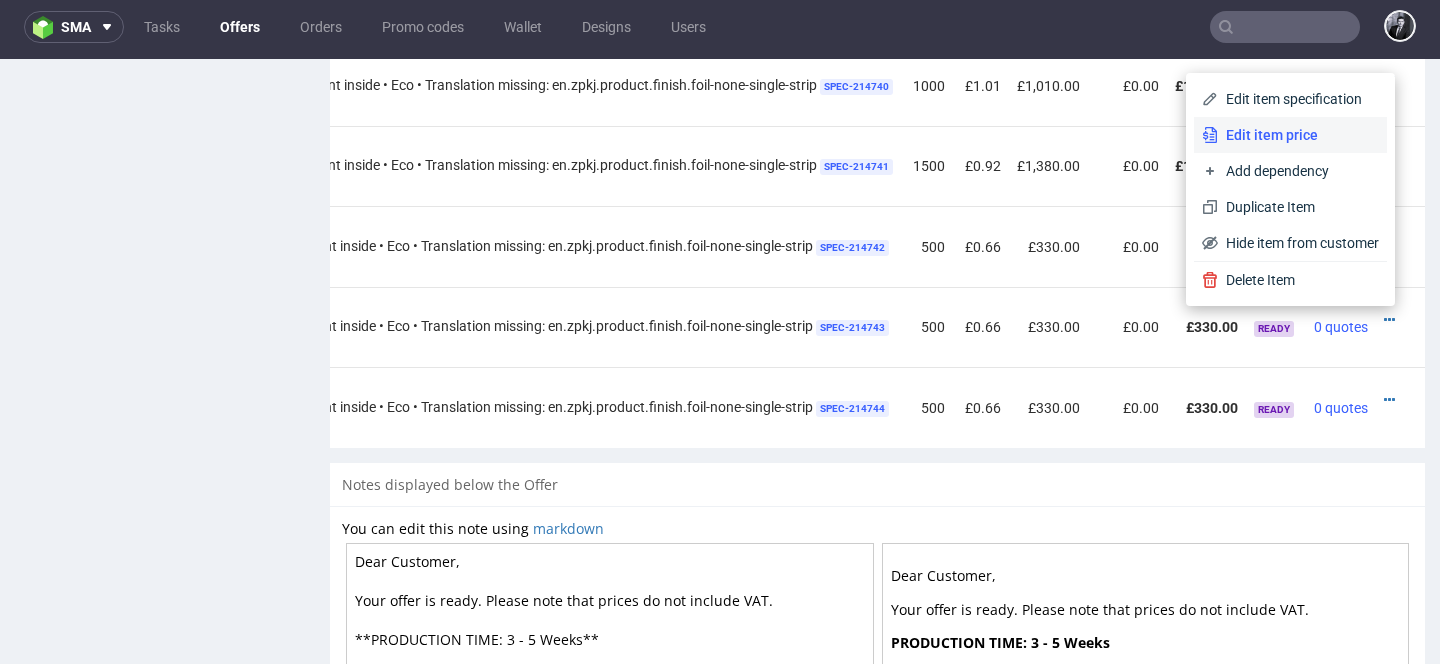 click on "Edit item price" at bounding box center (1290, 135) 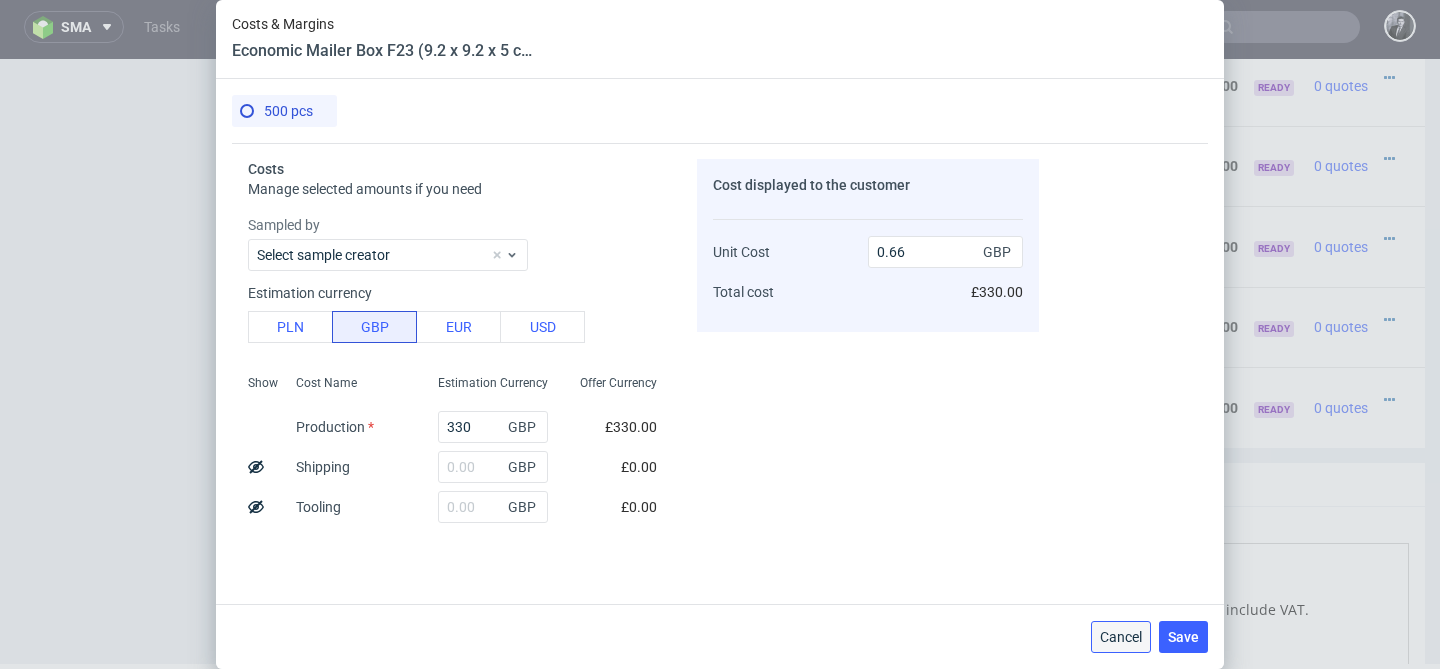 click on "Cancel" at bounding box center (1121, 637) 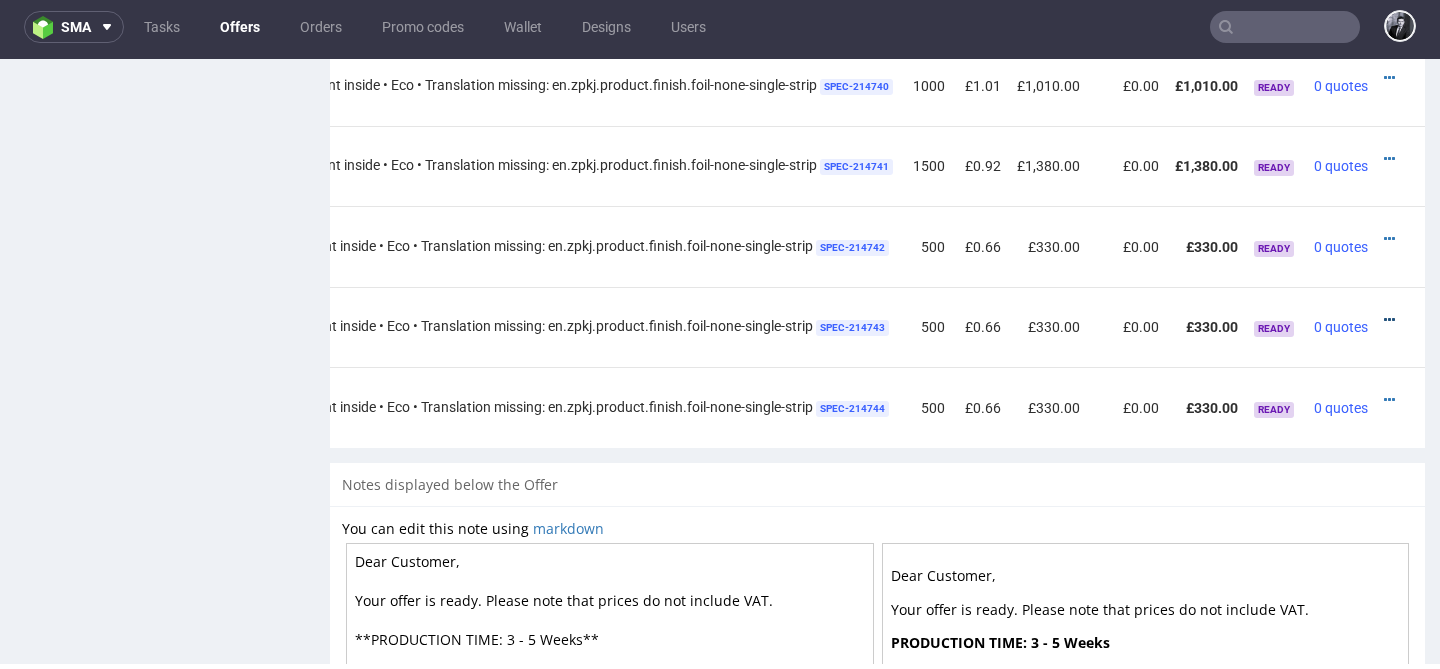 click at bounding box center (1389, 320) 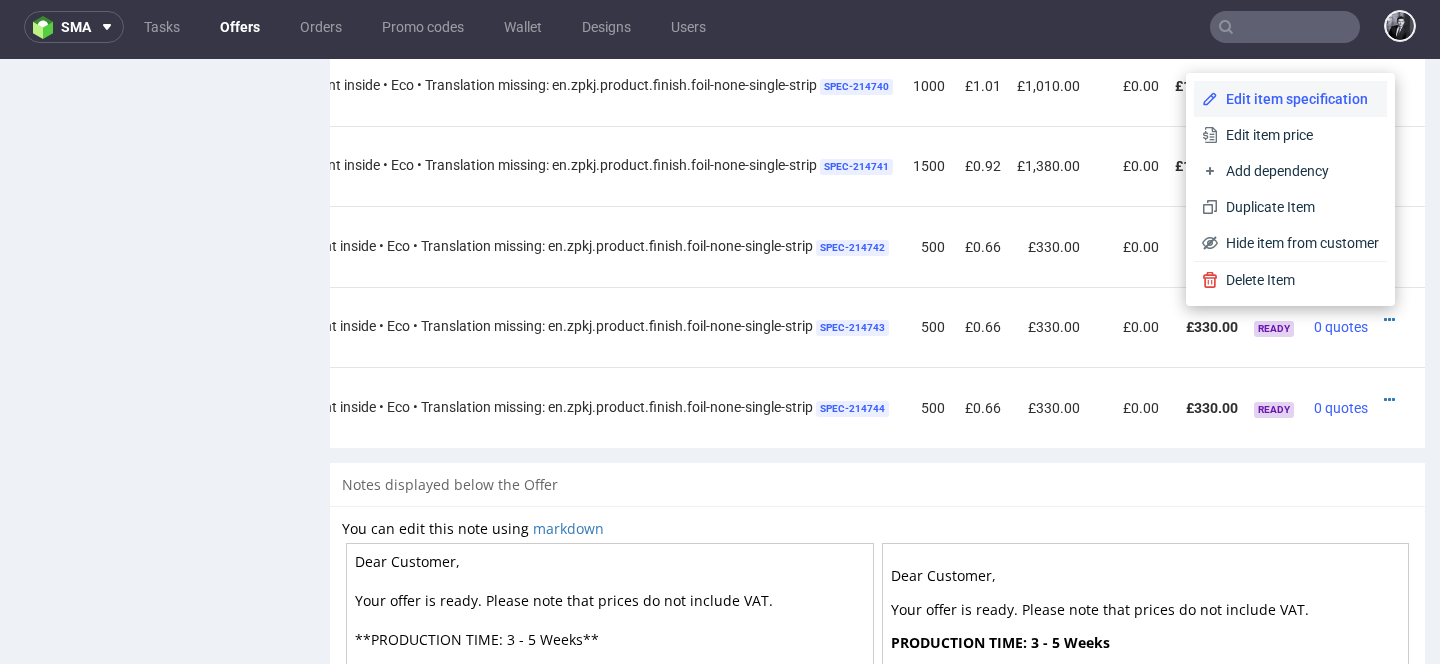 click on "Edit item specification" at bounding box center [1298, 99] 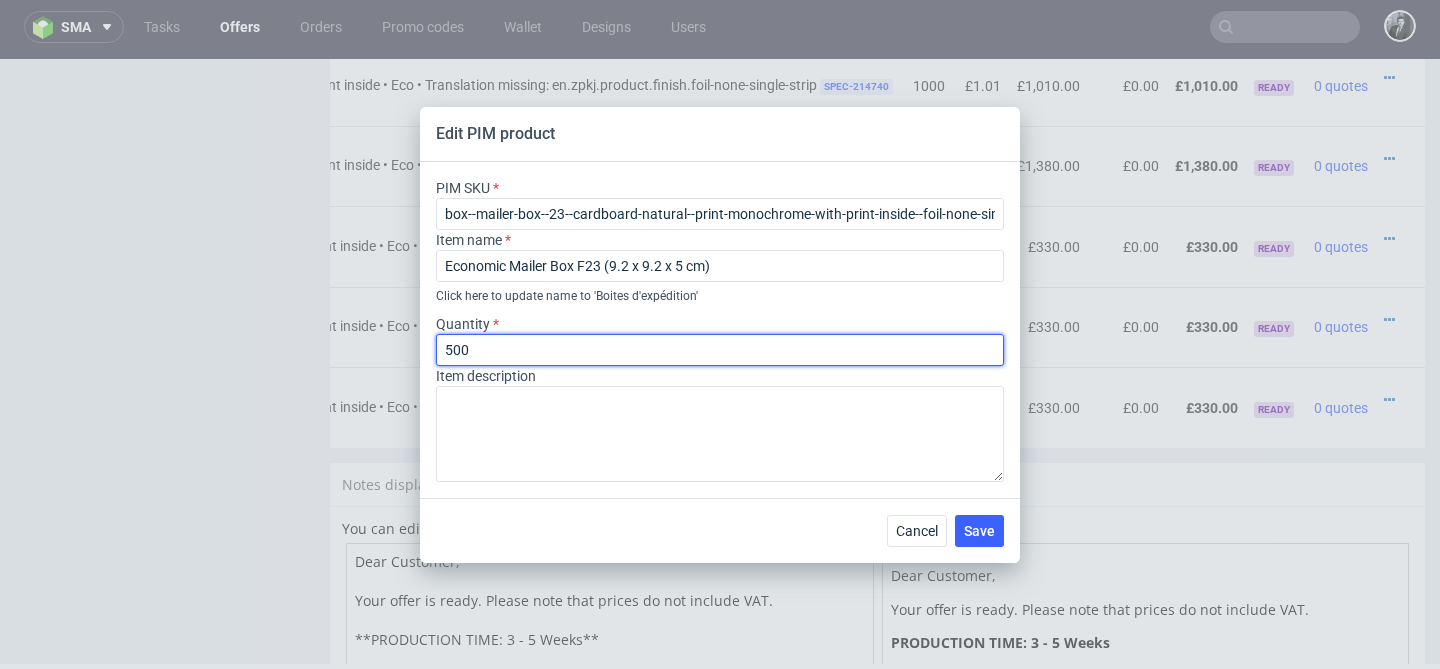 click on "500" at bounding box center [720, 350] 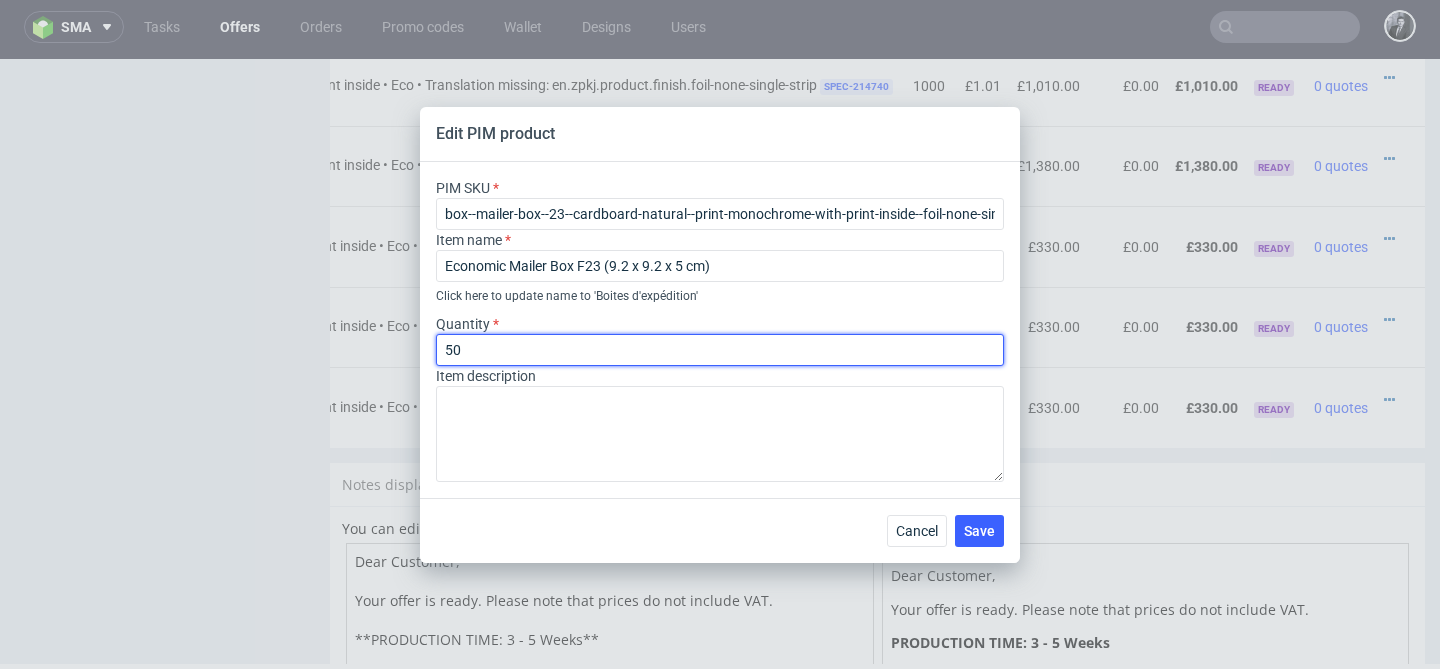 type on "5" 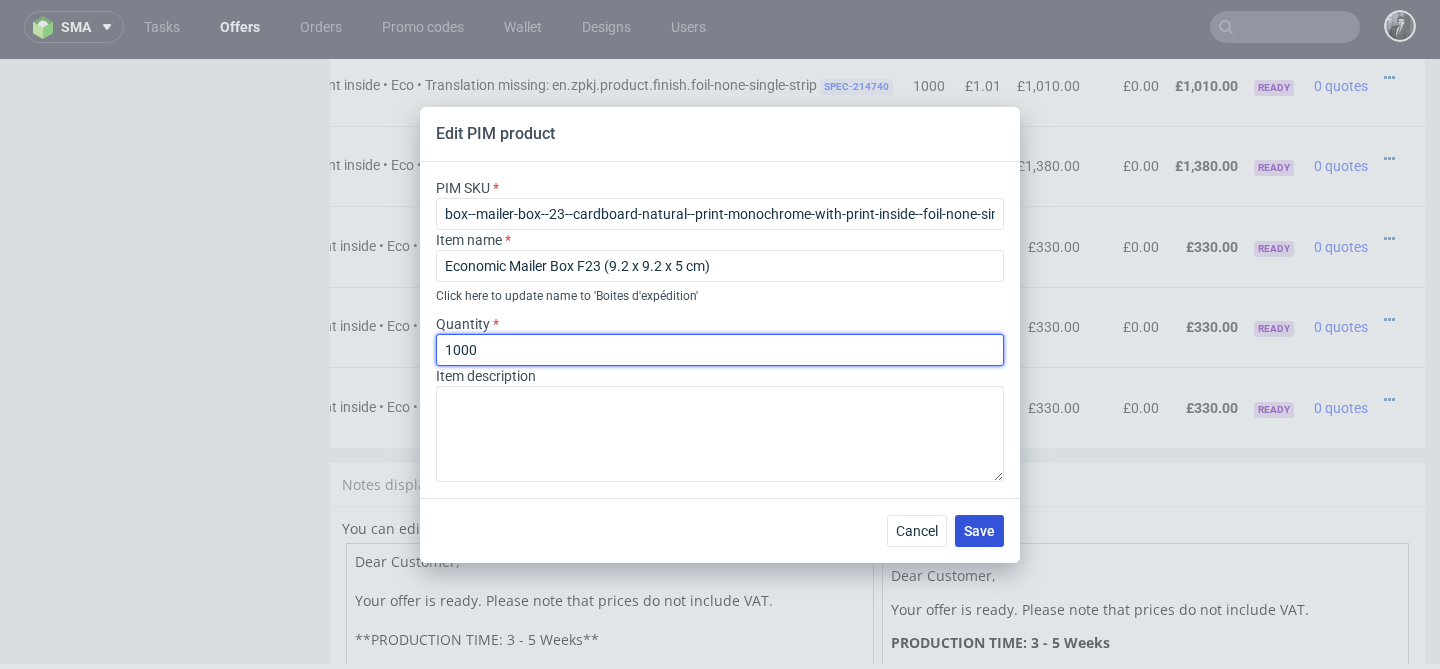type on "1000" 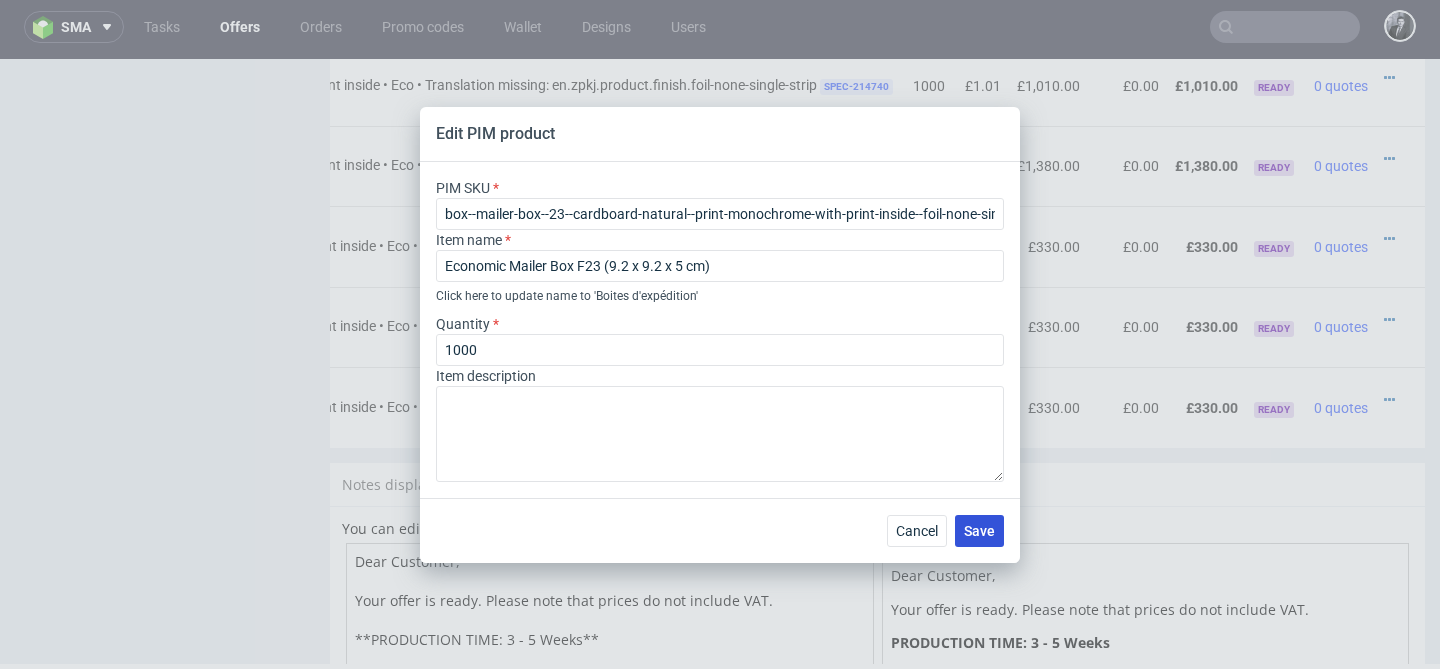 click on "Save" at bounding box center (979, 531) 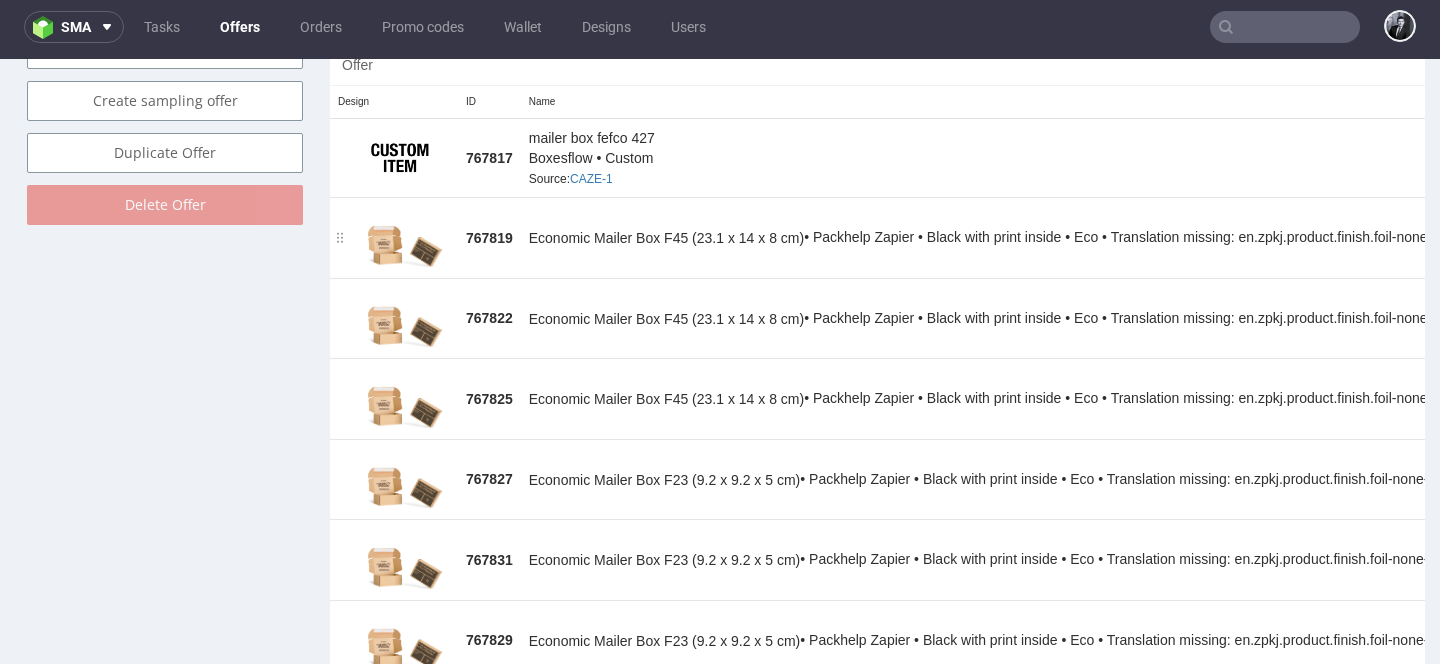 scroll, scrollTop: 1236, scrollLeft: 0, axis: vertical 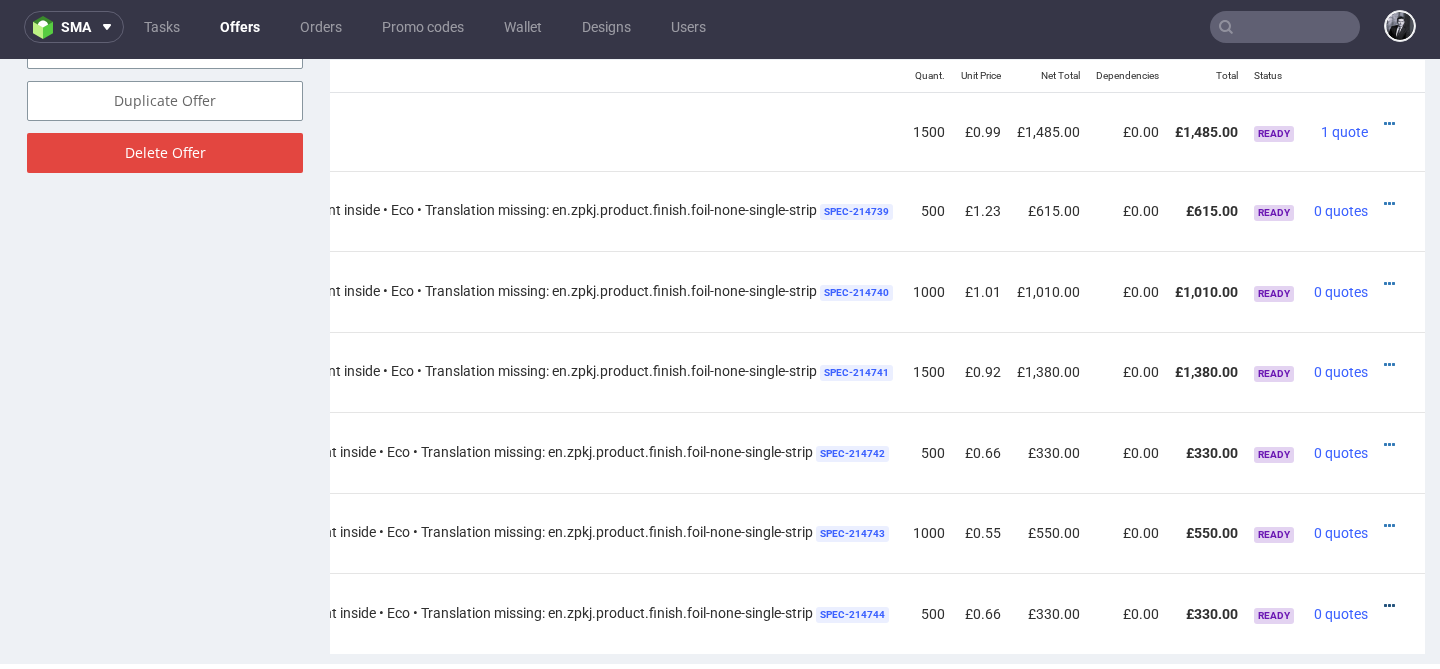 click at bounding box center [1389, 606] 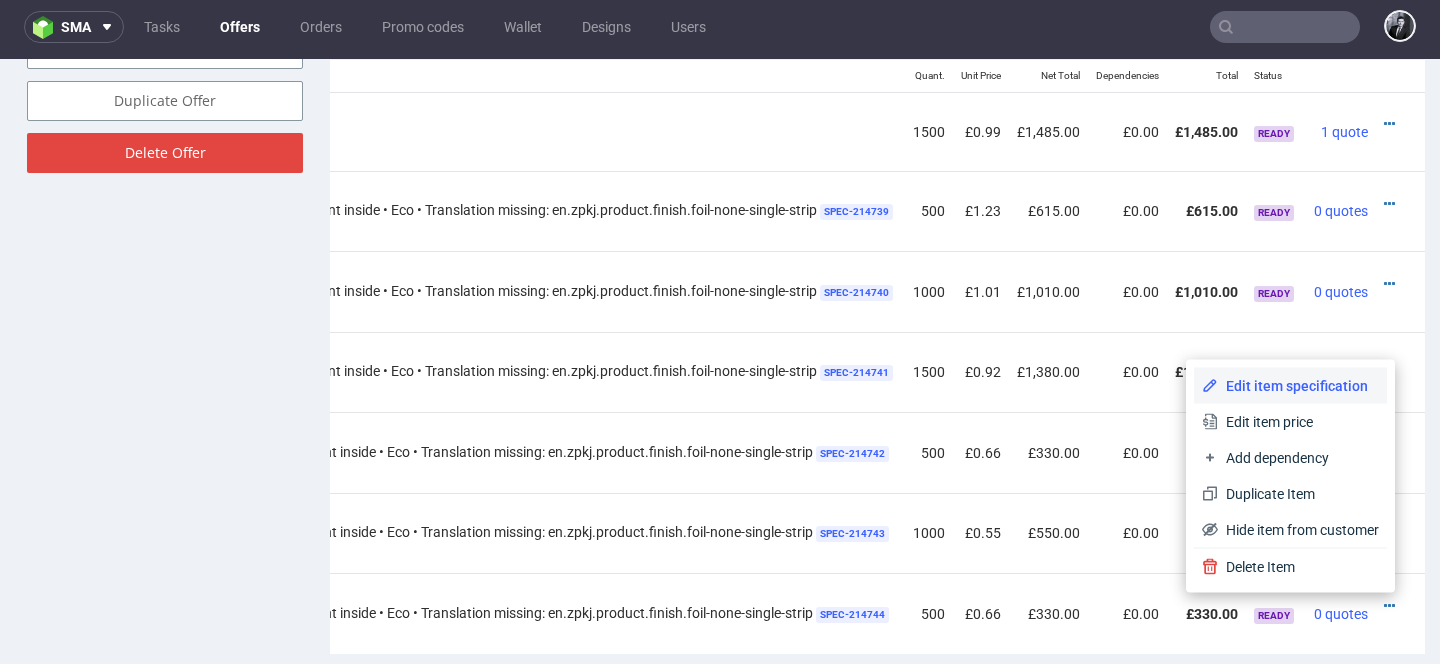 click on "Edit item specification" at bounding box center [1298, 386] 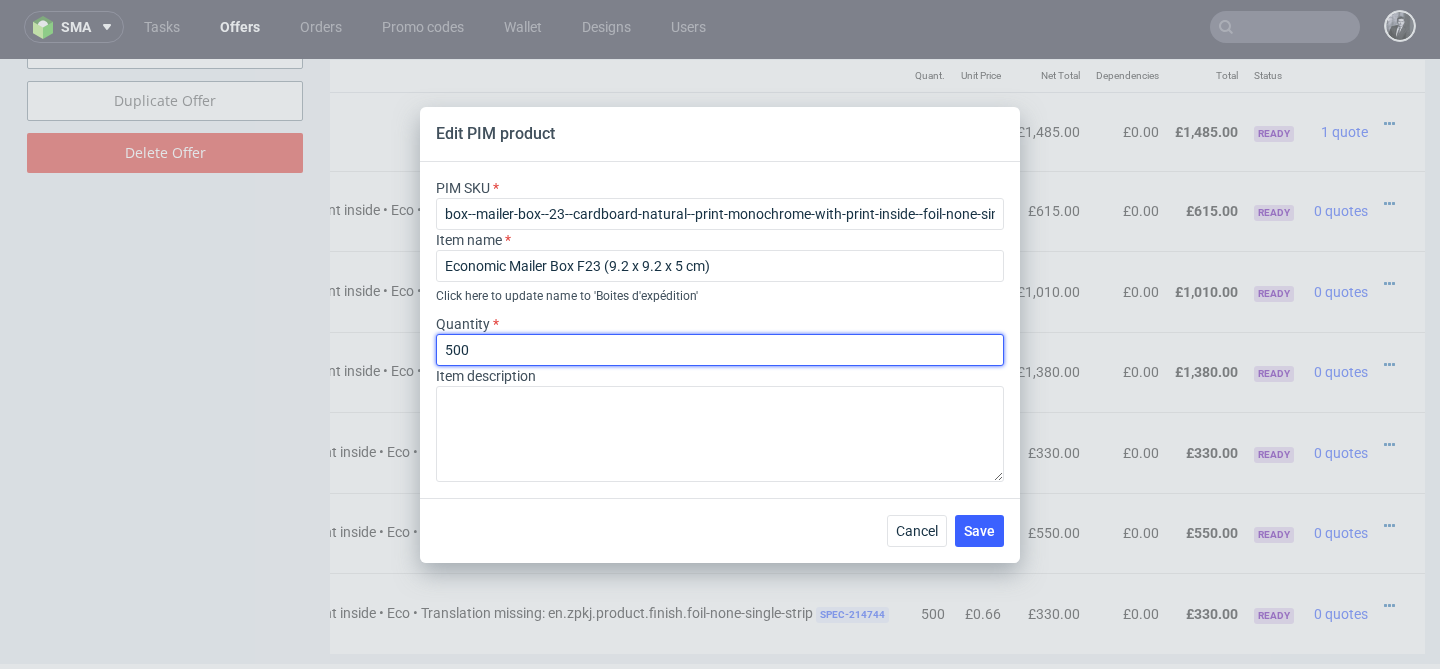 click on "500" at bounding box center [720, 350] 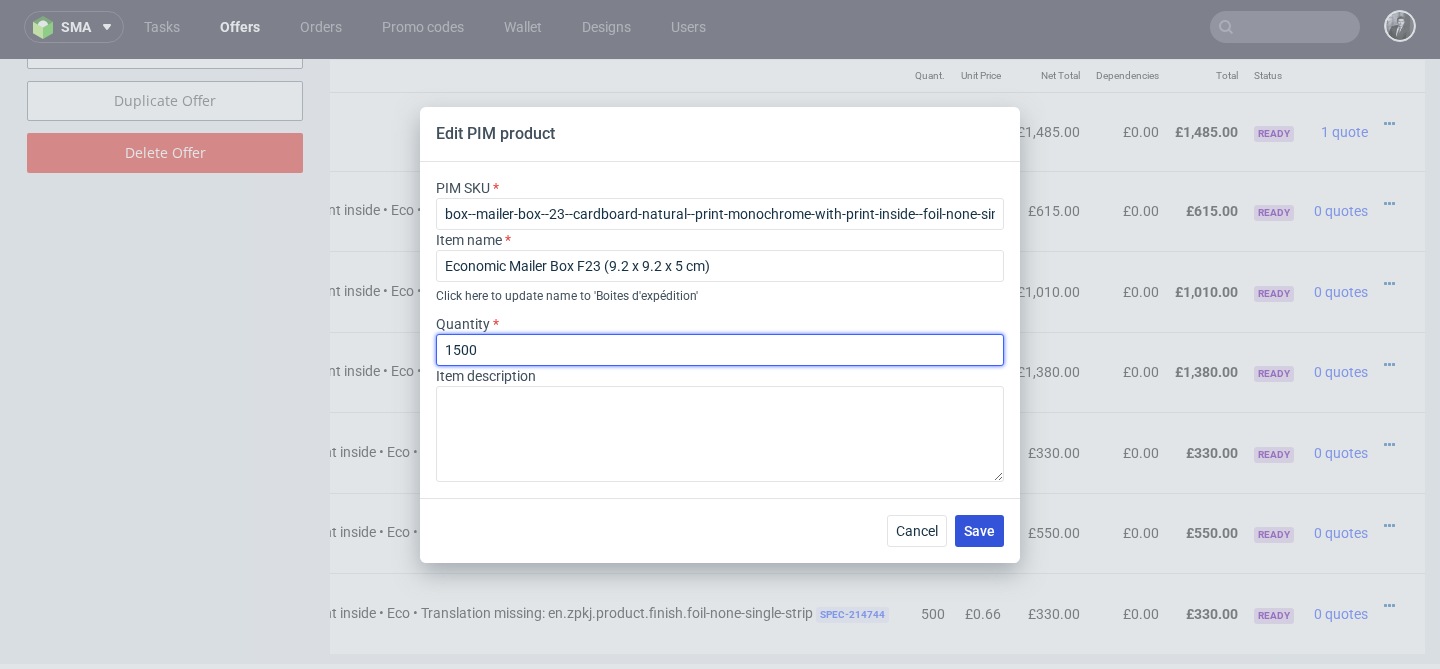 type on "1500" 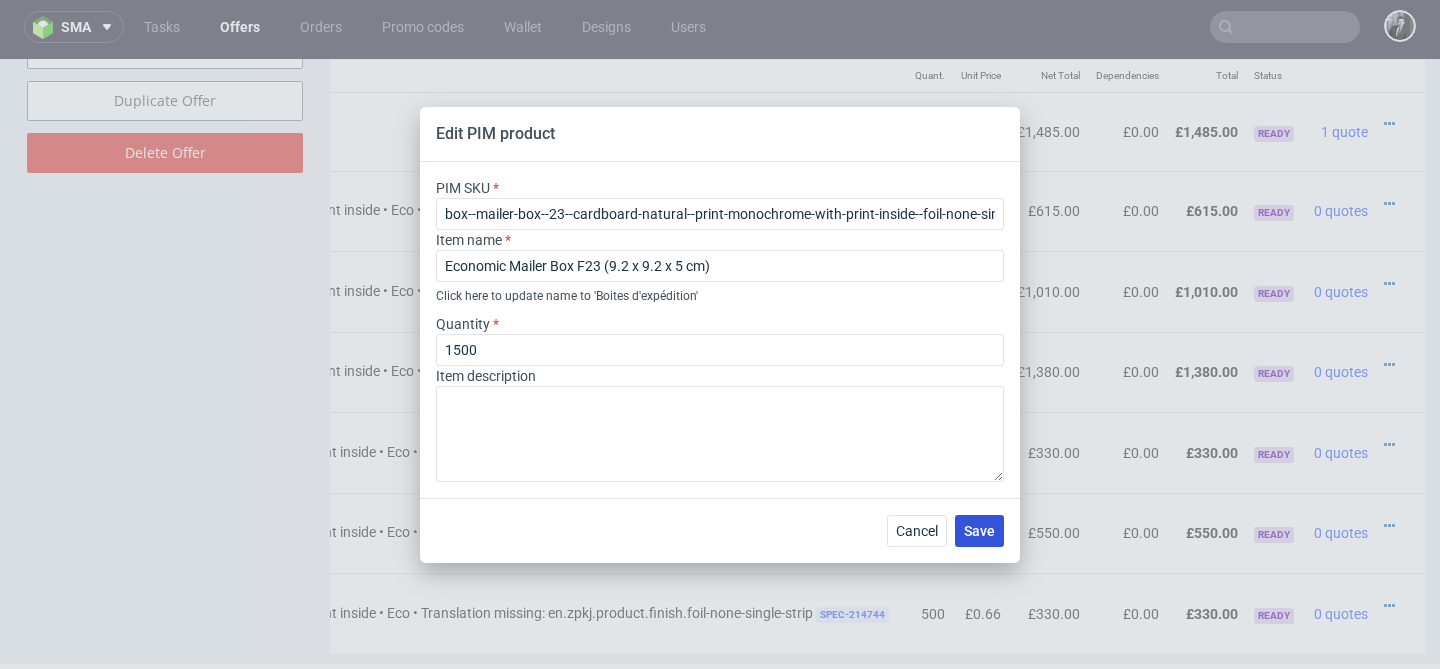 click on "Save" at bounding box center (979, 531) 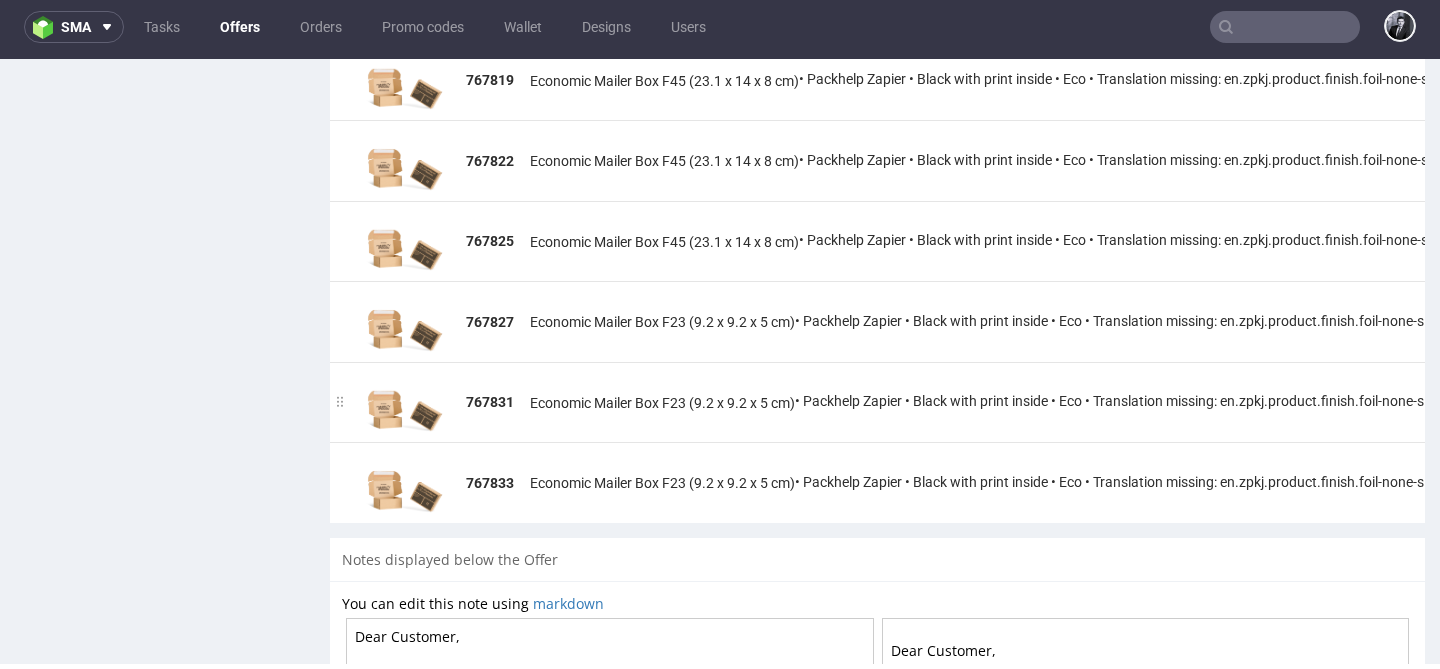 scroll, scrollTop: 1361, scrollLeft: 0, axis: vertical 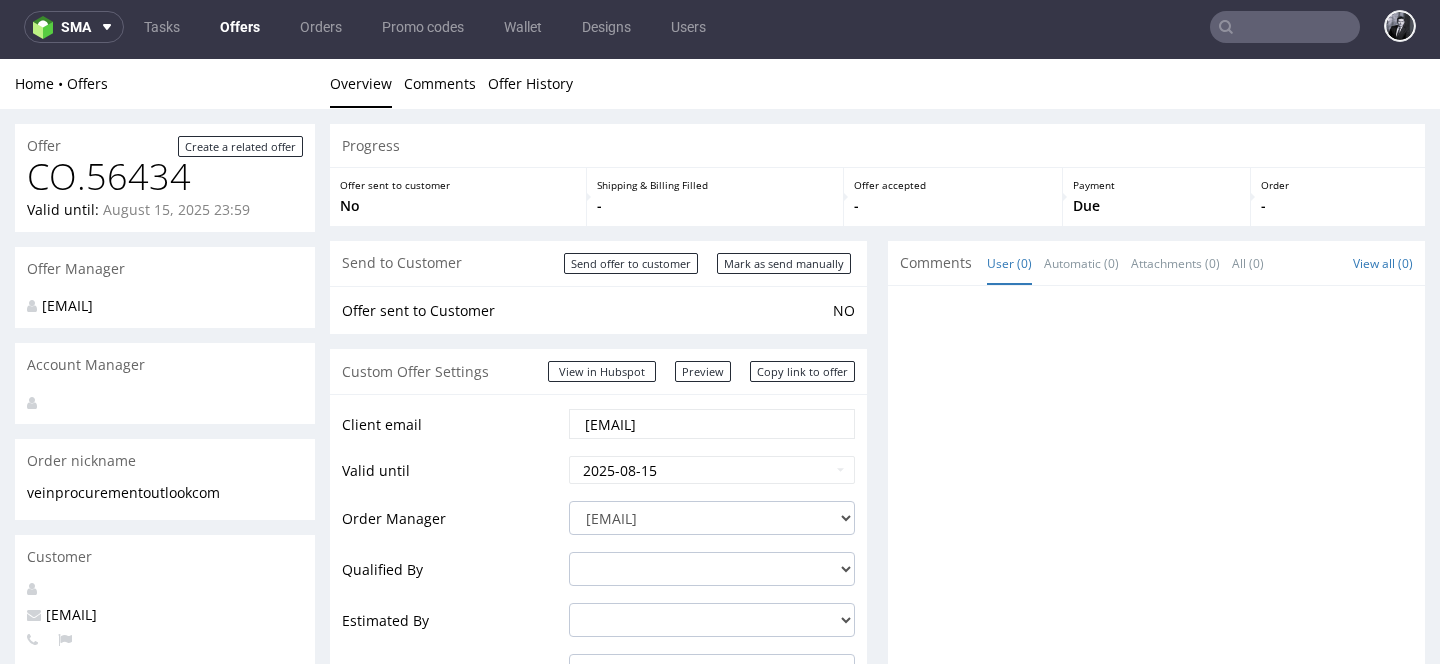 click on "Offers" at bounding box center (240, 27) 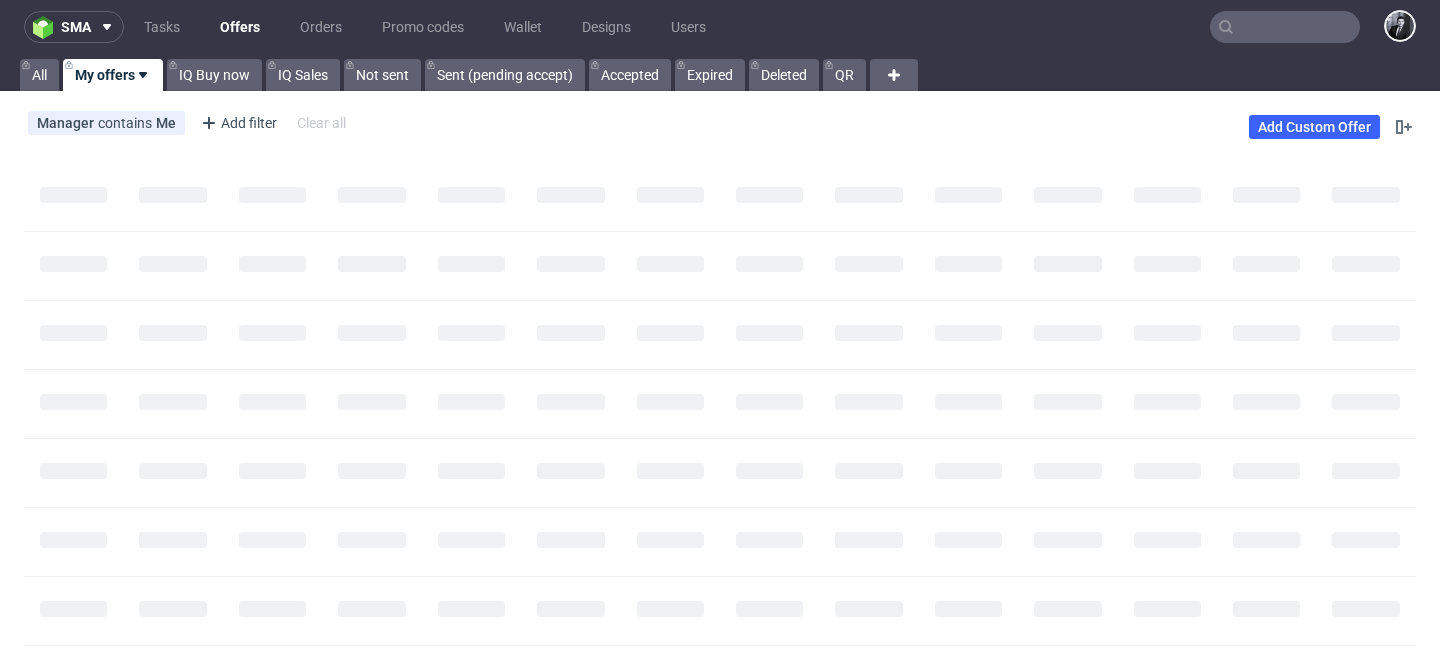 scroll, scrollTop: 0, scrollLeft: 0, axis: both 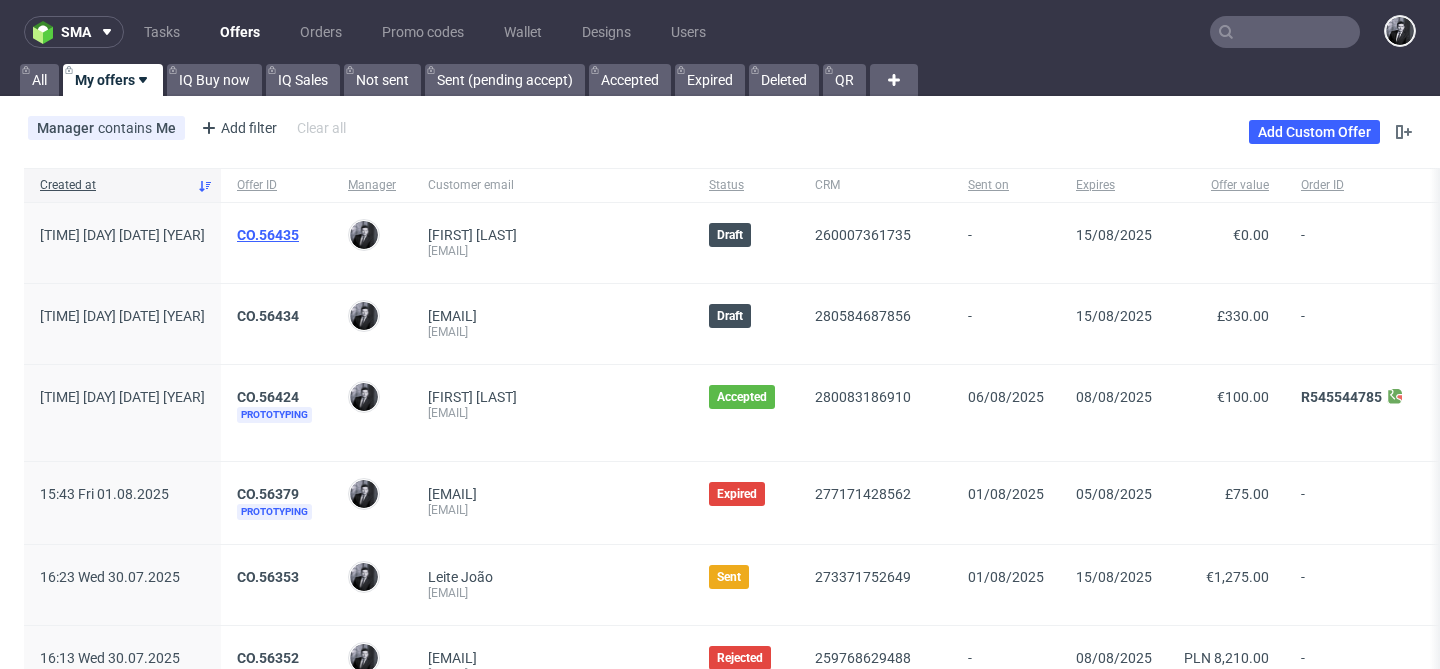 click on "CO.56435" at bounding box center [268, 235] 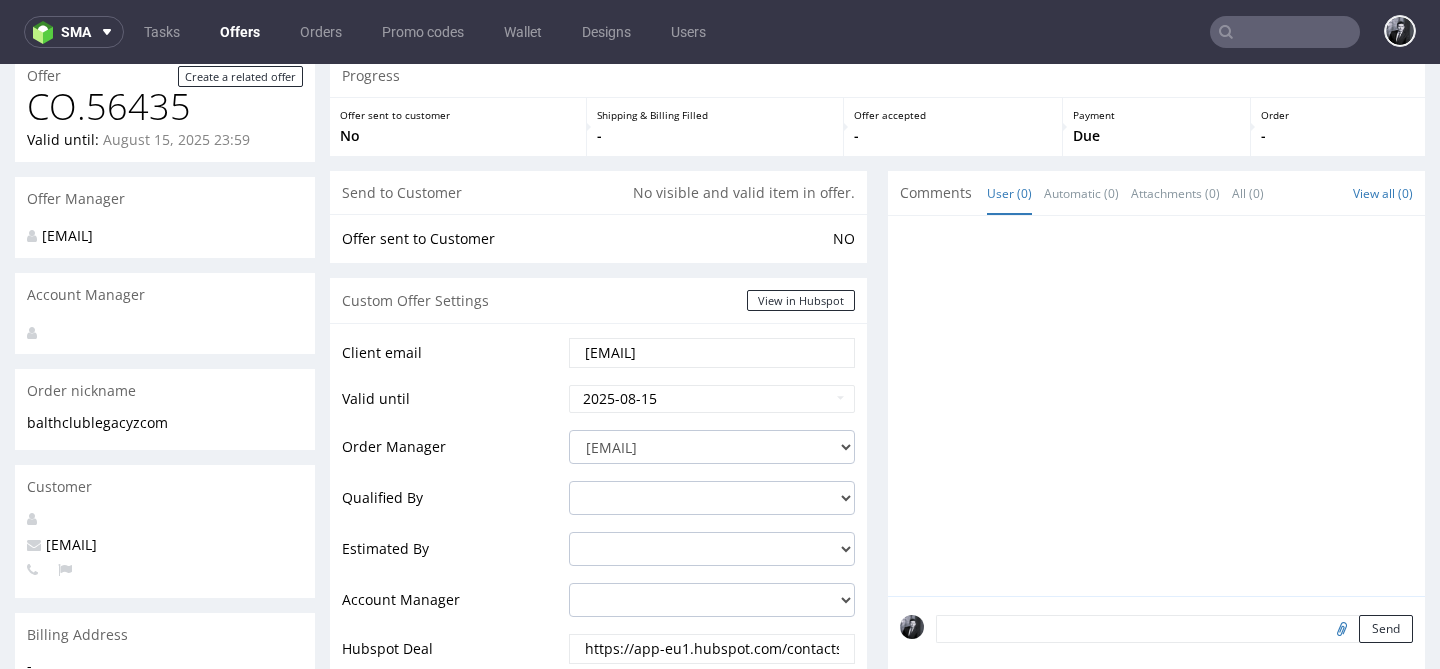 scroll, scrollTop: 85, scrollLeft: 0, axis: vertical 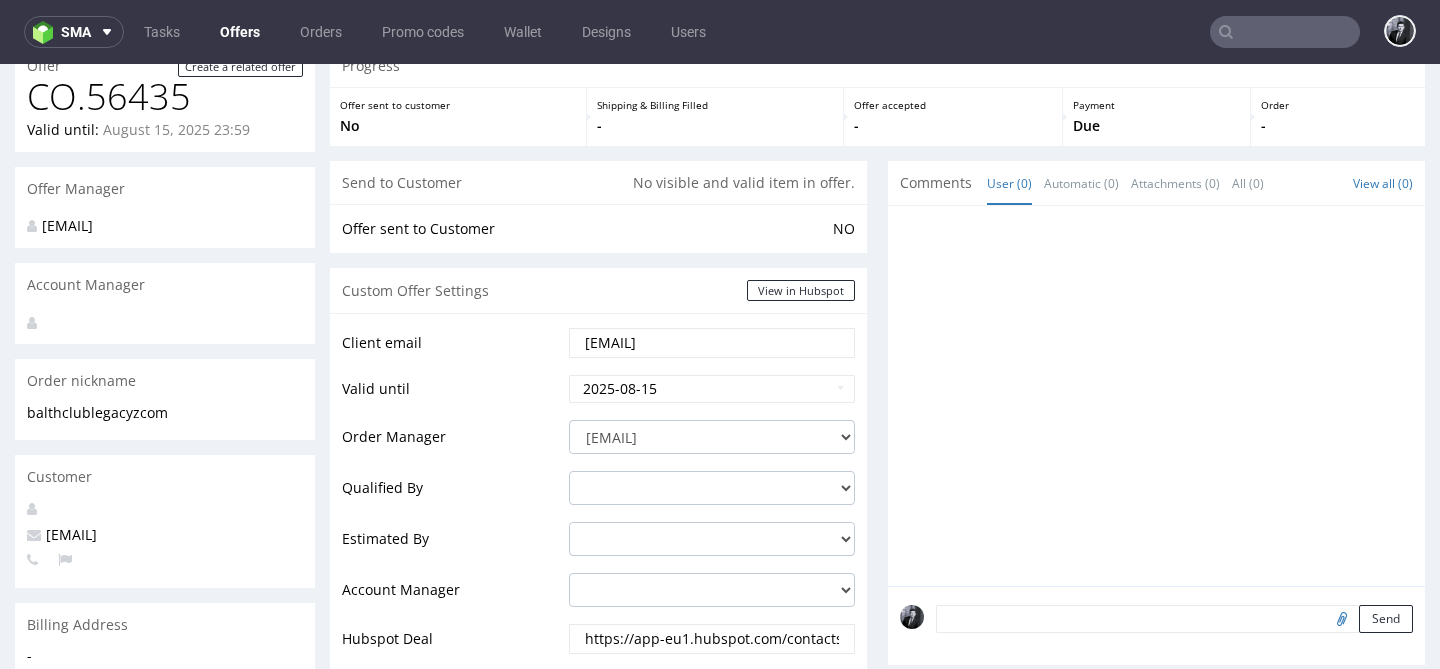 click on "Offers" at bounding box center [240, 32] 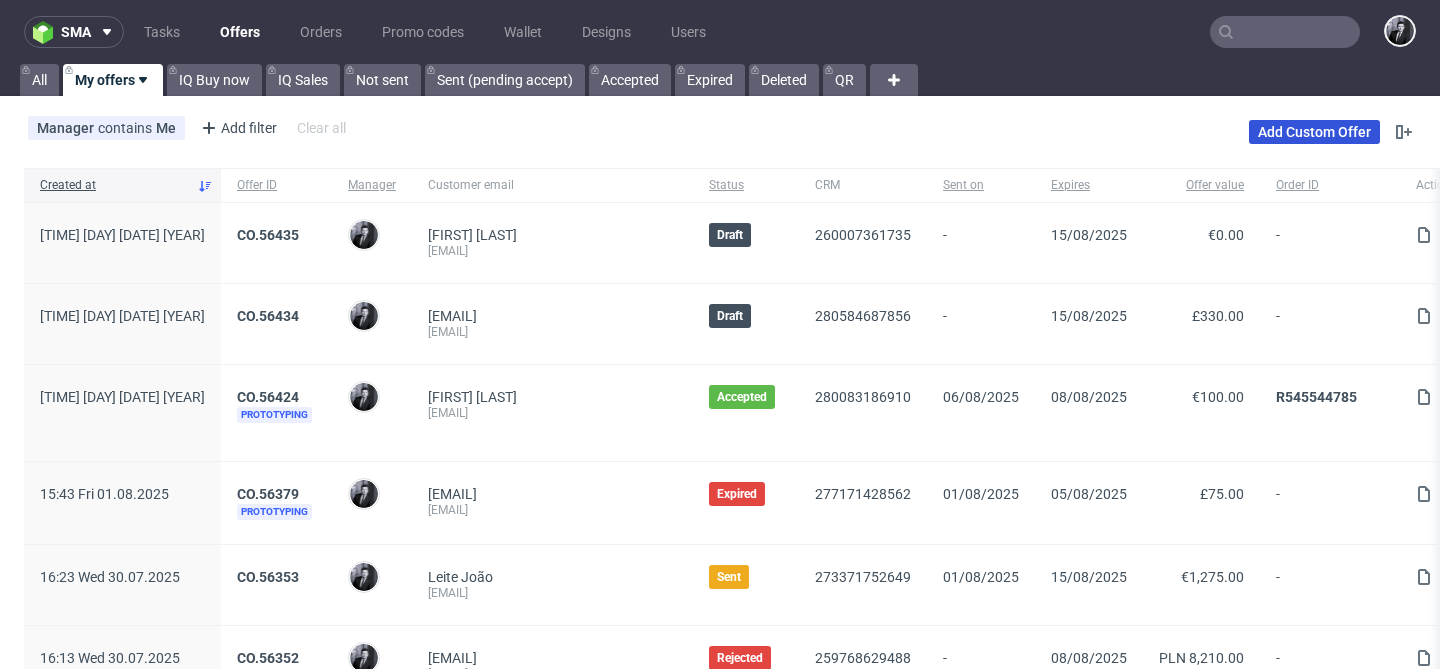 click on "Add Custom Offer" at bounding box center (1314, 132) 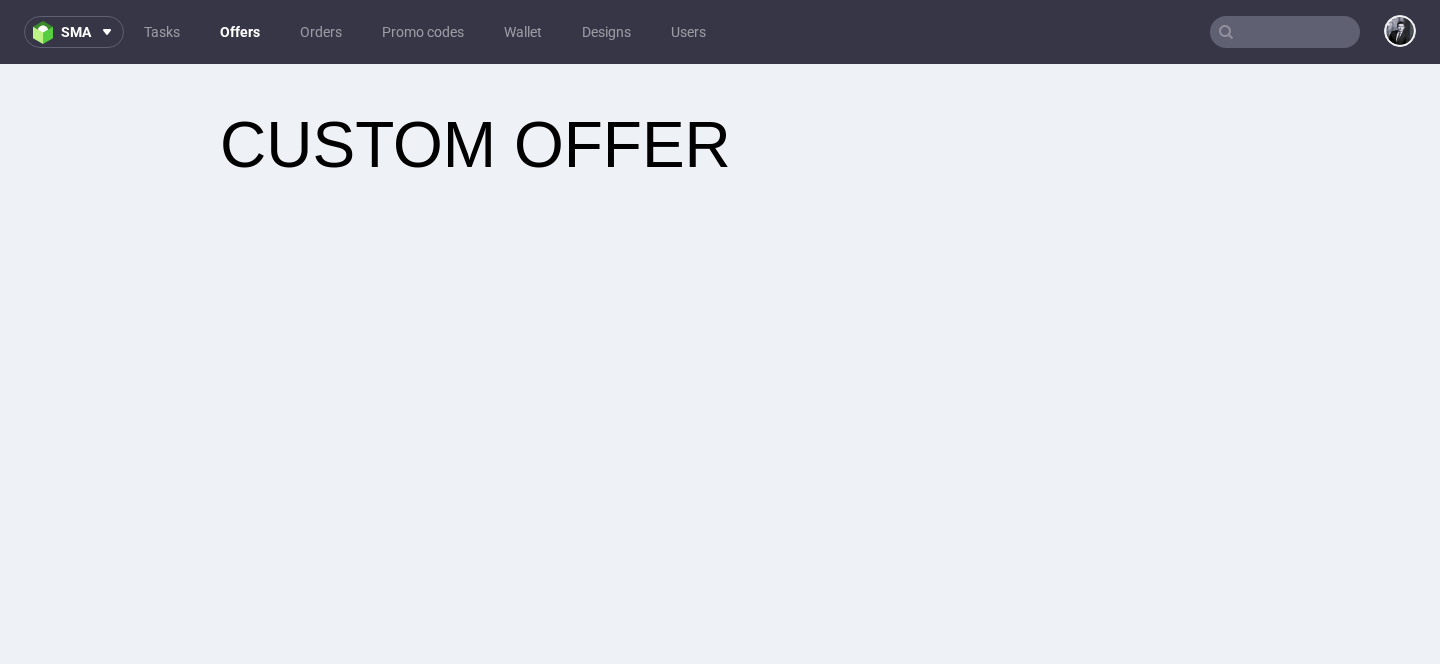 scroll, scrollTop: 0, scrollLeft: 0, axis: both 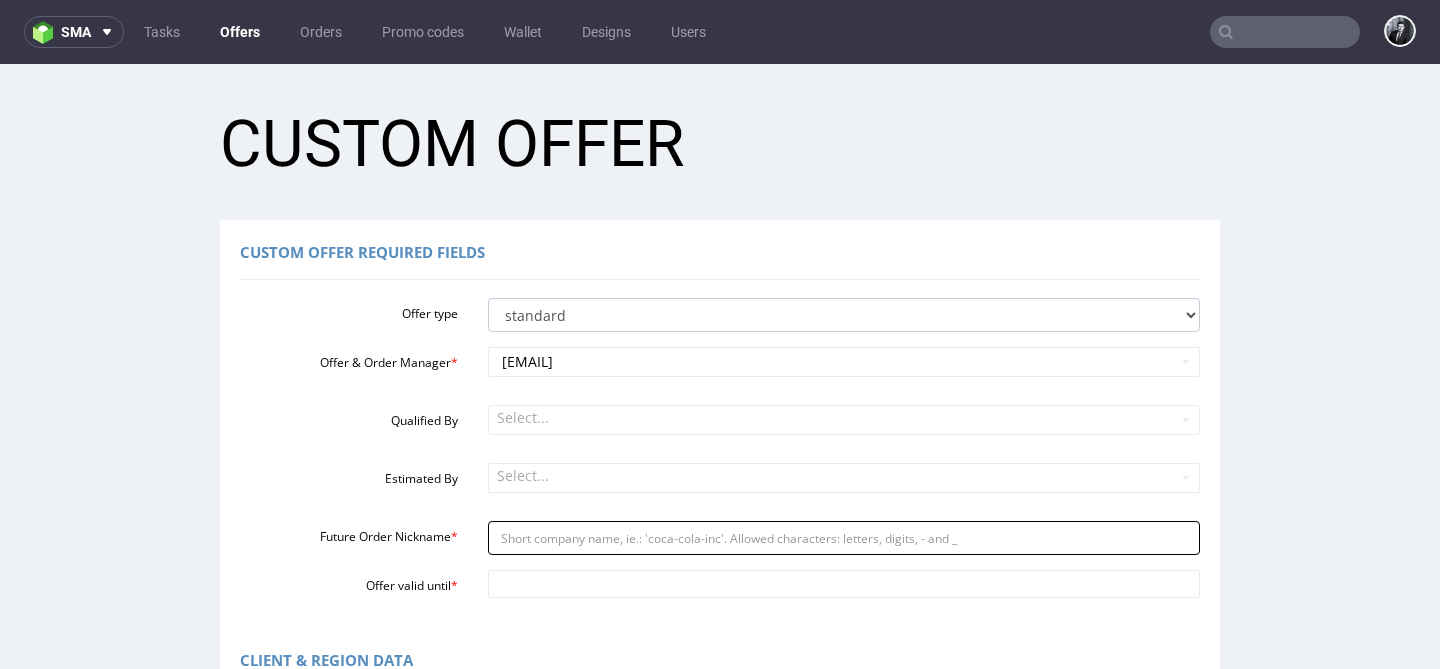 click on "Future Order Nickname  *" at bounding box center [844, 538] 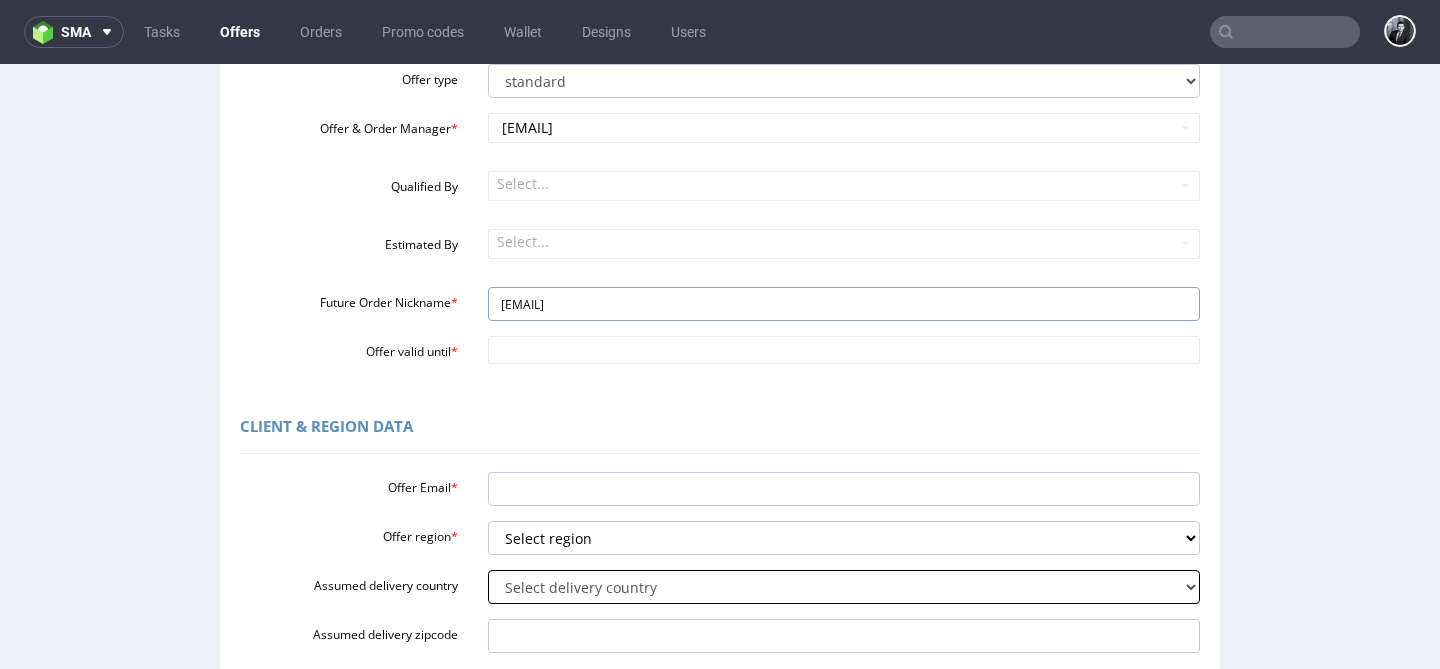 scroll, scrollTop: 237, scrollLeft: 0, axis: vertical 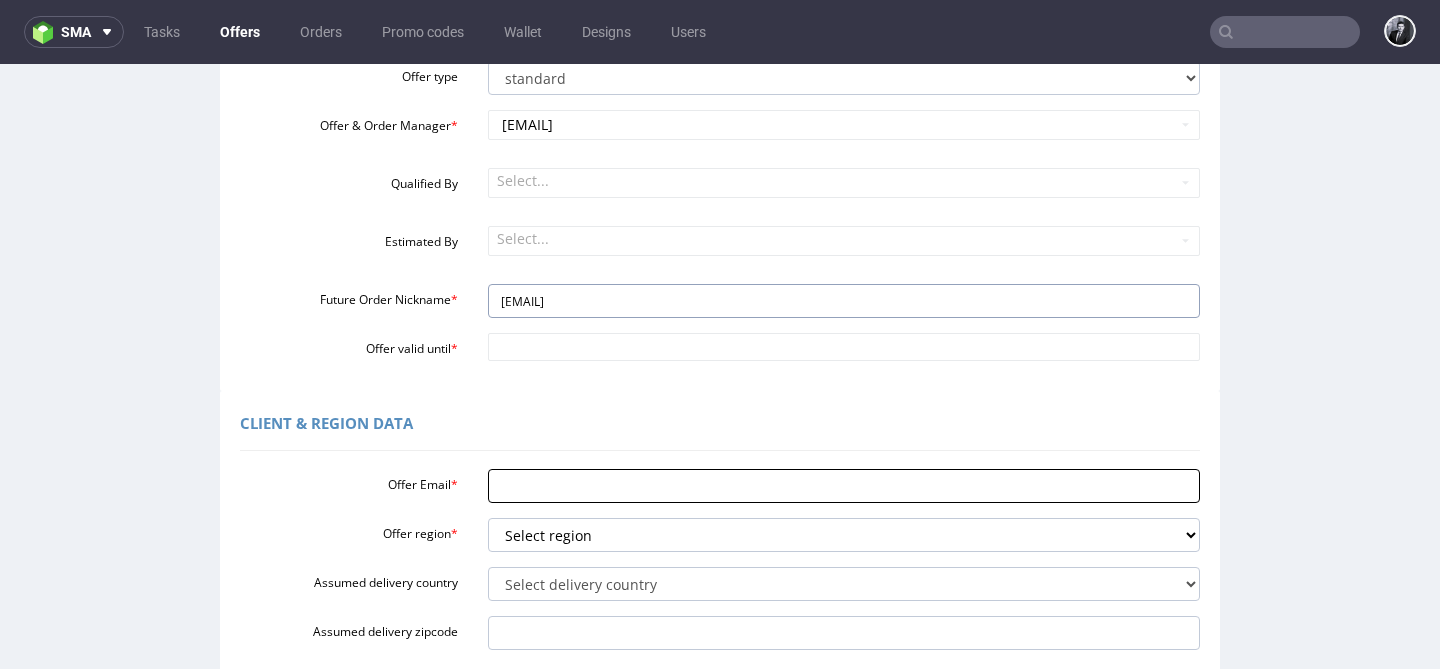 type on "[EMAIL]" 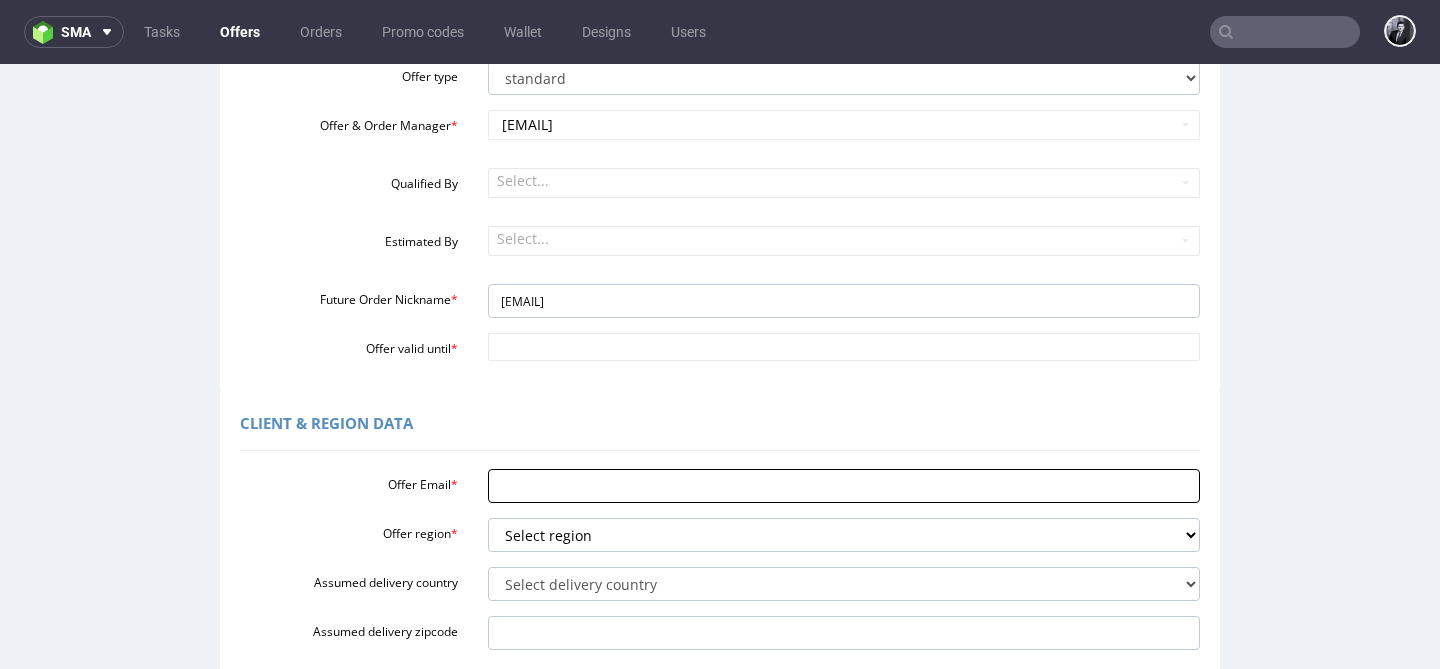 click on "Offer Email  *" at bounding box center (844, 486) 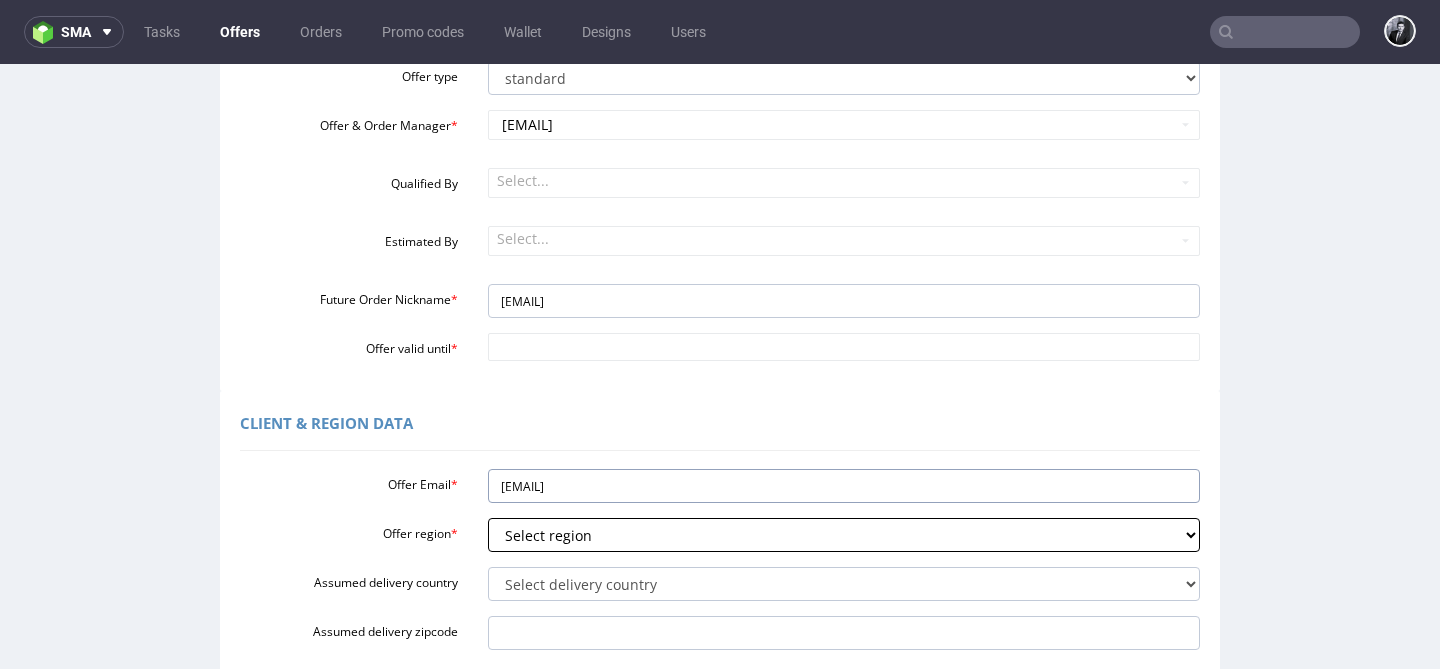 type on "[EMAIL]" 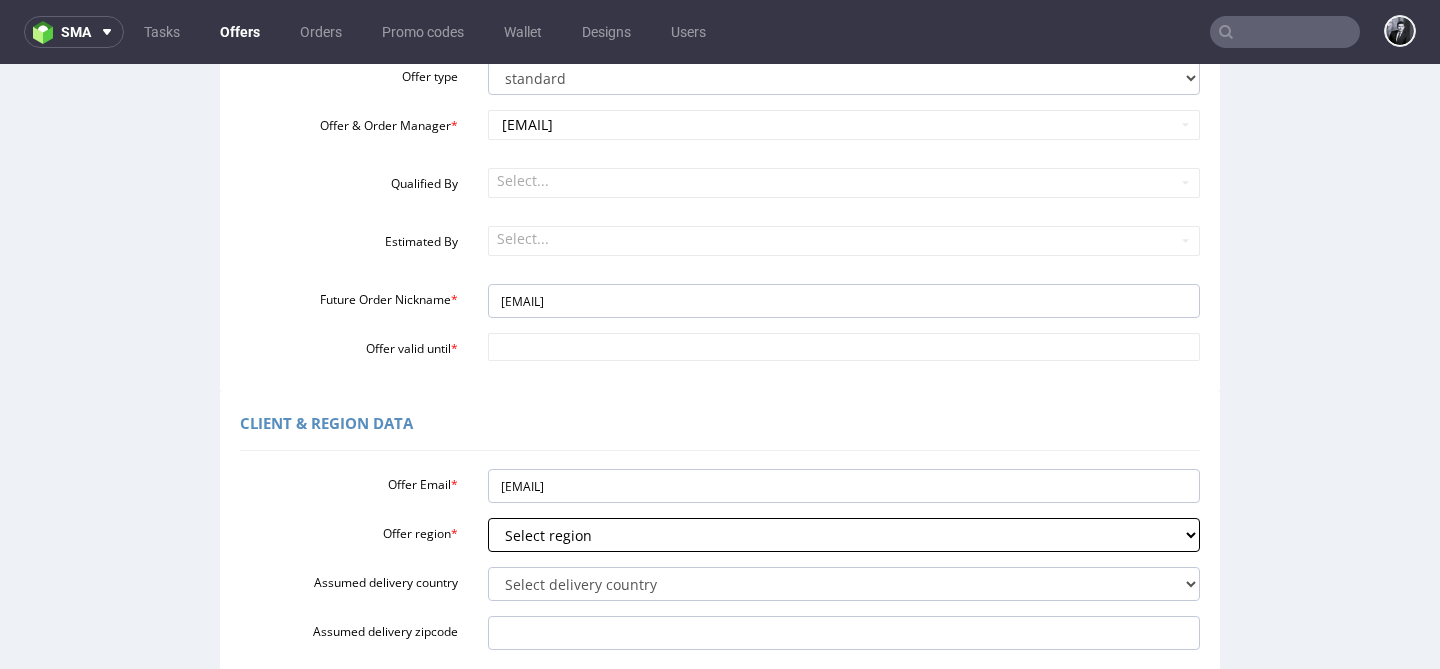click on "Select region
eu
gb
de
pl
fr
it
es" at bounding box center (844, 535) 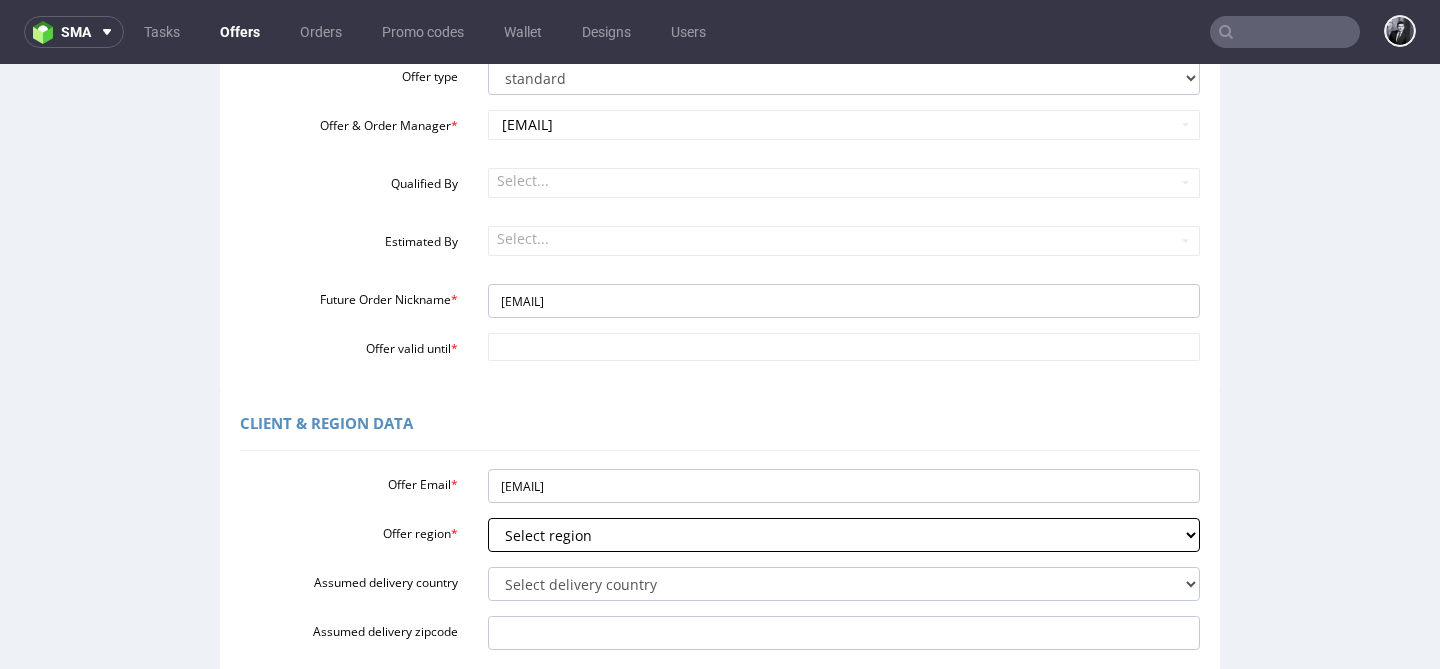 select on "eu" 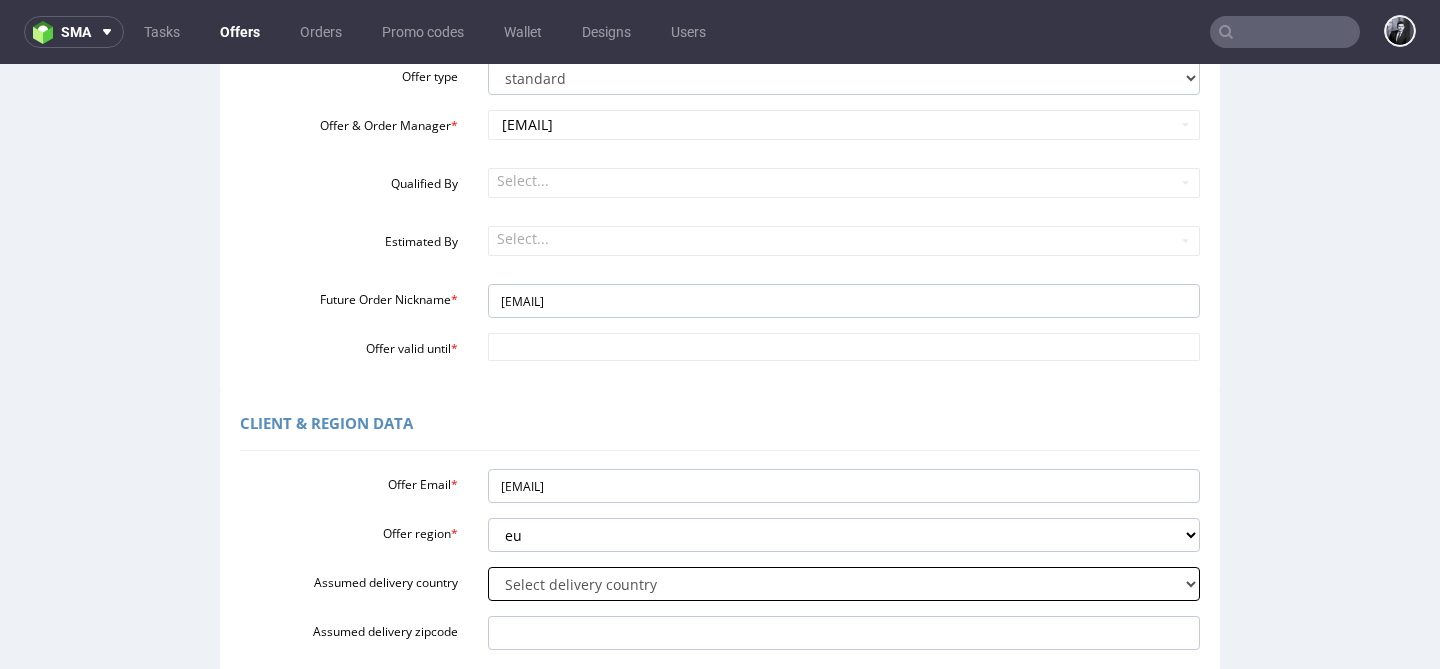 click on "Select delivery country
Andorra
Afghanistan
Anguilla
Albania
Armenia
Antarctica
Argentina
American Samoa
Austria
Australia
Åland Islands
Azerbaijan
Bosnia and Herzegovina
Barbados
Bangladesh
Belgium
Bulgaria
Bahrain
Saint Barthélemy
Brunei Darussalam
Bonaire, Sint Eustatius and Saba
Brazil
Bhutan
Bouvet Island
Belarus
Canada
Cocos (Keeling) Islands
Switzerland
Chile
China
Colombia
Costa Rica
Cuba
Cape Verde
Curaçao
Christmas Island
Cyprus
Czech Republic
Germany
Denmark
Dominican Republic
Algeria
Ecuador
Estonia
Egypt
Western Sahara
Spain
Ethiopia
Finland
Falkland Islands (Malvinas)
Micronesia, Federated States of
Faroe Islands
France
Gabon
United Kingdom
Georgia
French Guiana
Guernsey
Gibraltar
Greenland
Guadeloupe
Greece
South Georgia and the South Sandwich Islands
Guatemala
Guam
Guinea-Bissau
Heard Island and McDonald Islands
Honduras
Croatia
Haiti
Hungary" at bounding box center [844, 584] 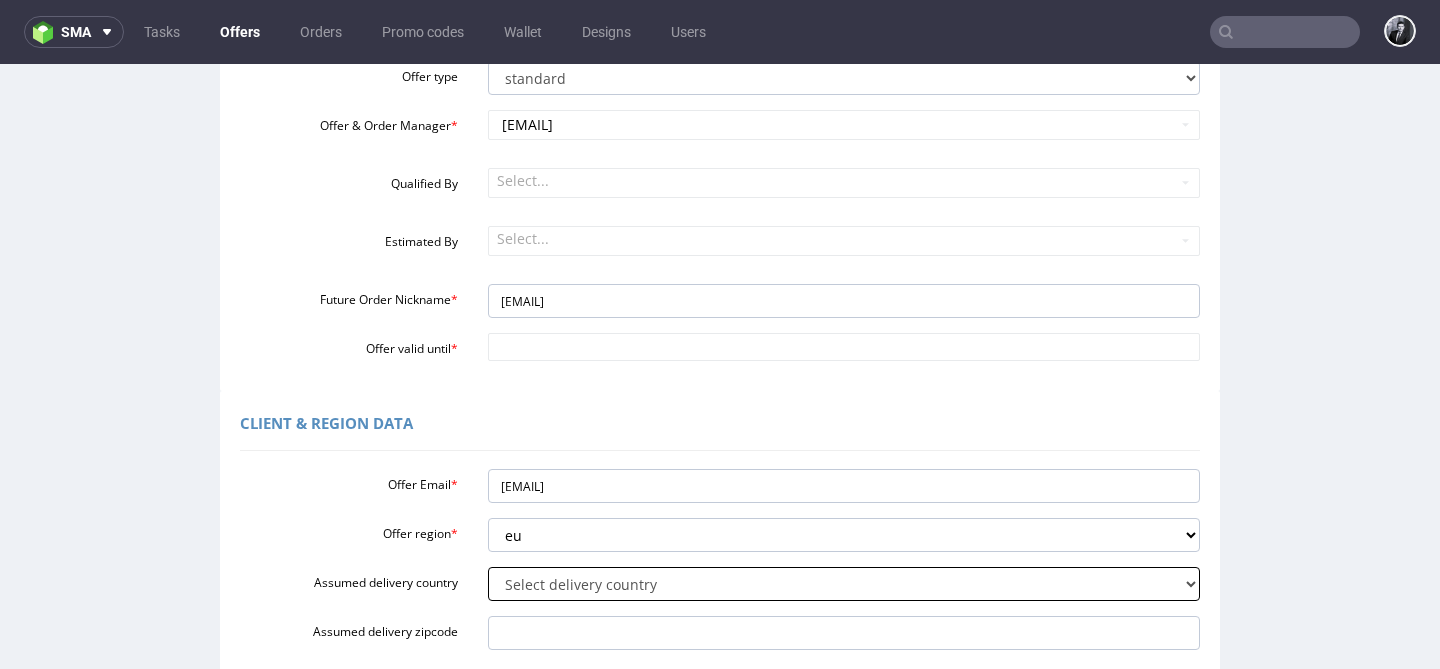 select on "188" 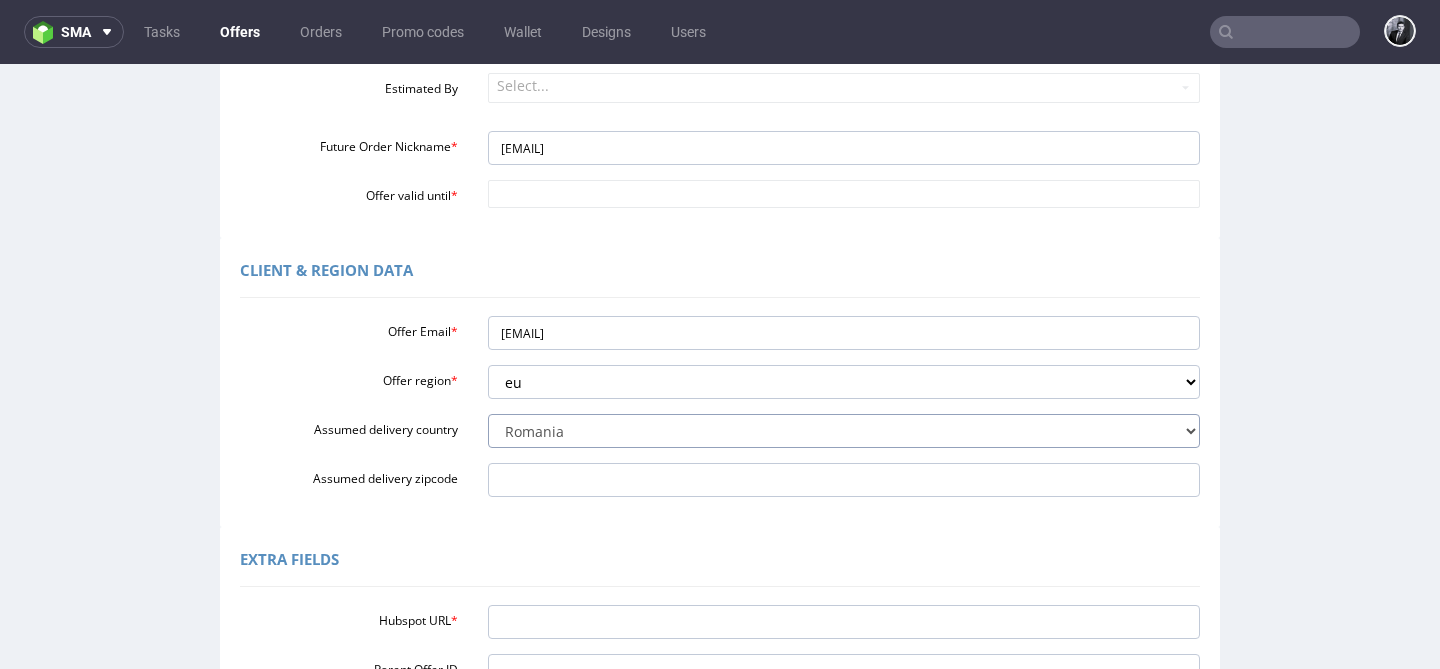 scroll, scrollTop: 392, scrollLeft: 0, axis: vertical 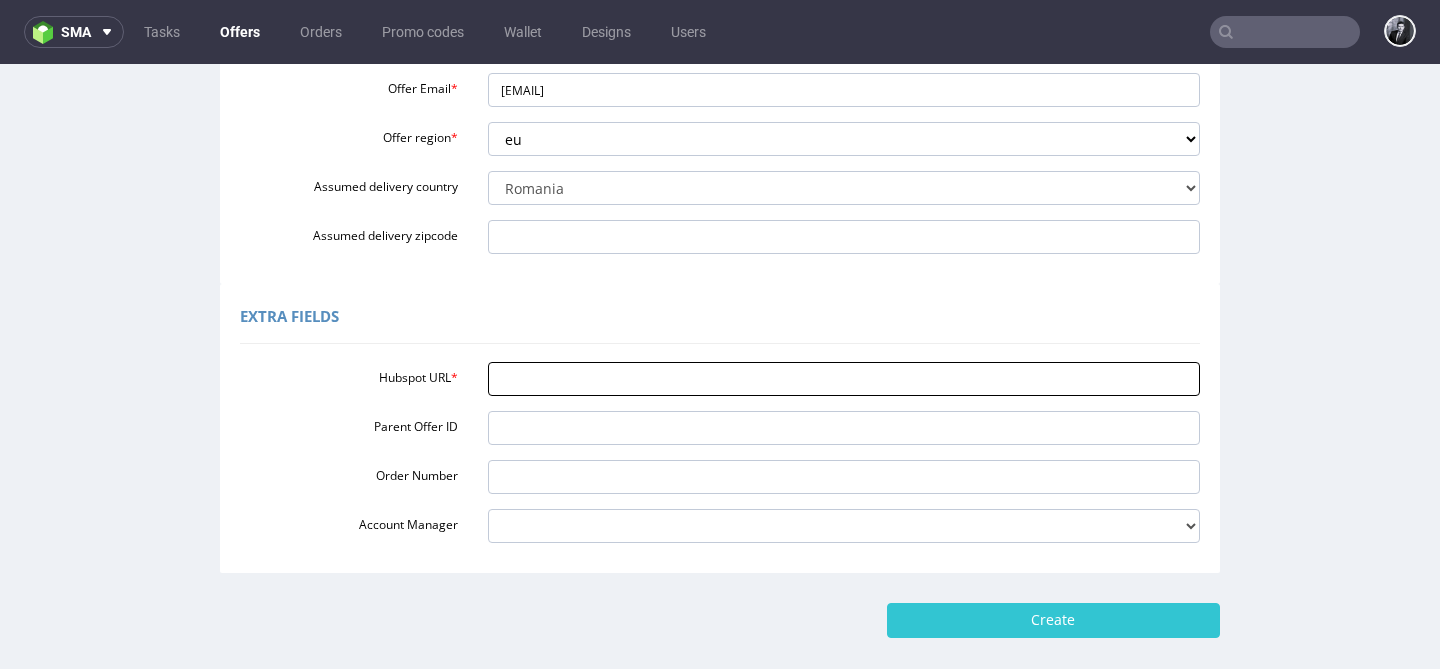 click on "Hubspot URL  *" at bounding box center [844, 379] 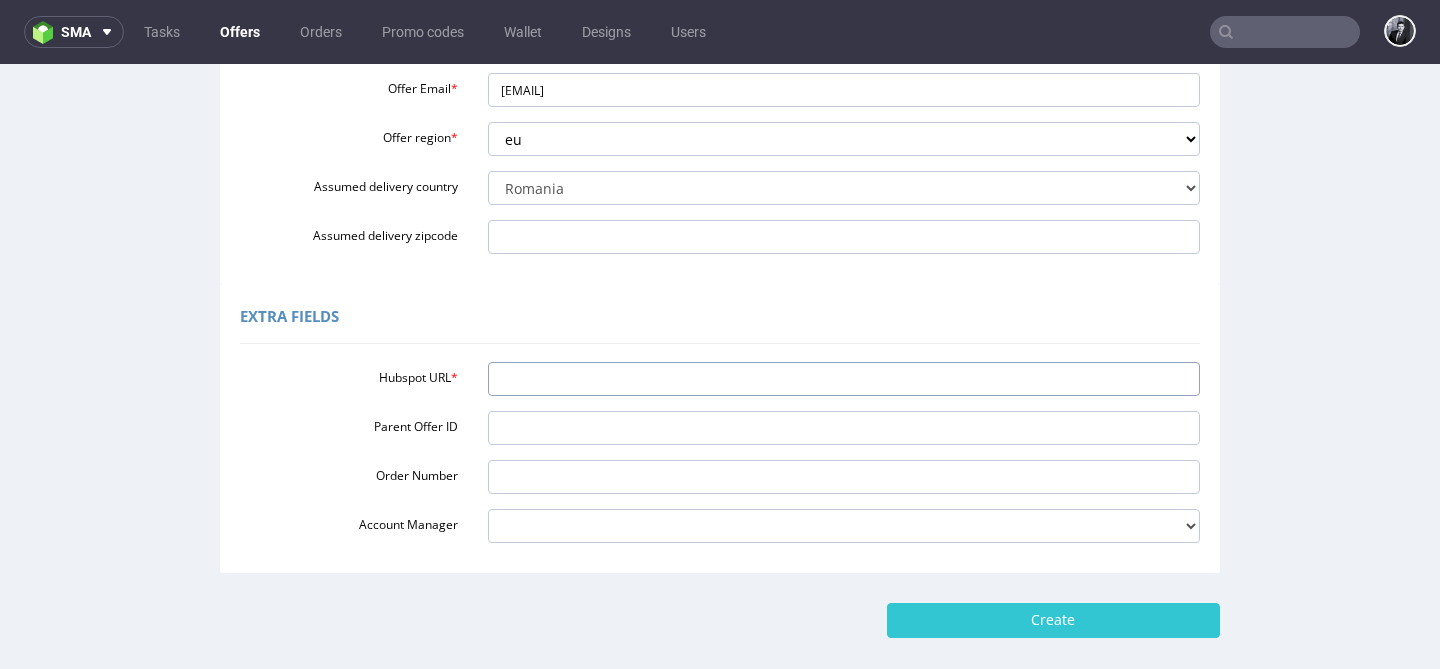 paste on "https://app-eu1.hubspot.com/contacts/25600958/record/0-3/277132976345/" 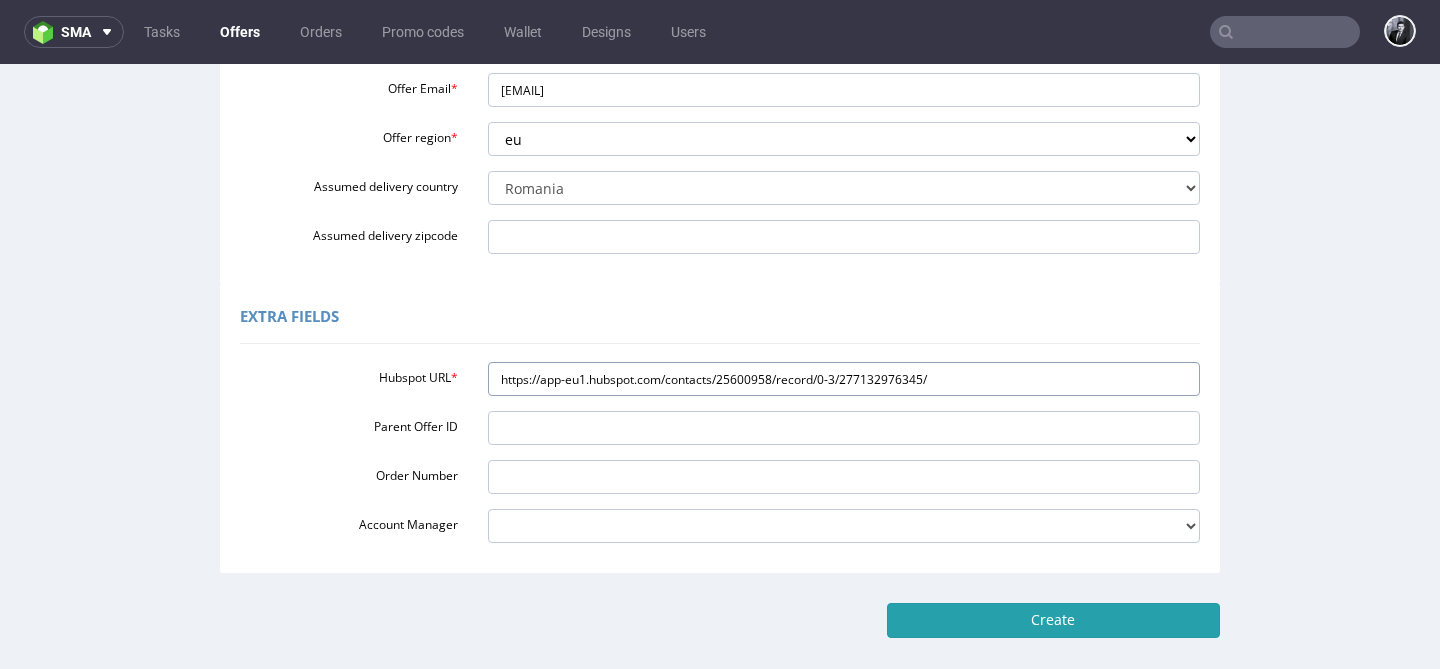 type on "https://app-eu1.hubspot.com/contacts/25600958/record/0-3/277132976345/" 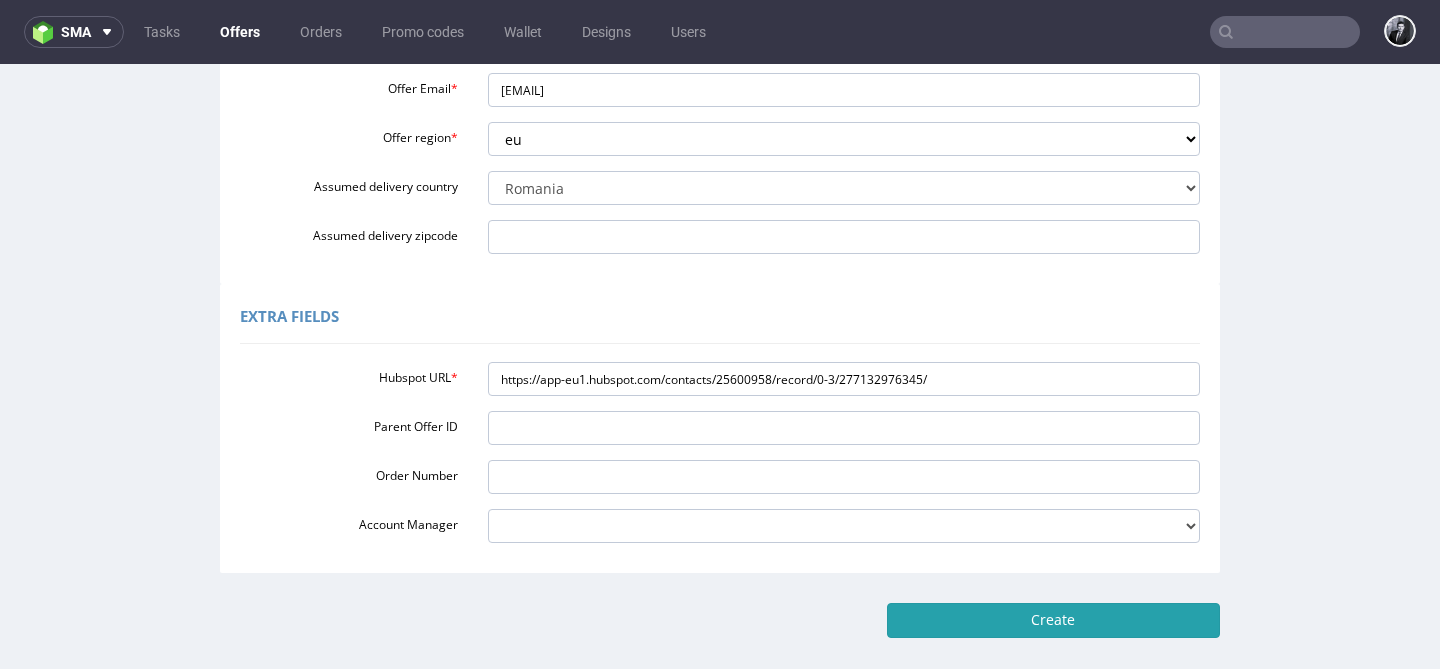 click on "Create" at bounding box center [1053, 620] 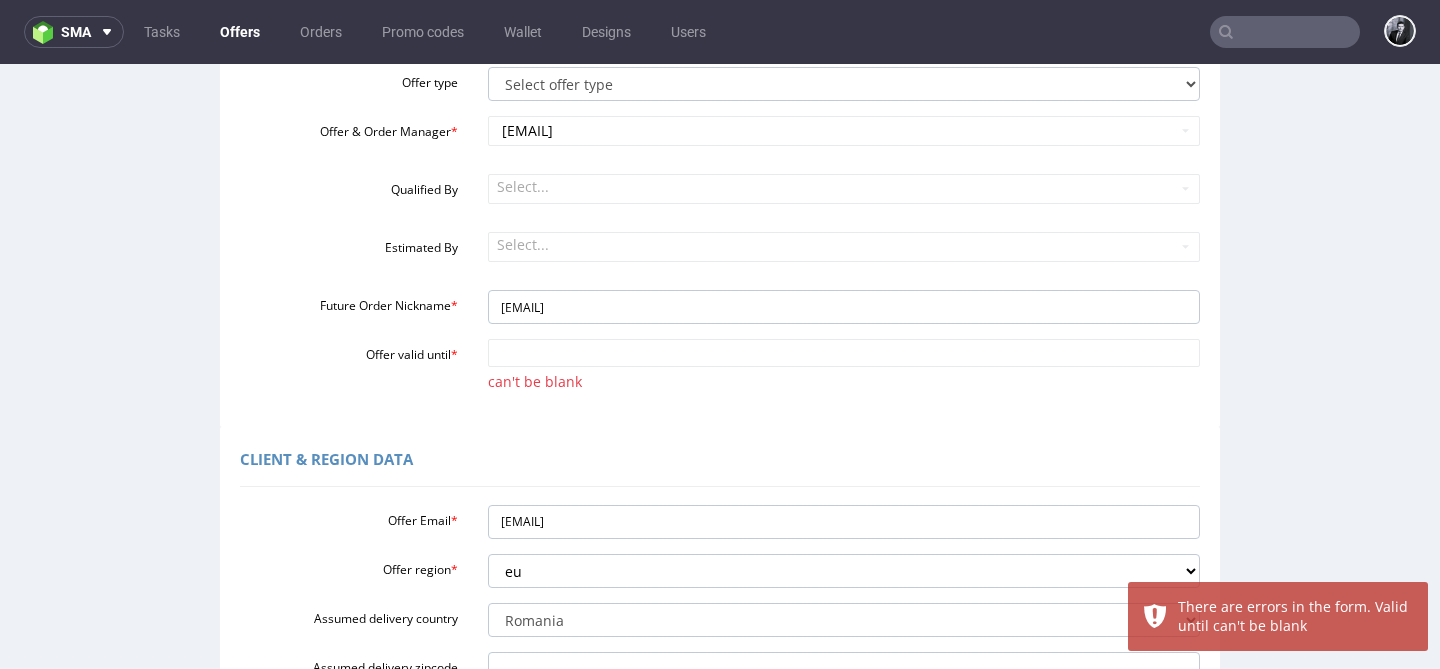scroll, scrollTop: 236, scrollLeft: 0, axis: vertical 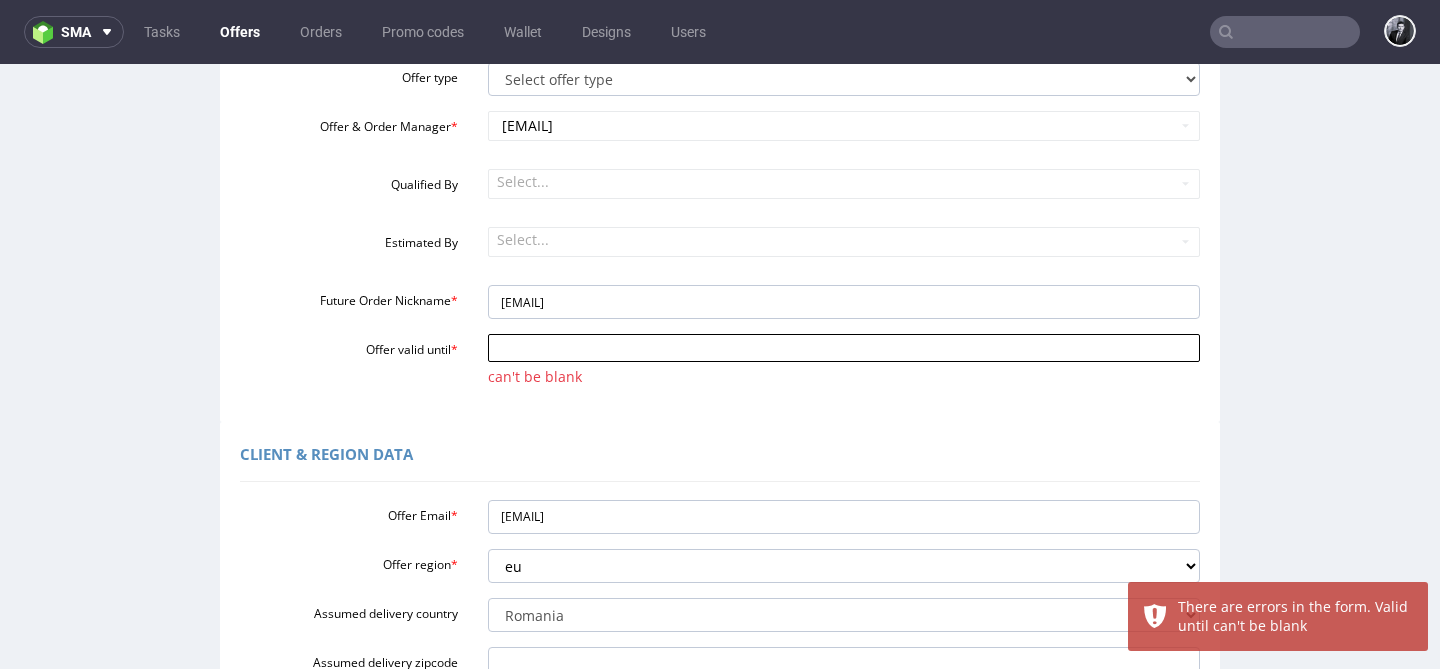 click on "Offer valid until  *" at bounding box center (844, 348) 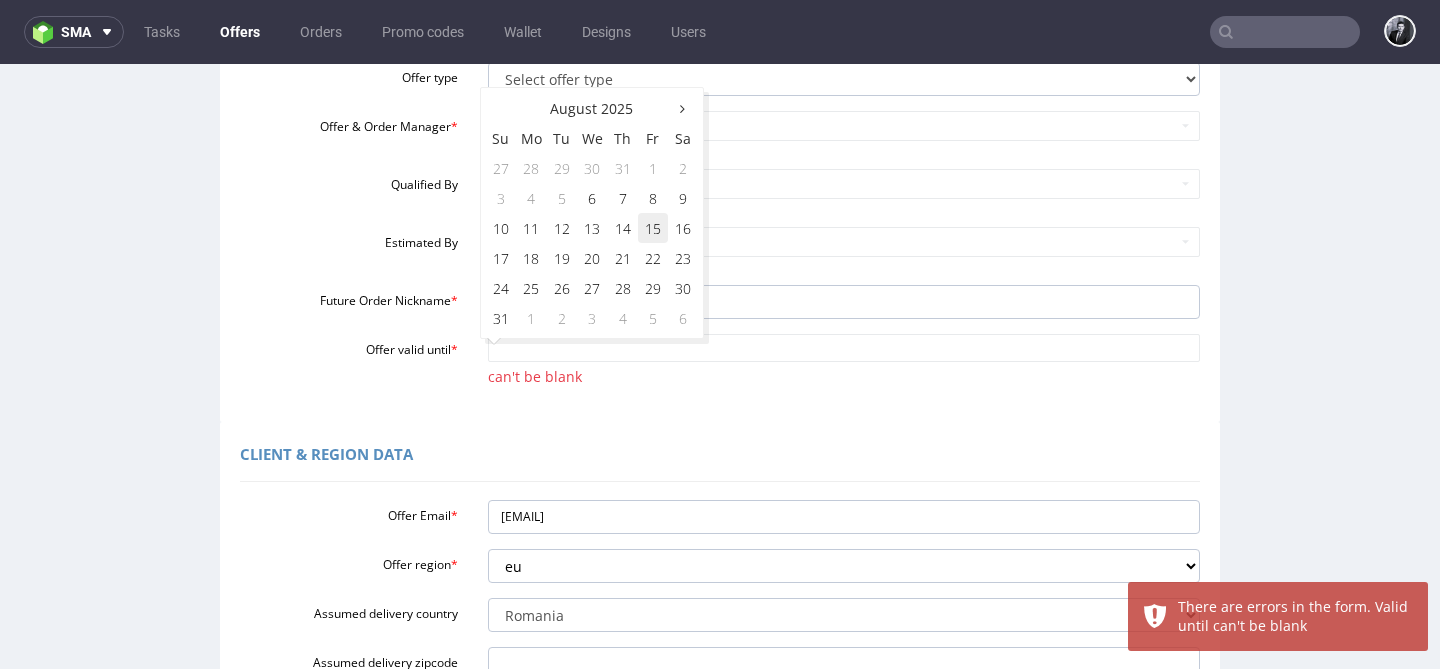click on "15" at bounding box center (653, 228) 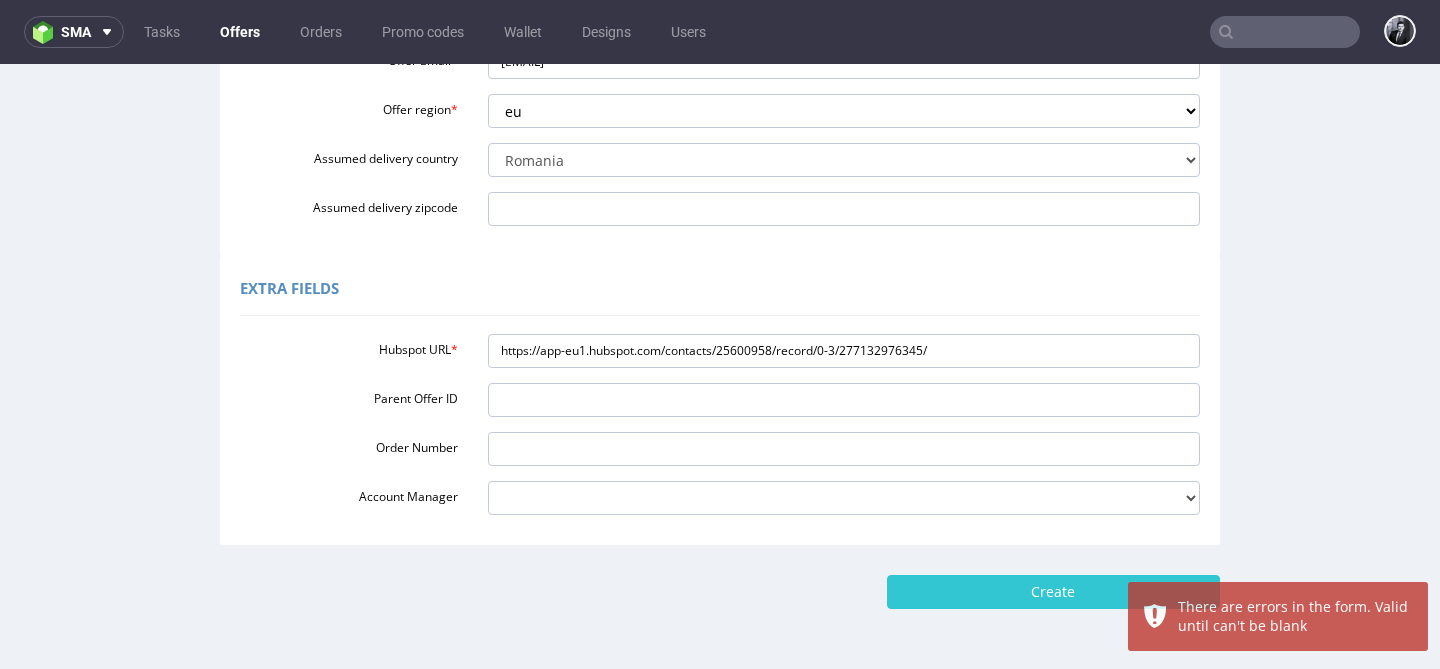 scroll, scrollTop: 780, scrollLeft: 0, axis: vertical 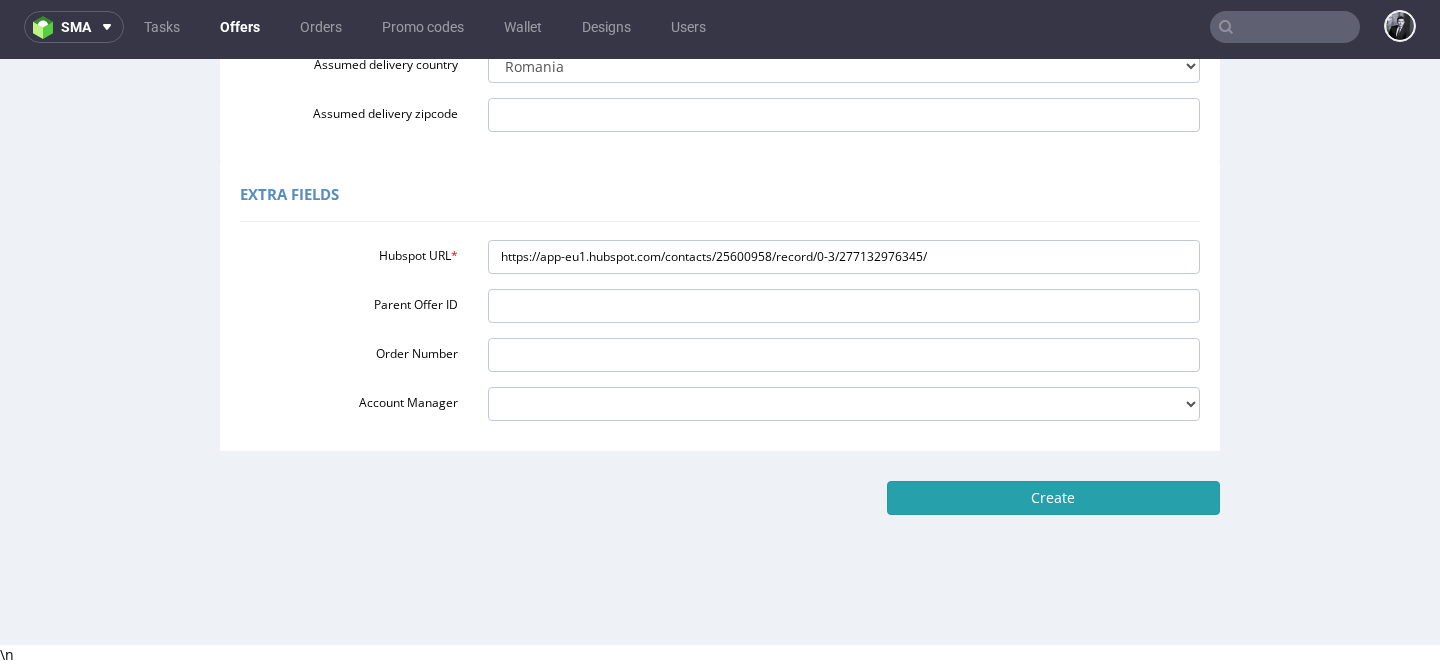 click on "Create" at bounding box center (1053, 498) 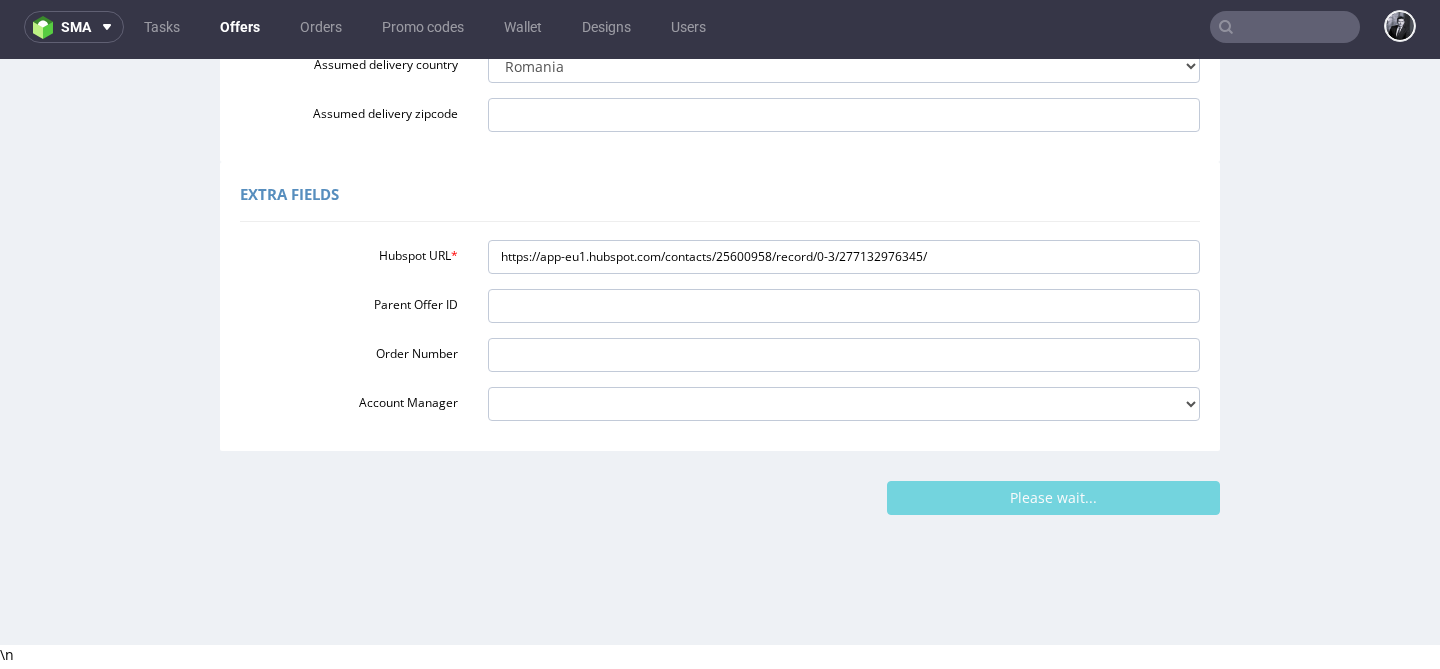 scroll, scrollTop: 0, scrollLeft: 0, axis: both 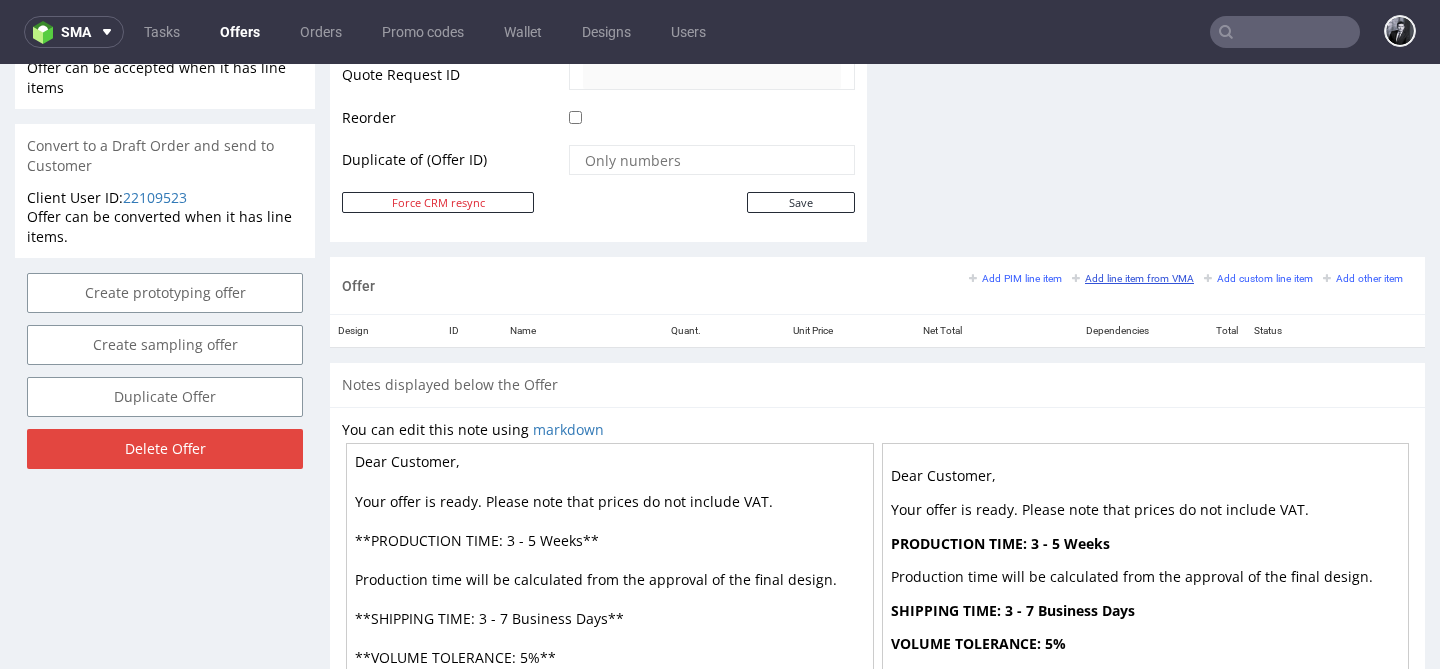 click on "Add line item from VMA" at bounding box center (1133, 278) 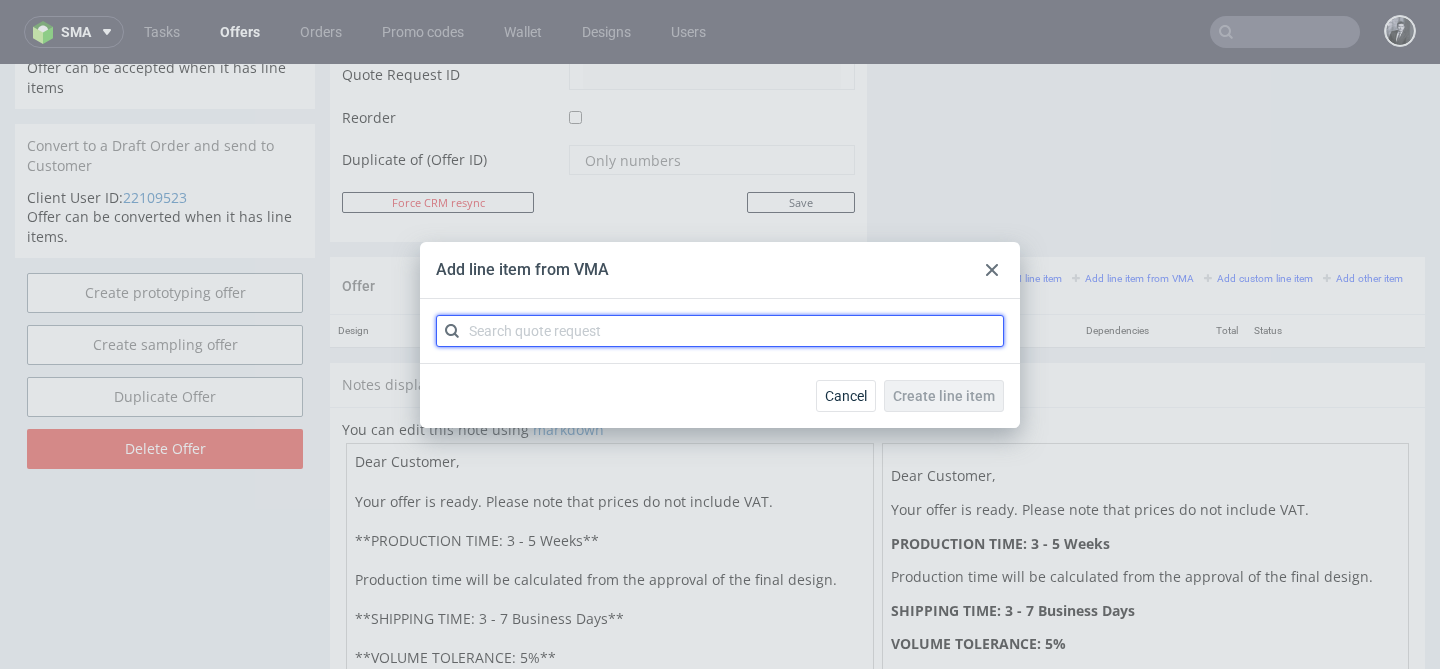click at bounding box center [720, 331] 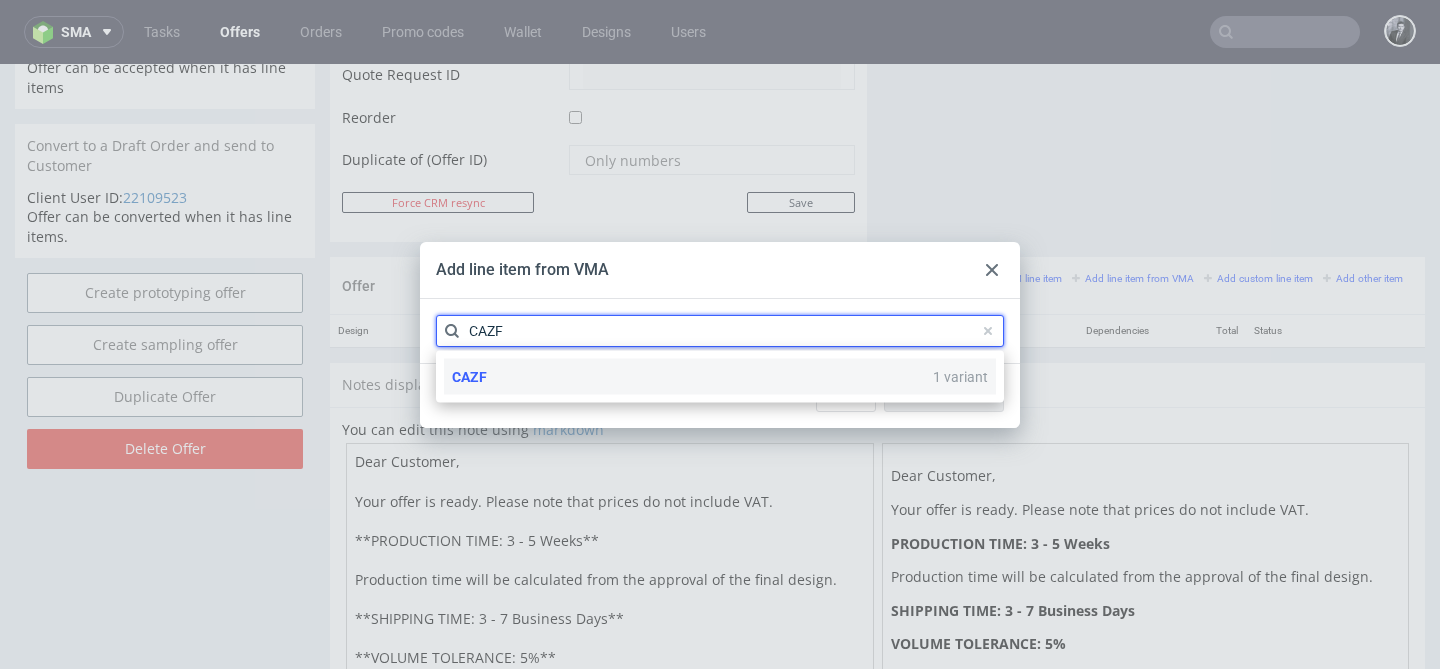 type on "CAZF" 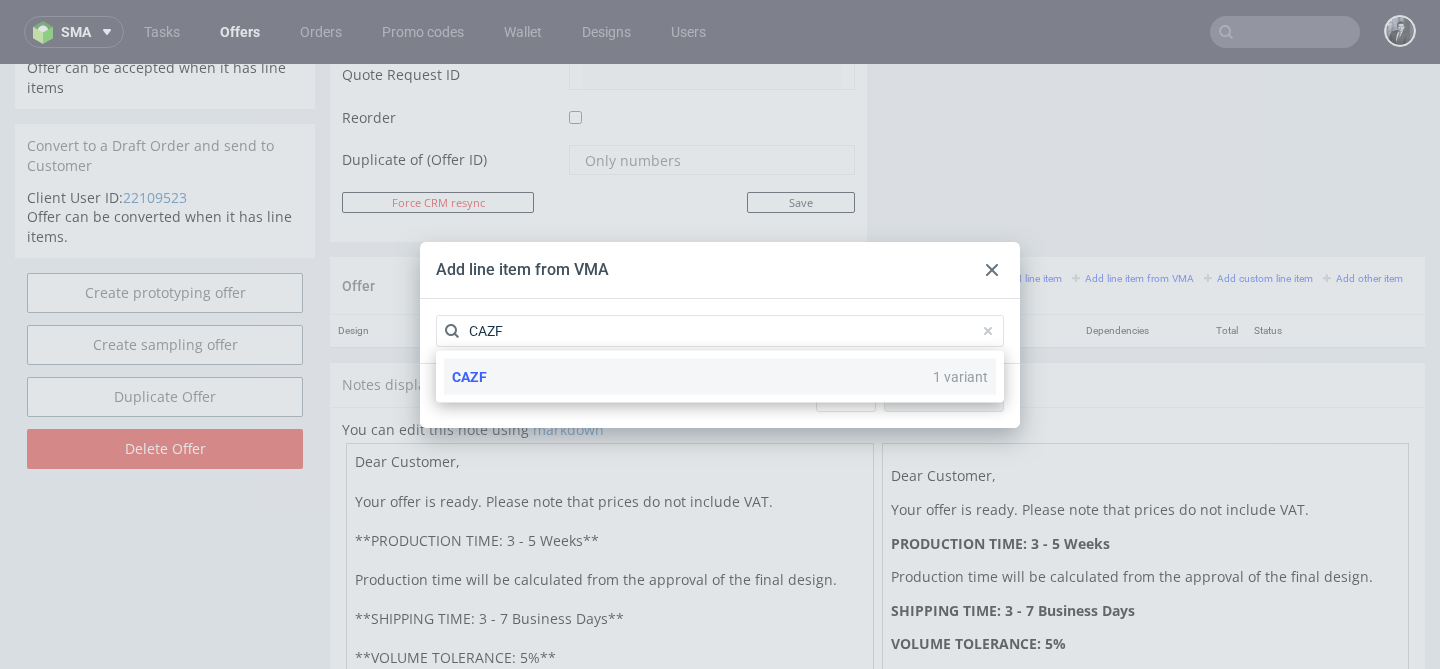 click on "CAZF 1 variant" at bounding box center (720, 377) 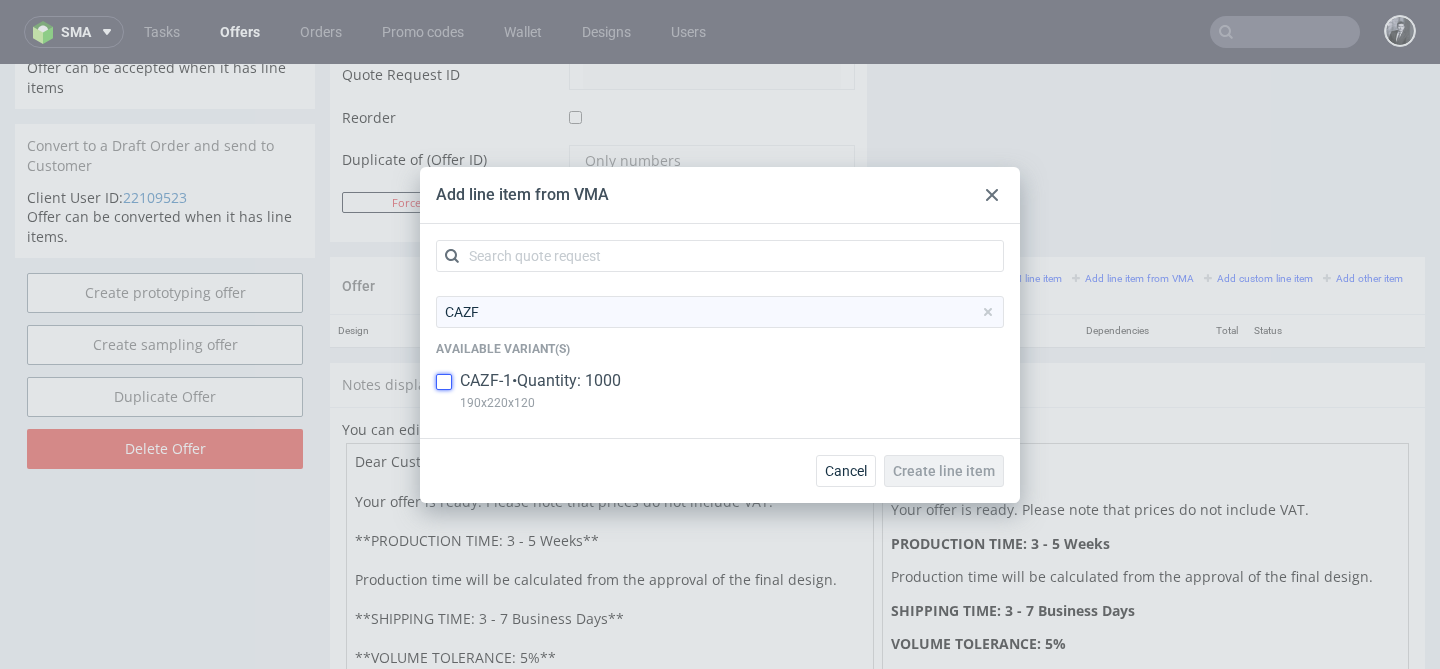 click at bounding box center (444, 382) 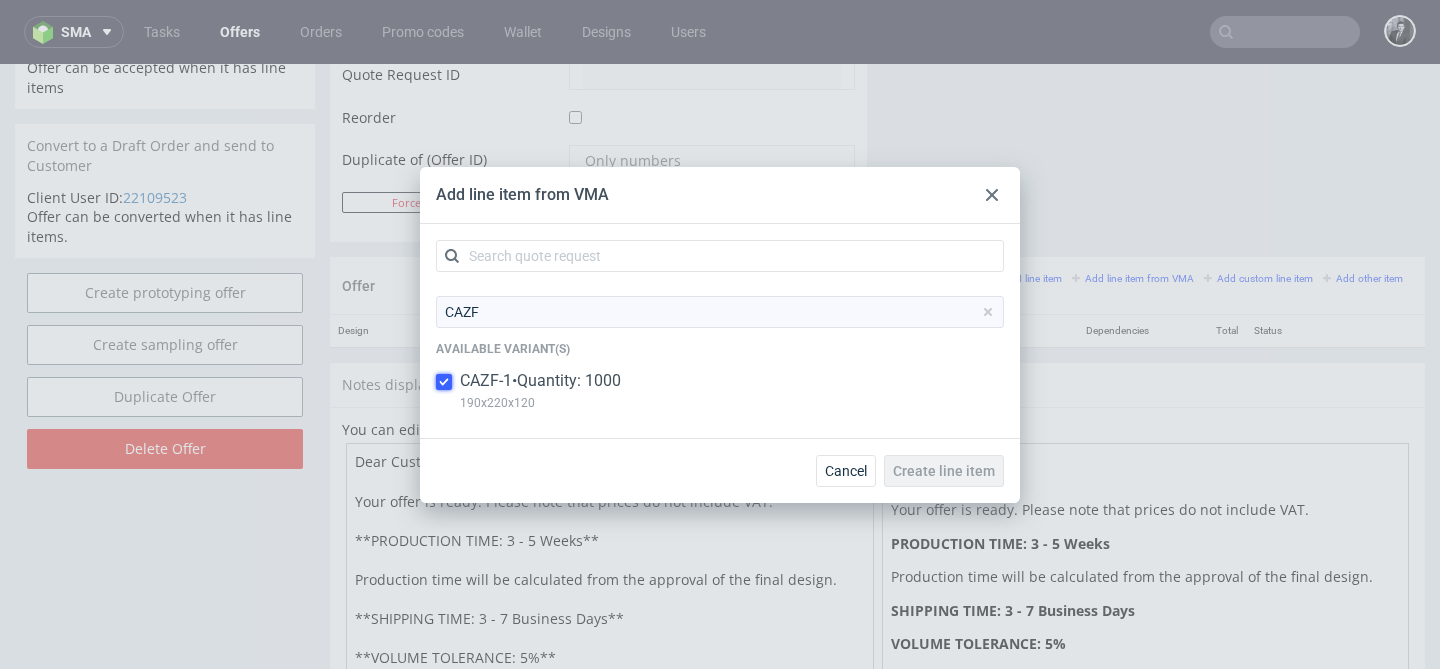 checkbox on "true" 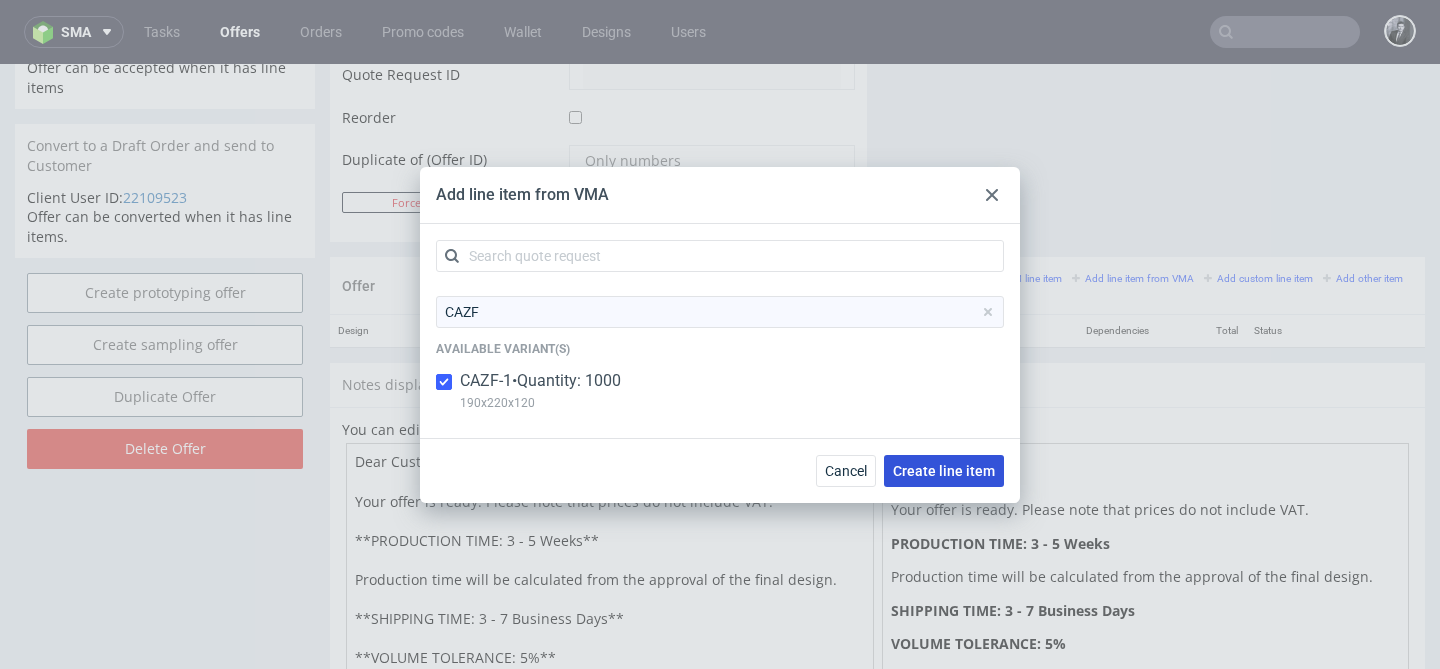 click on "Create line item" at bounding box center [944, 471] 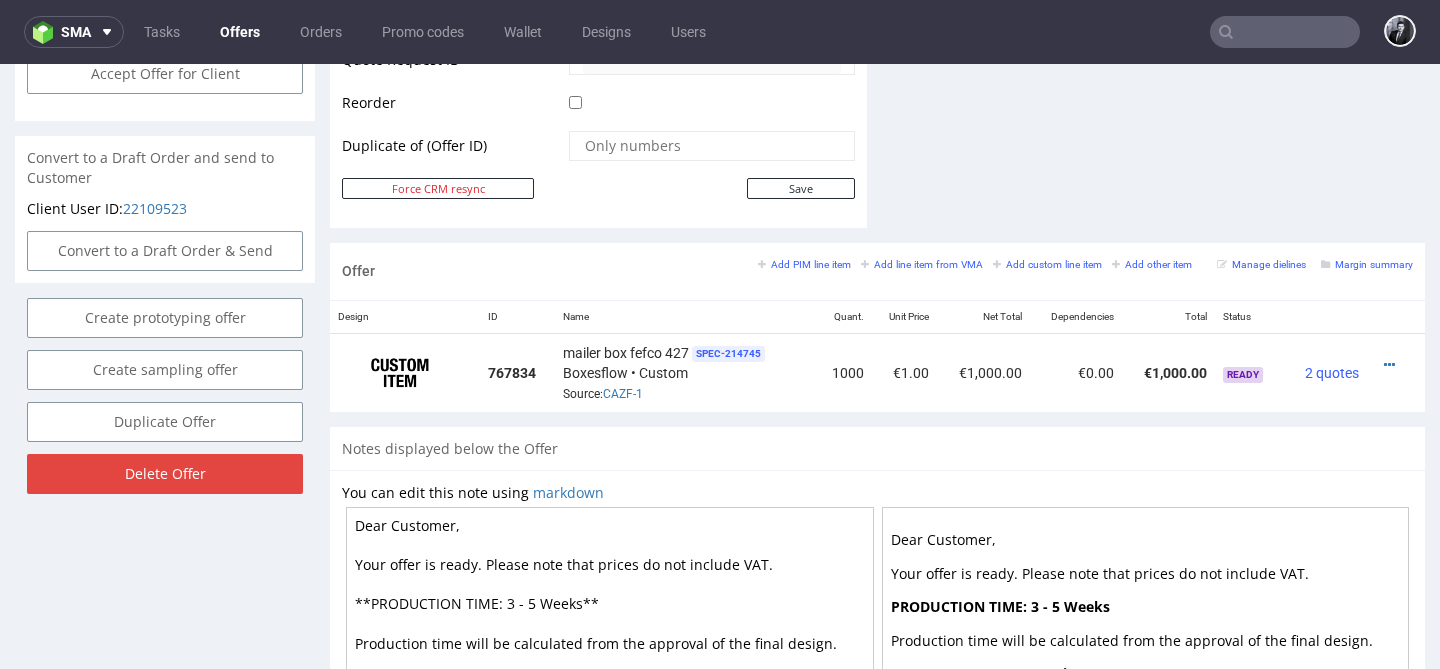 scroll, scrollTop: 1011, scrollLeft: 0, axis: vertical 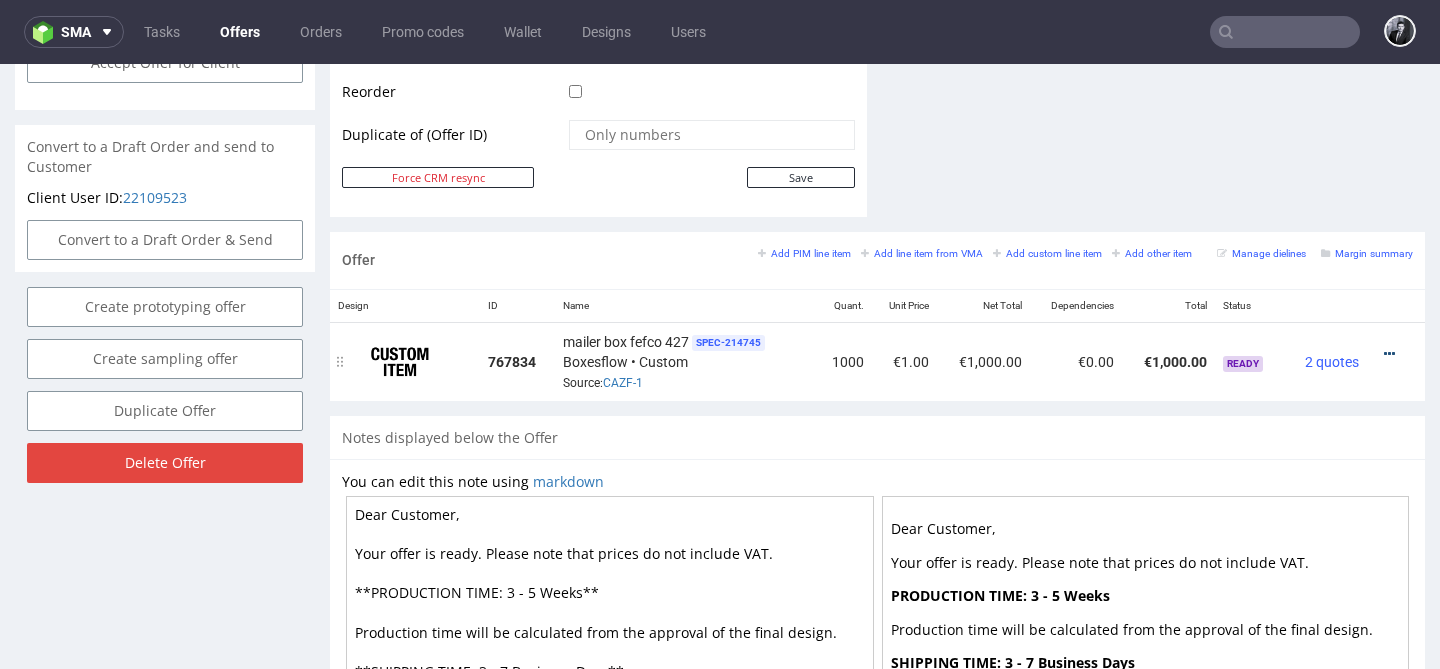 click at bounding box center (1389, 354) 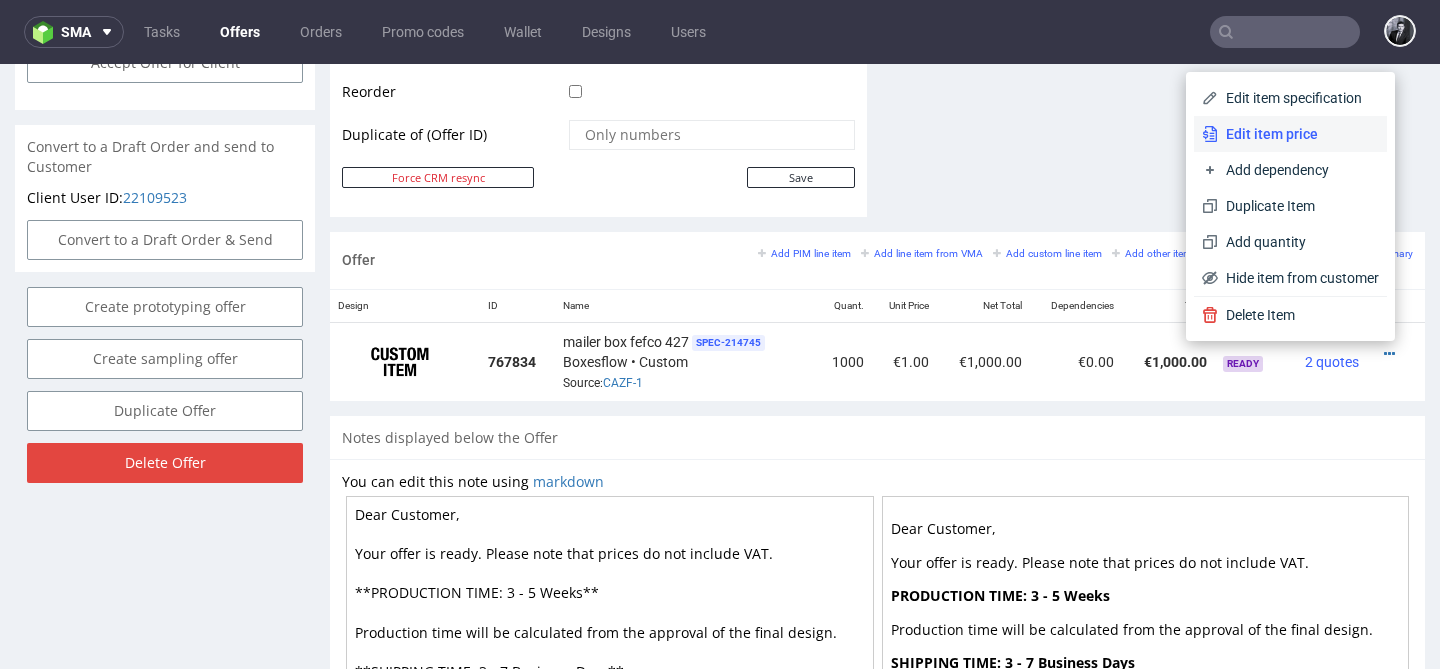 click on "Edit item price" at bounding box center (1298, 134) 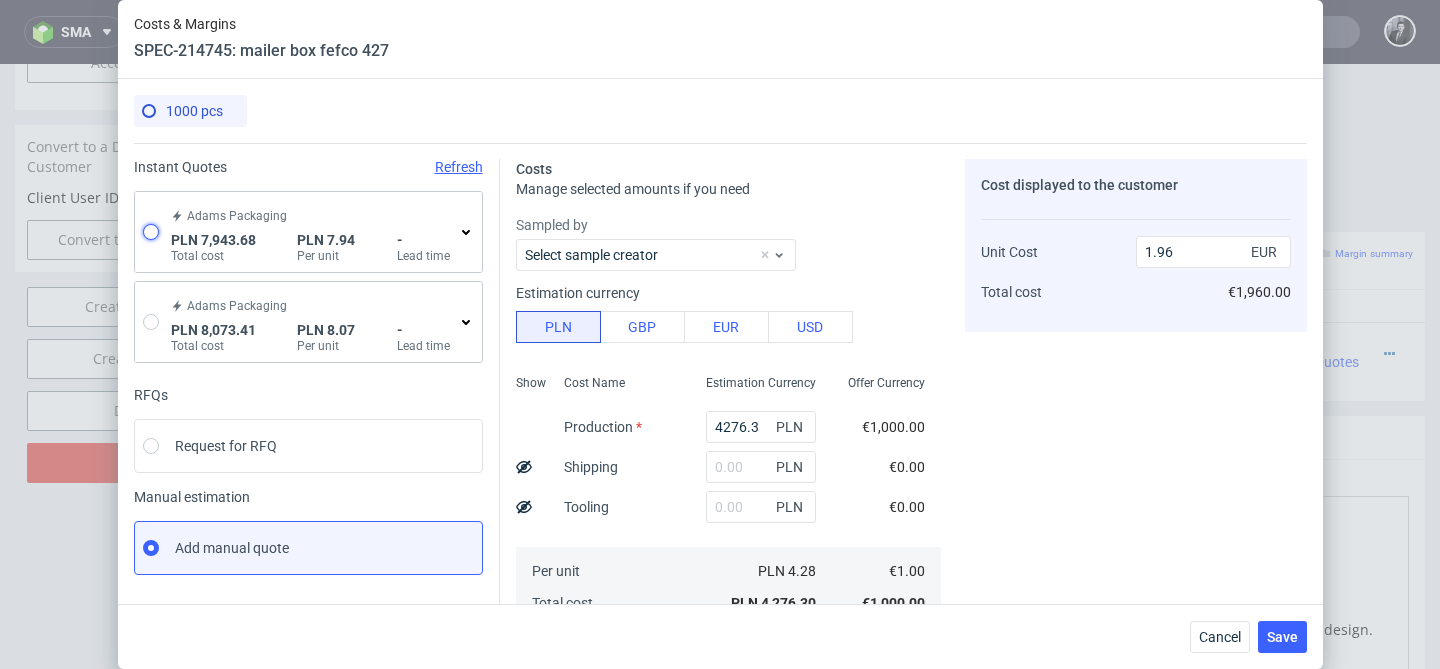 click at bounding box center [151, 232] 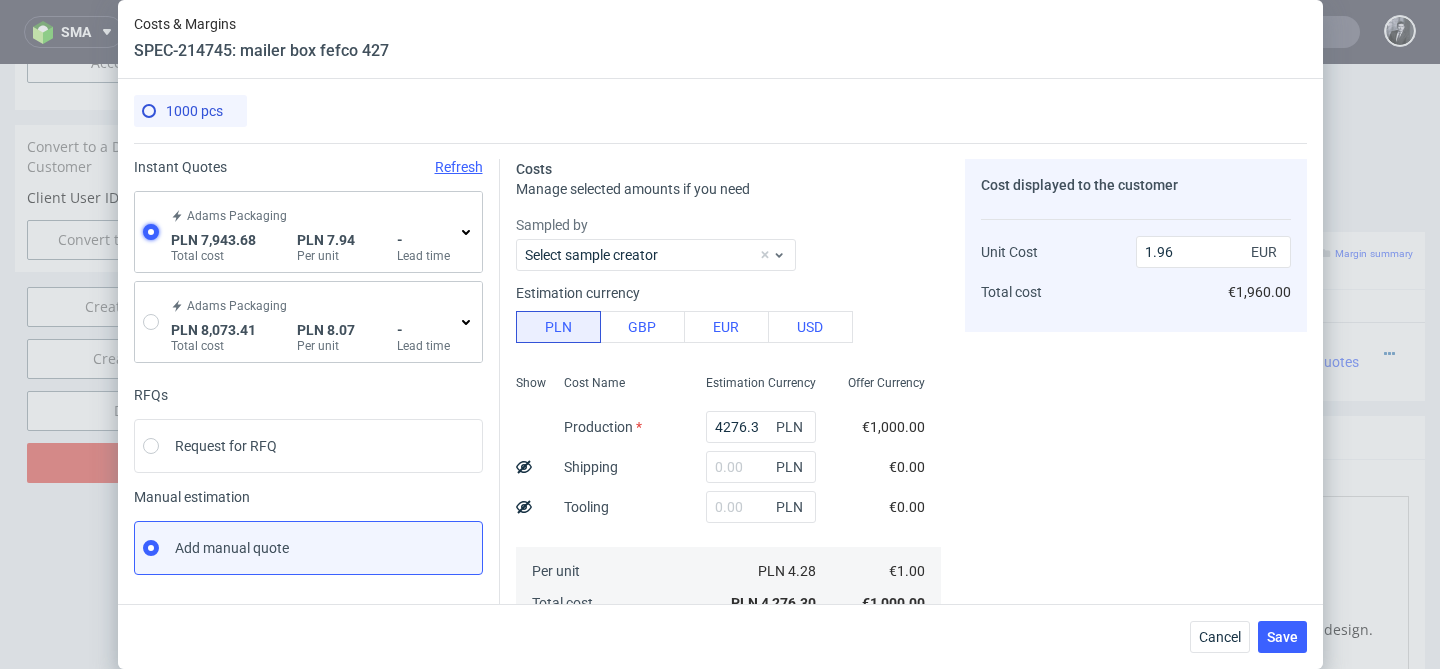 radio on "true" 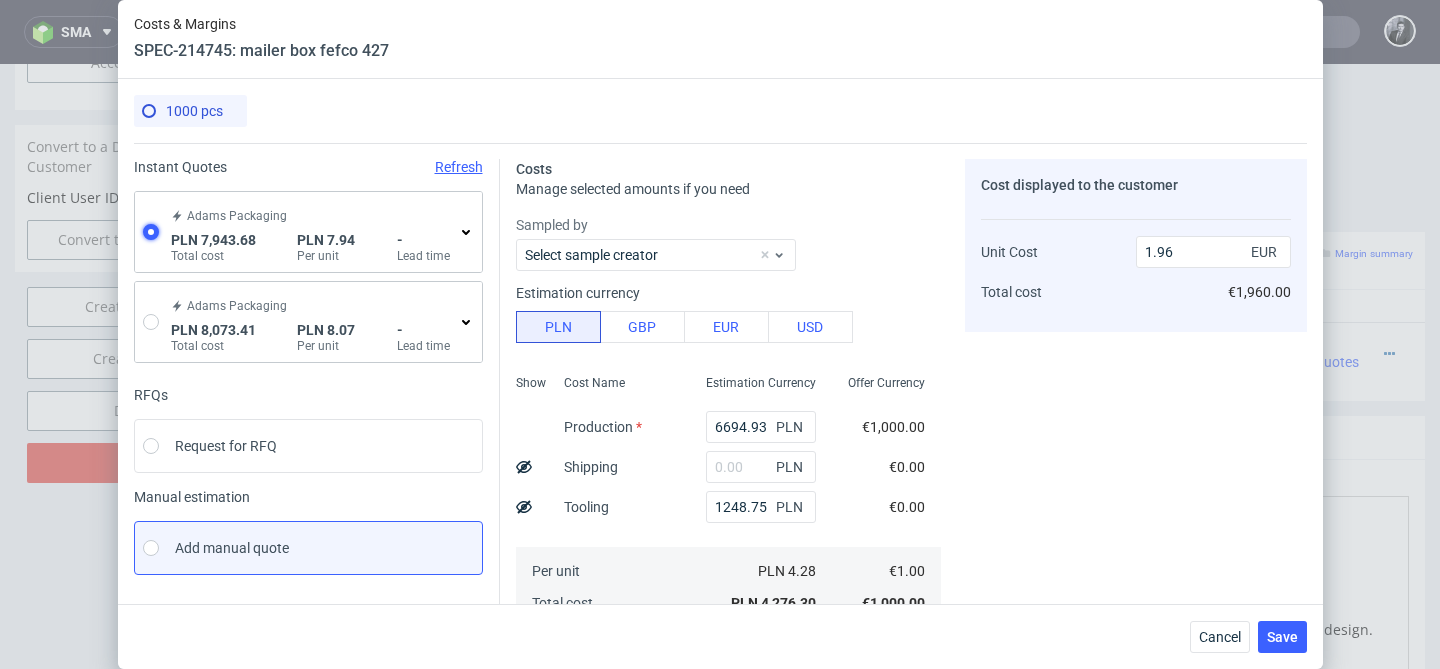 type 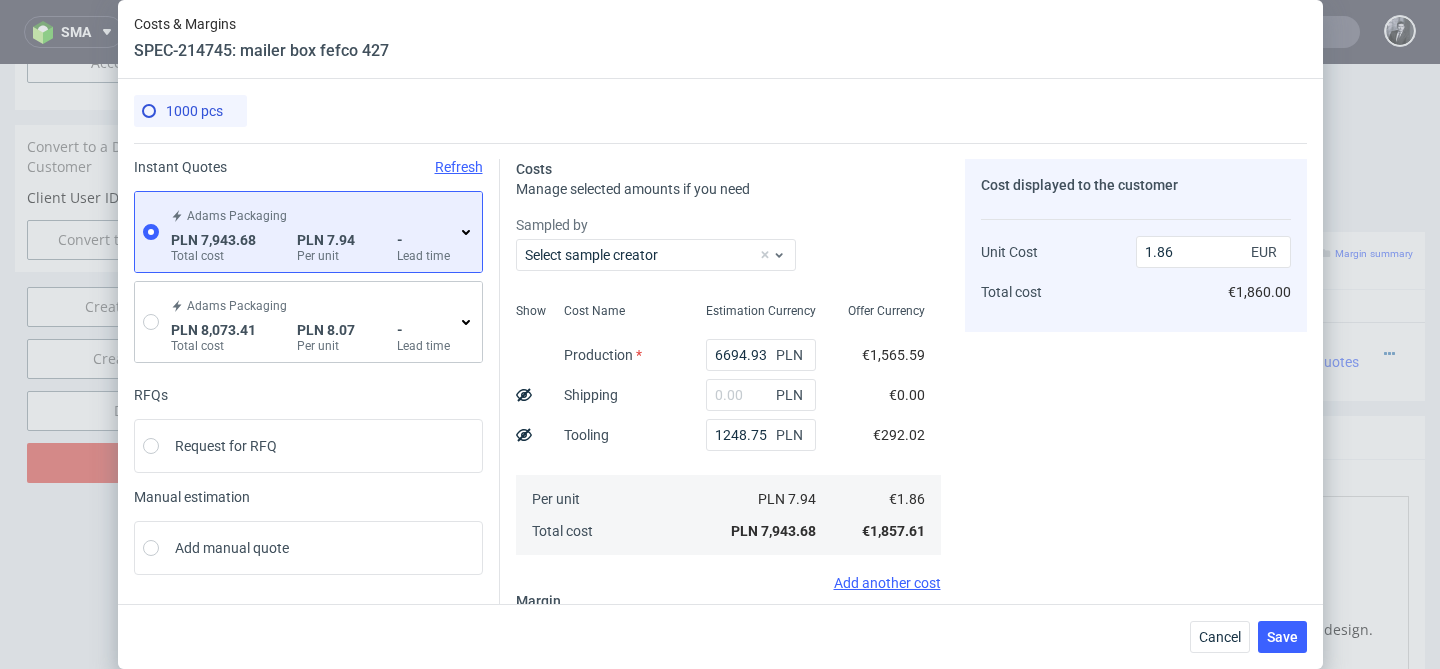 click 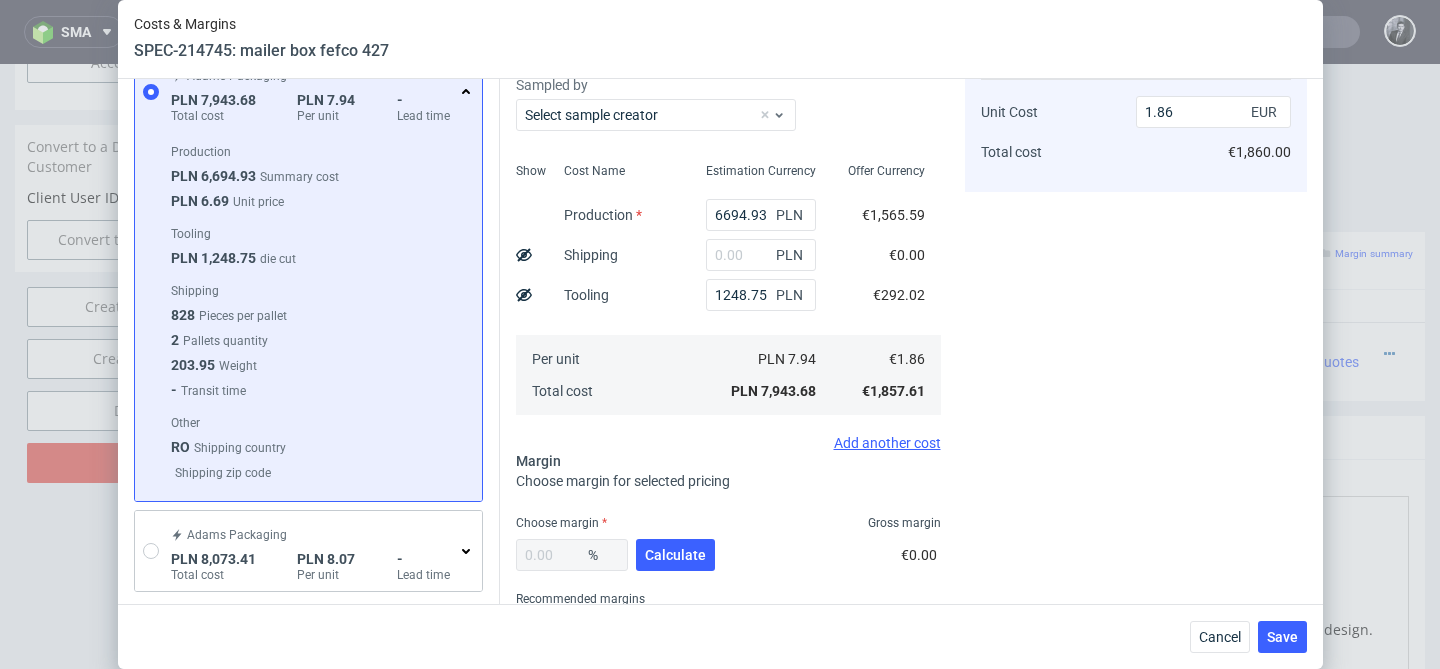 scroll, scrollTop: 141, scrollLeft: 0, axis: vertical 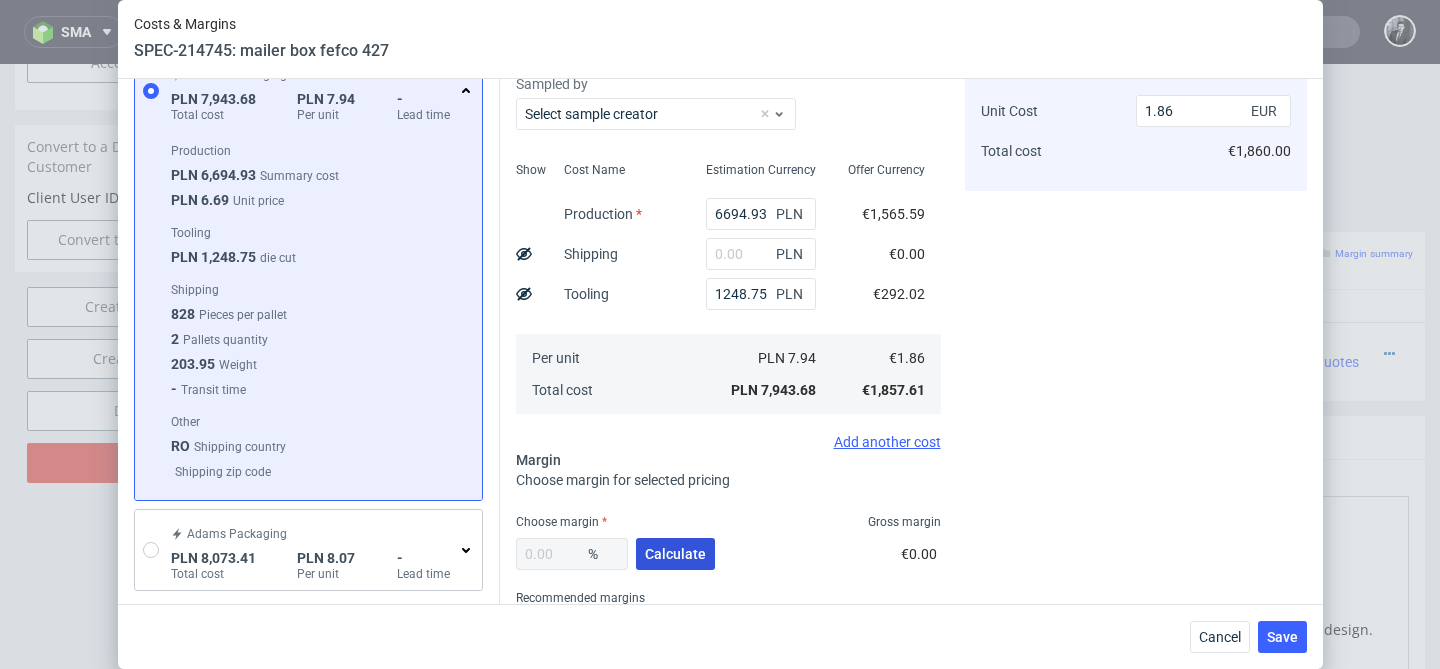 click on "Calculate" at bounding box center [675, 554] 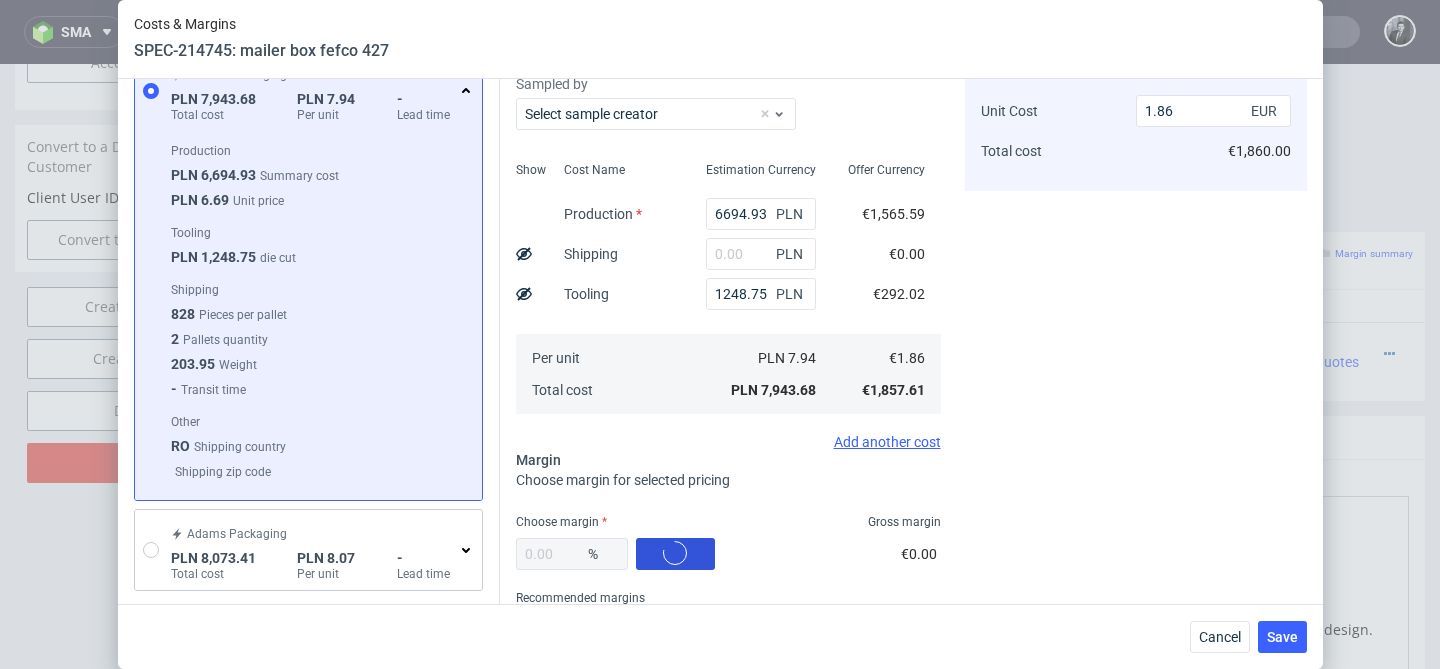 type on "35.21" 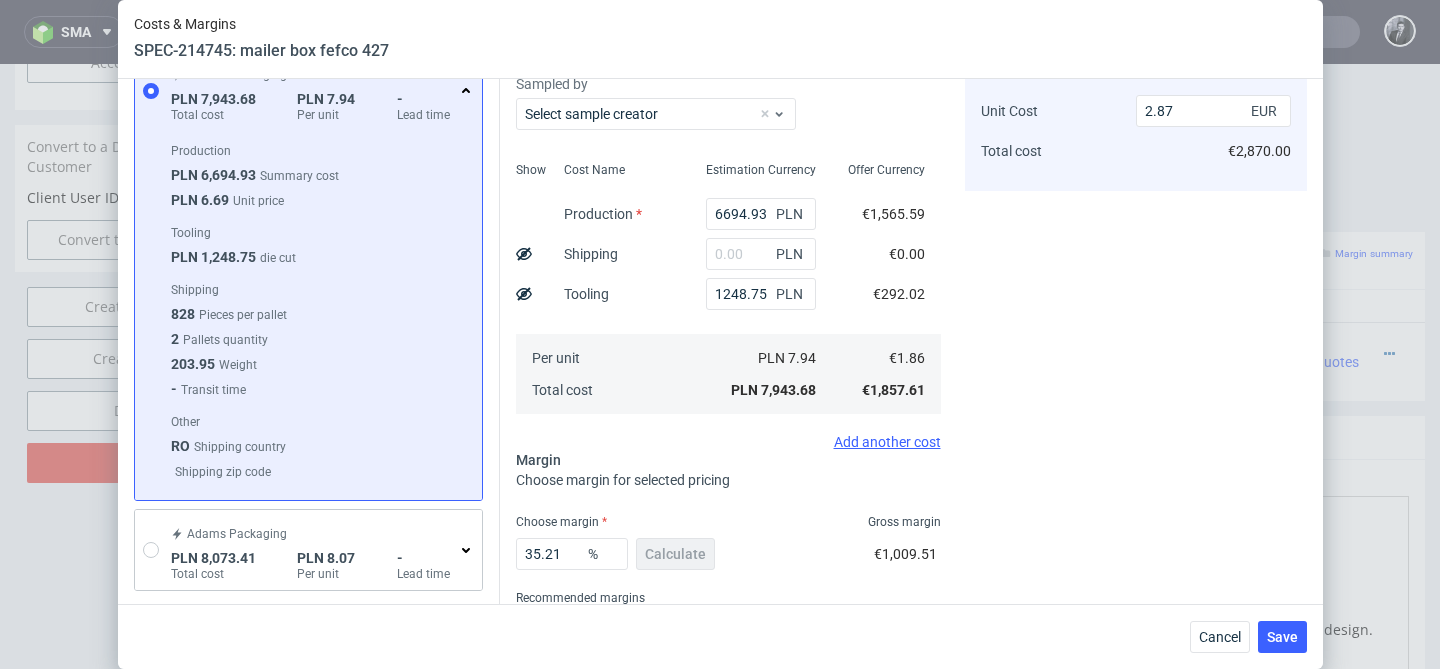 scroll, scrollTop: 367, scrollLeft: 0, axis: vertical 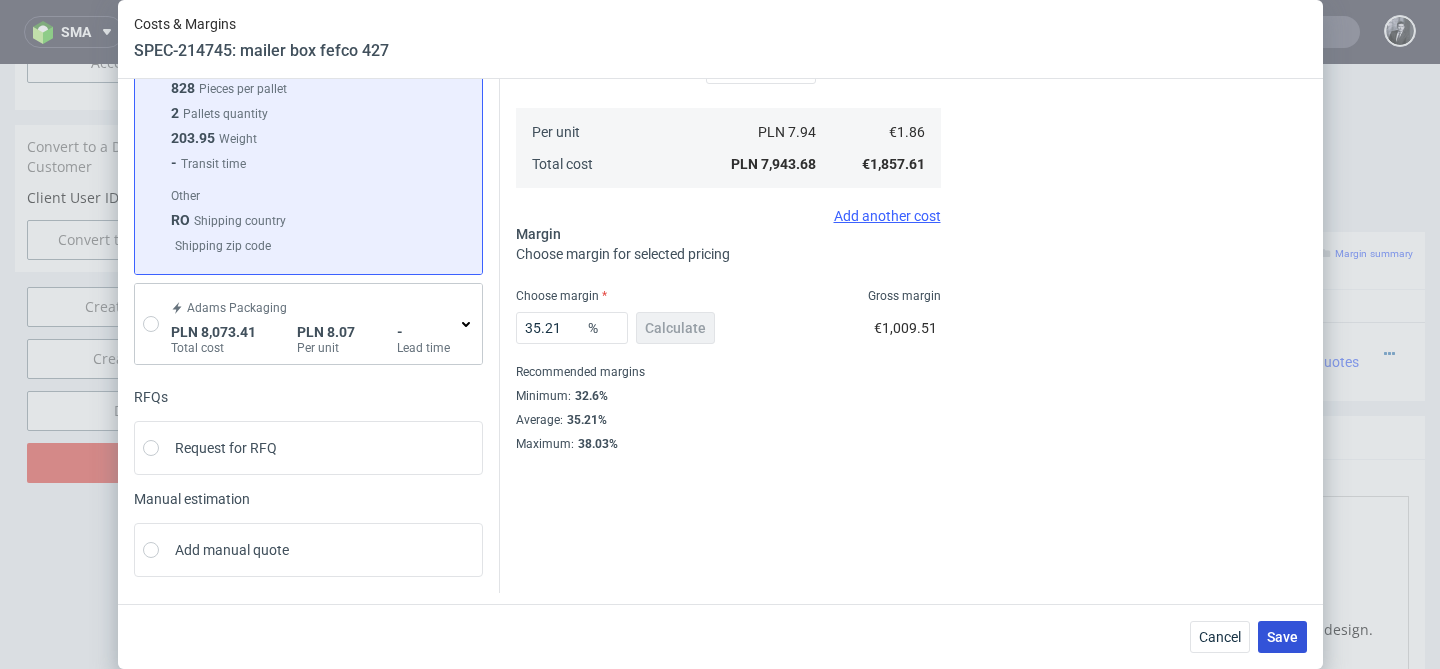 click on "Save" at bounding box center [1282, 637] 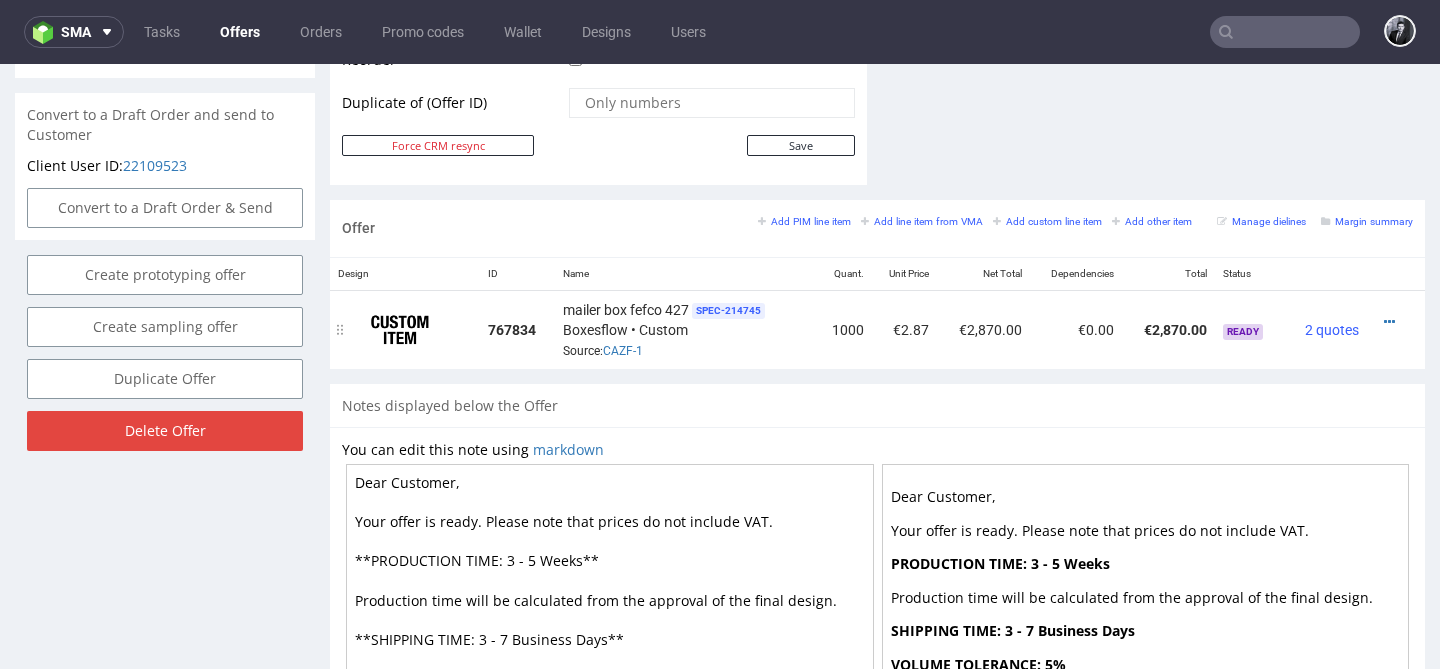 scroll, scrollTop: 1264, scrollLeft: 0, axis: vertical 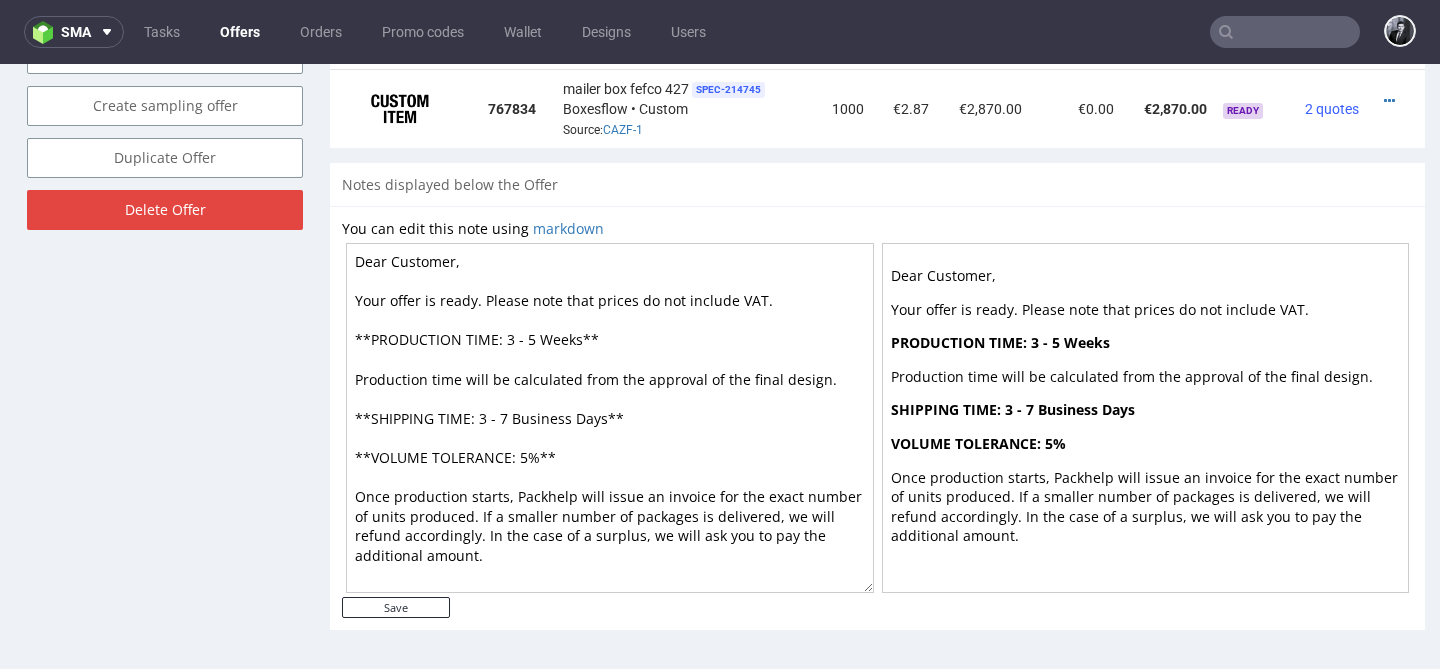 drag, startPoint x: 451, startPoint y: 263, endPoint x: 394, endPoint y: 263, distance: 57 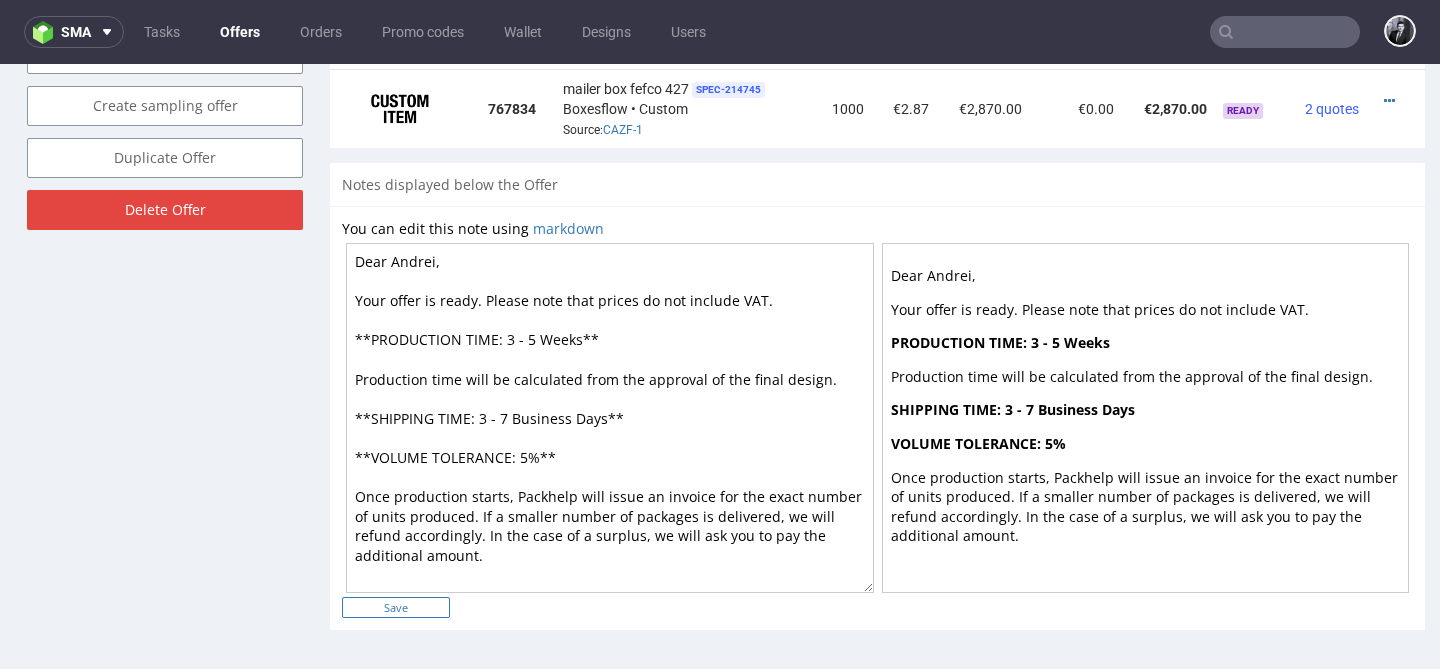 type on "Dear Andrei,
Your offer is ready. Please note that prices do not include VAT.
**PRODUCTION TIME: 3 - 5 Weeks**
Production time will be calculated from the approval of the final design.
**SHIPPING TIME: 3 - 7 Business Days**
**VOLUME TOLERANCE: 5%**
Once production starts, Packhelp will issue an invoice for the exact number of units produced. If a smaller number of packages is delivered, we will refund accordingly. In the case of a surplus, we will ask you to pay the additional amount." 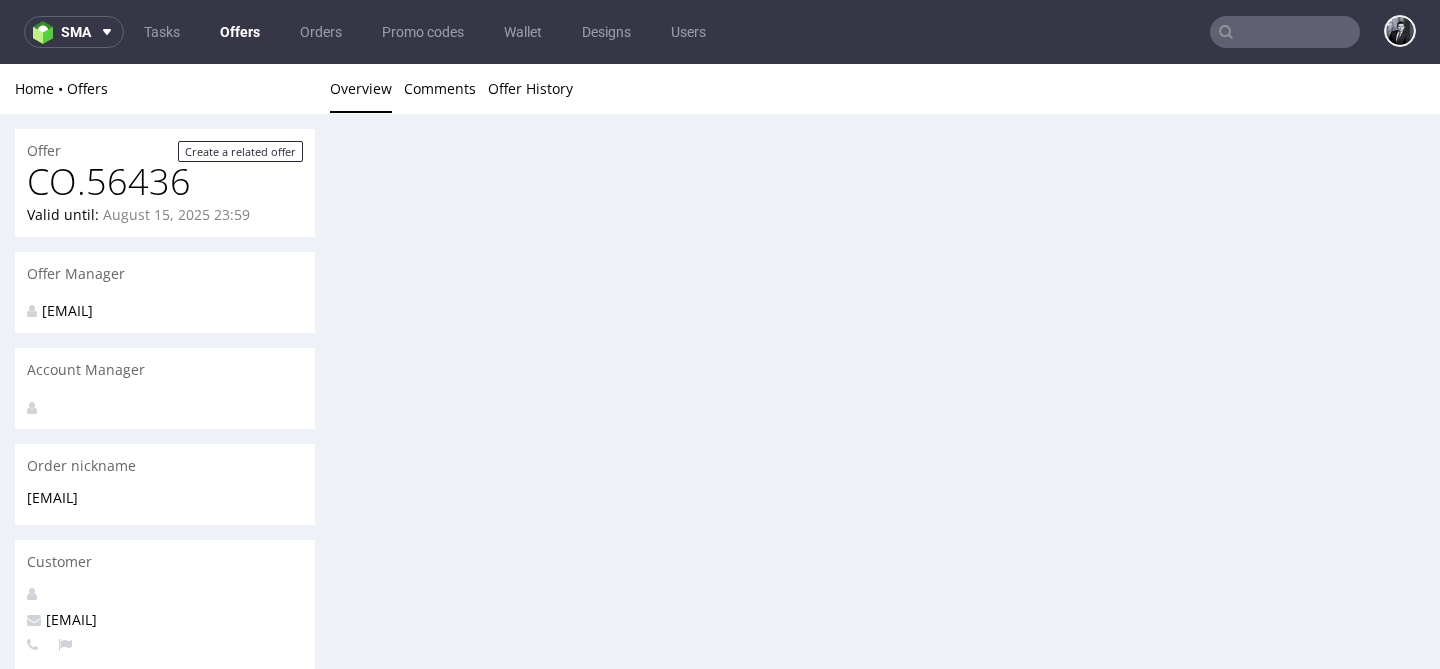 scroll, scrollTop: 0, scrollLeft: 0, axis: both 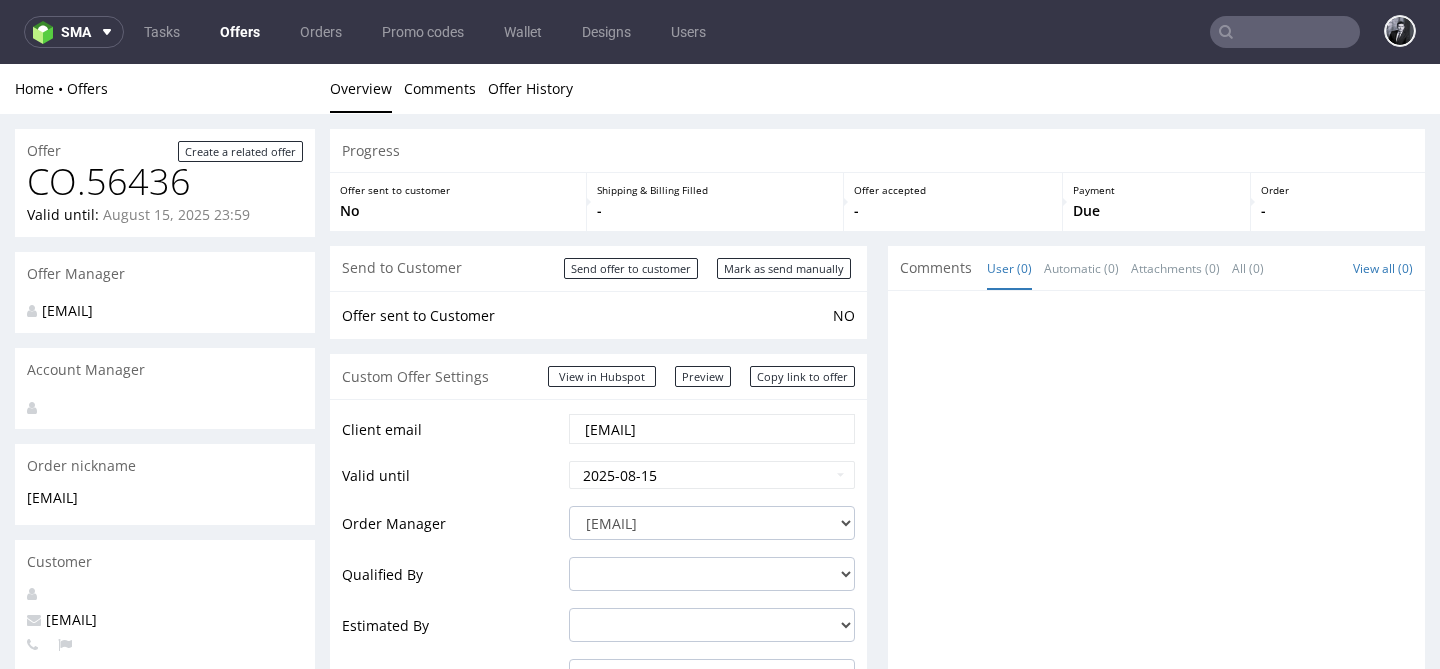 click on "Offers" at bounding box center [240, 32] 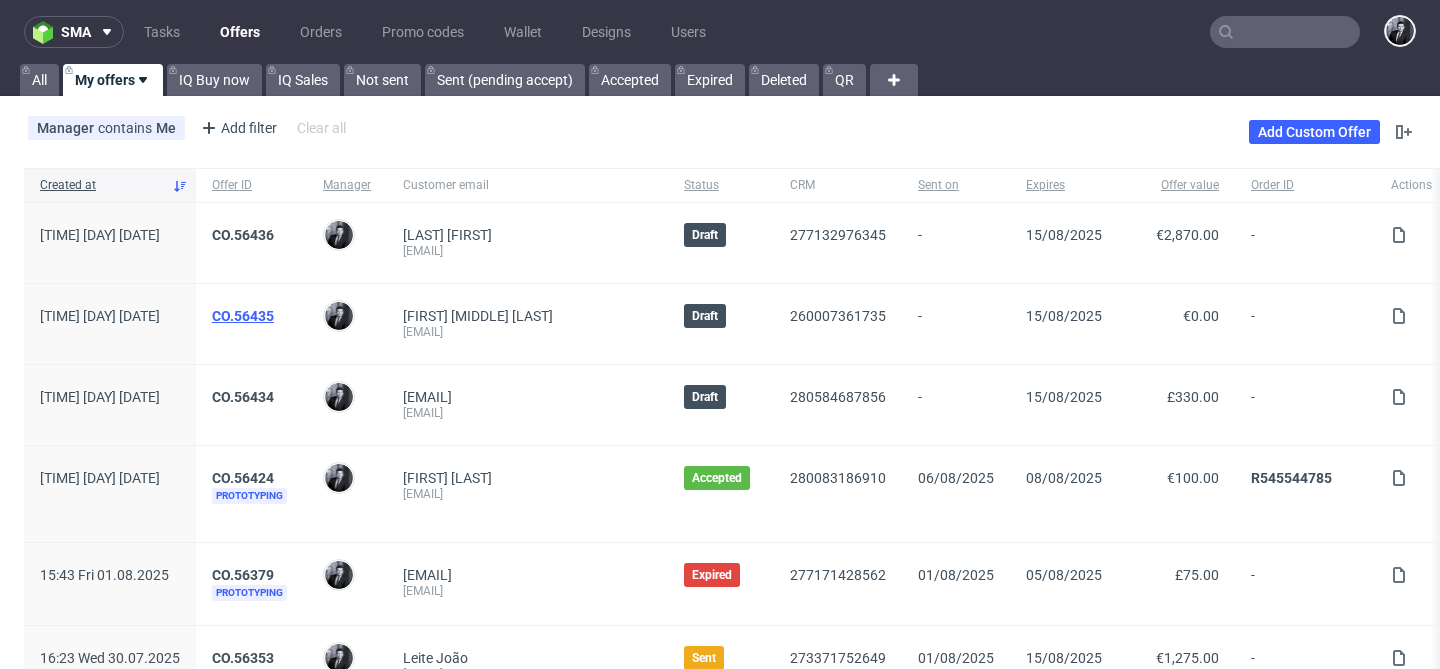 click on "CO.56435" at bounding box center (243, 316) 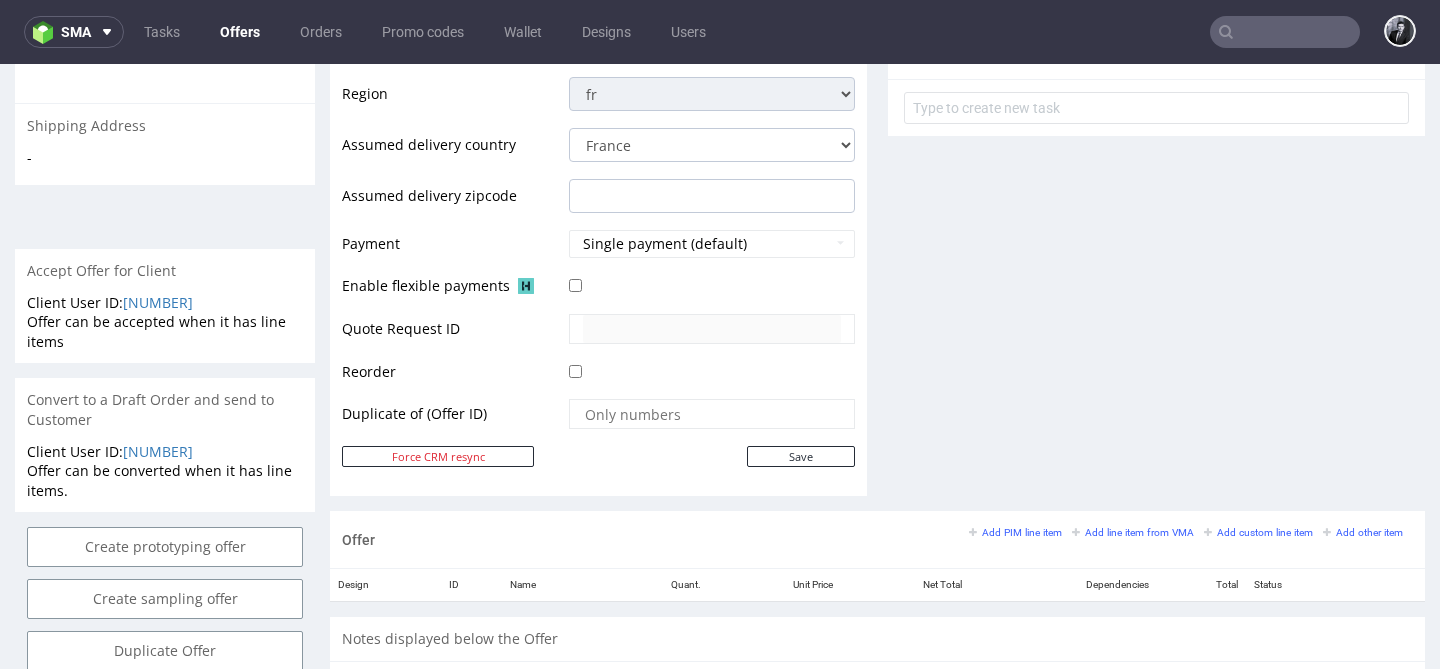 scroll, scrollTop: 1185, scrollLeft: 0, axis: vertical 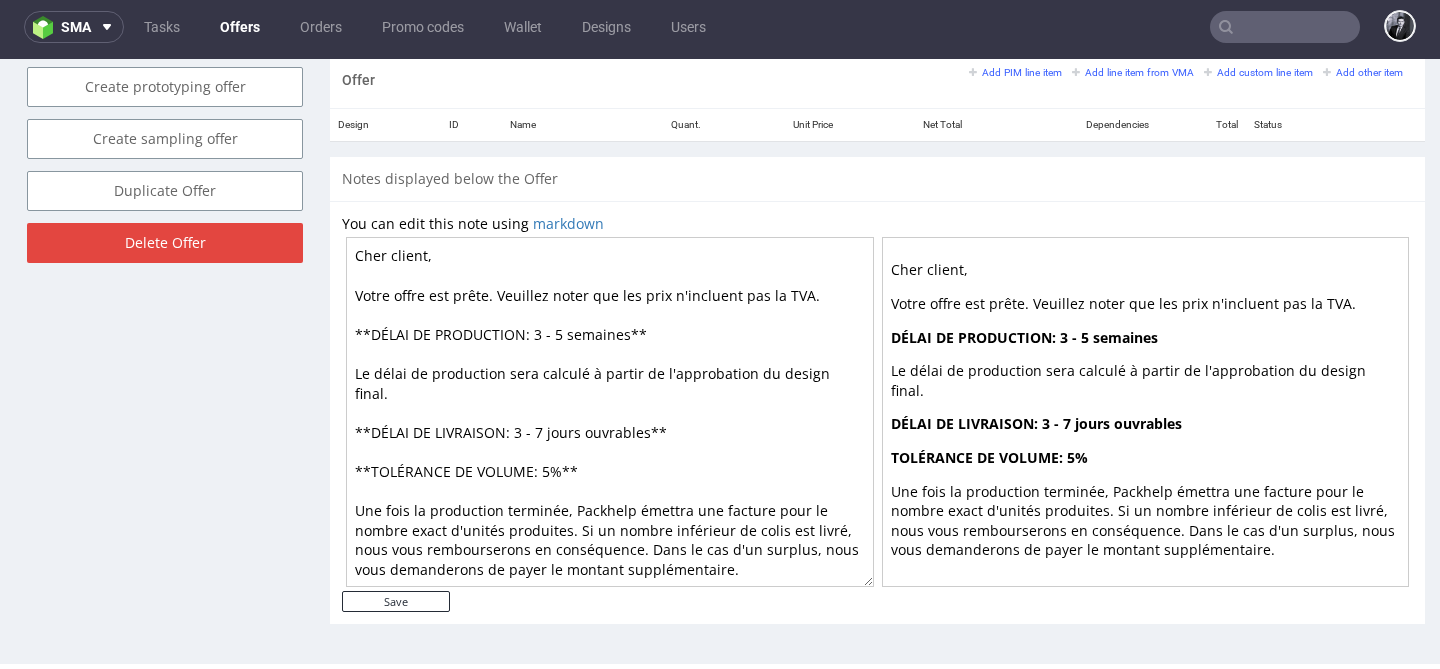 click on "Cher client,
Votre offre est prête. Veuillez noter que les prix n'incluent pas la TVA.
**DÉLAI DE PRODUCTION: 3 - 5 semaines**
Le délai de production sera calculé à partir de l'approbation du design final.
**DÉLAI DE LIVRAISON: 3 - 7 jours ouvrables**
**TOLÉRANCE DE VOLUME: 5%**
Une fois la production terminée, Packhelp émettra une facture pour le nombre exact d'unités produites. Si un nombre inférieur de colis est livré, nous vous rembourserons en conséquence. Dans le cas d'un surplus, nous vous demanderons de payer le montant supplémentaire." at bounding box center (610, 412) 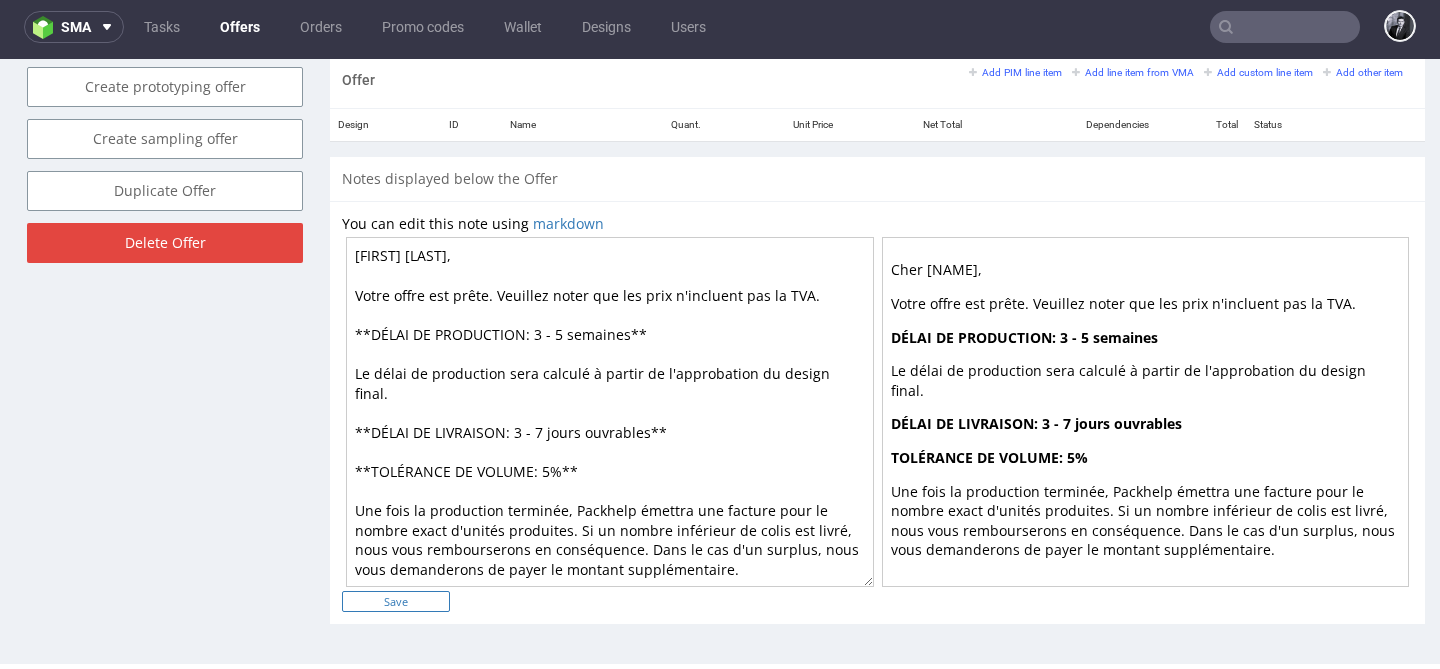 type on "Cher Balthazar,
Votre offre est prête. Veuillez noter que les prix n'incluent pas la TVA.
**DÉLAI DE PRODUCTION: 3 - 5 semaines**
Le délai de production sera calculé à partir de l'approbation du design final.
**DÉLAI DE LIVRAISON: 3 - 7 jours ouvrables**
**TOLÉRANCE DE VOLUME: 5%**
Une fois la production terminée, Packhelp émettra une facture pour le nombre exact d'unités produites. Si un nombre inférieur de colis est livré, nous vous rembourserons en conséquence. Dans le cas d'un surplus, nous vous demanderons de payer le montant supplémentaire." 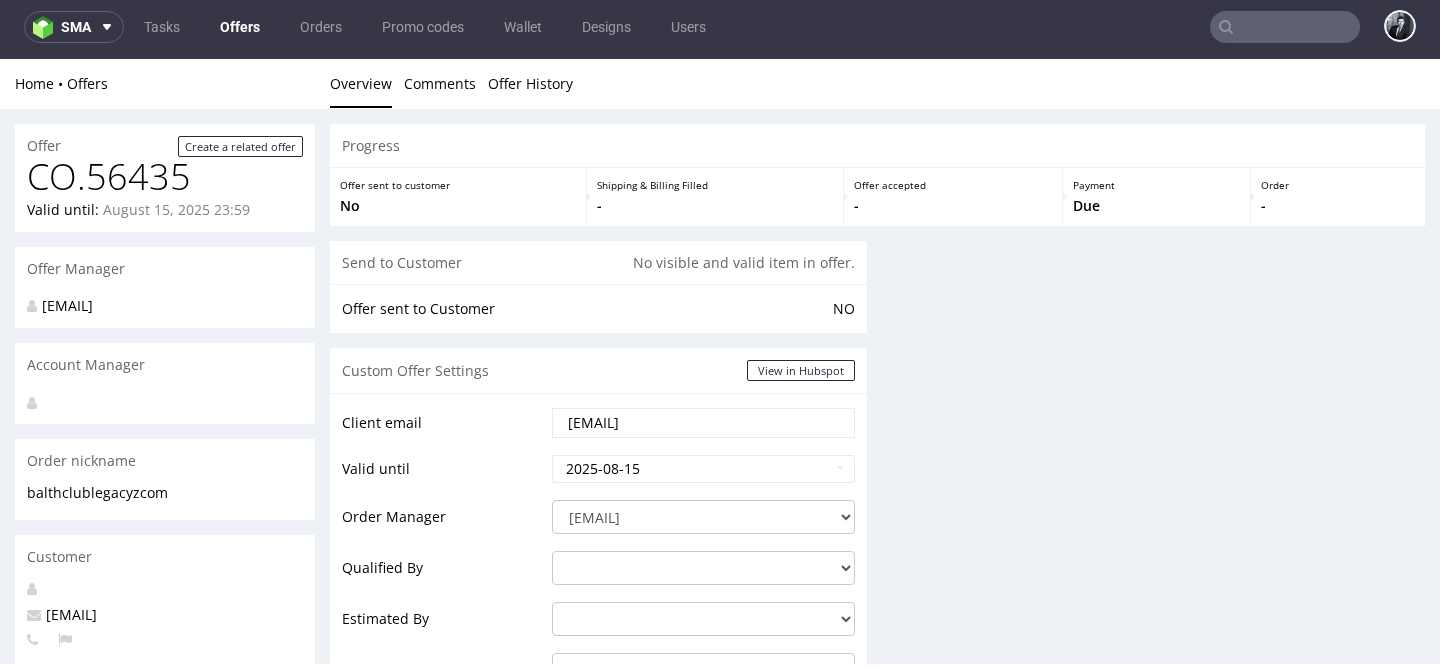 scroll, scrollTop: 0, scrollLeft: 0, axis: both 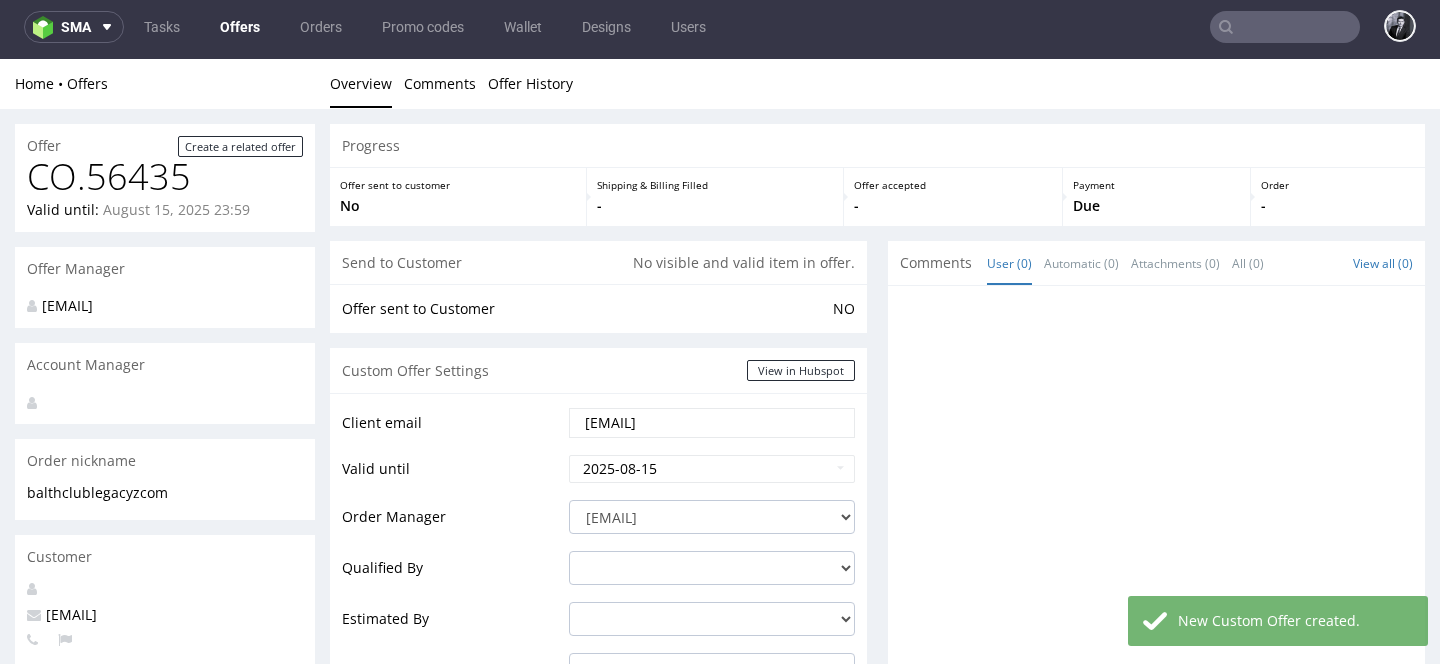 click on "Offers" at bounding box center (240, 27) 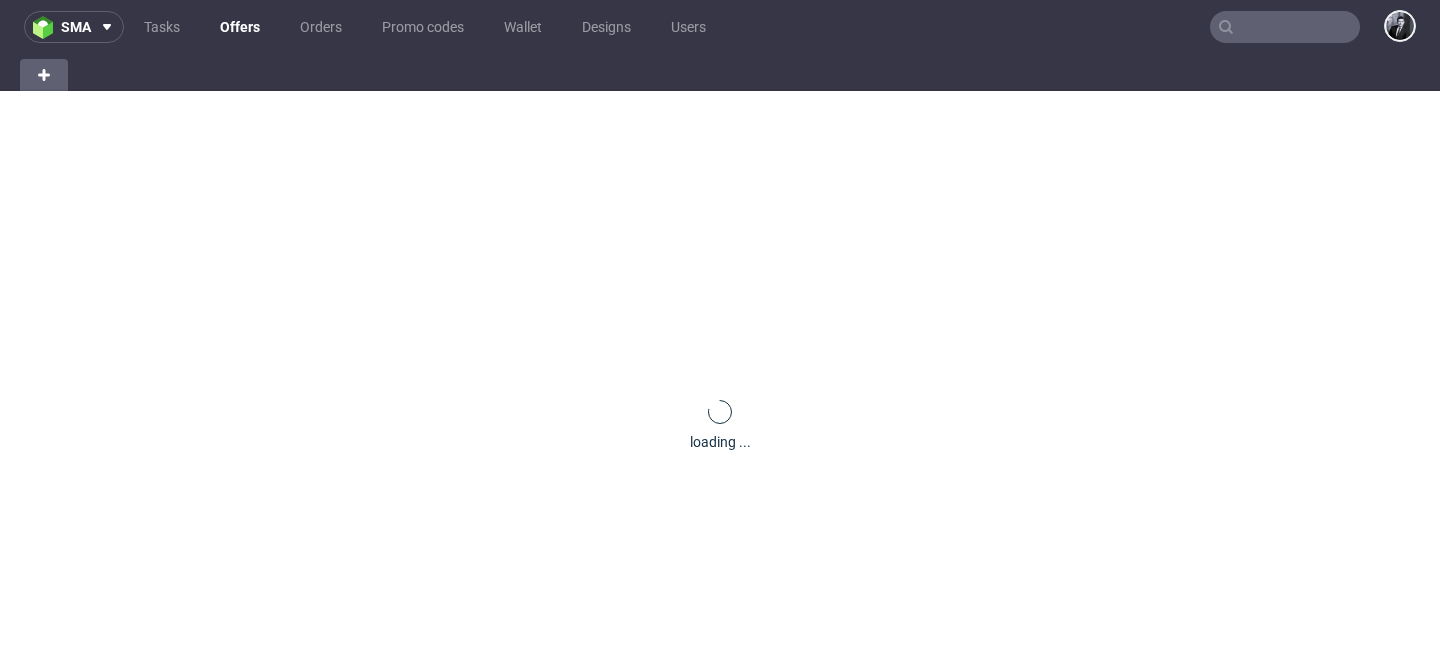 scroll, scrollTop: 0, scrollLeft: 0, axis: both 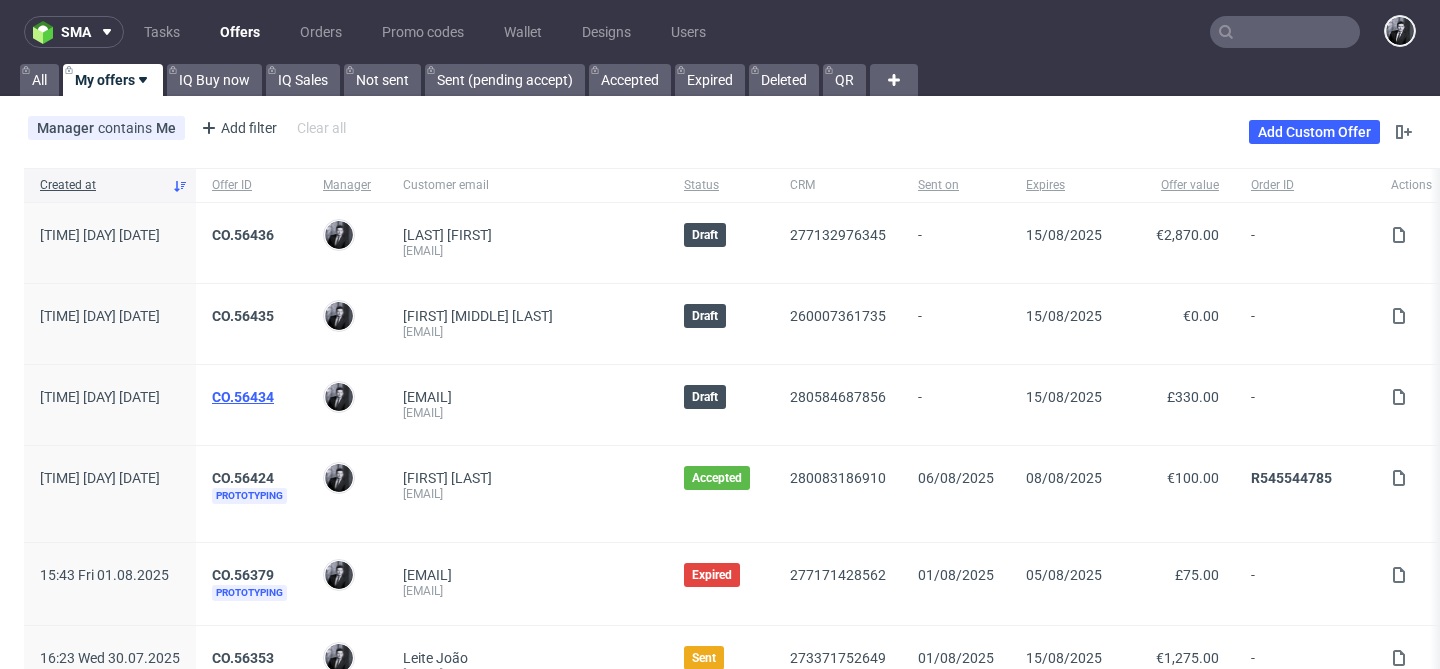 click on "CO.56434" at bounding box center (243, 397) 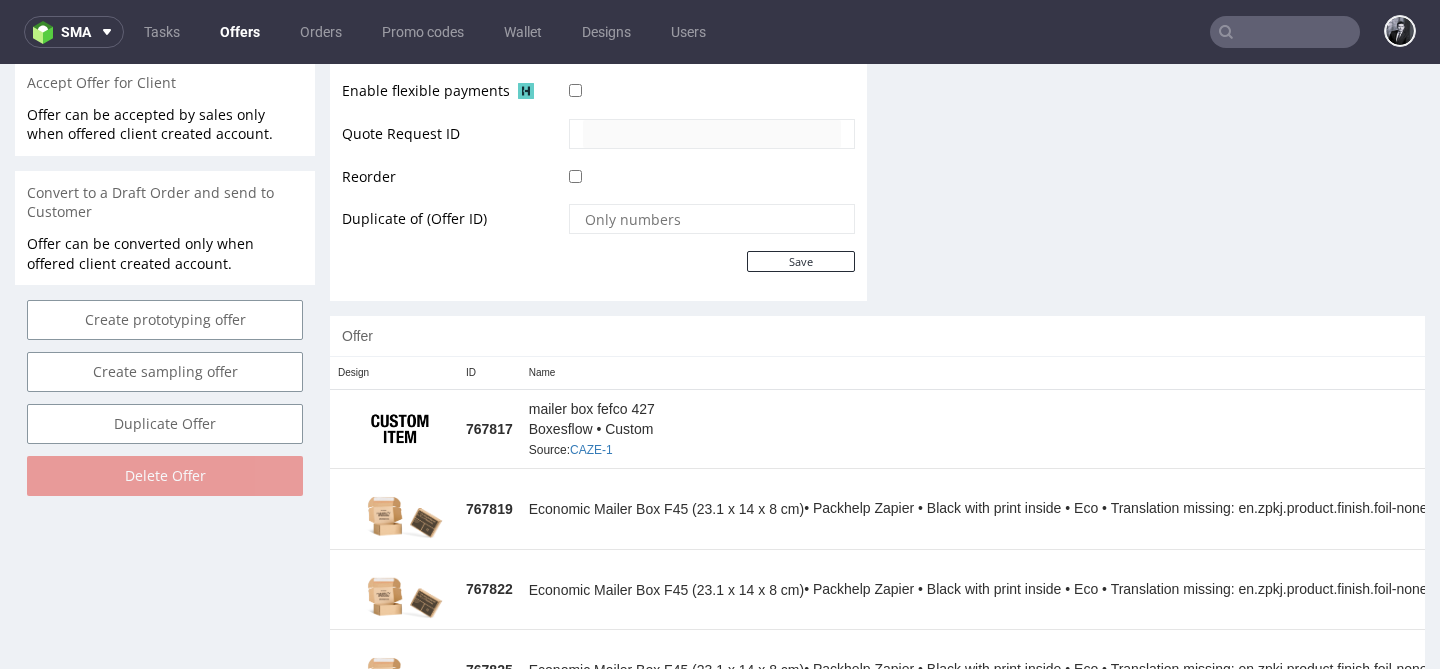 scroll, scrollTop: 999, scrollLeft: 0, axis: vertical 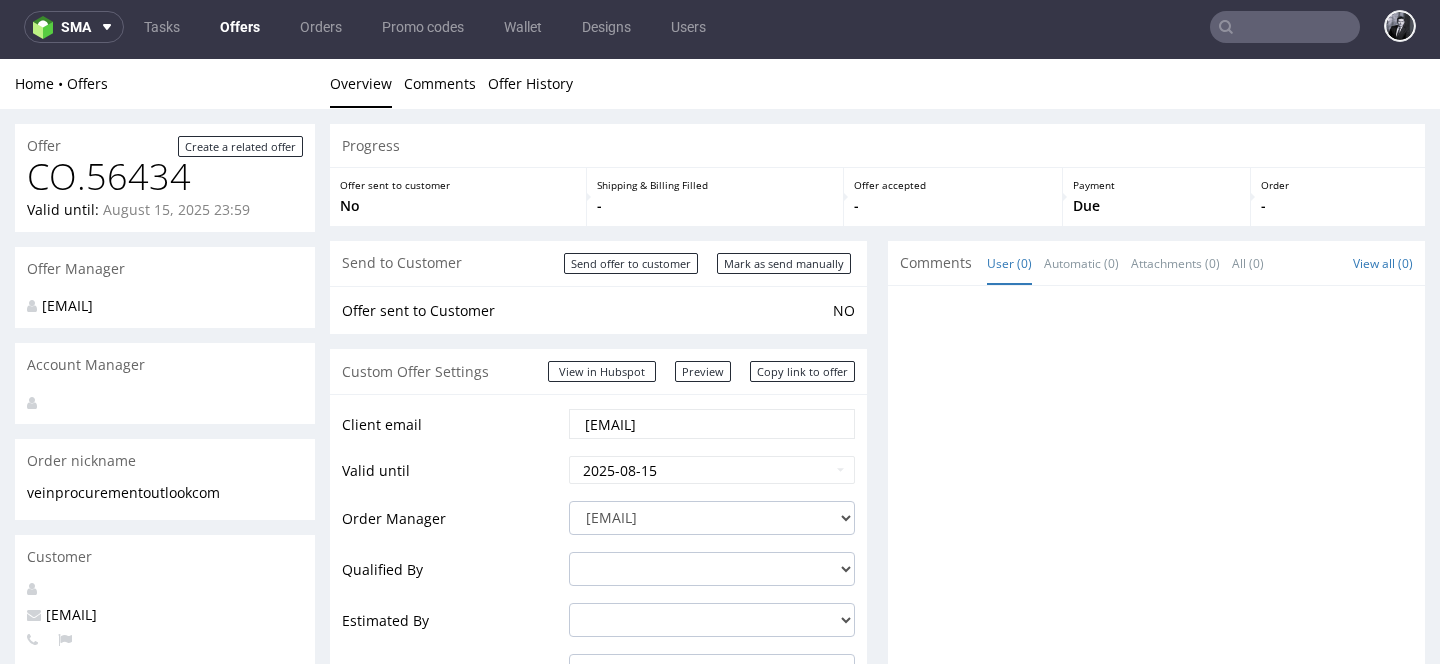 click on "Offers" at bounding box center [240, 27] 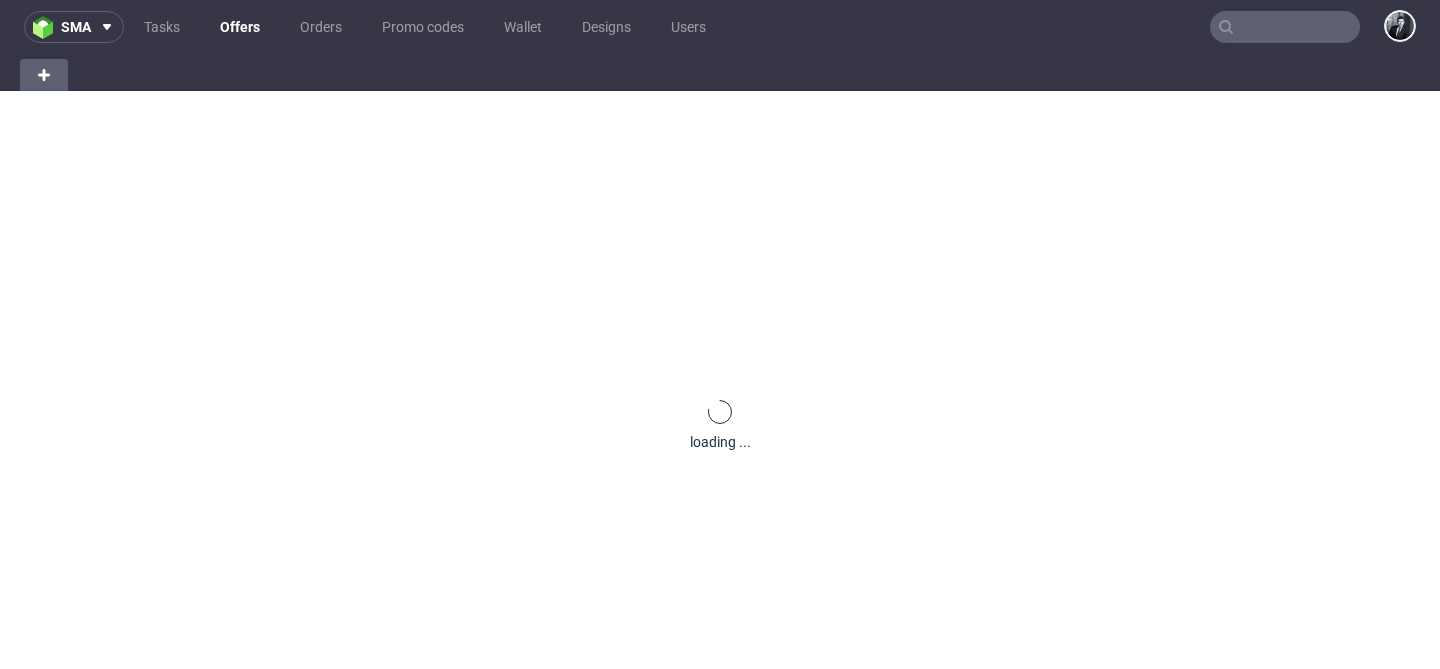 scroll, scrollTop: 0, scrollLeft: 0, axis: both 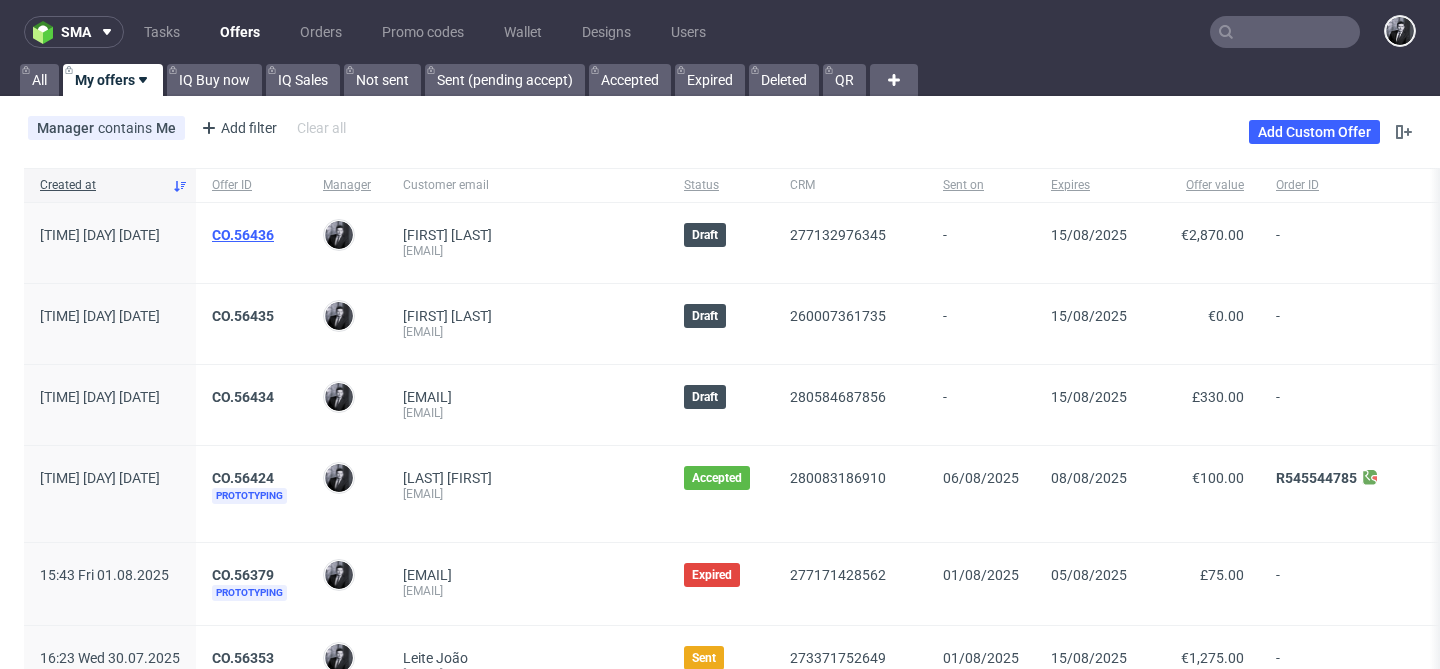 click on "CO.56436" at bounding box center [243, 235] 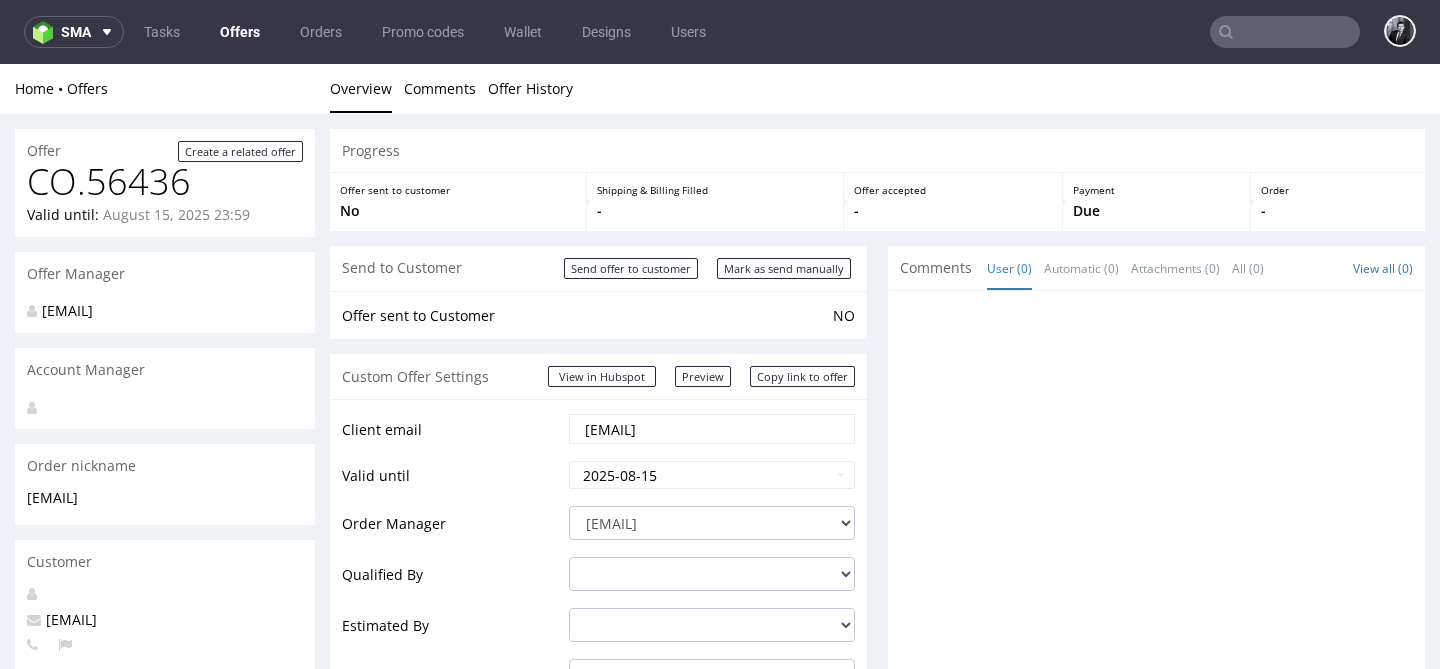 scroll, scrollTop: 0, scrollLeft: 0, axis: both 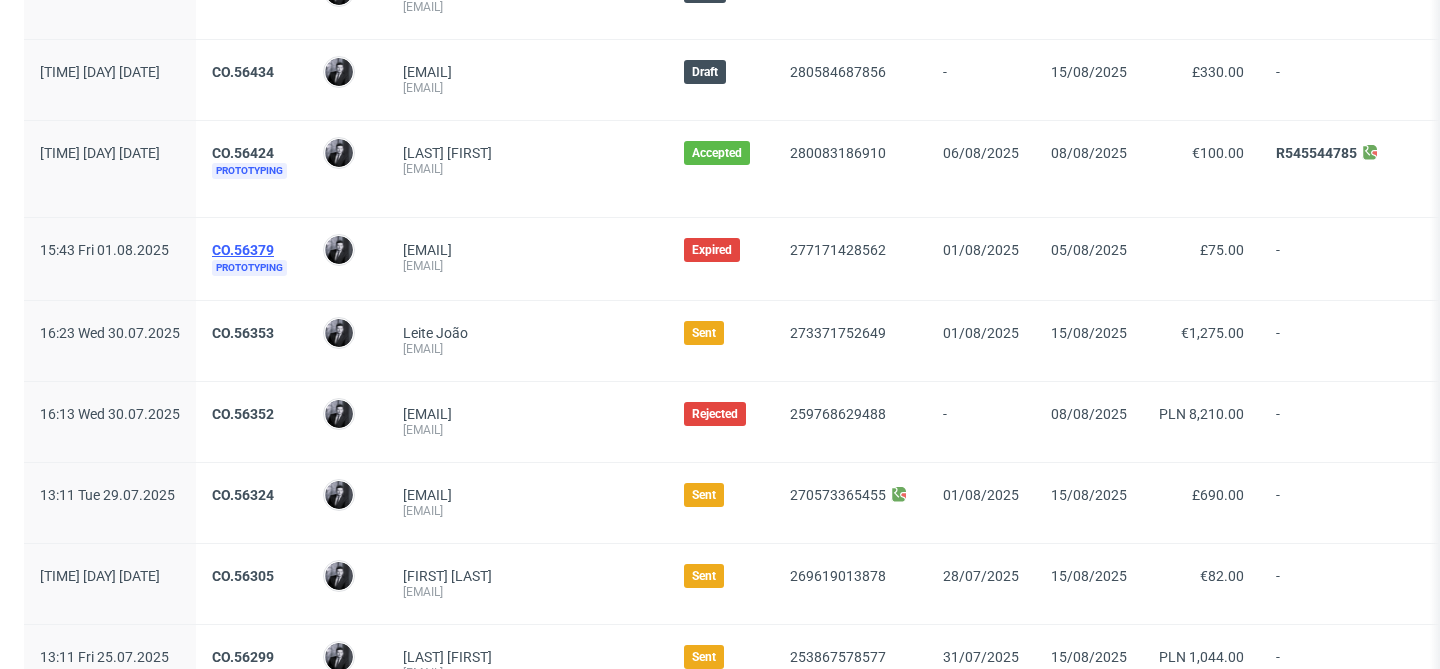 click on "CO.56379" at bounding box center (243, 250) 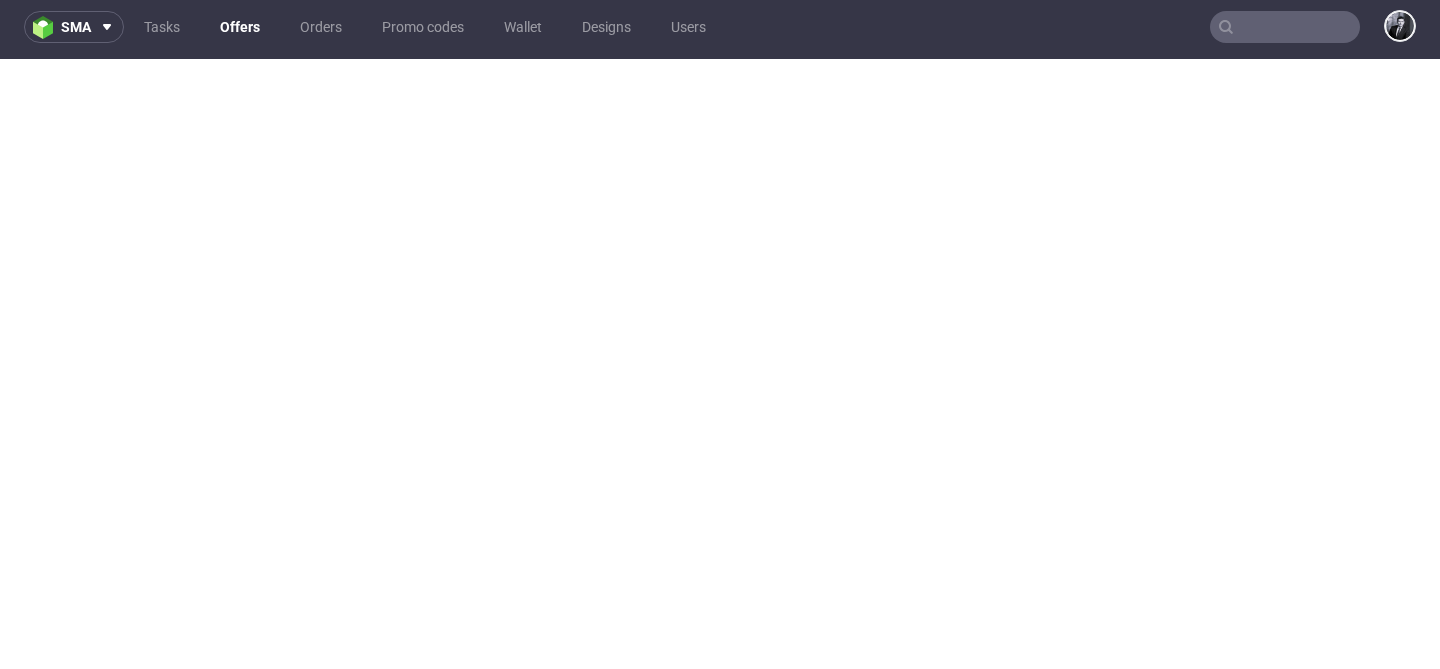 scroll, scrollTop: 5, scrollLeft: 0, axis: vertical 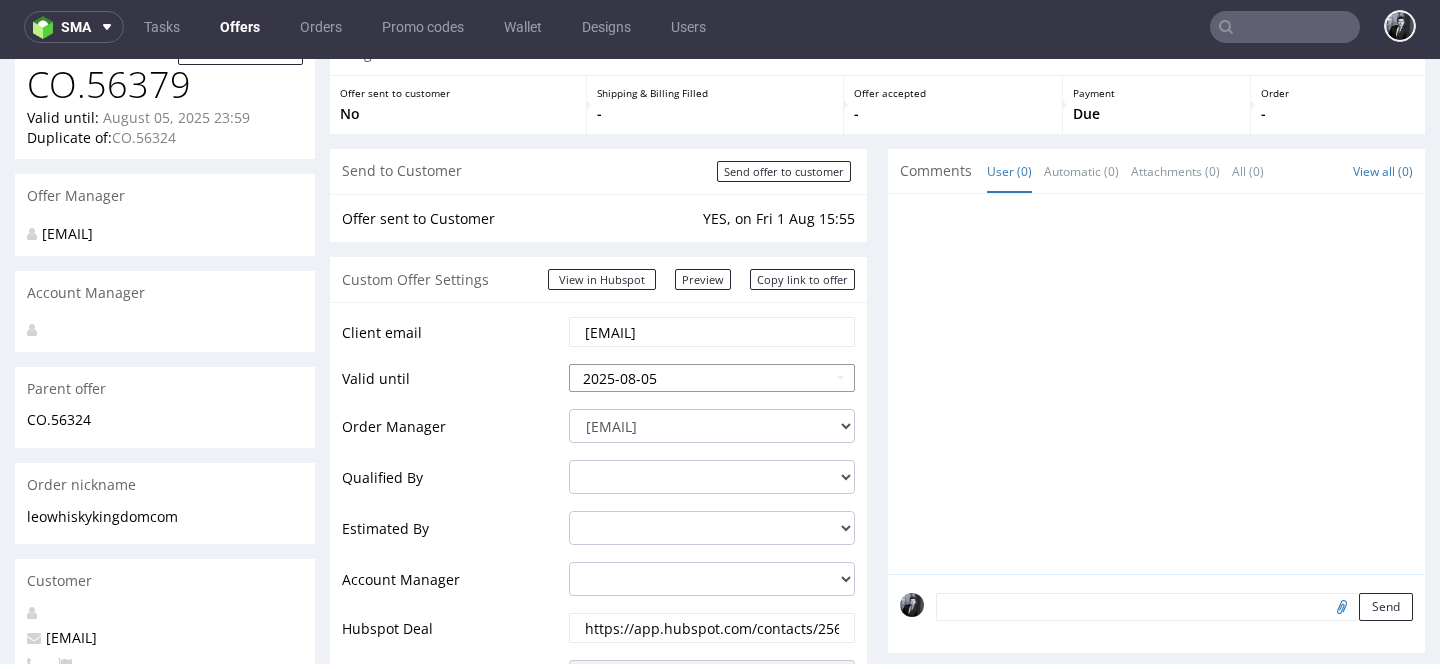 click on "2025-08-05" at bounding box center (712, 378) 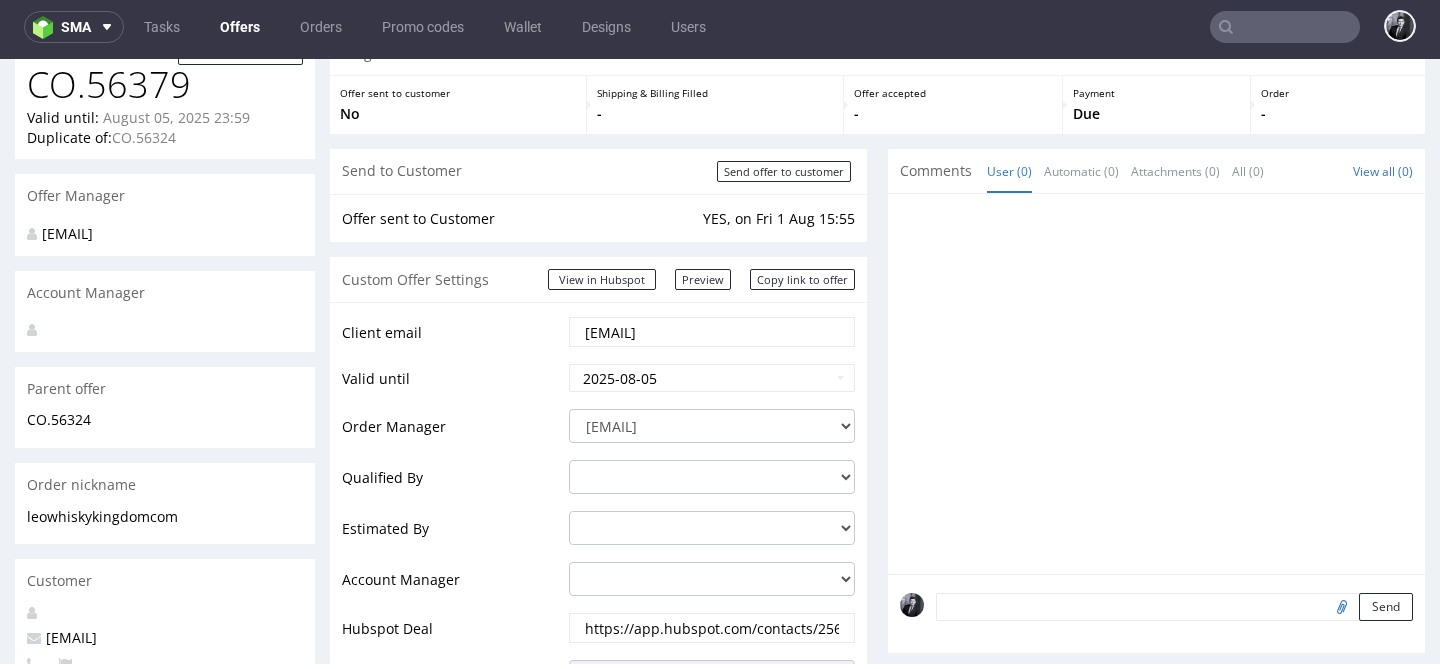 click on "Valid until" at bounding box center [453, 384] 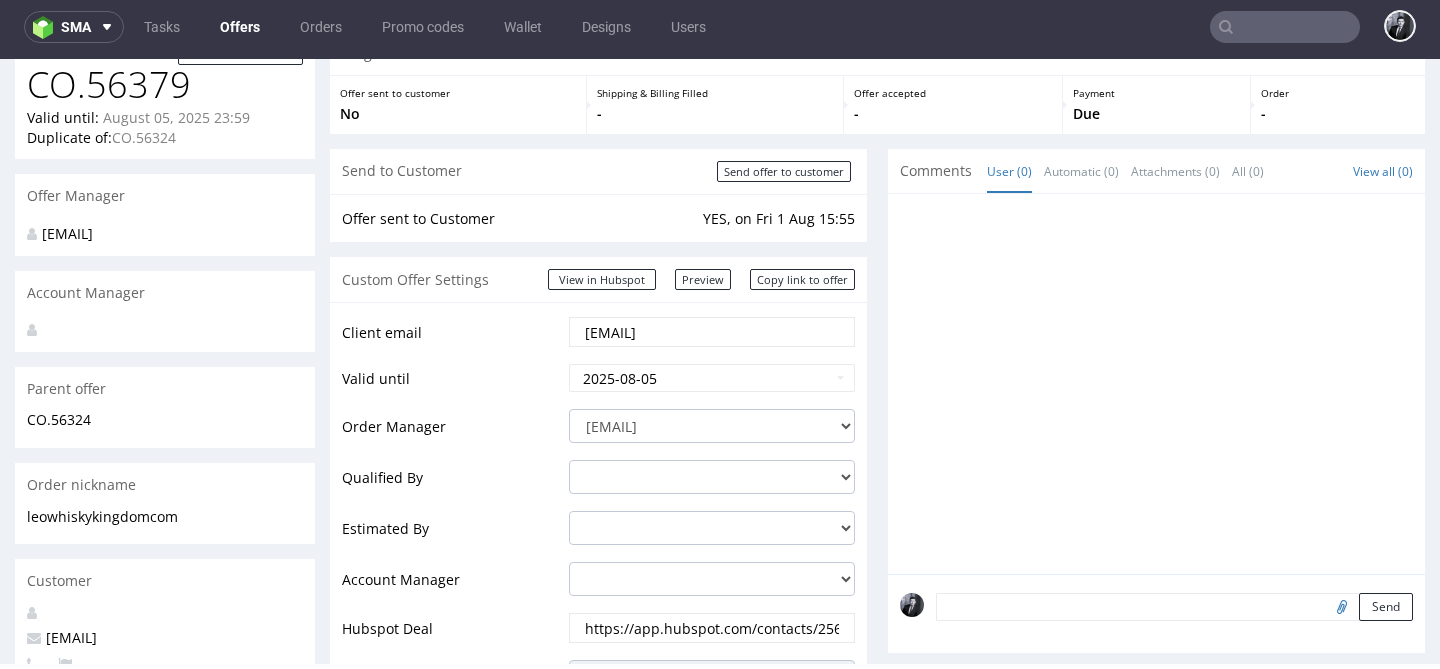 scroll, scrollTop: 0, scrollLeft: 0, axis: both 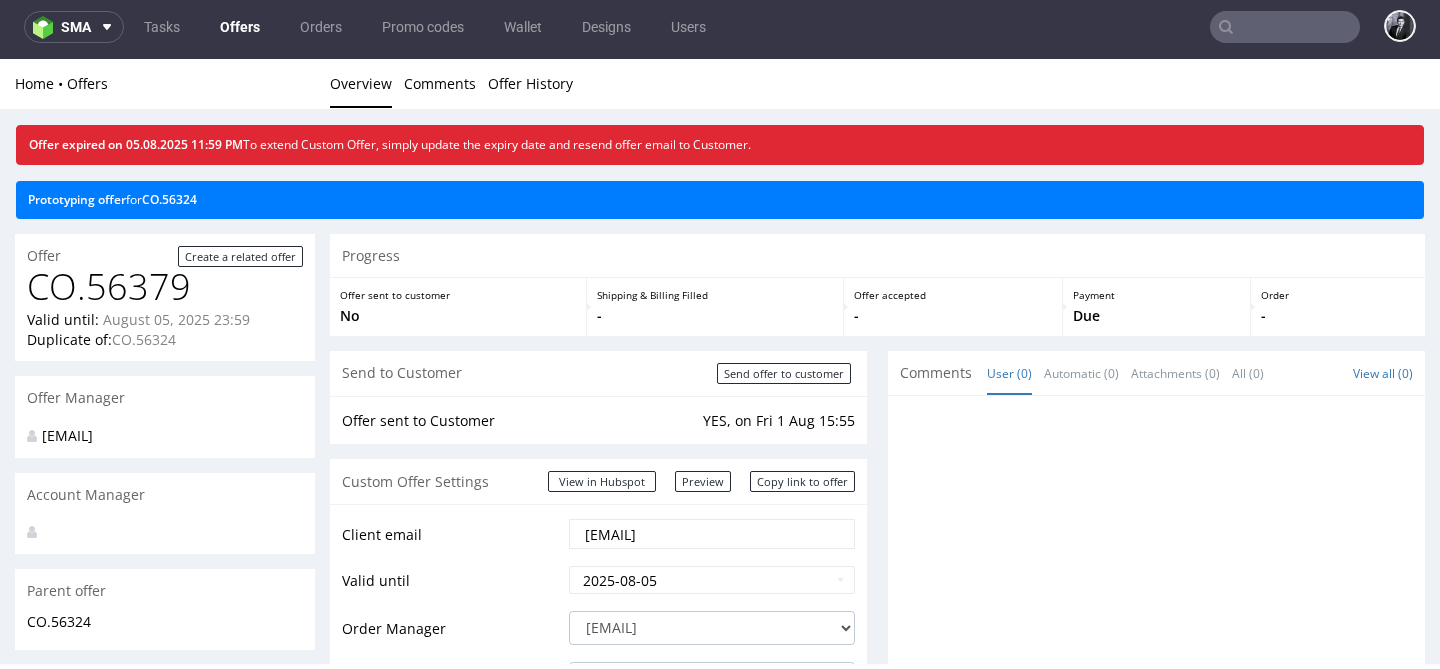 click on "Offers" at bounding box center (240, 27) 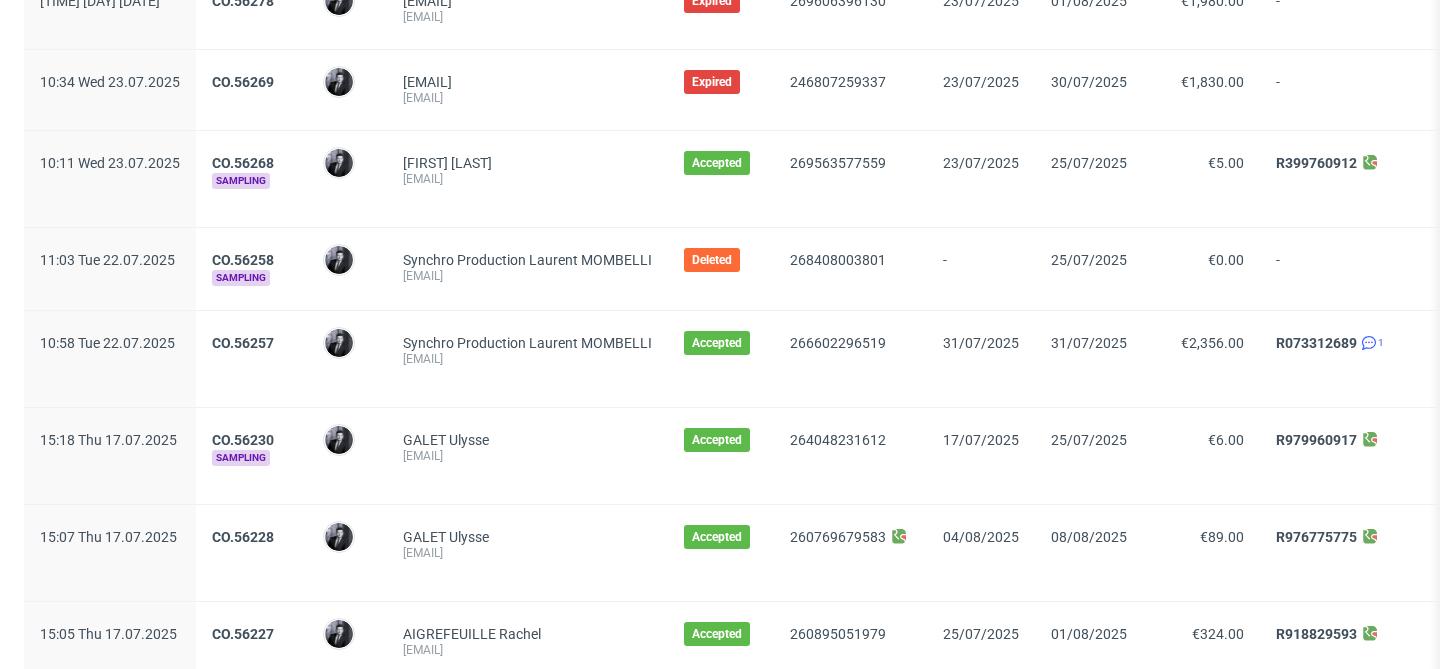 scroll, scrollTop: 1246, scrollLeft: 0, axis: vertical 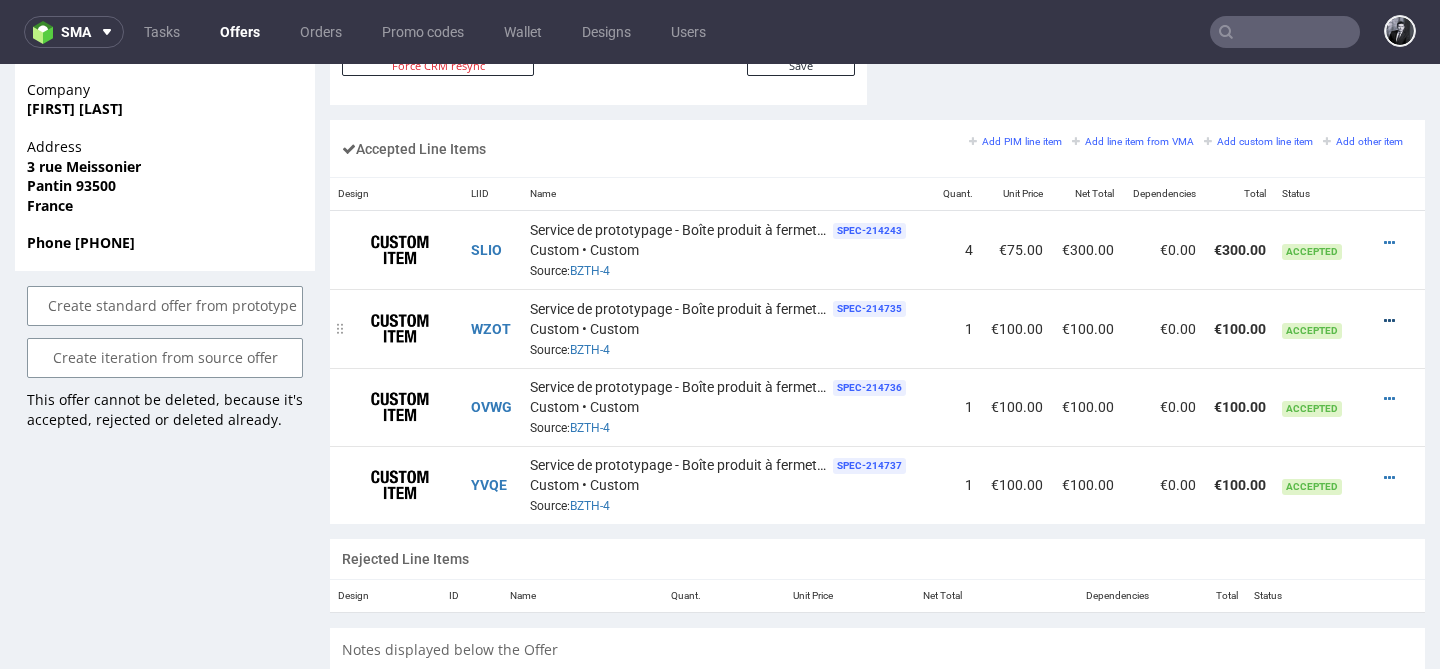 click at bounding box center (1389, 321) 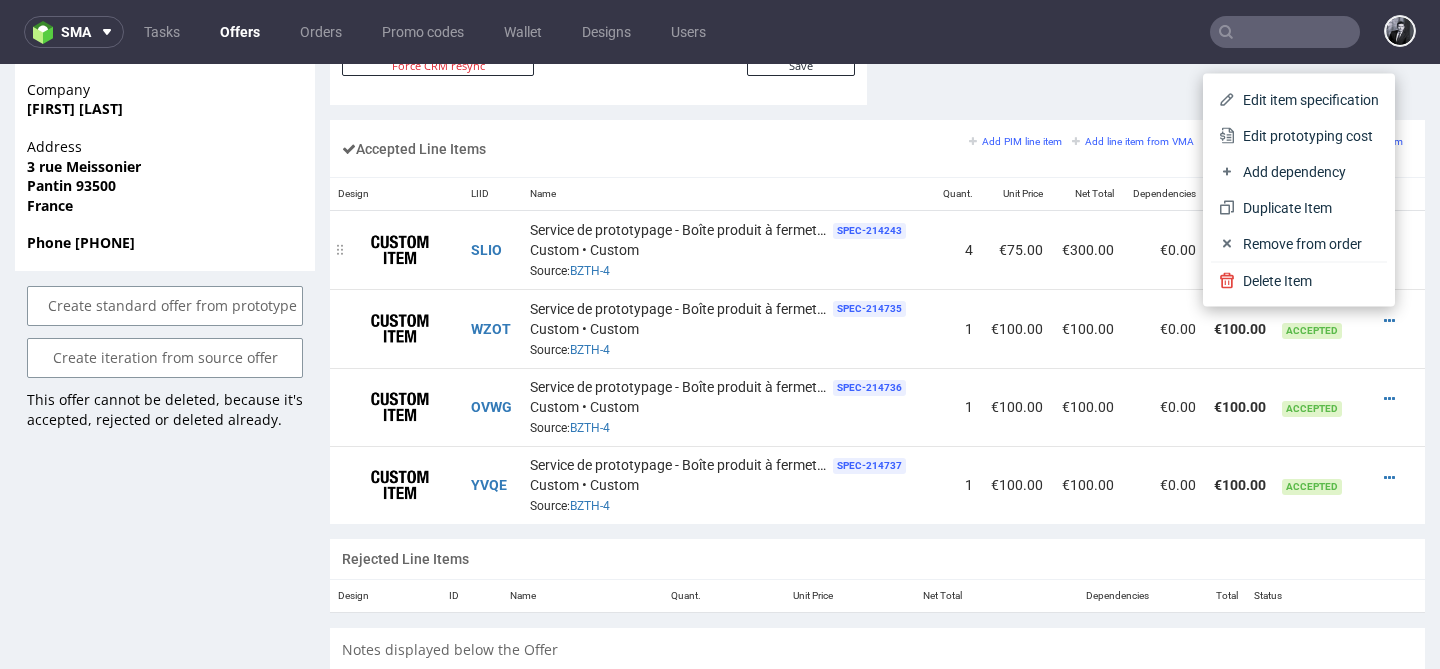 click on "€300.00" at bounding box center (1086, 250) 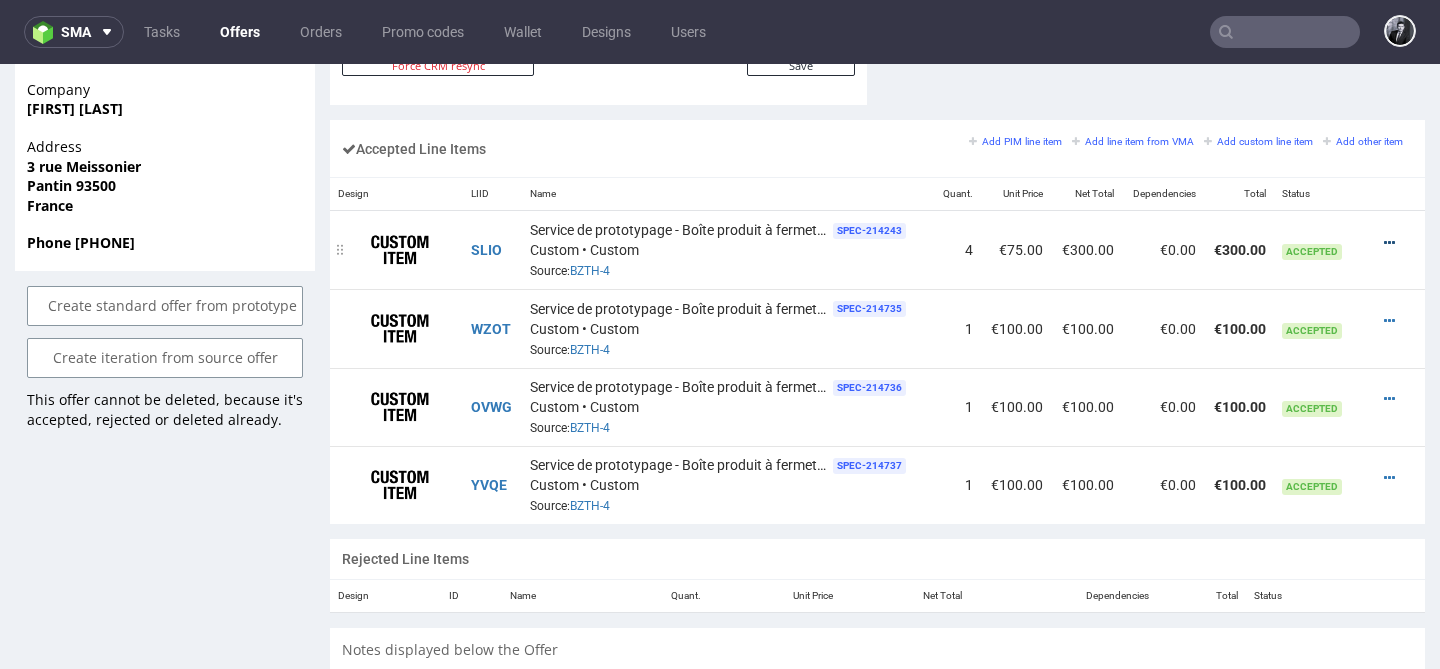 click at bounding box center [1389, 243] 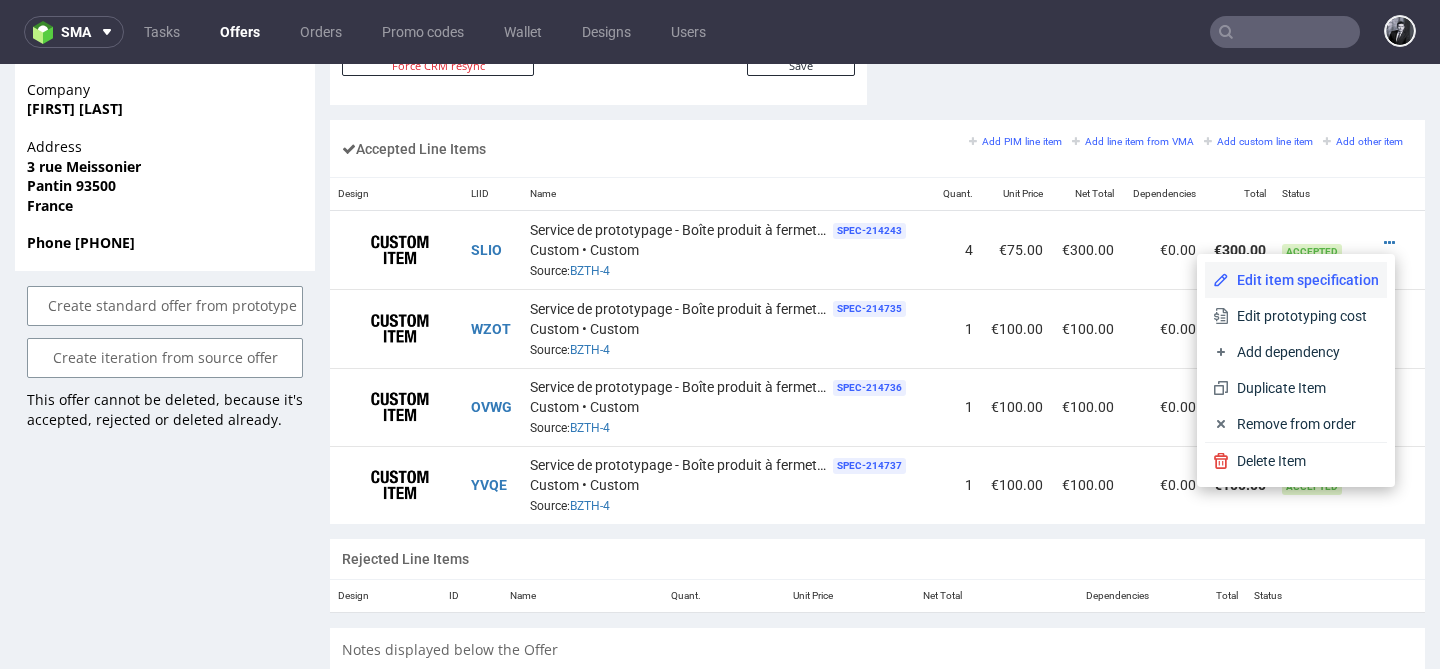 click on "Edit item specification" at bounding box center [1296, 280] 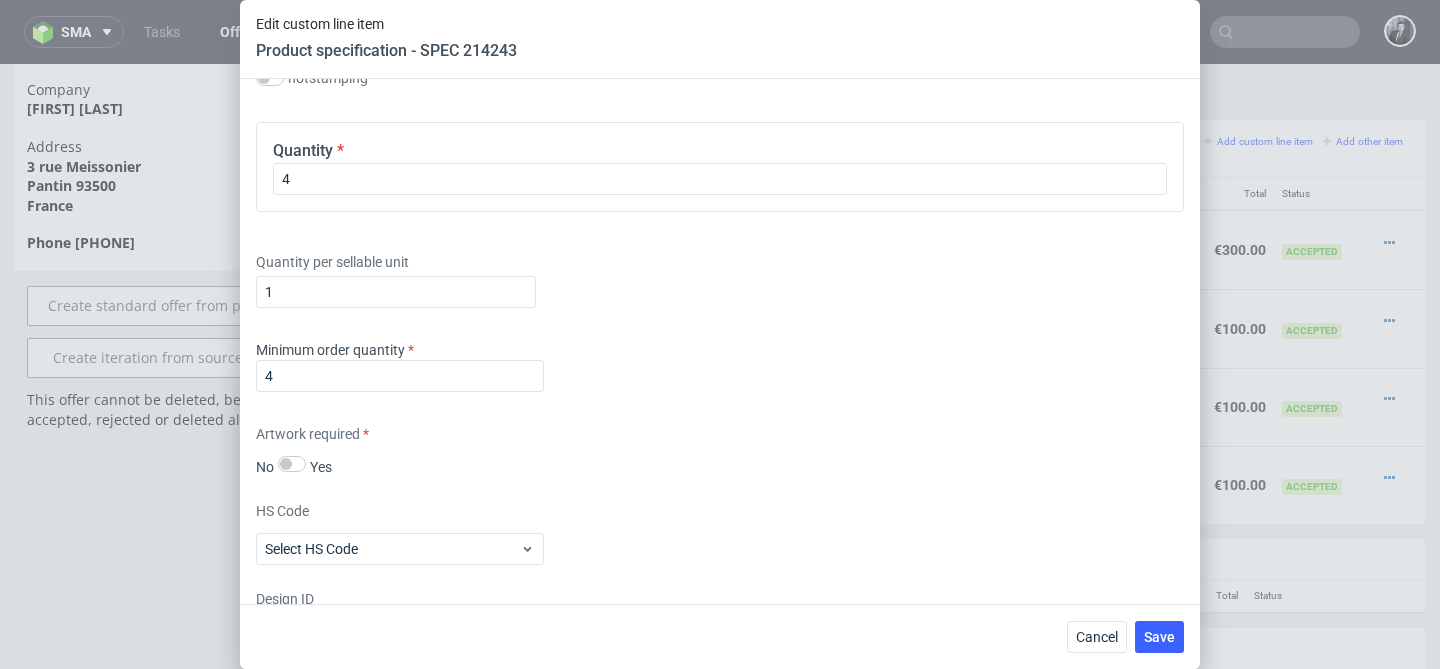 scroll, scrollTop: 1188, scrollLeft: 0, axis: vertical 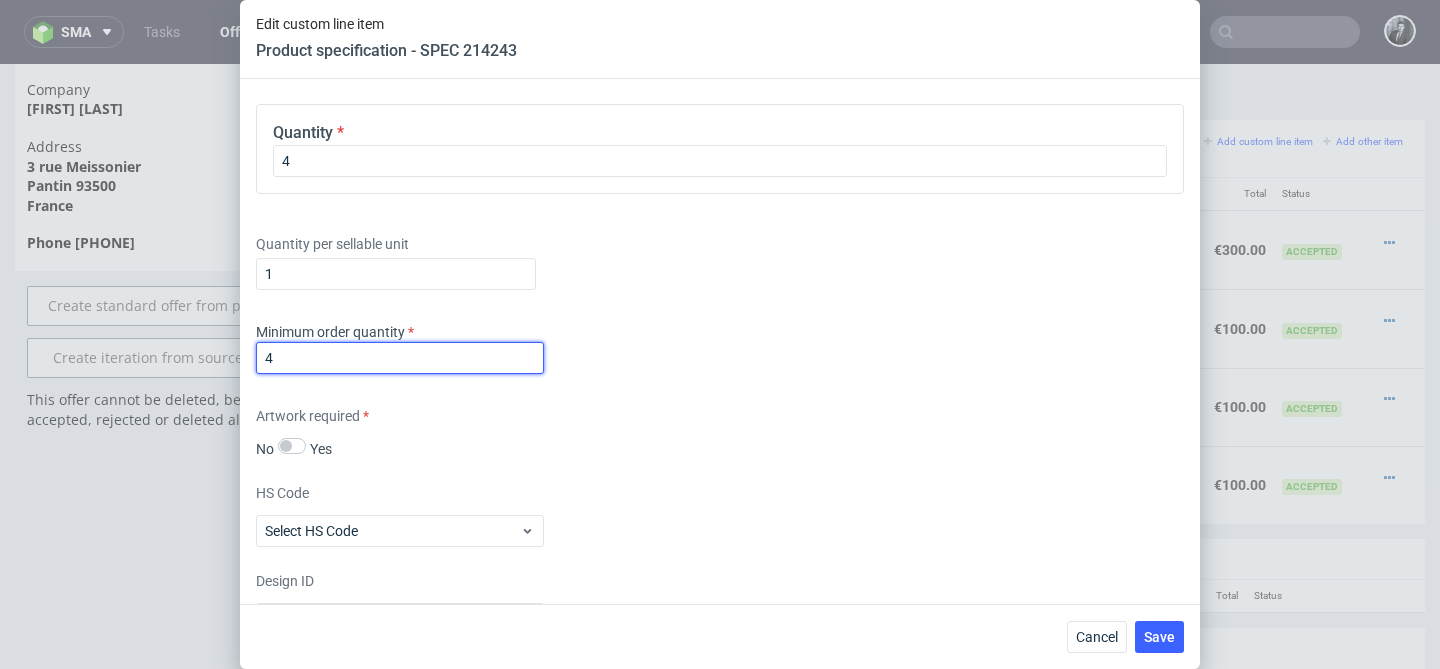 click on "4" at bounding box center [400, 358] 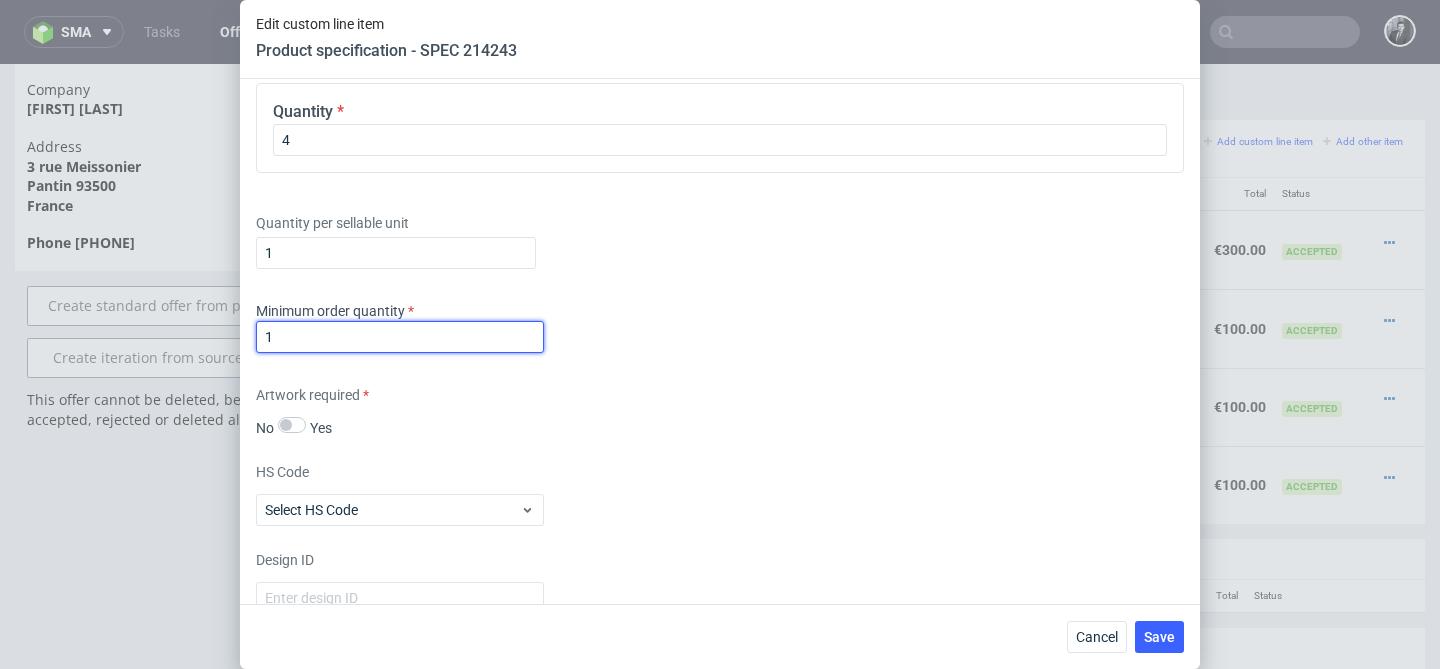 scroll, scrollTop: 1142, scrollLeft: 0, axis: vertical 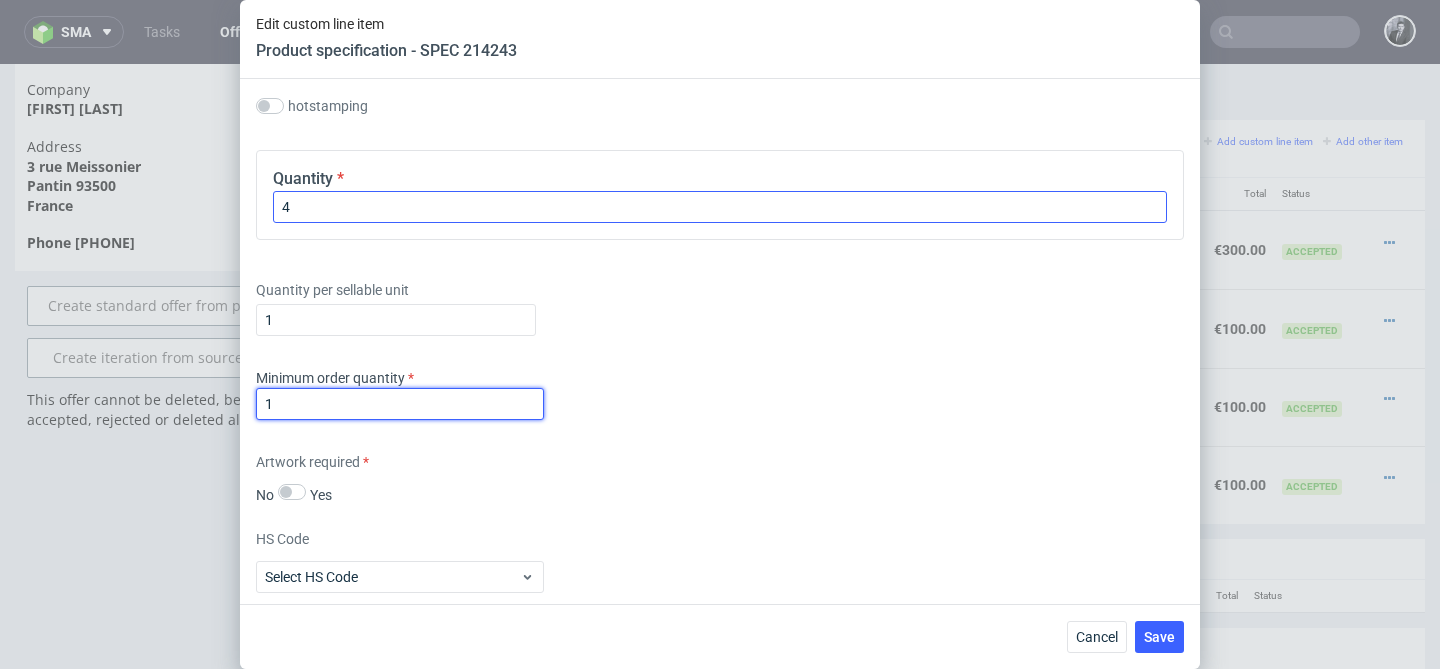 type on "1" 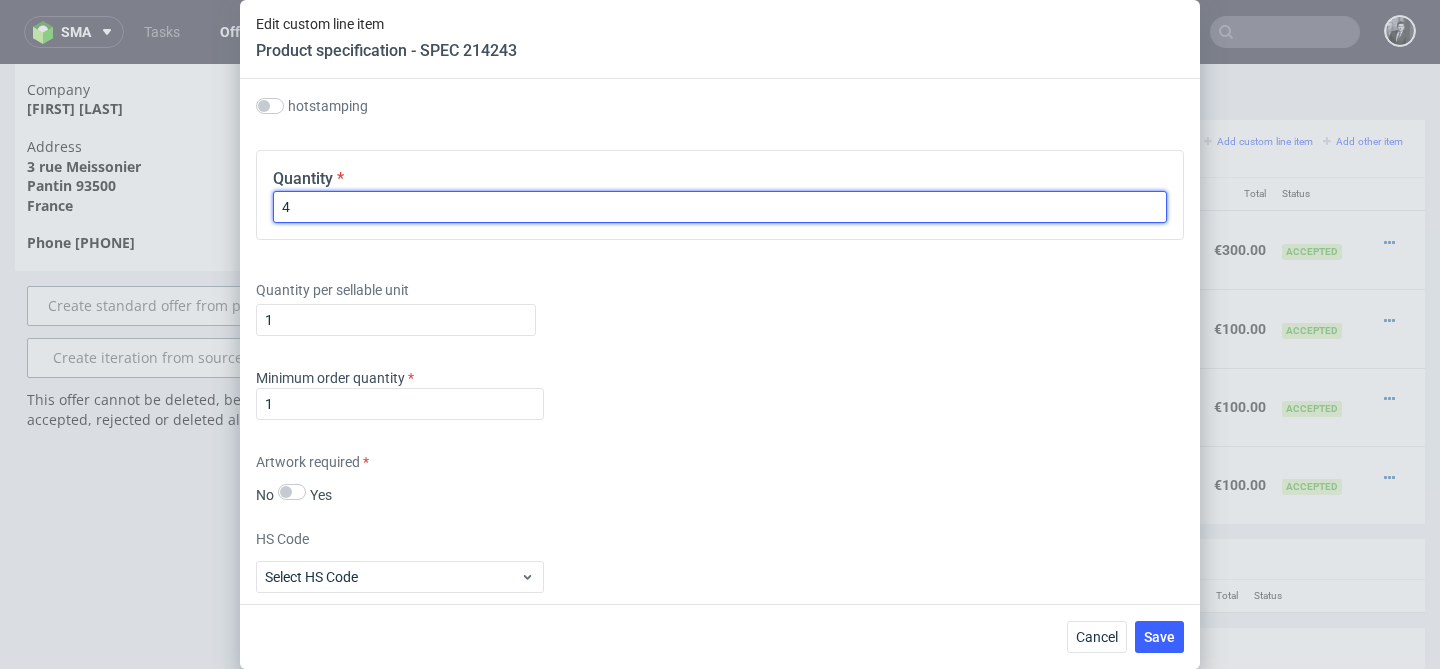 click on "4" at bounding box center (720, 207) 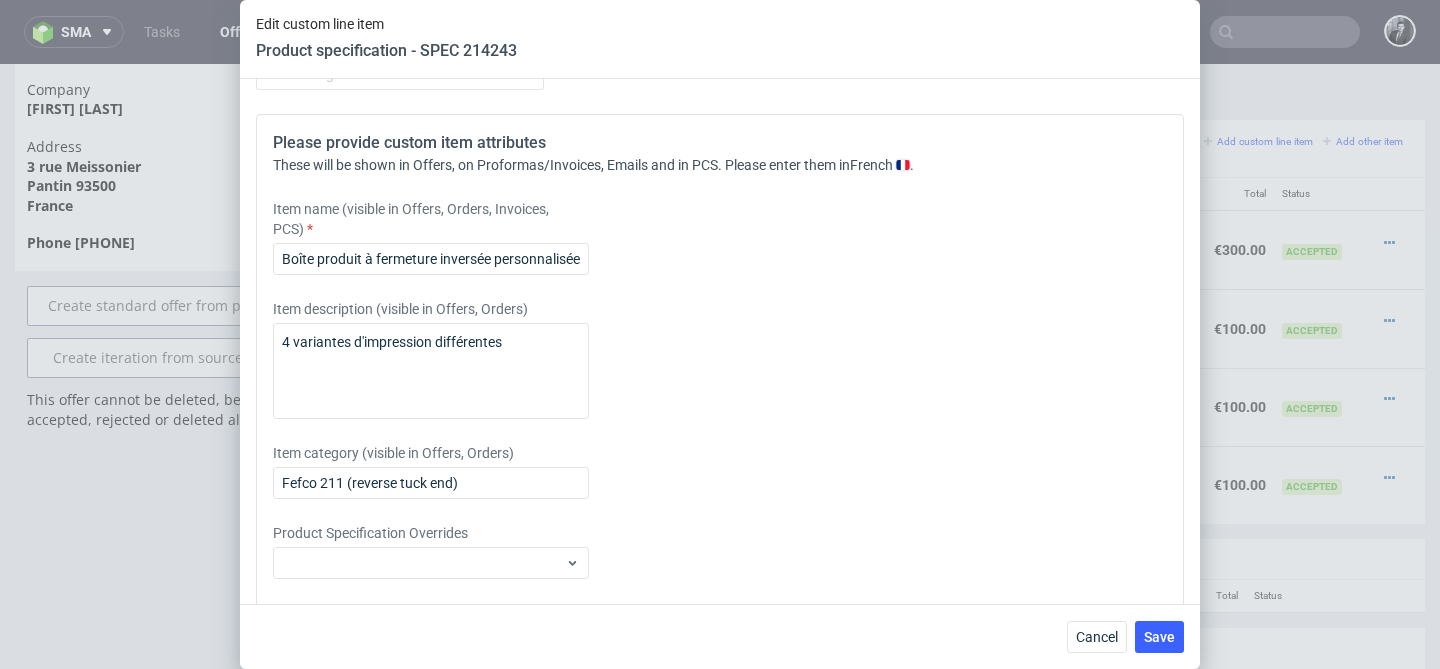scroll, scrollTop: 1799, scrollLeft: 0, axis: vertical 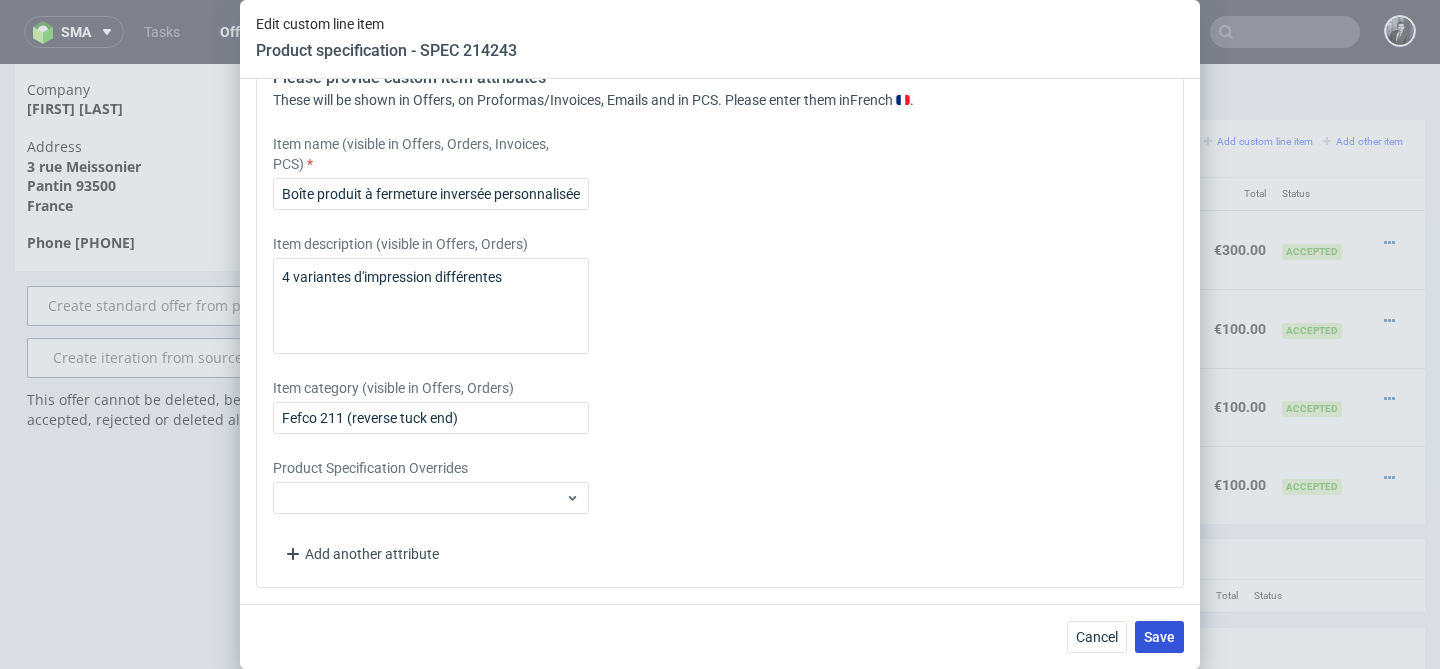 type on "1" 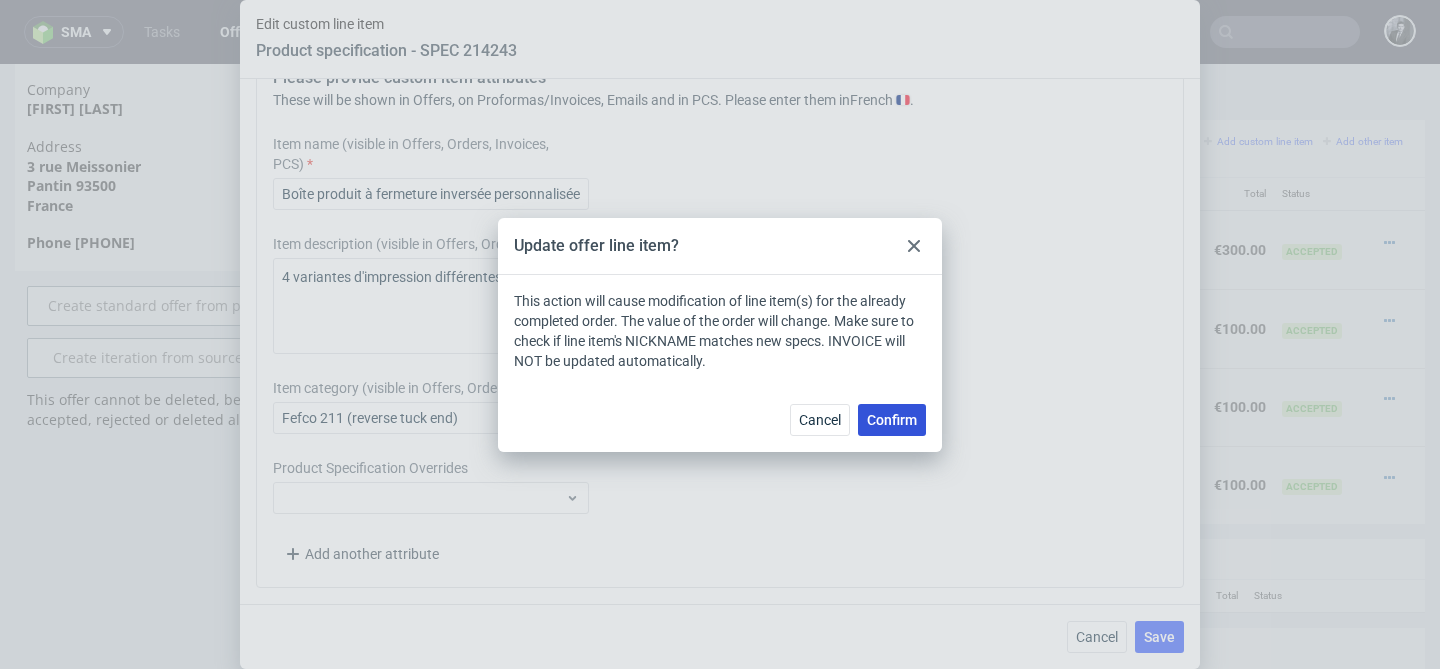 click on "Confirm" at bounding box center (892, 420) 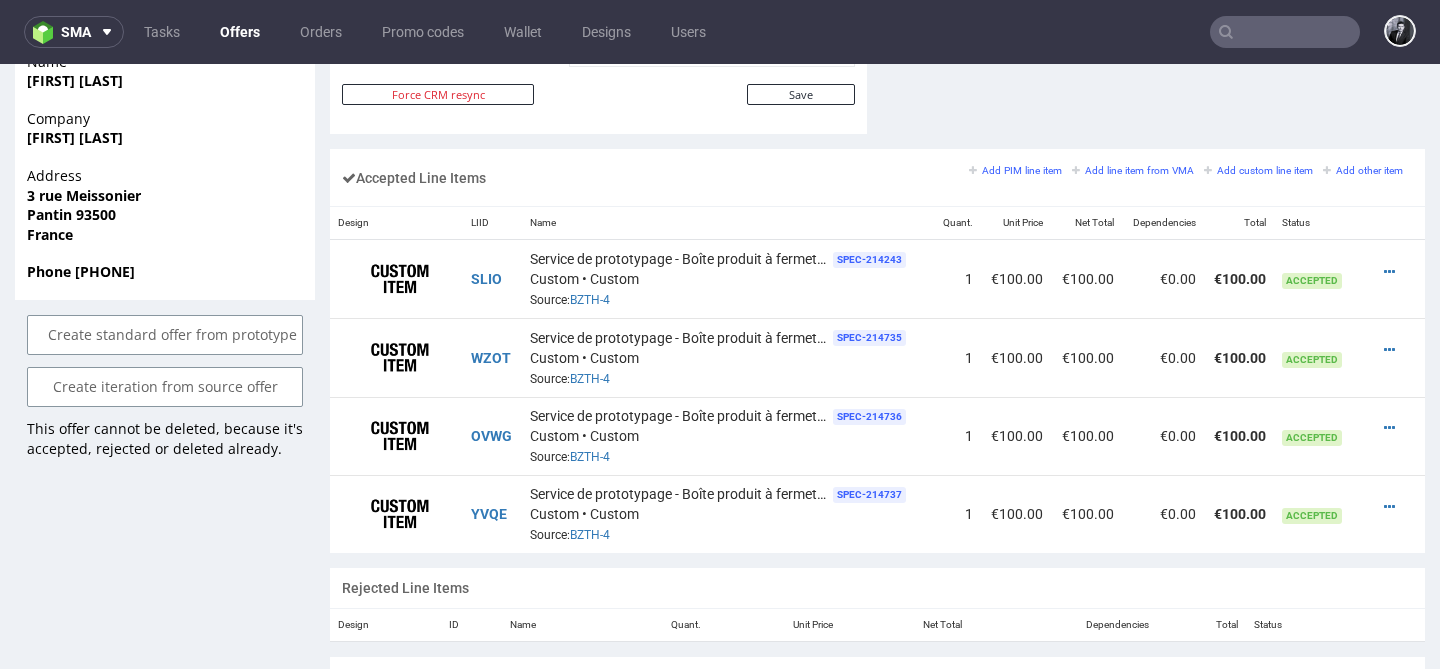 scroll, scrollTop: 1239, scrollLeft: 0, axis: vertical 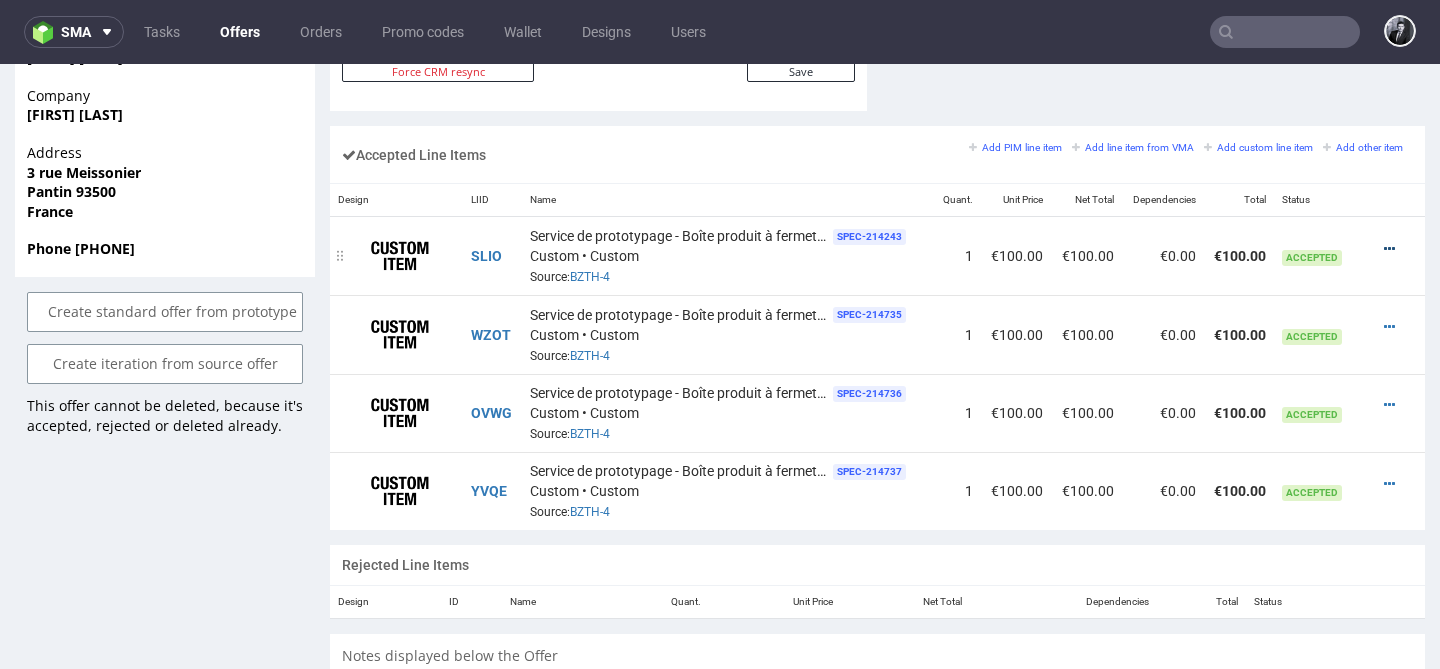 click at bounding box center (1389, 249) 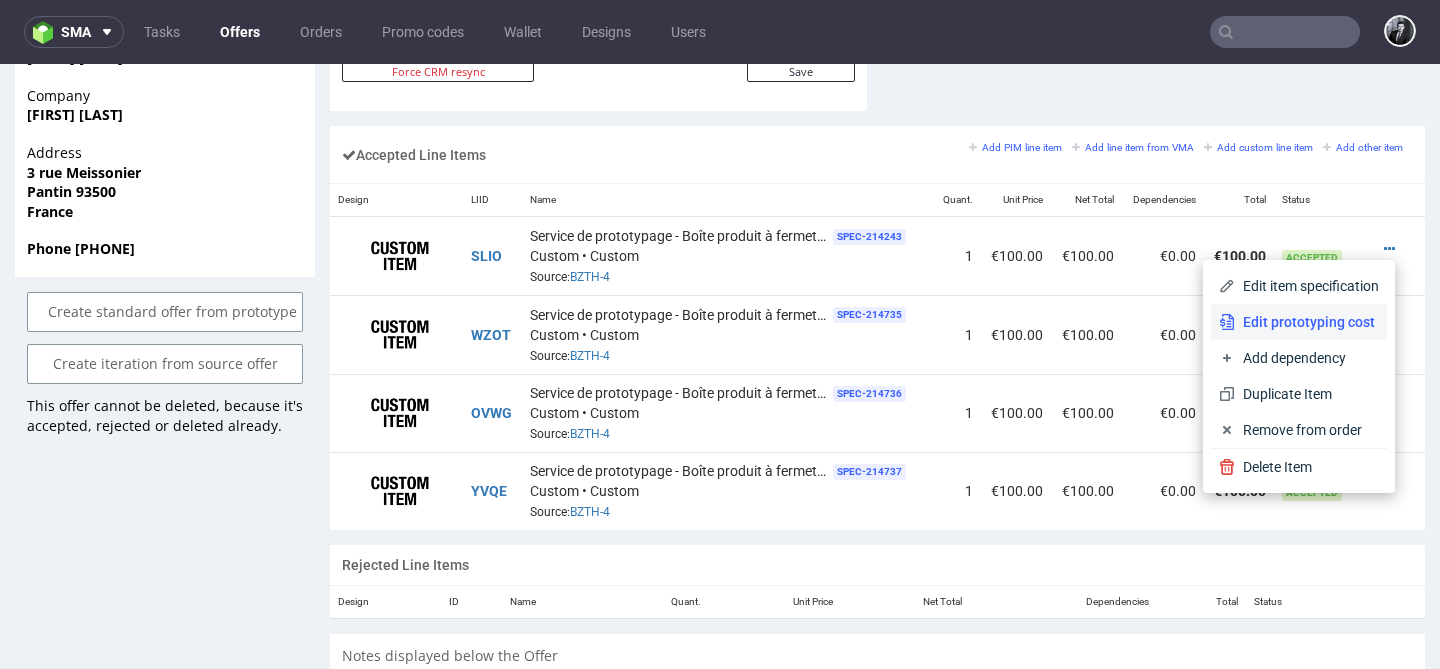 click on "Edit prototyping cost" at bounding box center [1307, 322] 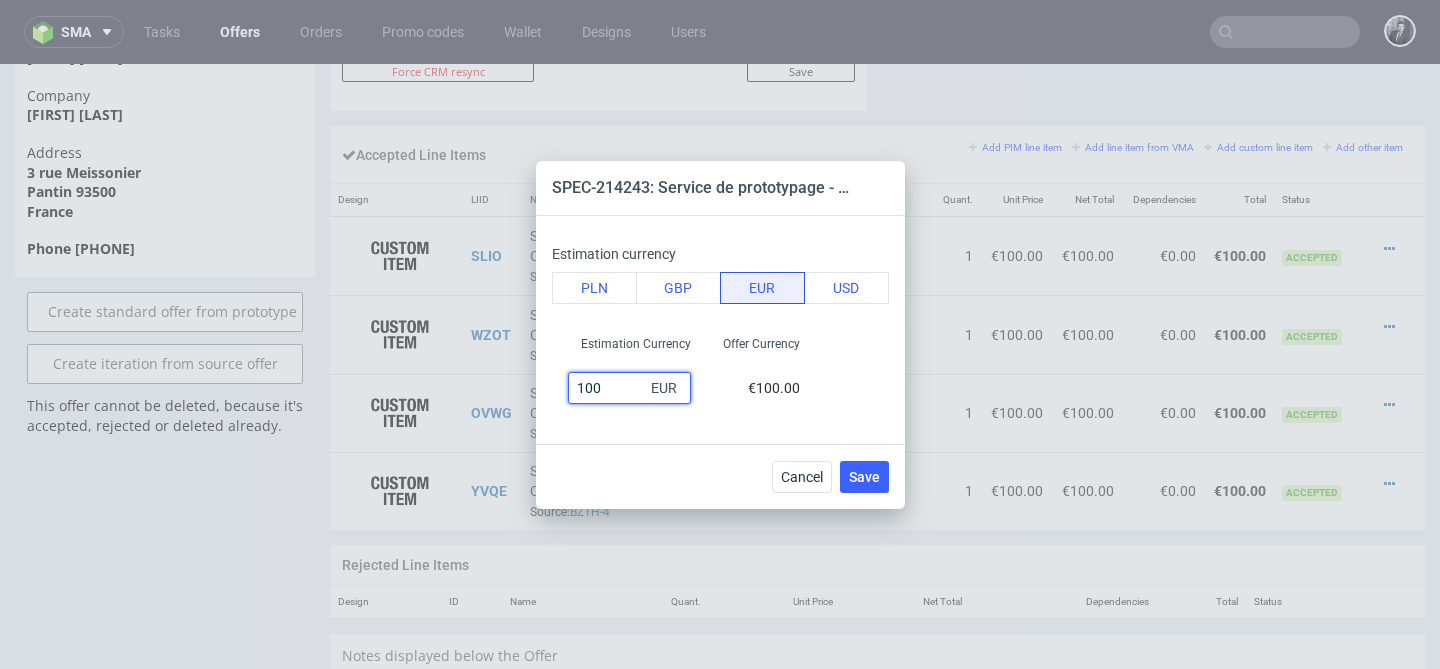 click on "100" at bounding box center [629, 388] 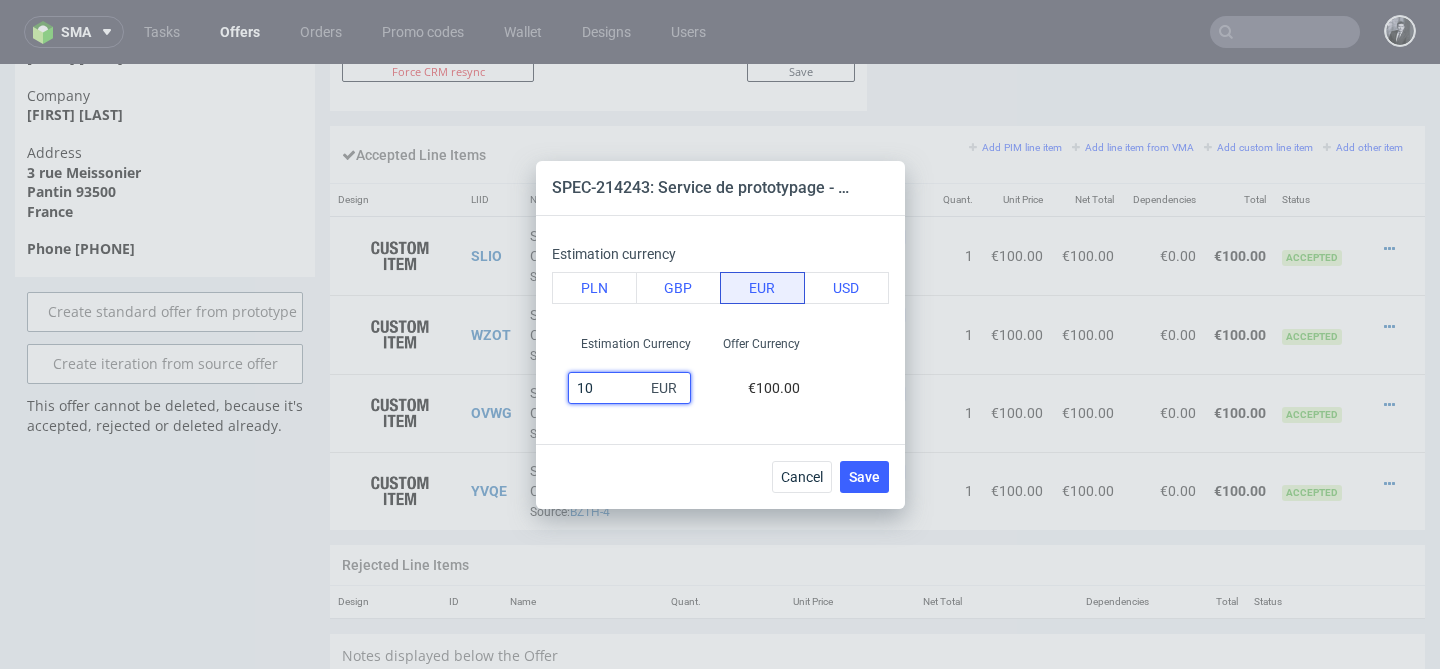 type on "1" 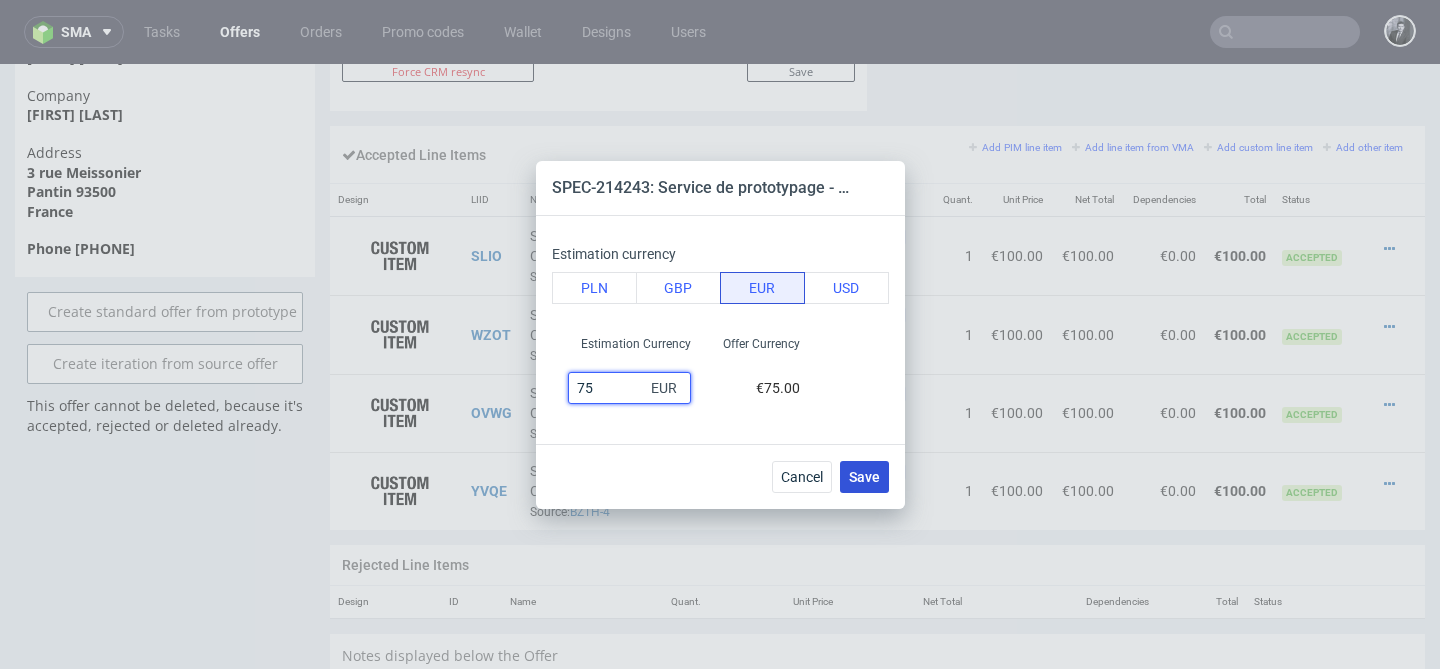 type on "75" 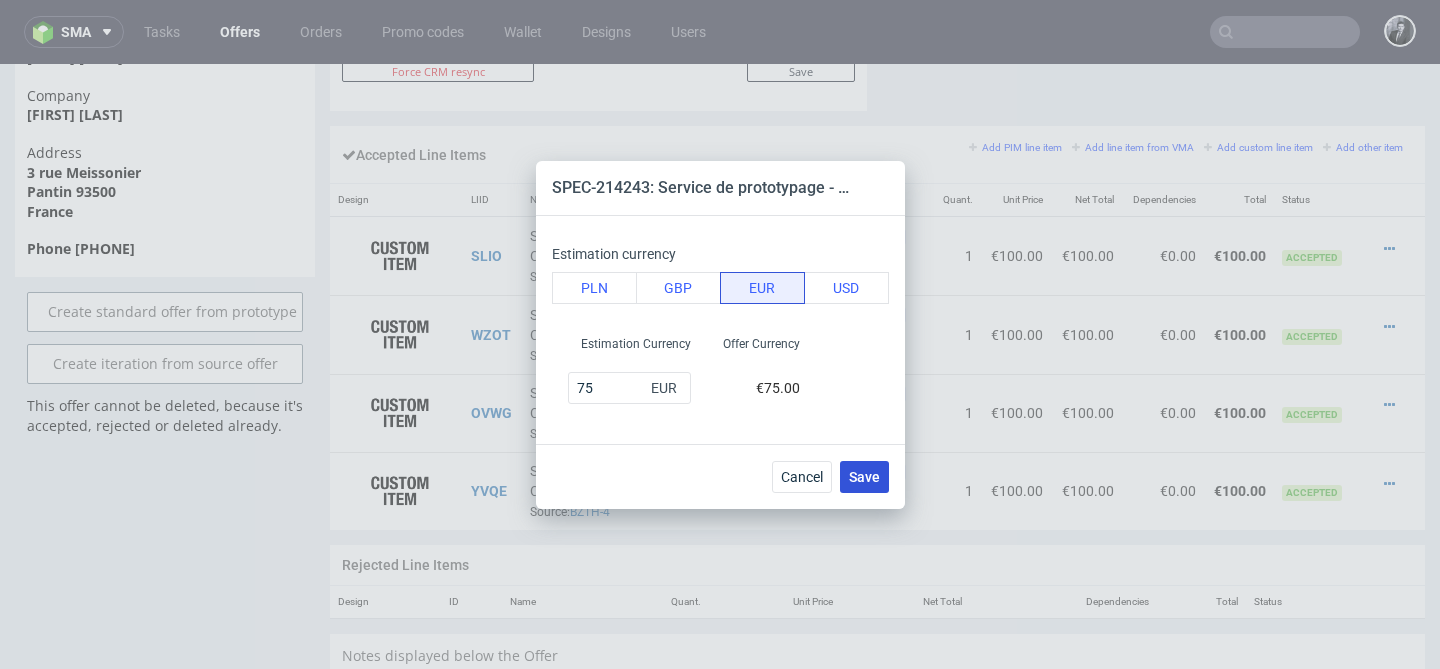 click on "Save" at bounding box center (864, 477) 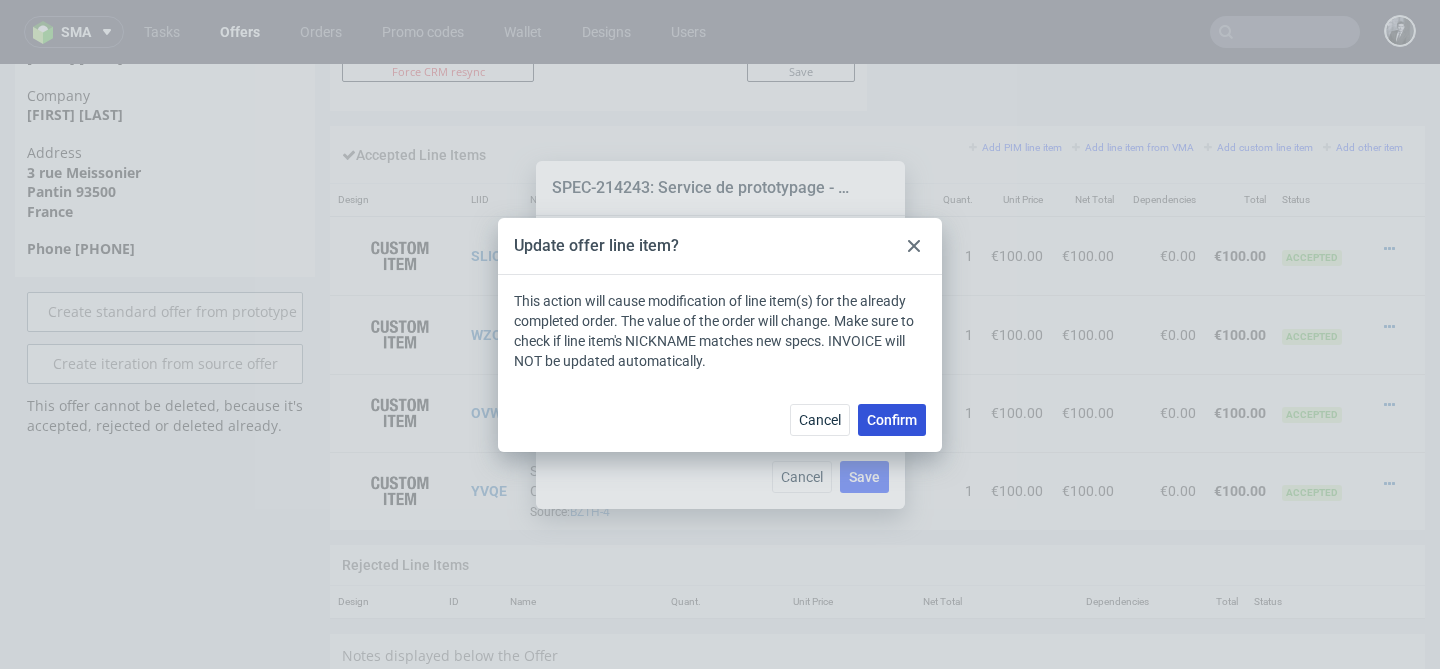 click on "Confirm" at bounding box center (892, 420) 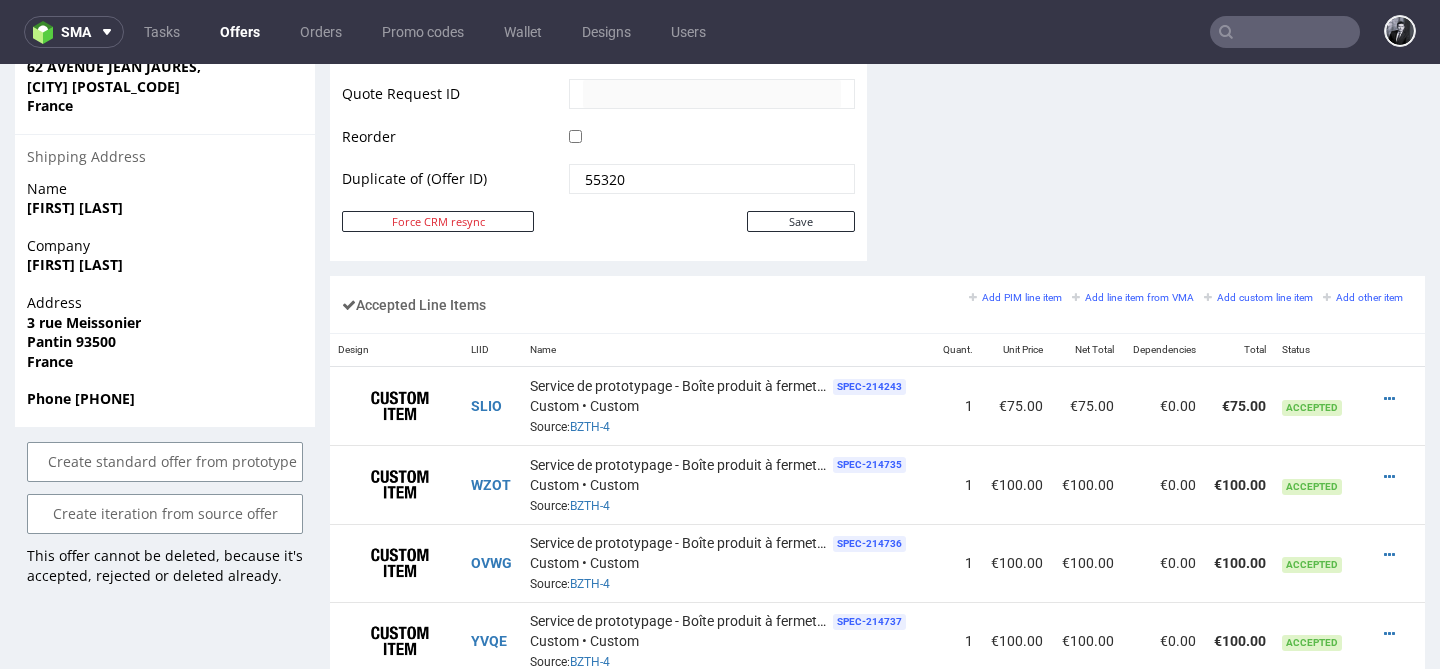scroll, scrollTop: 1090, scrollLeft: 0, axis: vertical 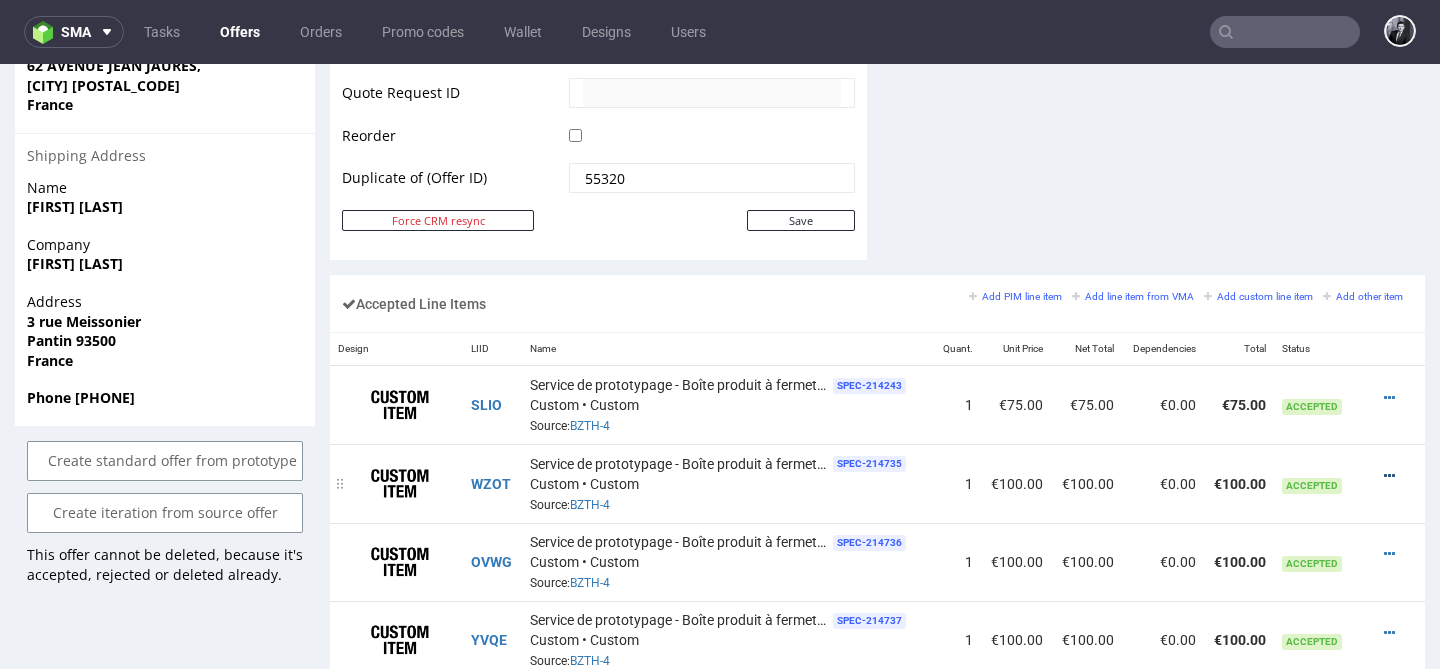 click at bounding box center (1389, 476) 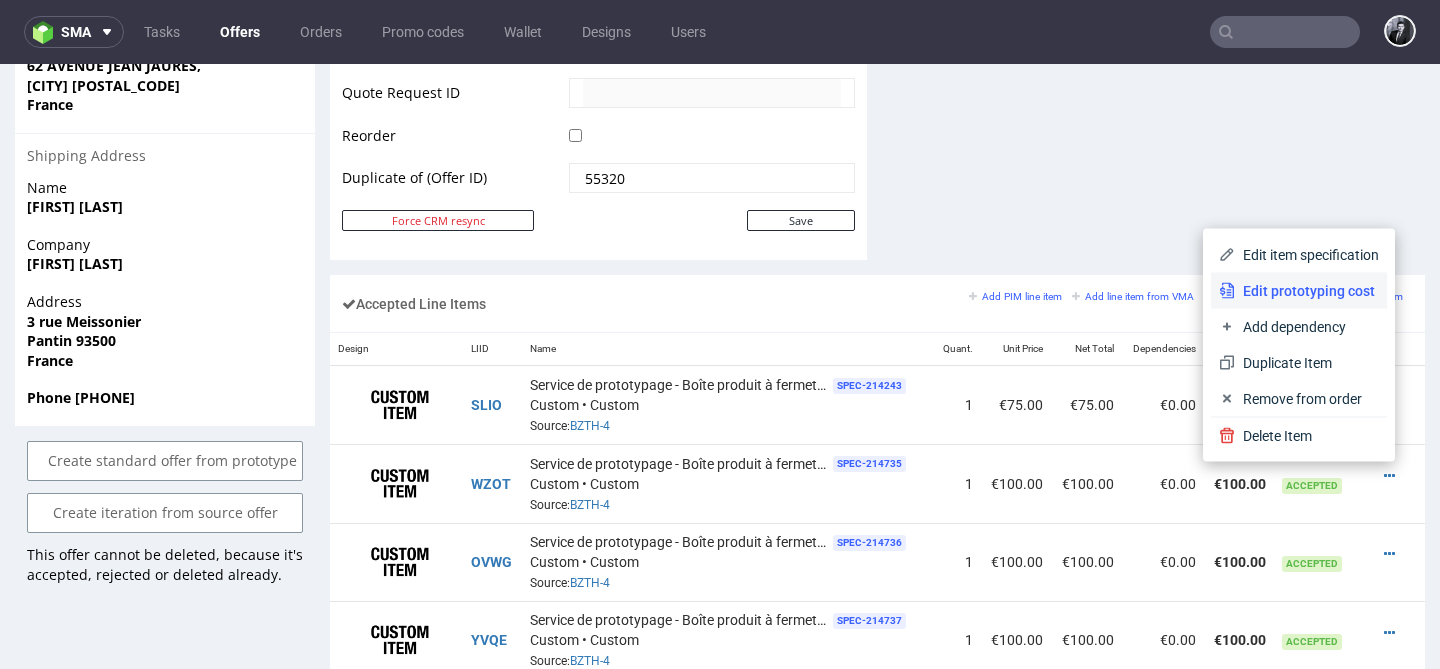 click on "Edit prototyping cost" at bounding box center (1307, 291) 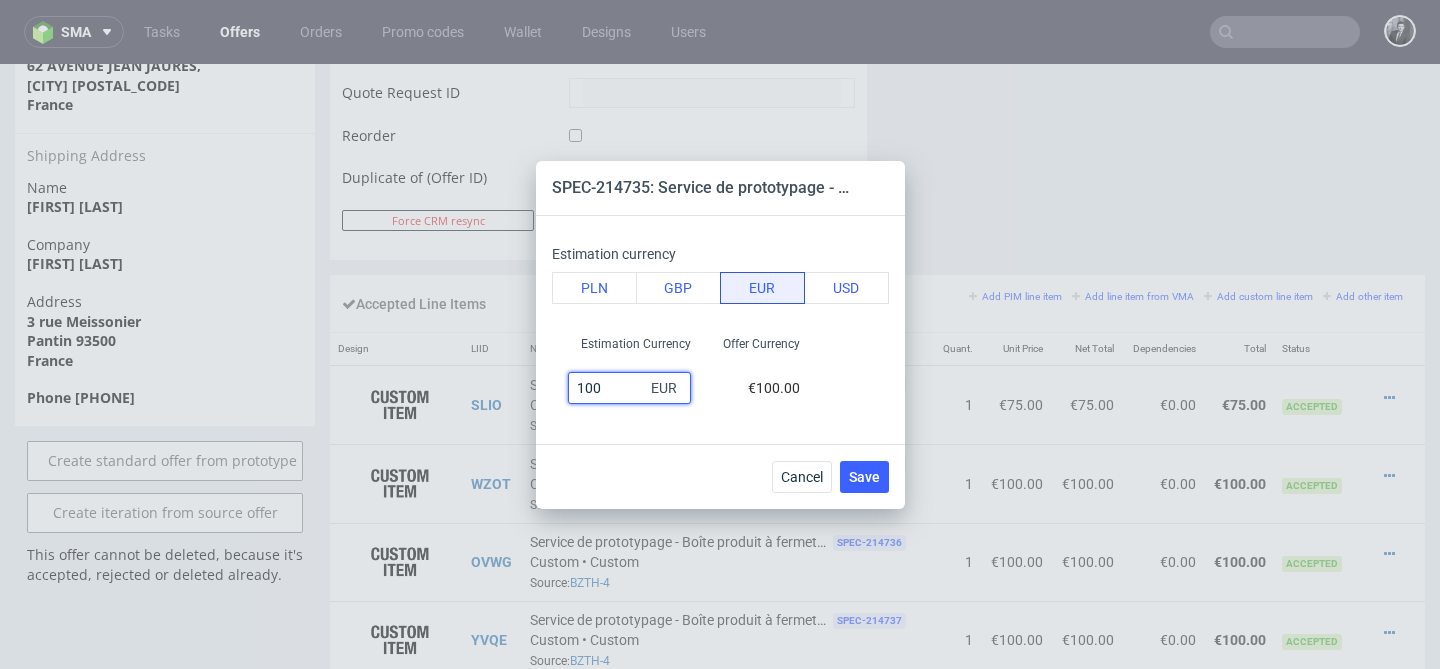 click on "100" at bounding box center [629, 388] 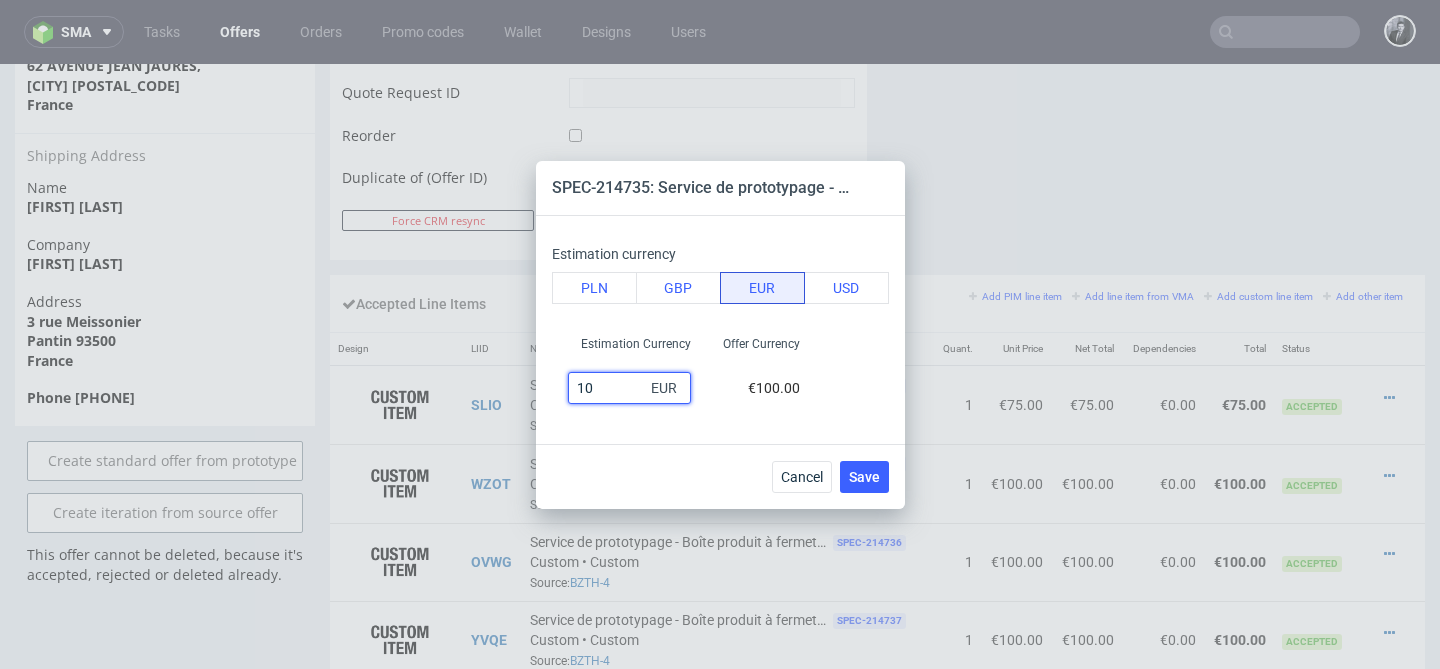 type on "1" 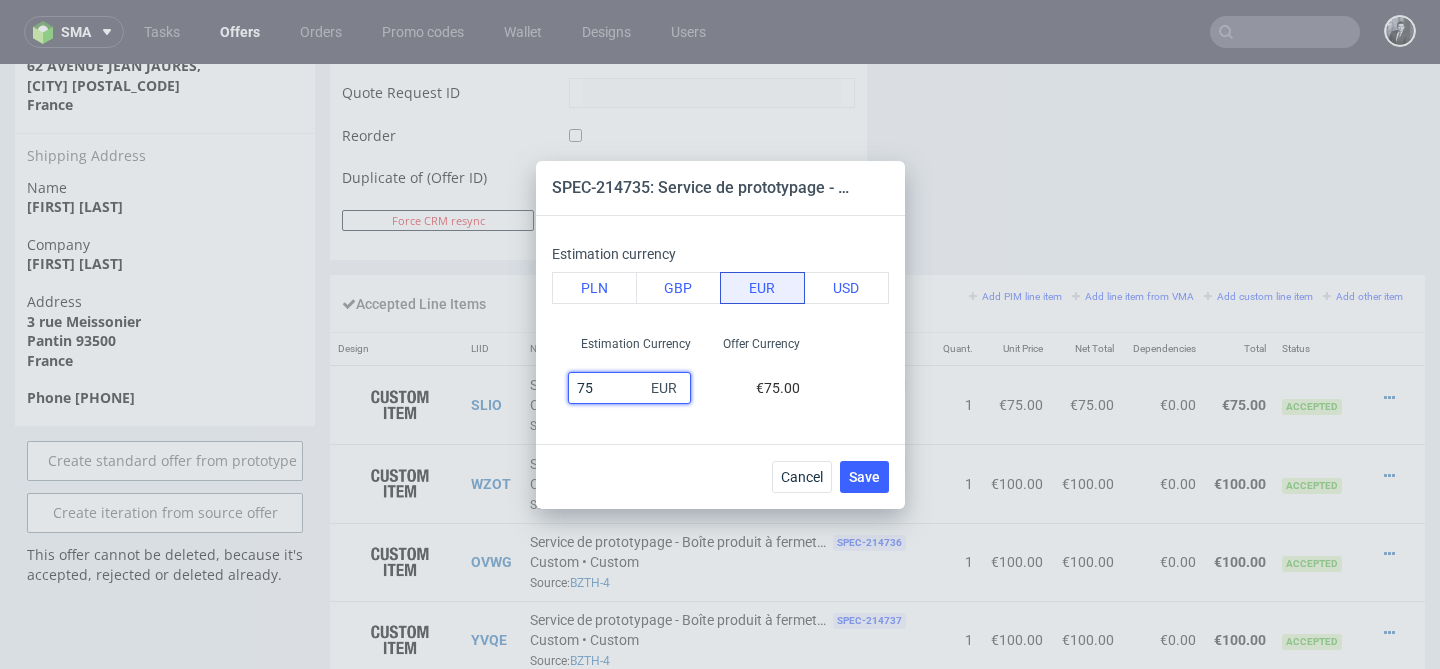 type on "75" 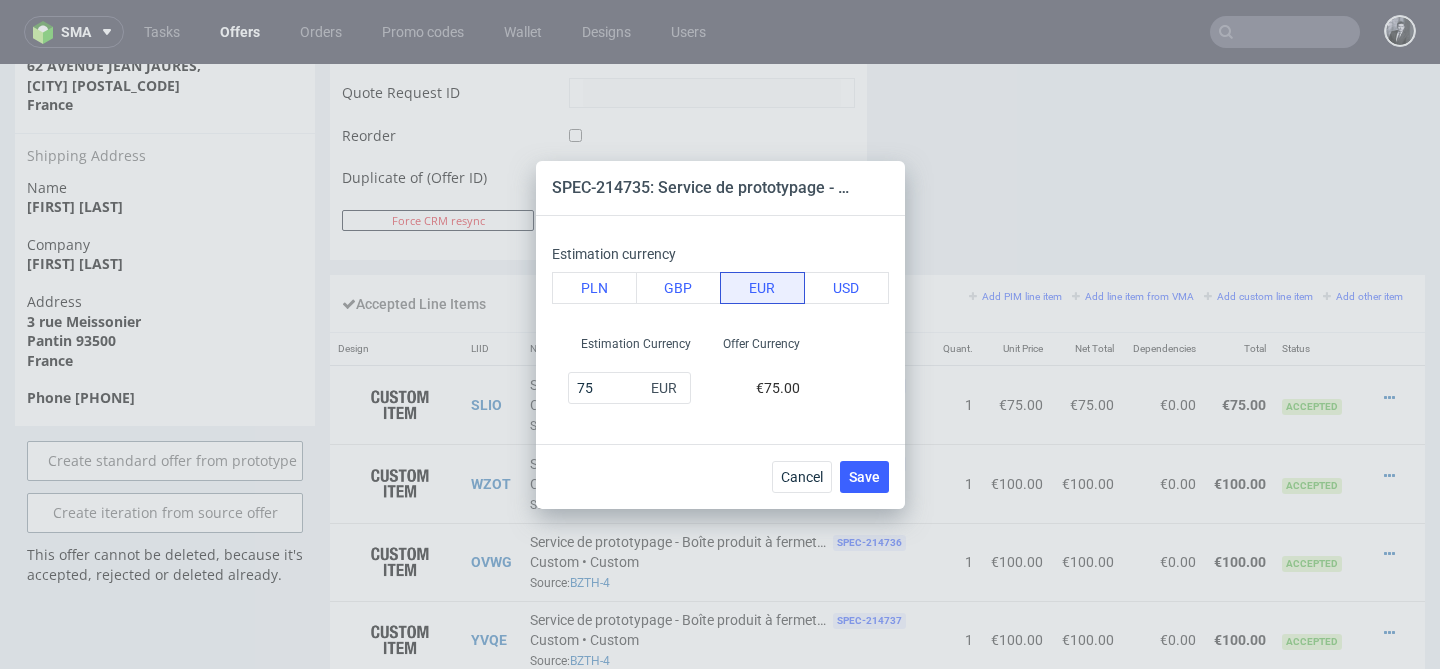 click on "Estimation Currency 75 EUR Offer Currency €75.00" at bounding box center [720, 370] 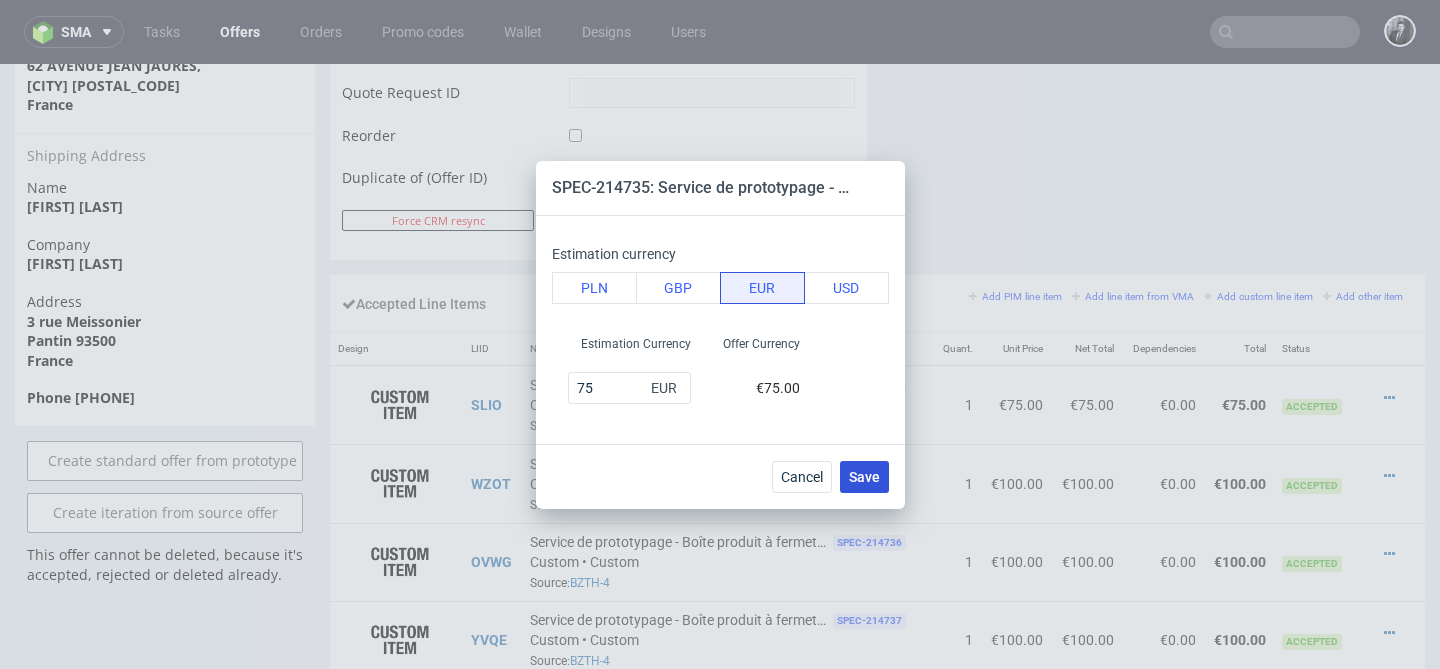 click on "Save" at bounding box center [864, 477] 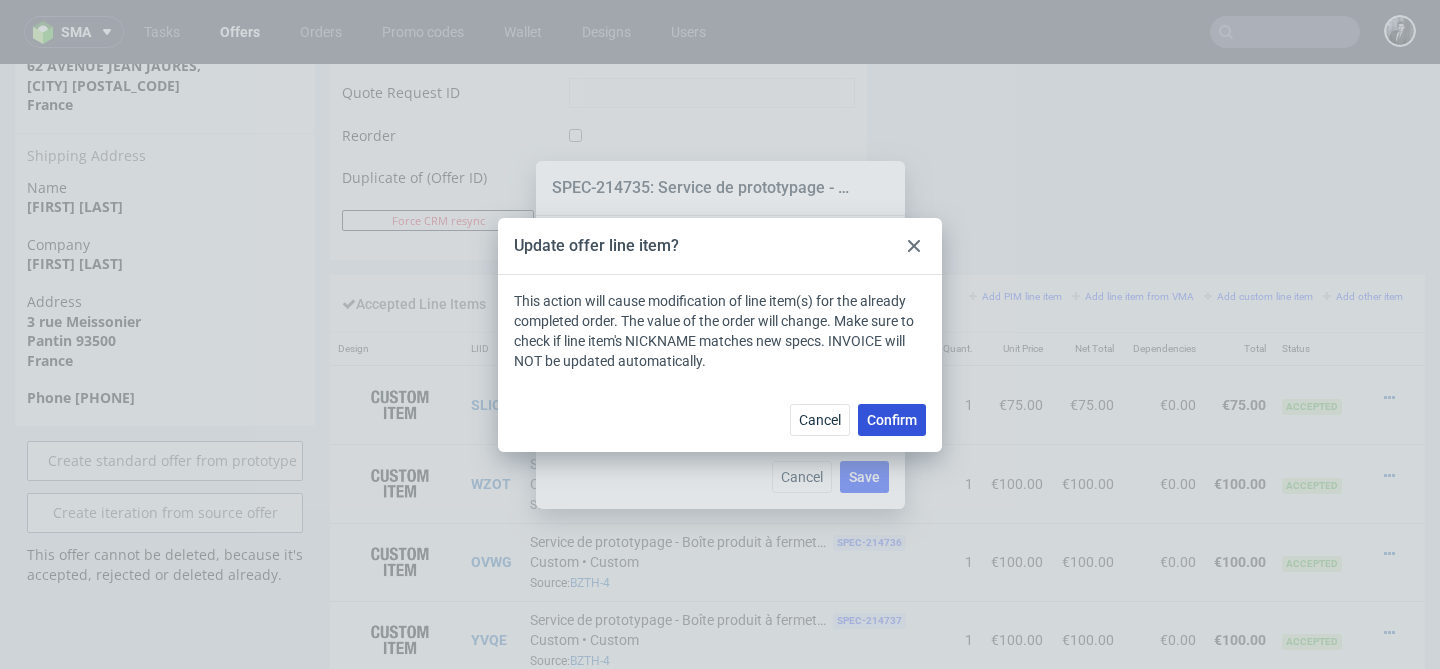 click on "Confirm" at bounding box center [892, 420] 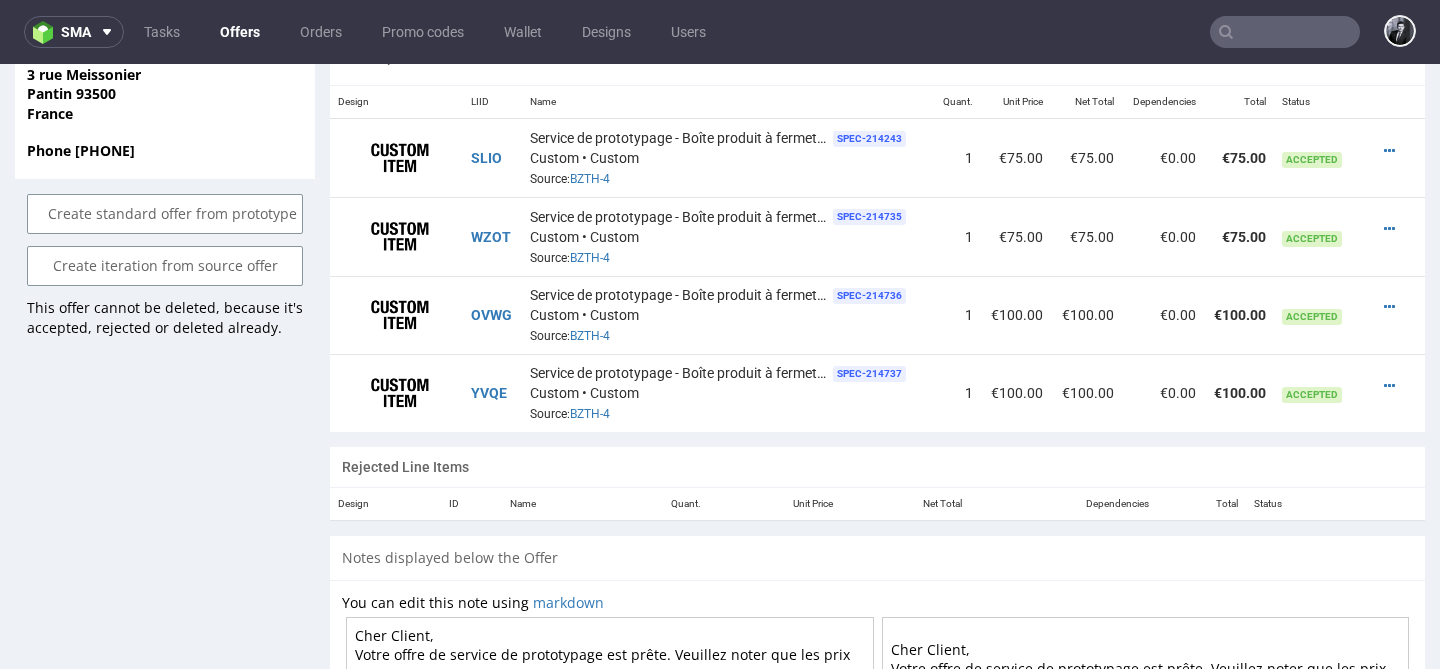 scroll, scrollTop: 1360, scrollLeft: 0, axis: vertical 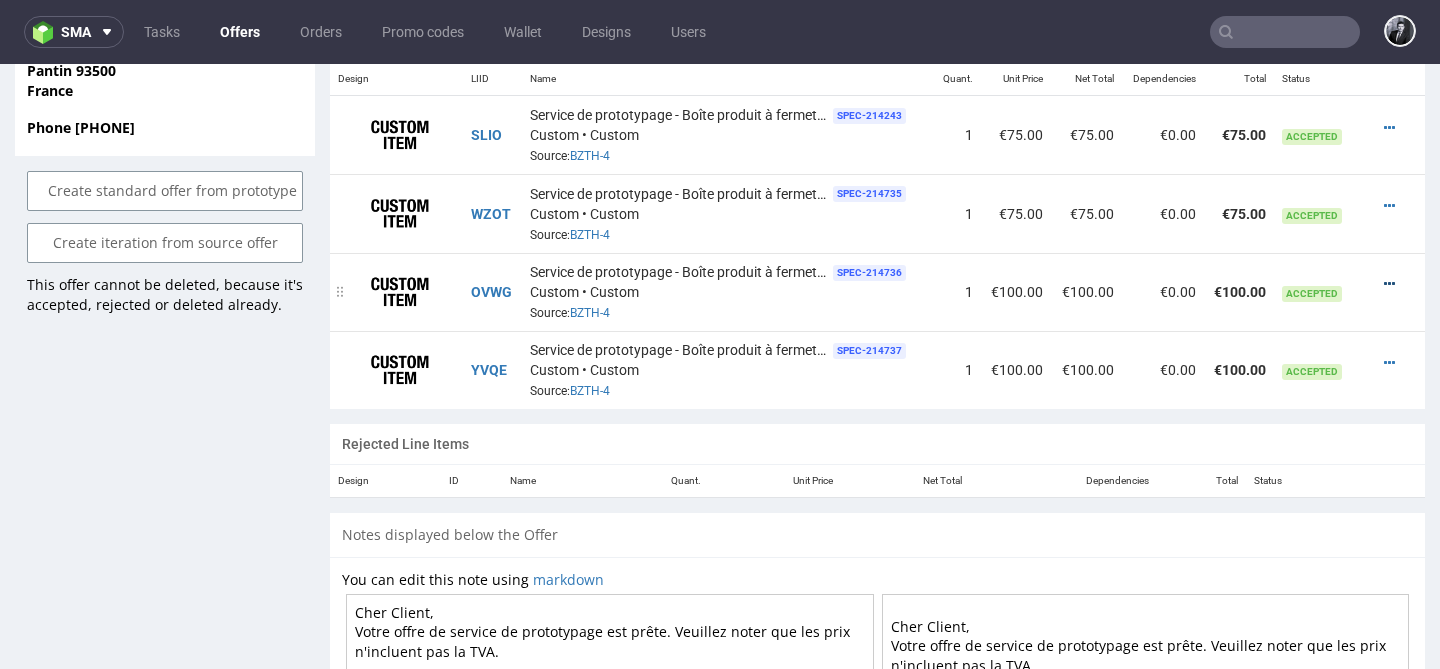 click at bounding box center (1389, 284) 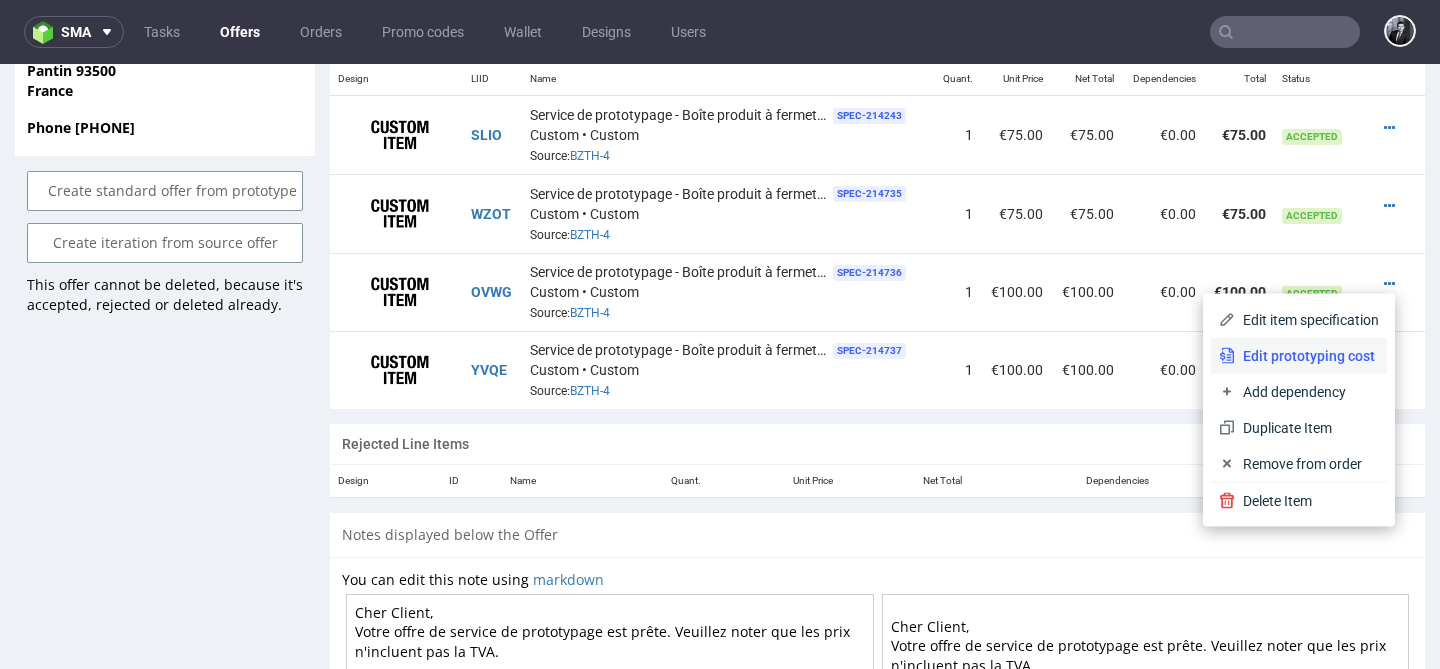 click on "Edit prototyping cost" at bounding box center (1307, 356) 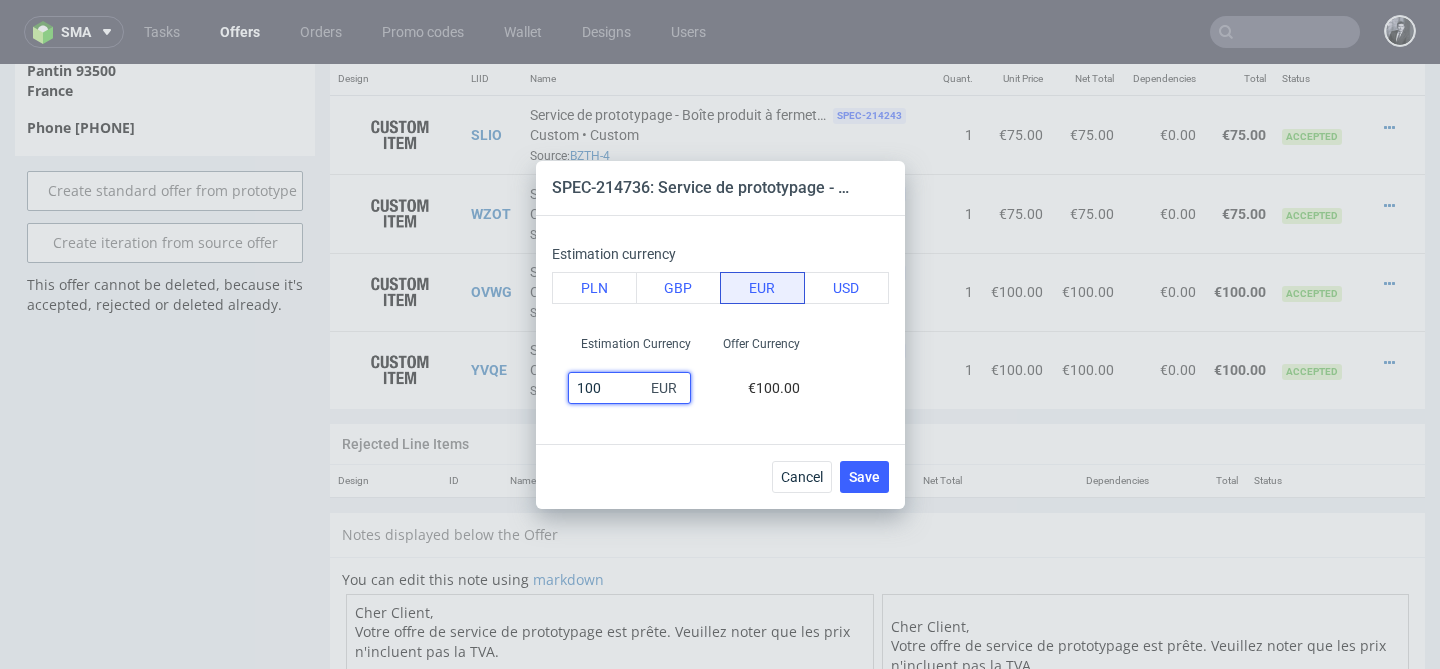 click on "100" at bounding box center (629, 388) 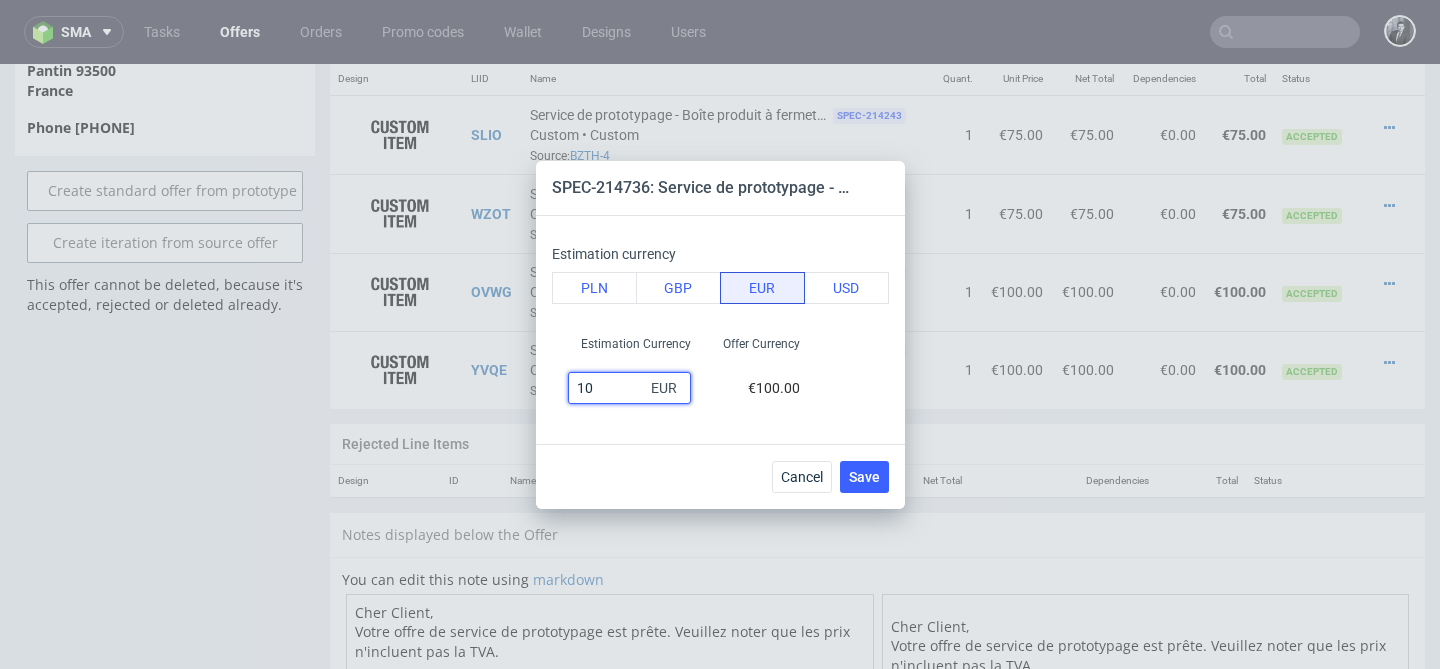 type on "1" 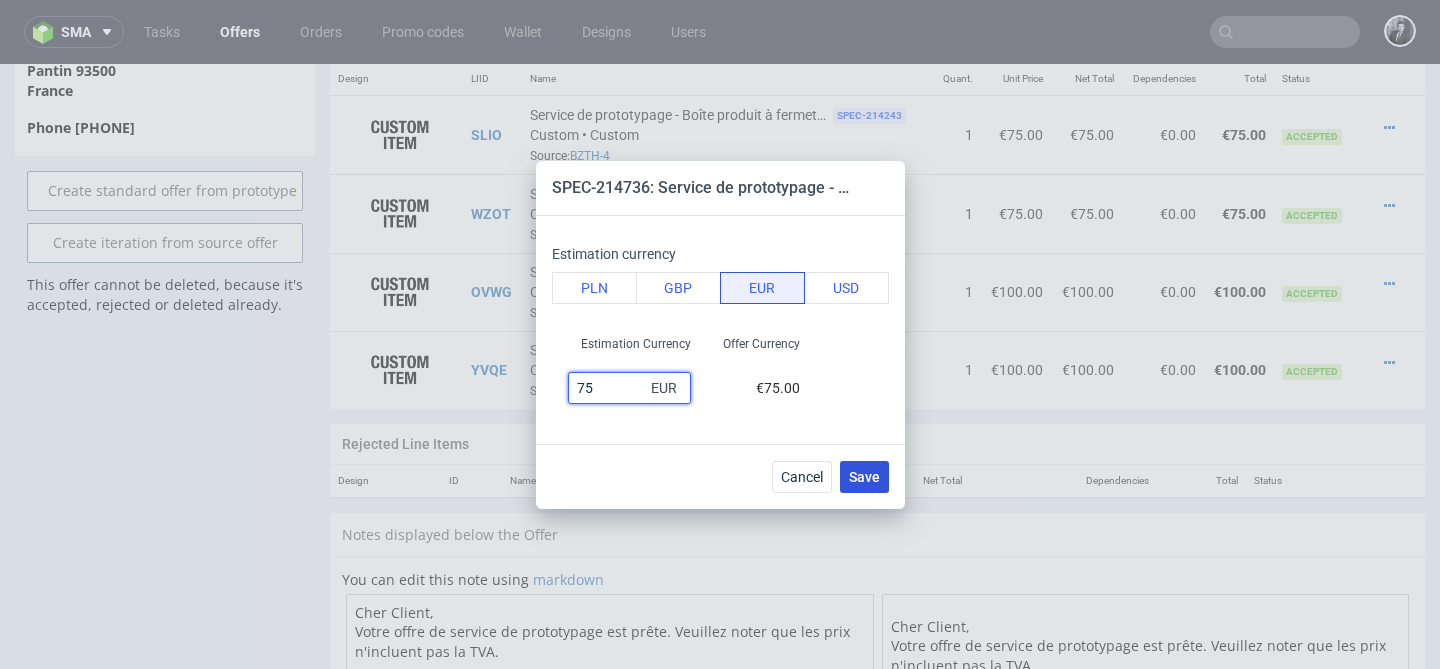 type on "75" 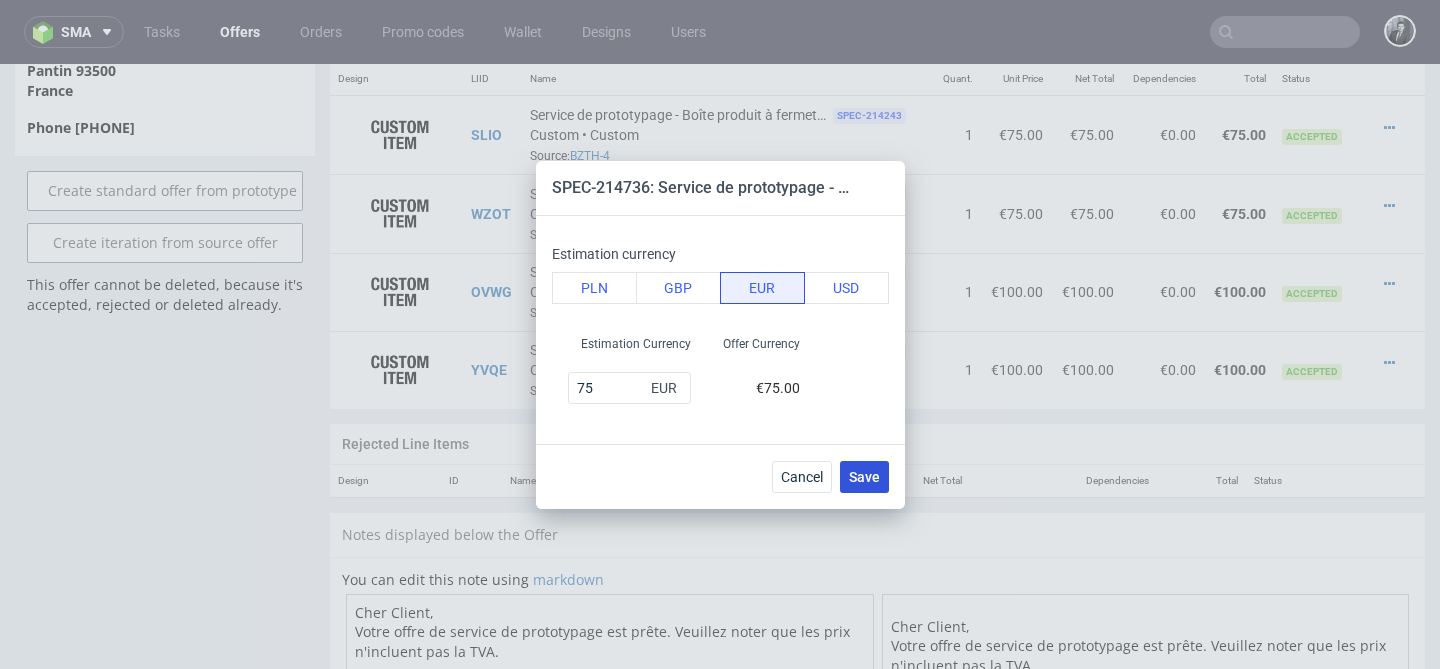 click on "Save" at bounding box center (864, 477) 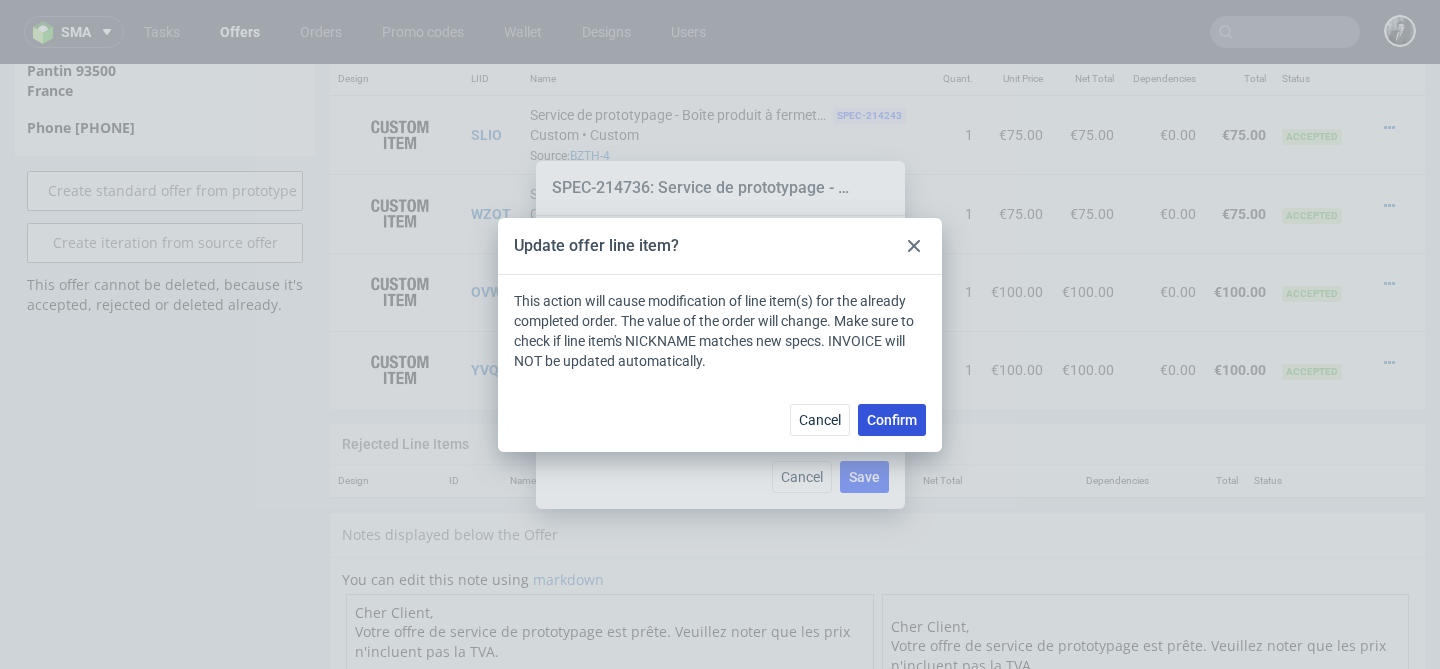 click on "Confirm" at bounding box center [892, 420] 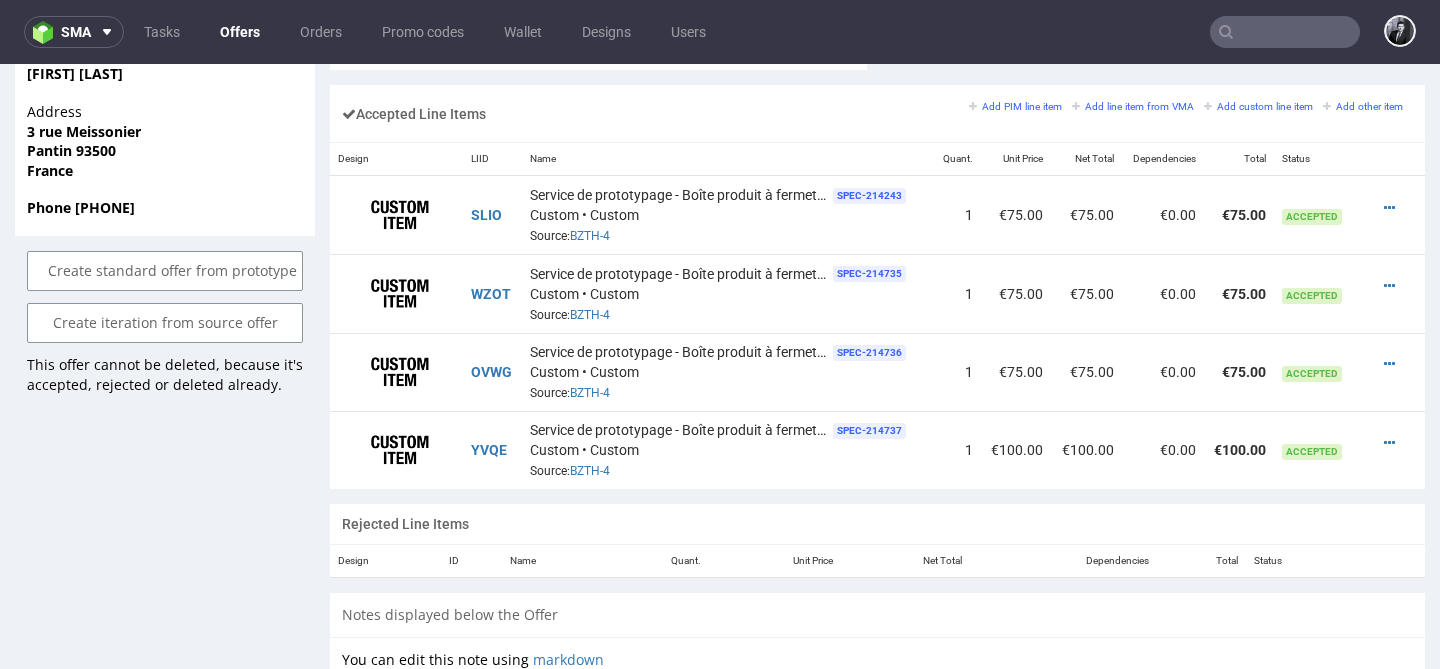 scroll, scrollTop: 1324, scrollLeft: 0, axis: vertical 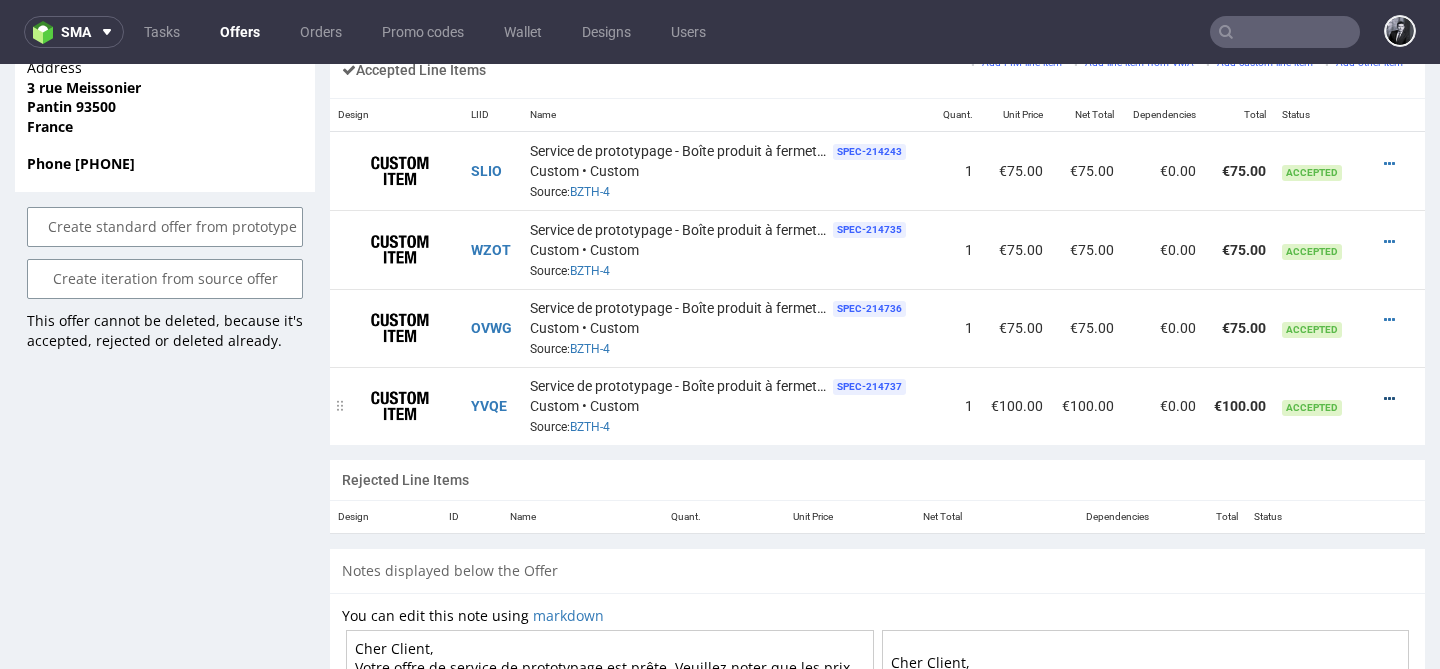 click at bounding box center (1389, 399) 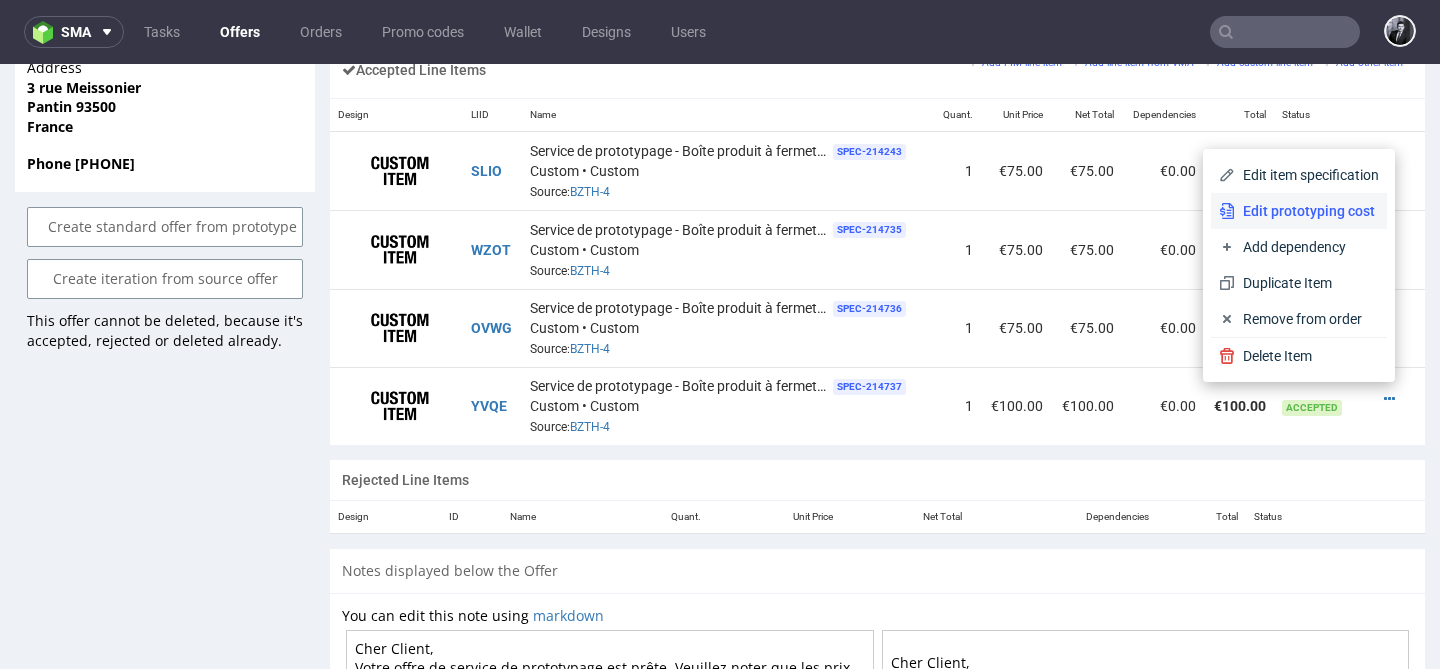 click on "Edit prototyping cost" at bounding box center (1307, 211) 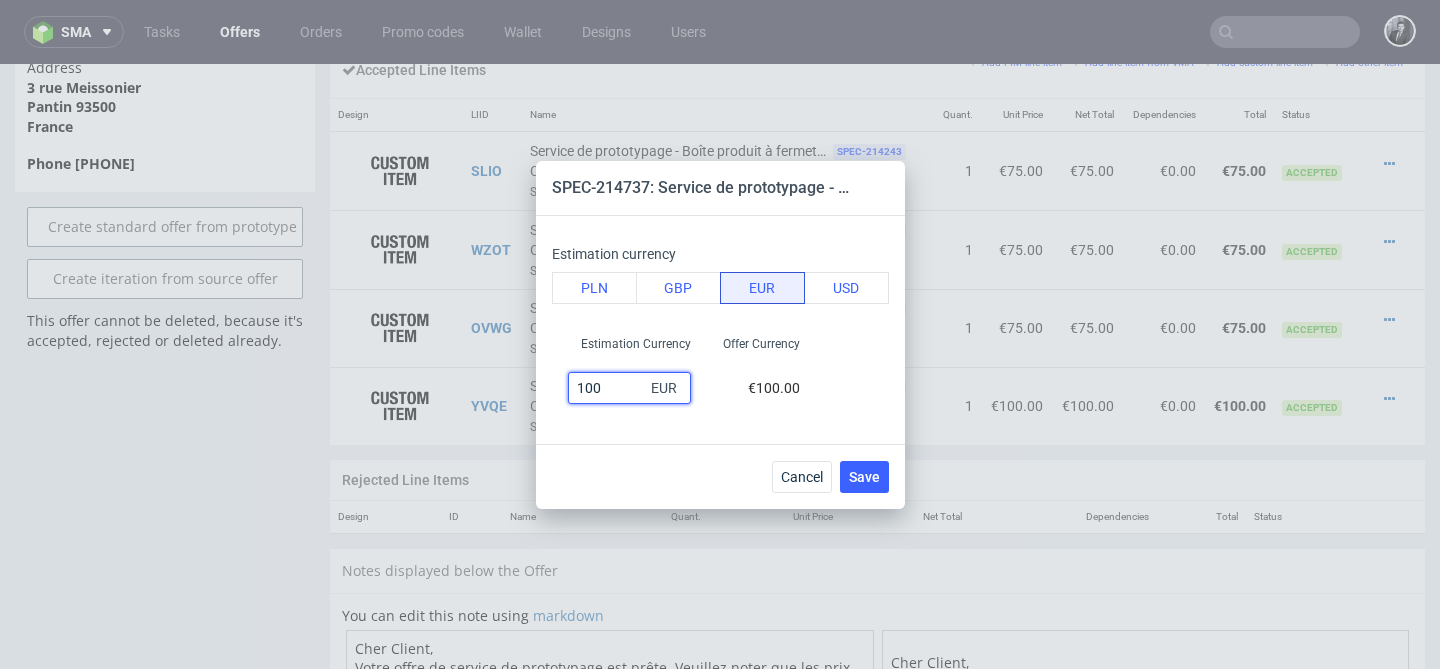 click on "100" at bounding box center (629, 388) 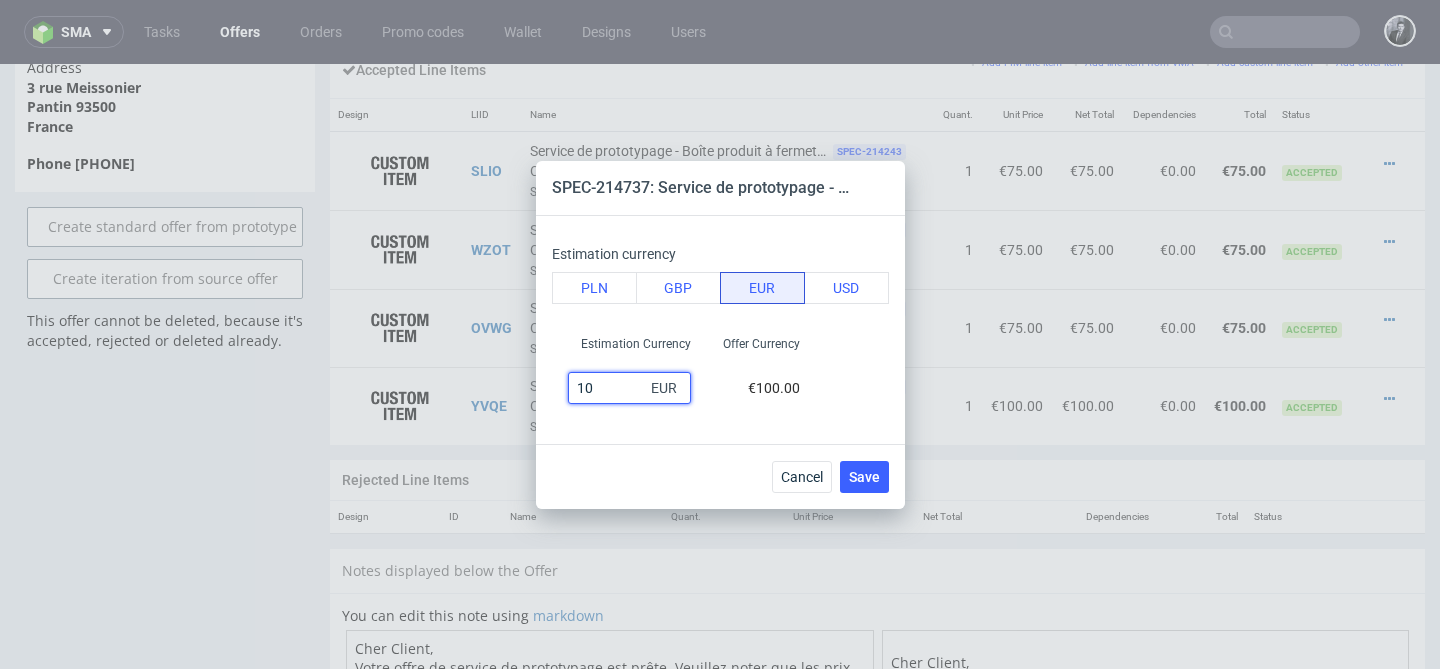 type on "1" 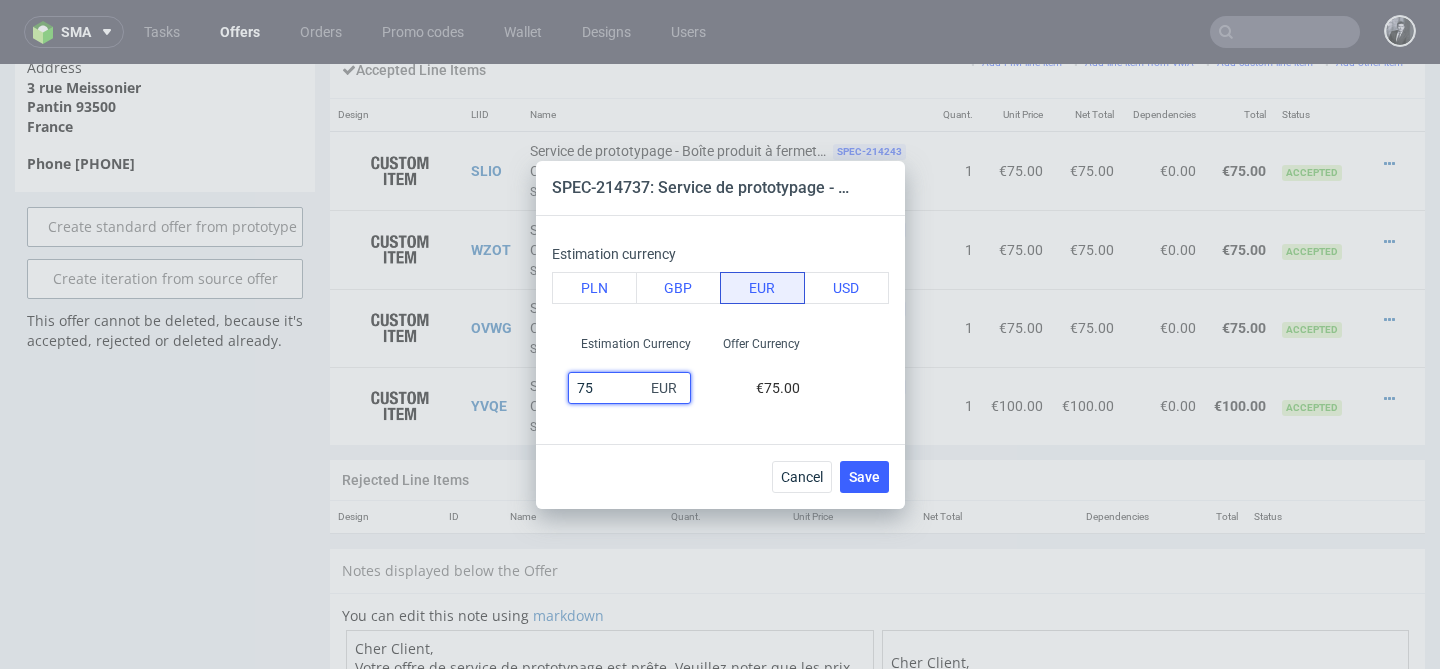 type on "75" 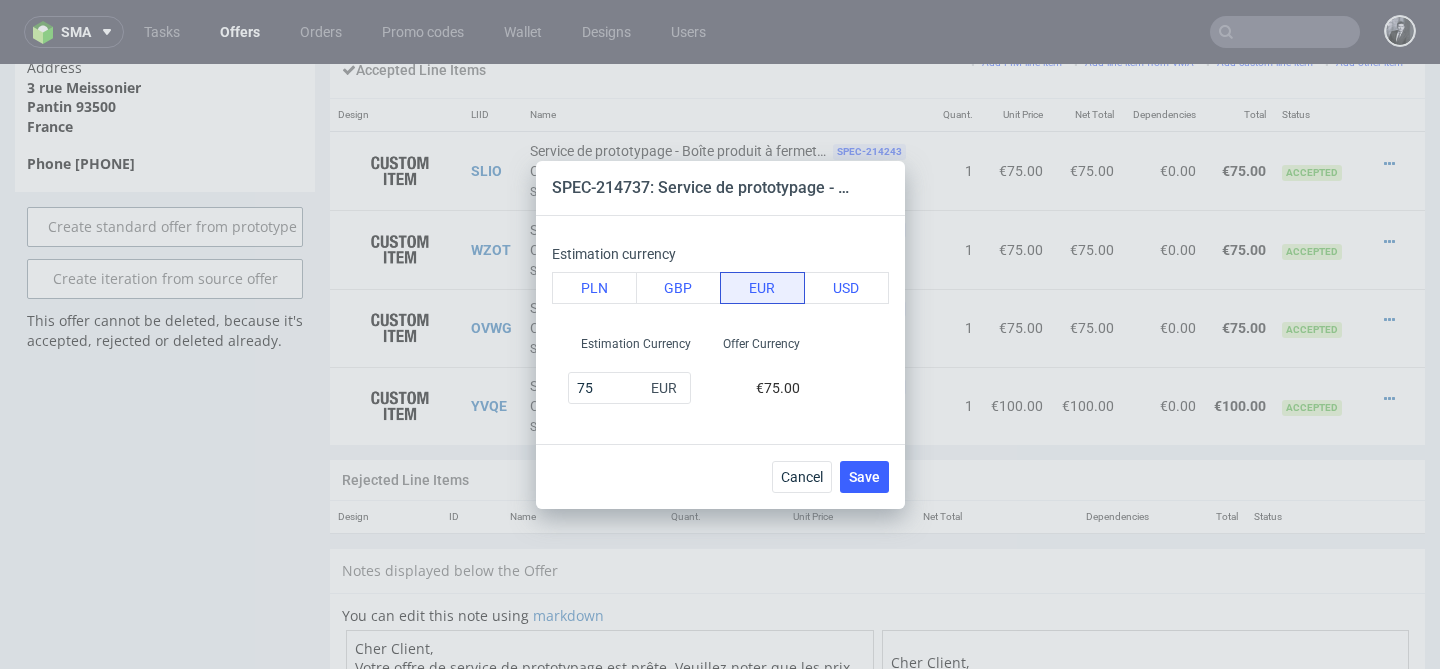 click on "€75.00" at bounding box center (778, 388) 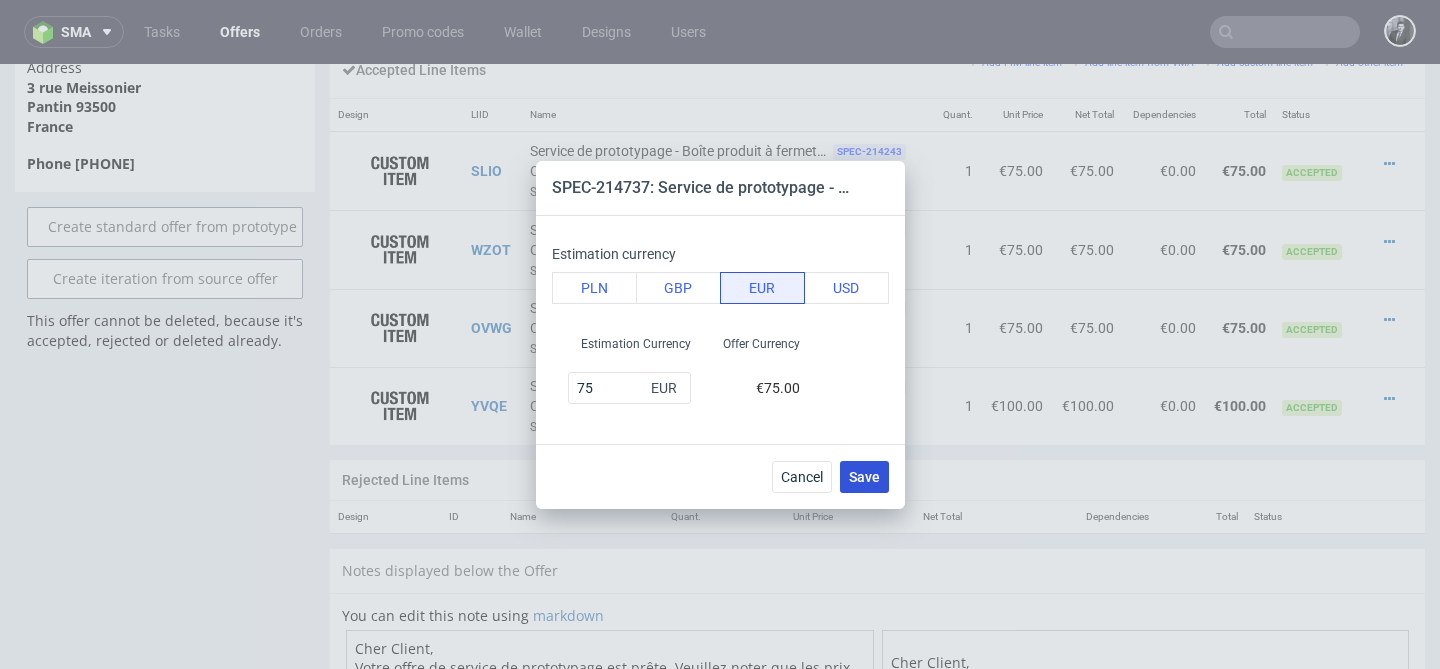 click on "Save" at bounding box center (864, 477) 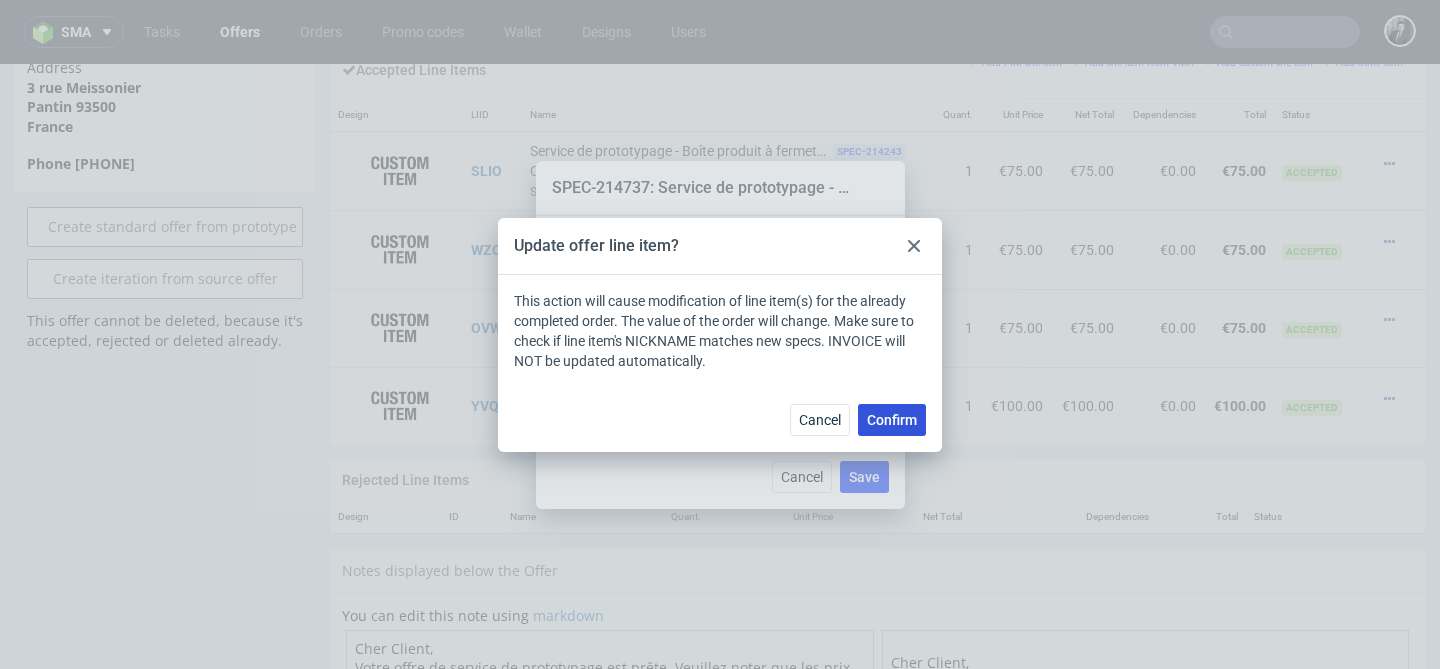 click on "Confirm" at bounding box center (892, 420) 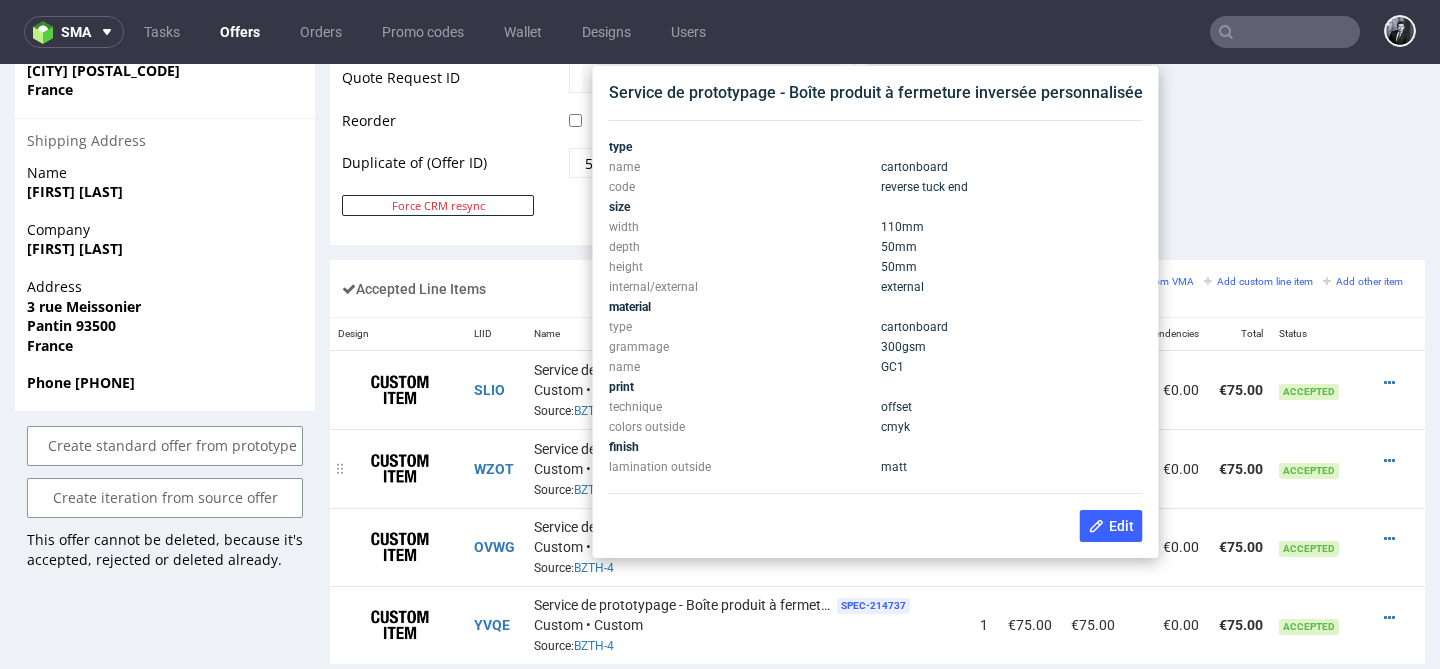 scroll, scrollTop: 1103, scrollLeft: 0, axis: vertical 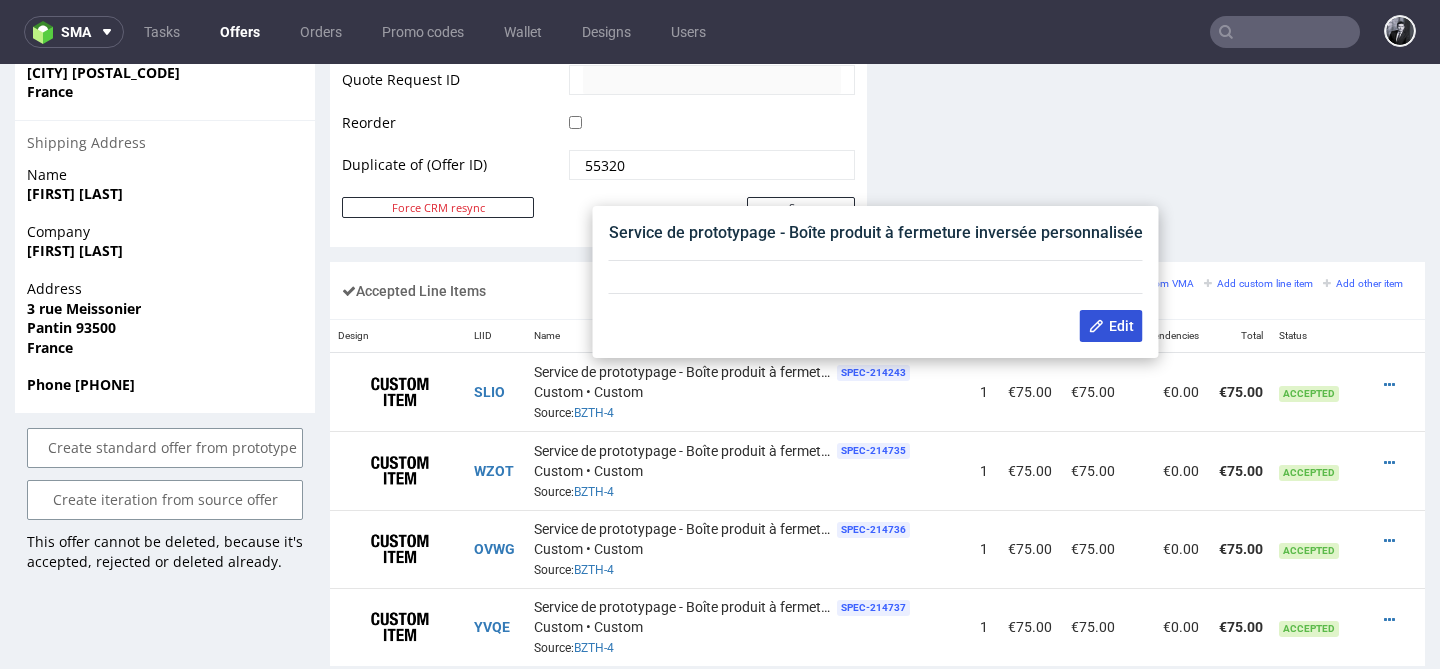 click on "Edit" at bounding box center (1111, 326) 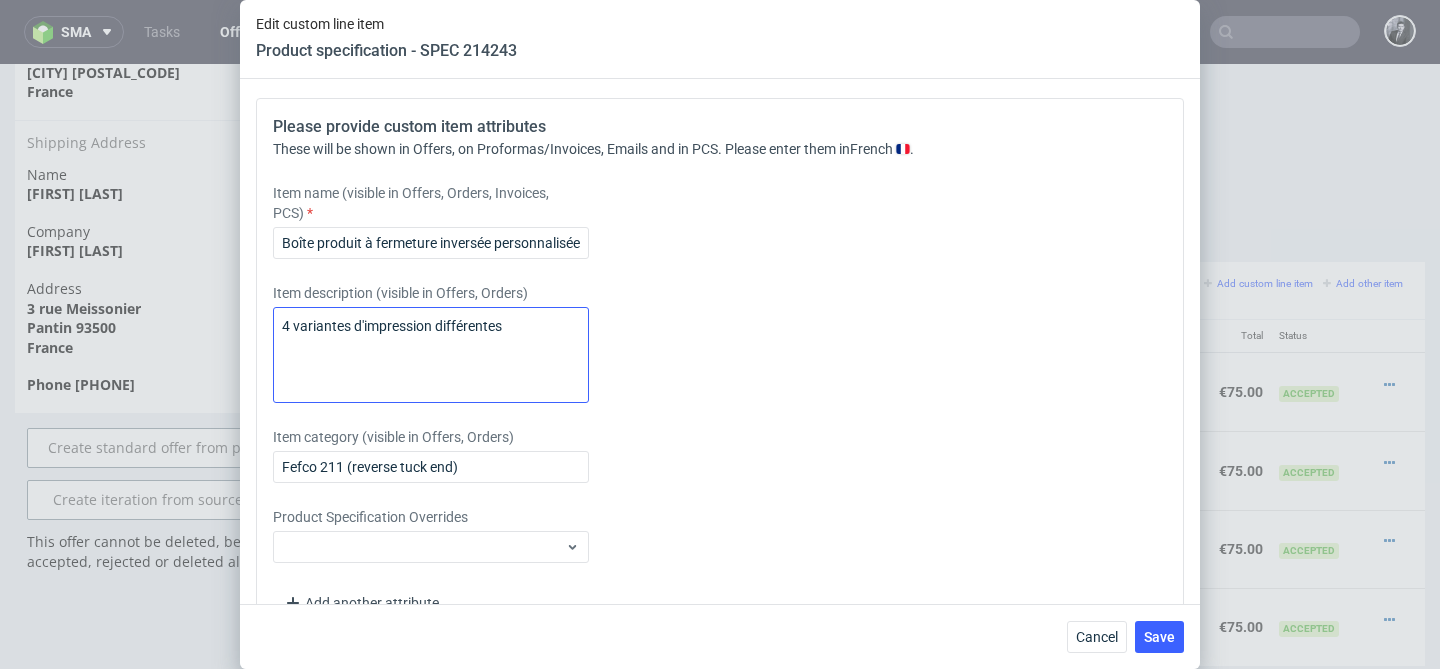 scroll, scrollTop: 1763, scrollLeft: 0, axis: vertical 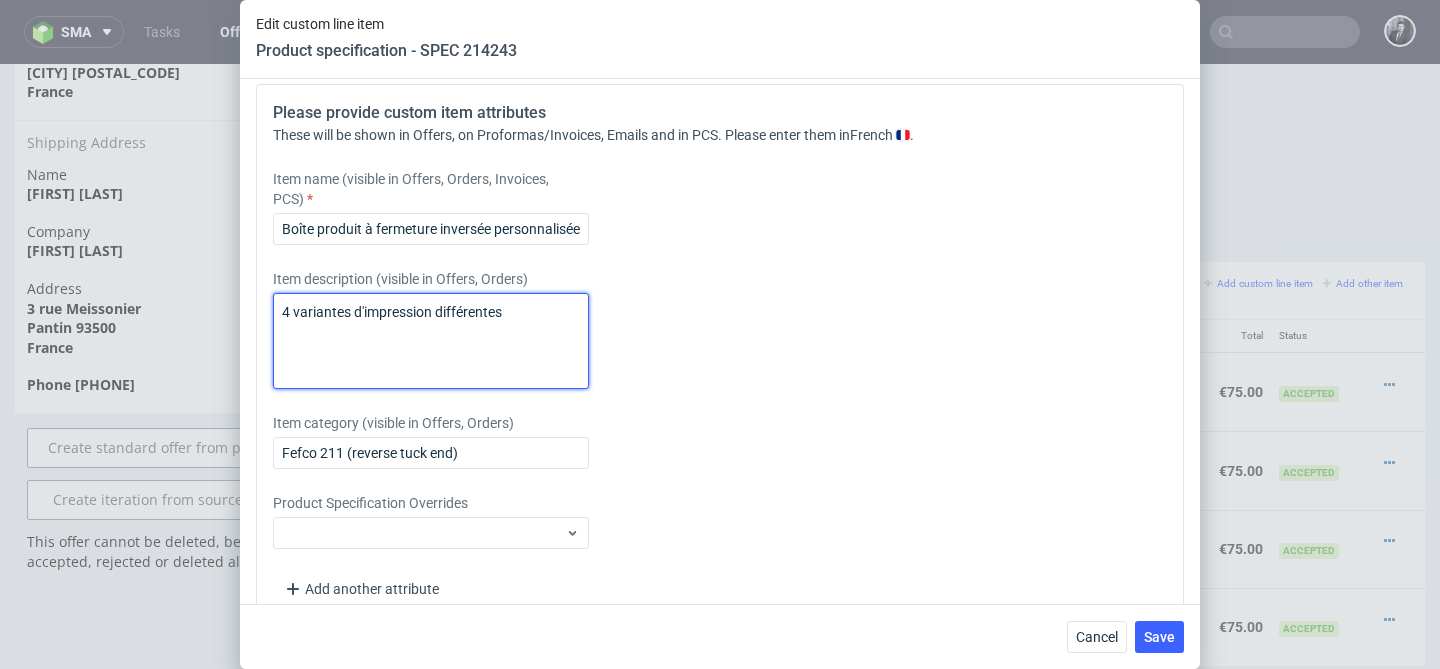 drag, startPoint x: 519, startPoint y: 330, endPoint x: 220, endPoint y: 327, distance: 299.01505 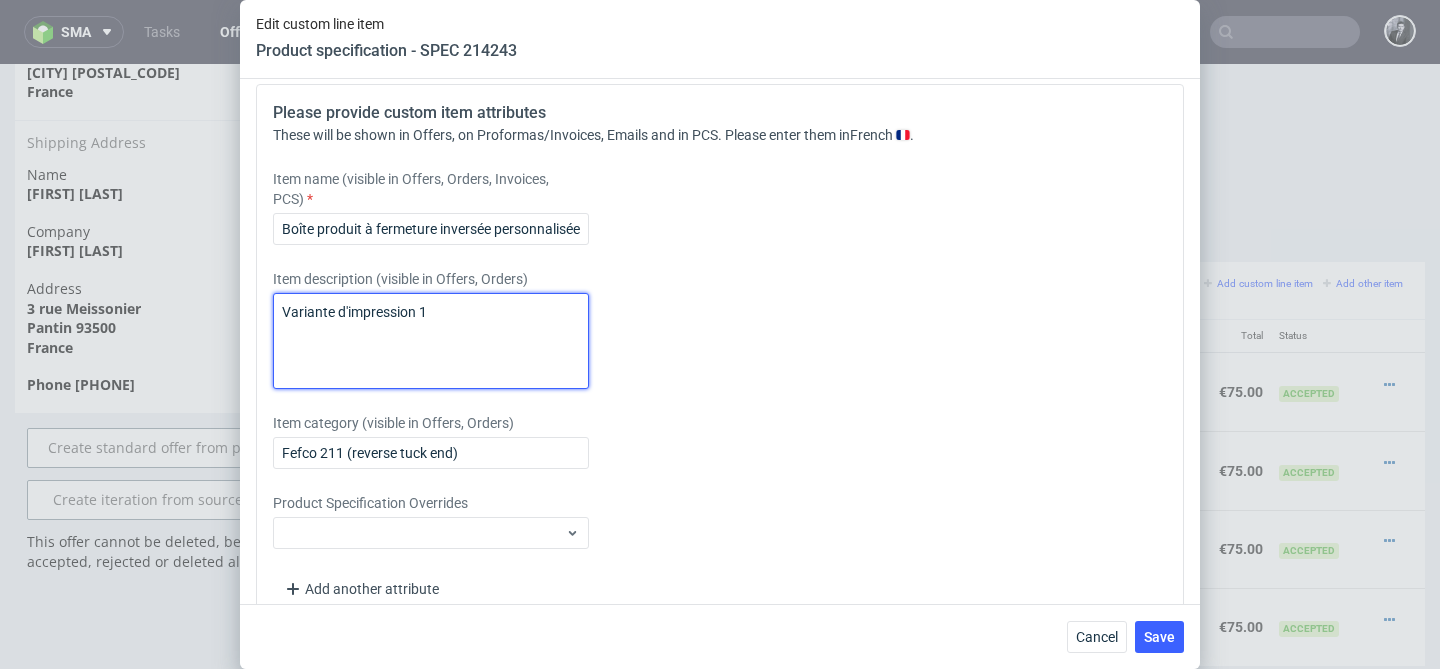 scroll, scrollTop: 1799, scrollLeft: 0, axis: vertical 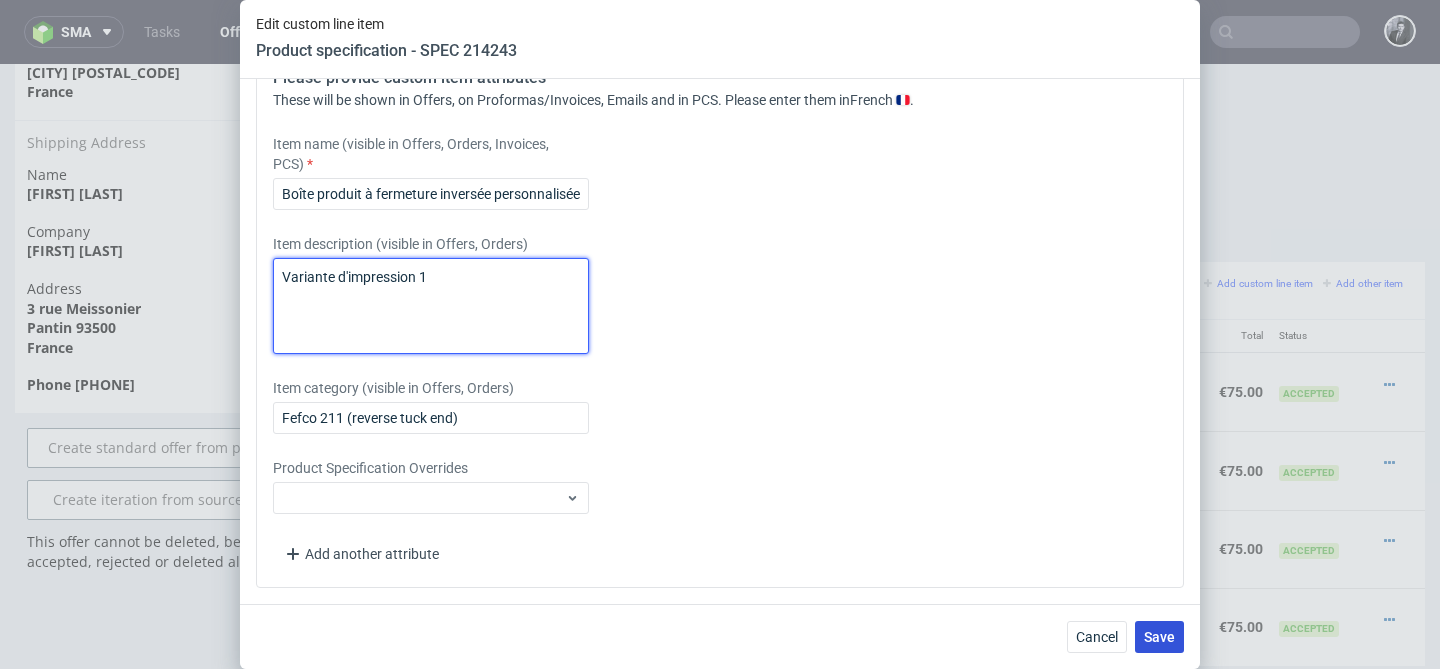 type on "Variante d'impression 1" 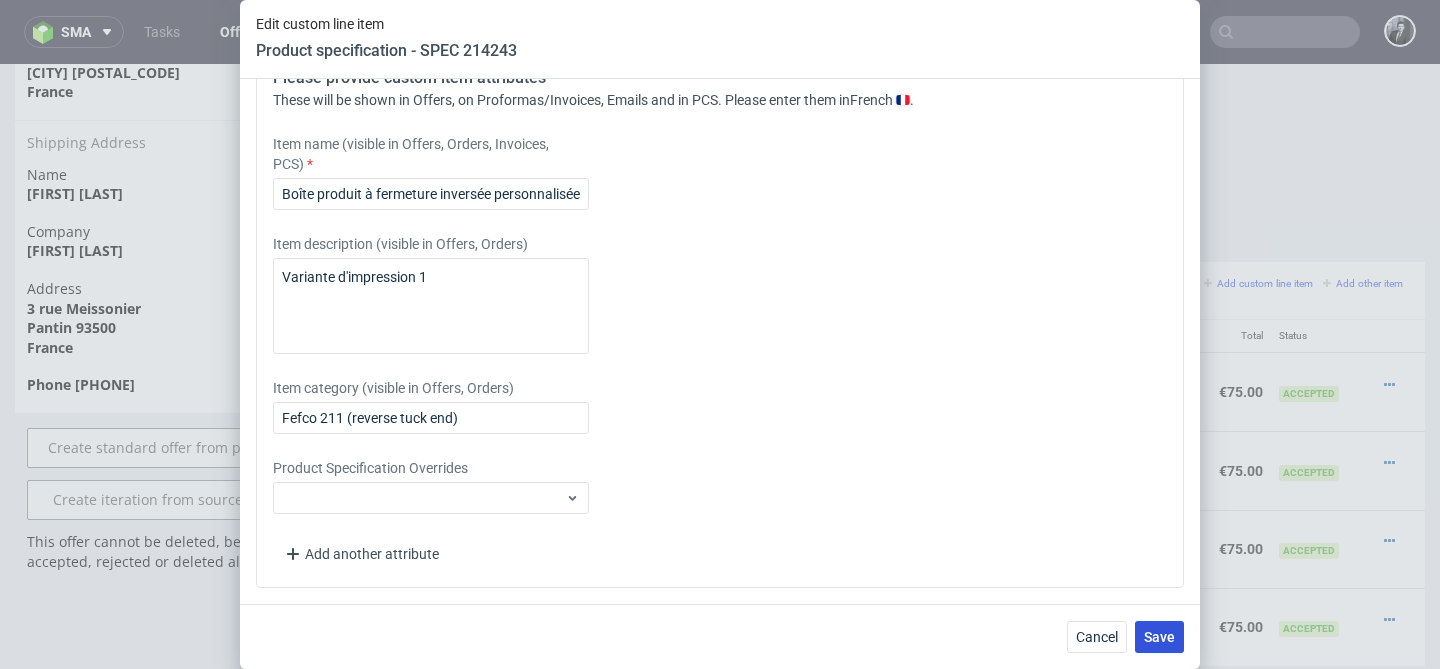 click on "Save" at bounding box center (1159, 637) 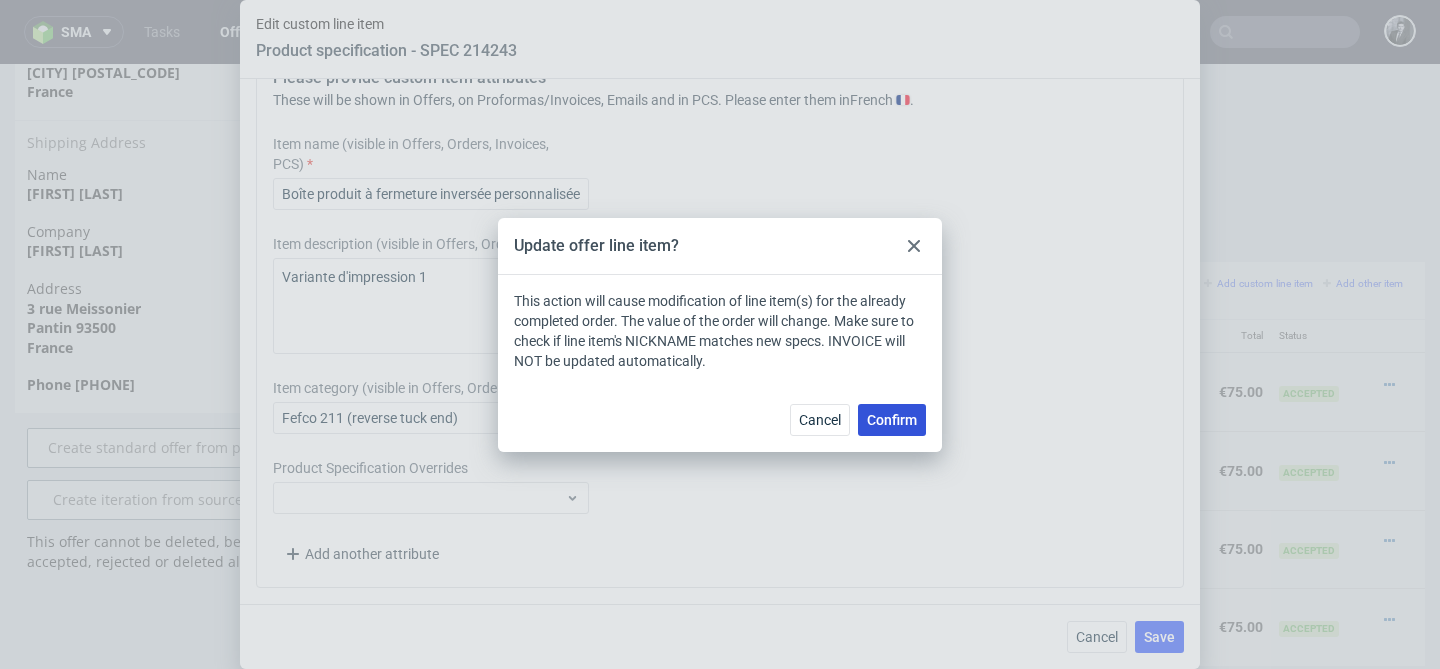click on "Confirm" at bounding box center (892, 420) 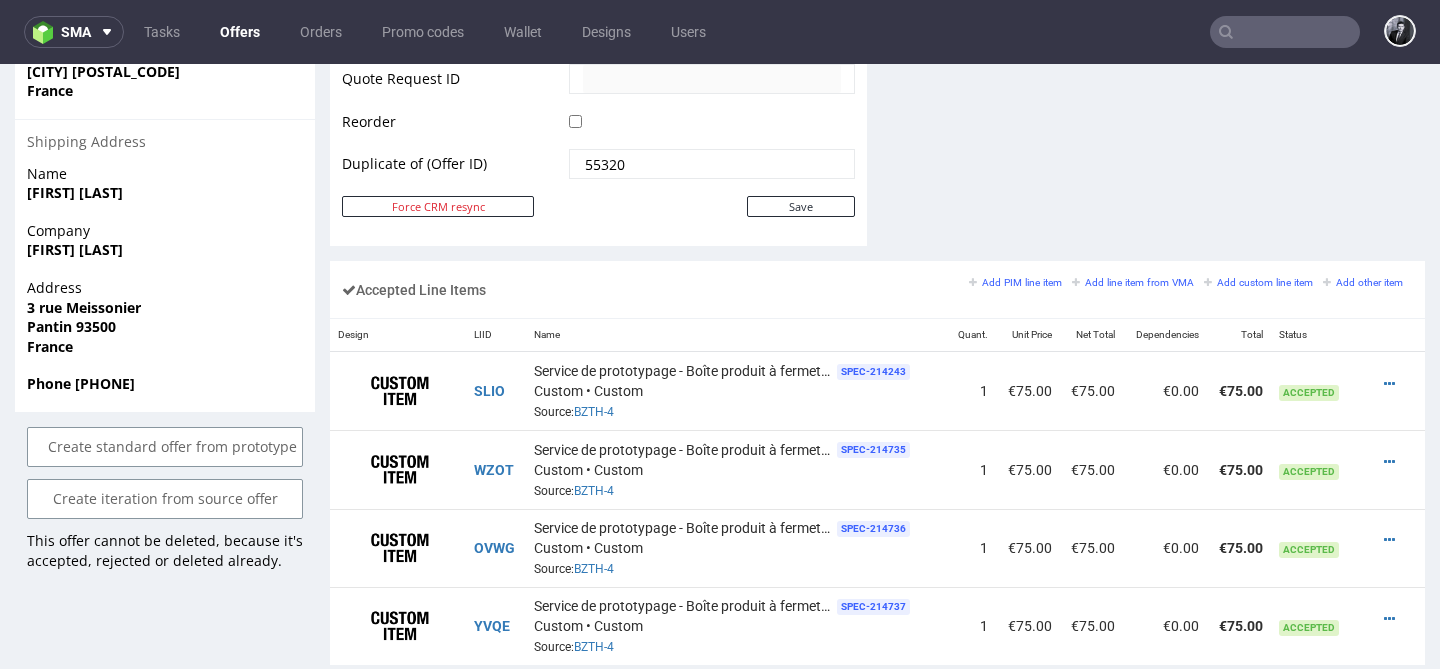 scroll, scrollTop: 1118, scrollLeft: 0, axis: vertical 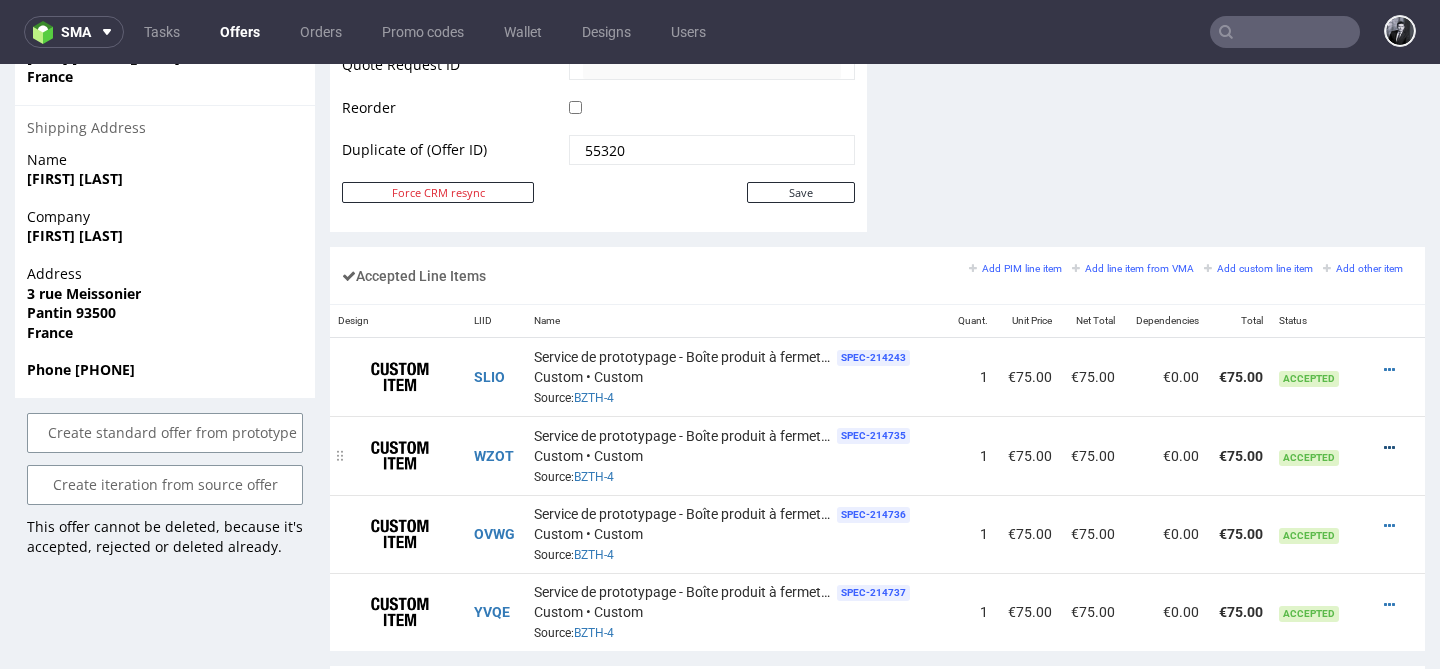 click at bounding box center [1389, 448] 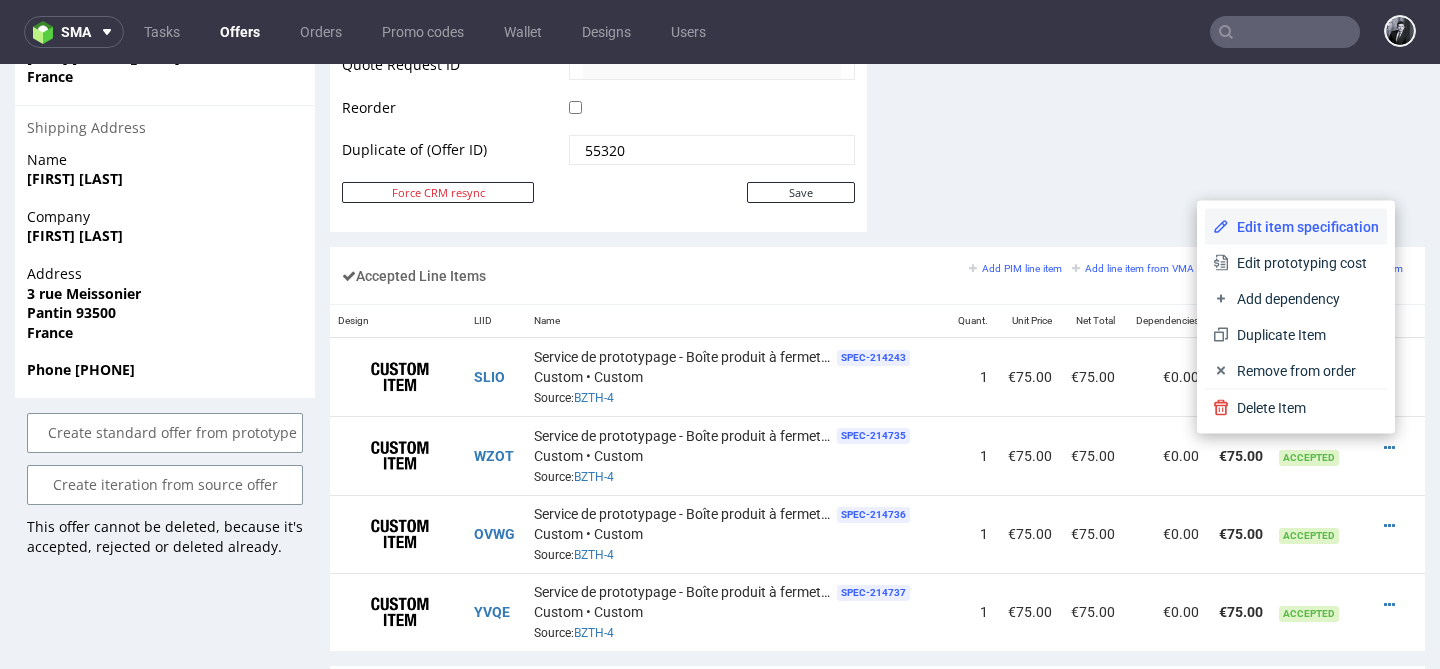click on "Edit item specification" at bounding box center (1304, 227) 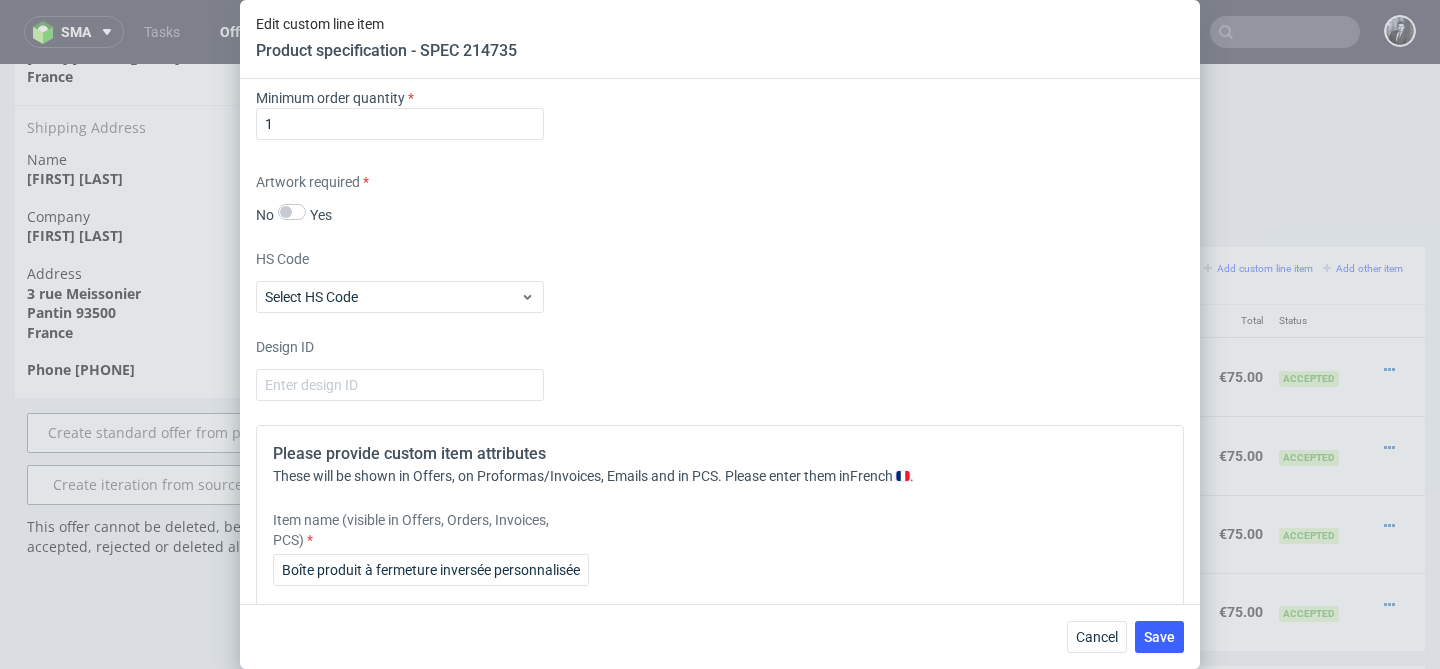 scroll, scrollTop: 1799, scrollLeft: 0, axis: vertical 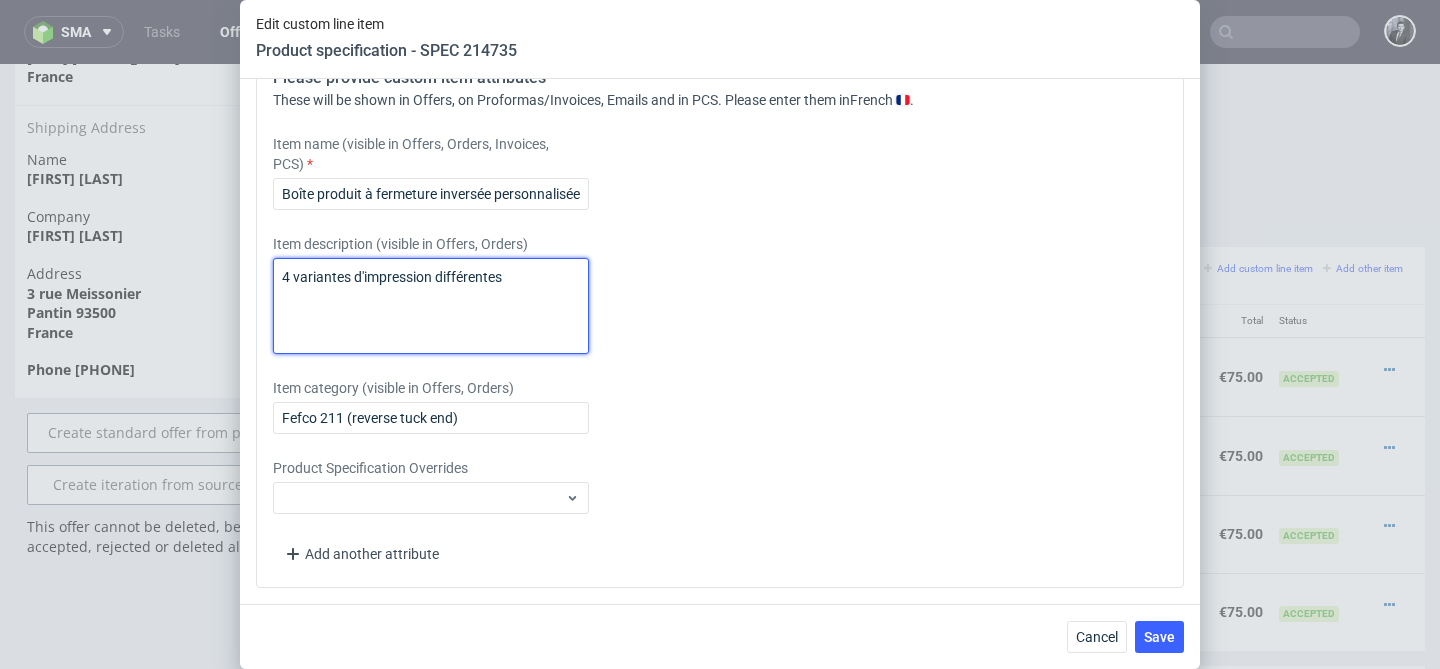 drag, startPoint x: 524, startPoint y: 269, endPoint x: 244, endPoint y: 270, distance: 280.0018 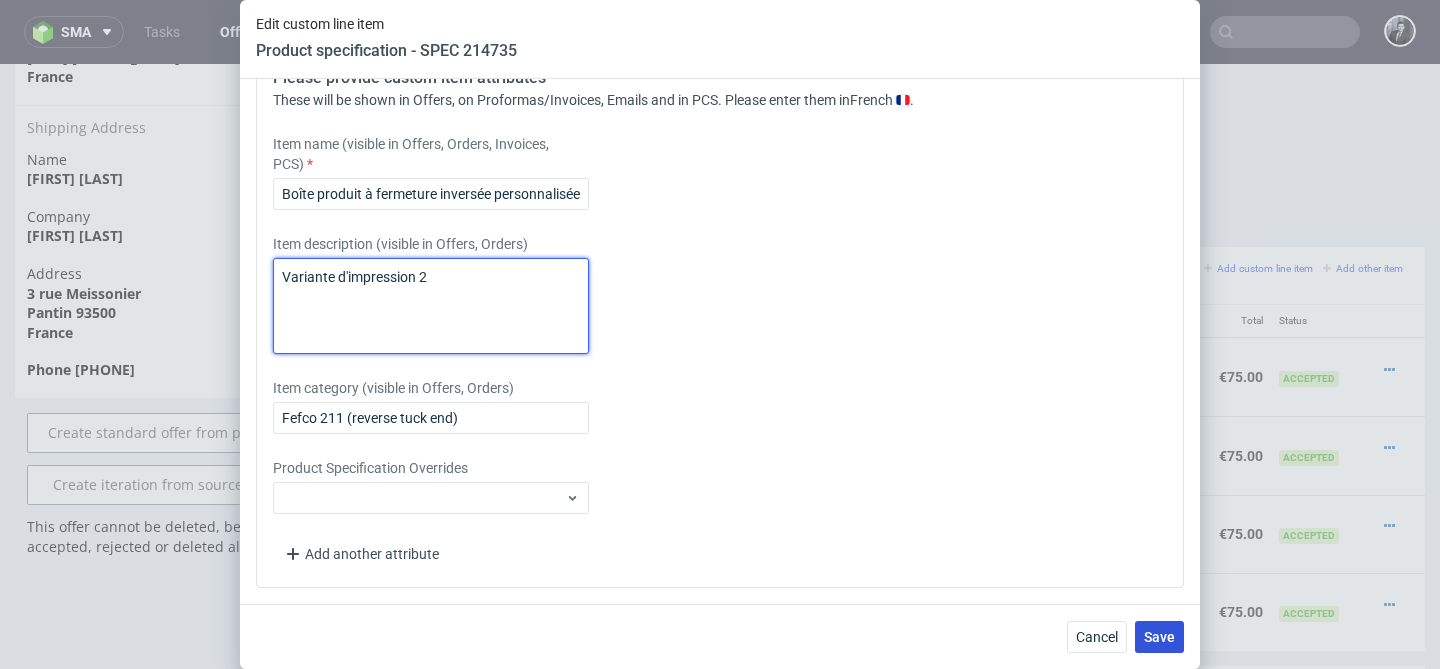 type on "Variante d'impression 2" 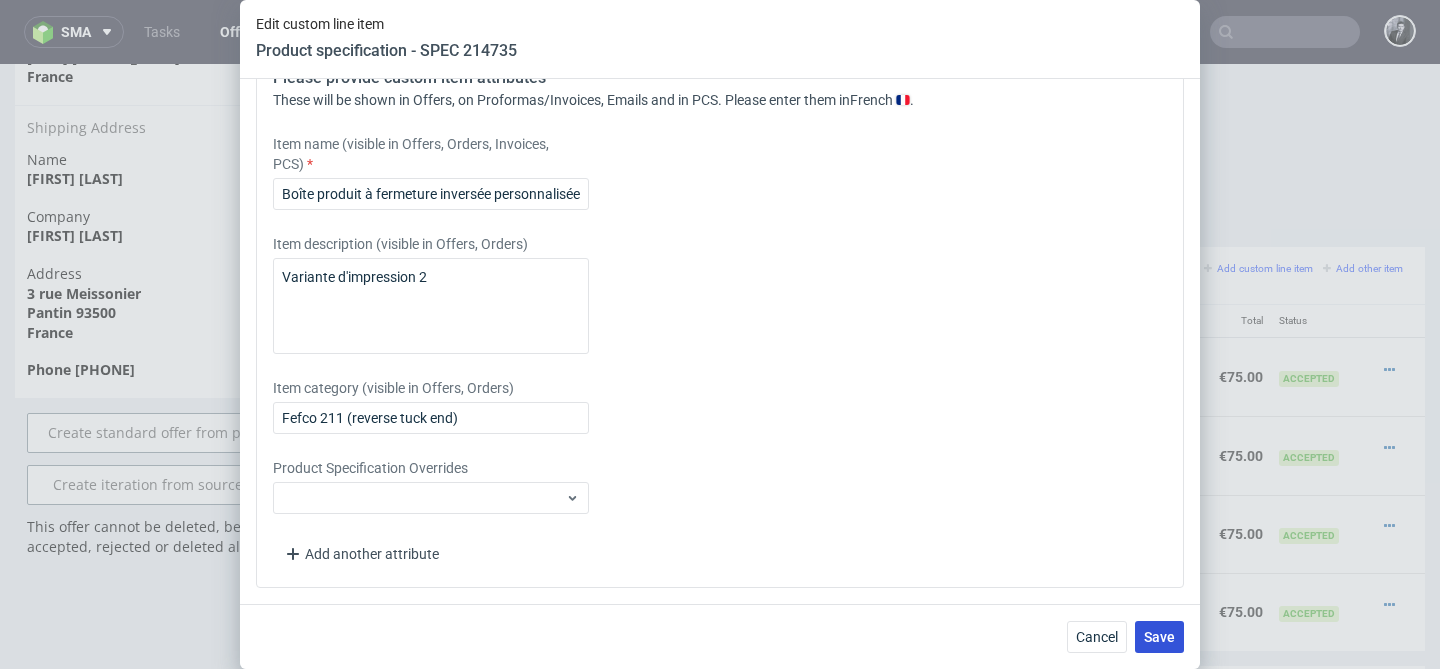 click on "Save" at bounding box center (1159, 637) 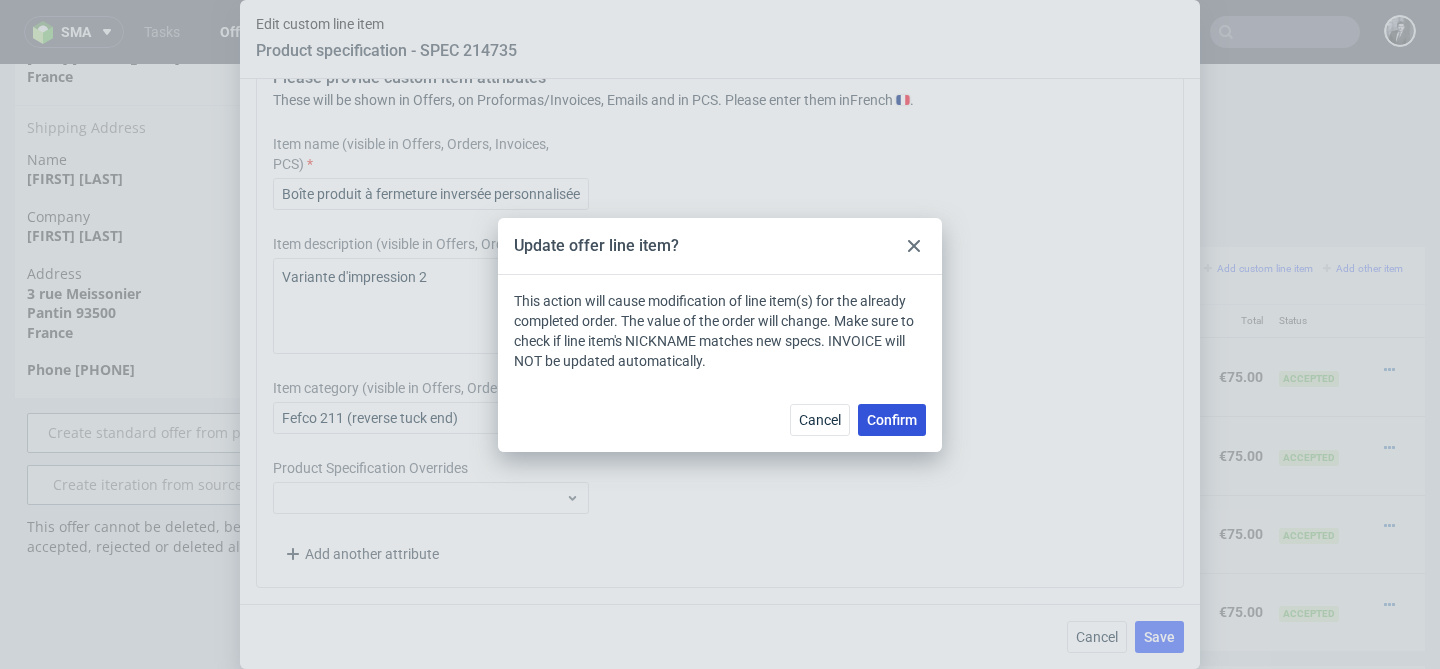 click on "Confirm" at bounding box center (892, 420) 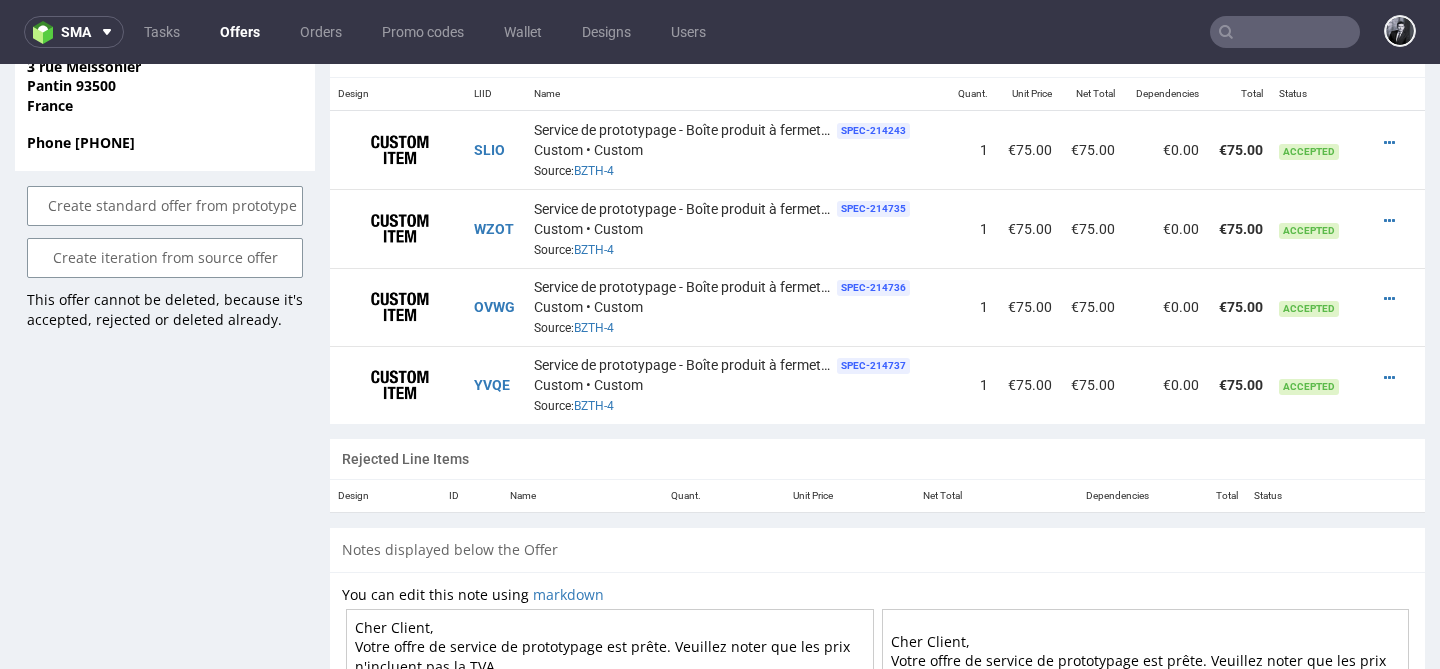 scroll, scrollTop: 1348, scrollLeft: 0, axis: vertical 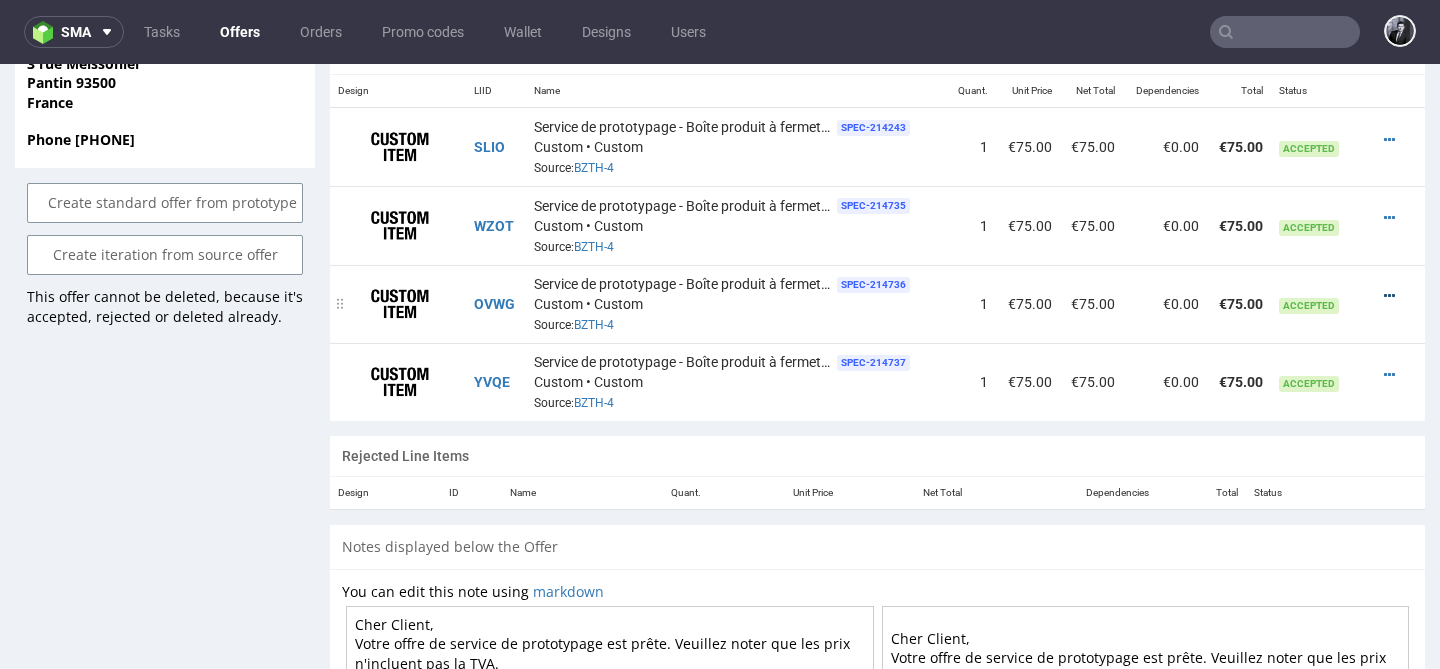 click at bounding box center (1389, 296) 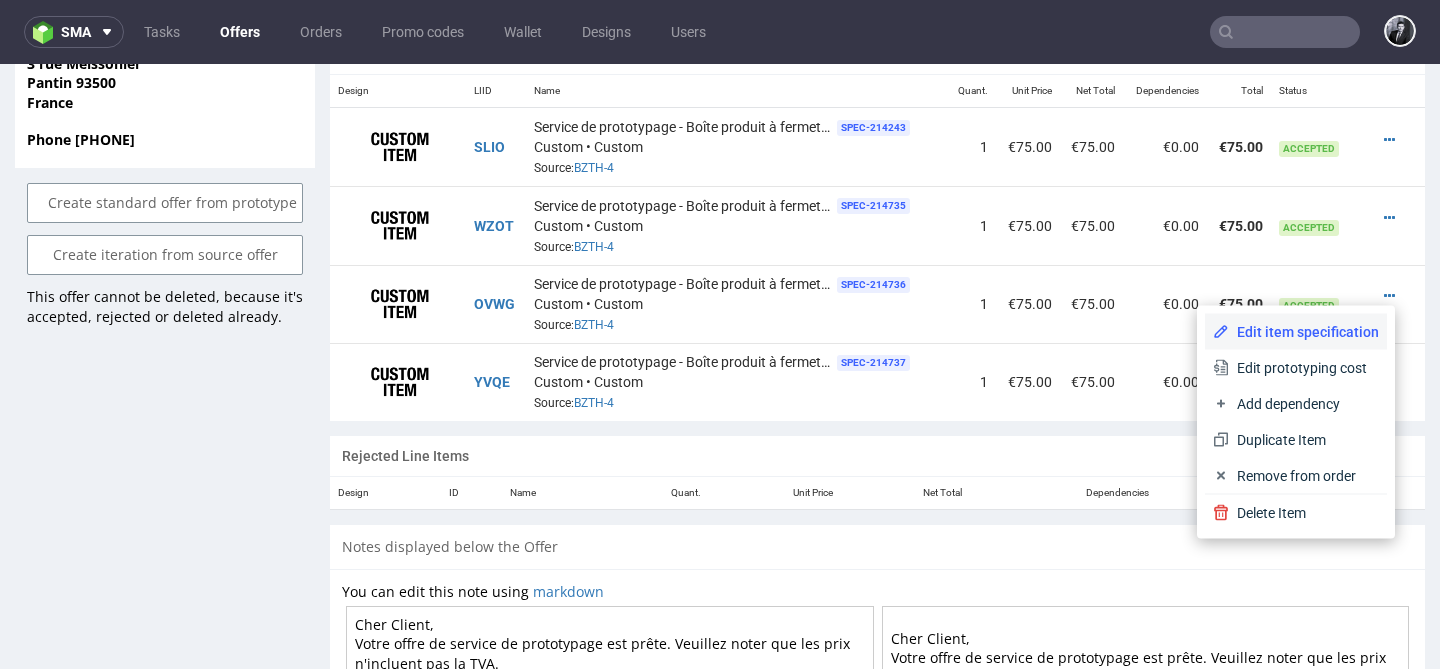 click on "Edit item specification" at bounding box center [1296, 332] 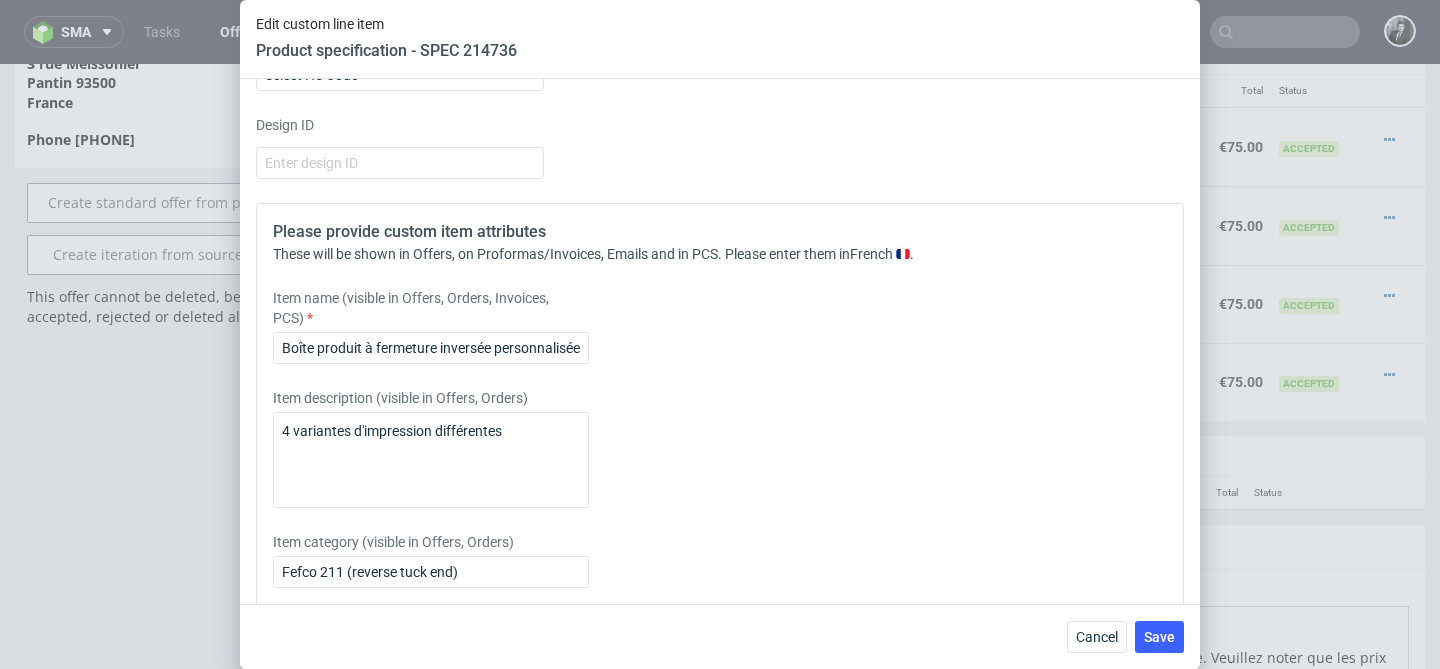 scroll, scrollTop: 1708, scrollLeft: 0, axis: vertical 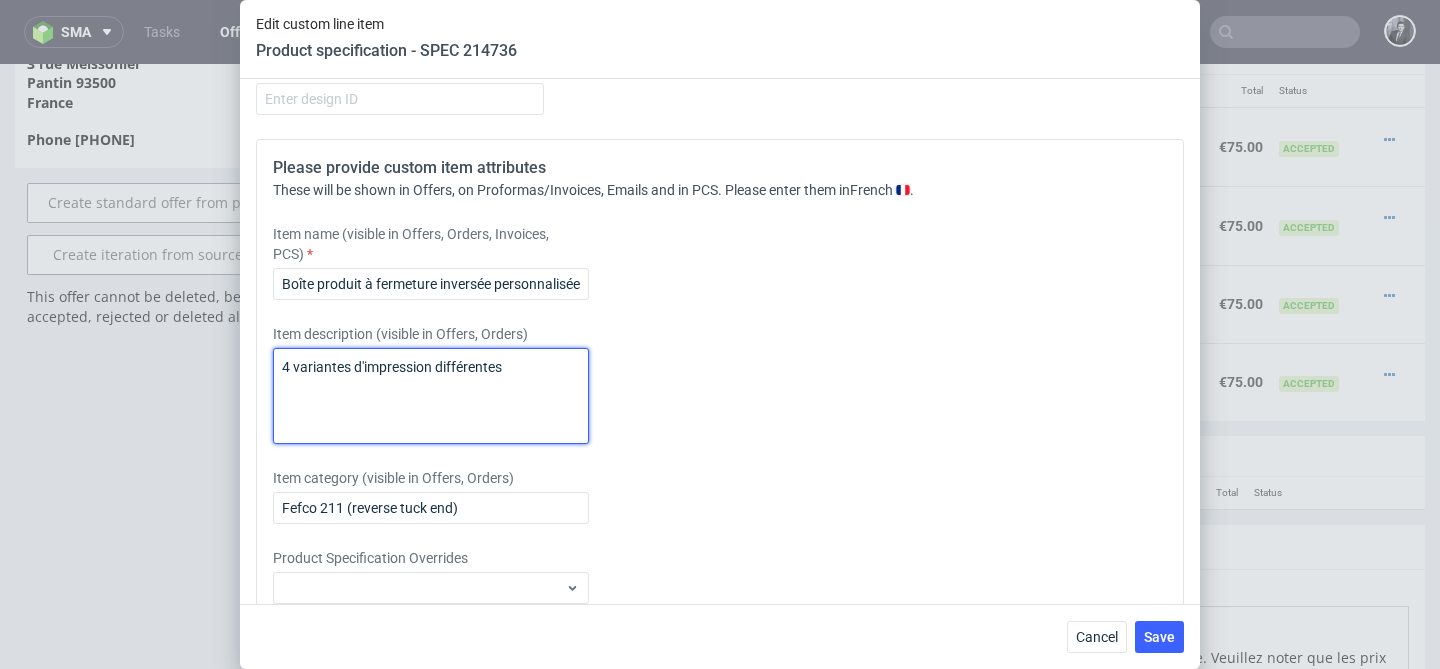 drag, startPoint x: 531, startPoint y: 379, endPoint x: 204, endPoint y: 376, distance: 327.01376 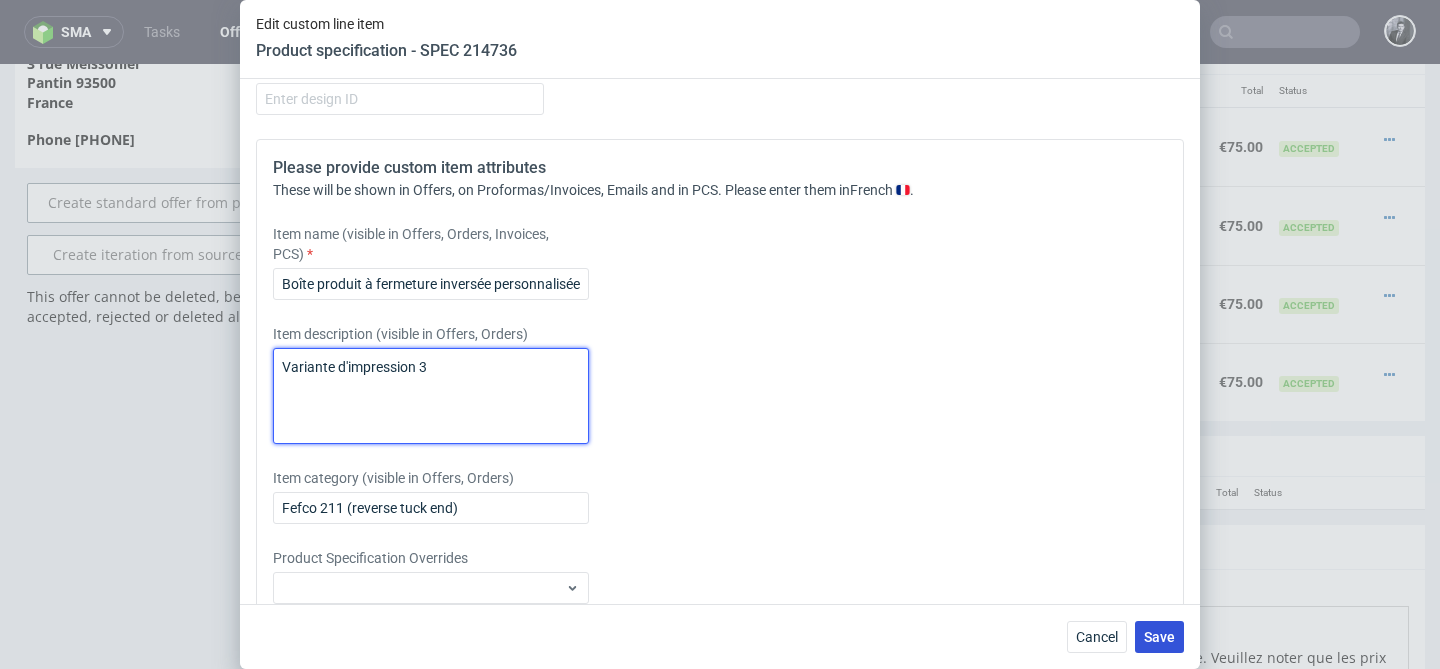 type on "Variante d'impression 3" 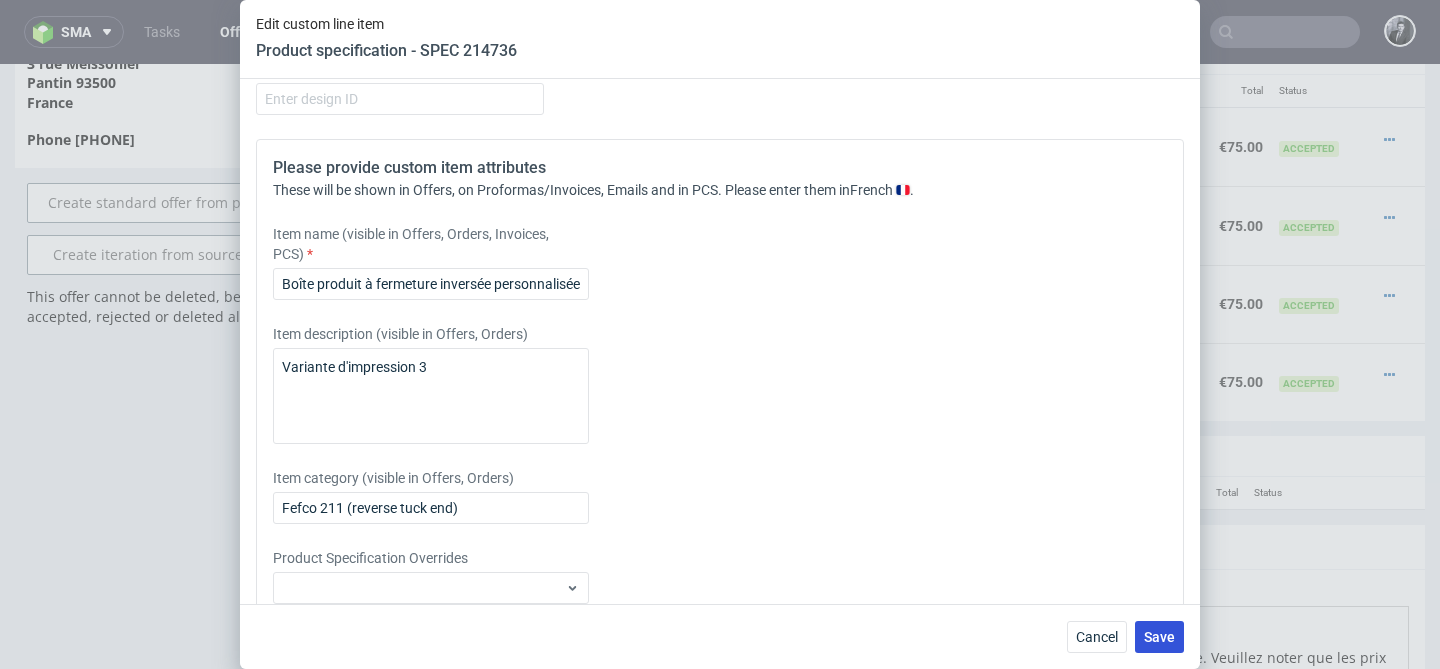 click on "Save" at bounding box center (1159, 637) 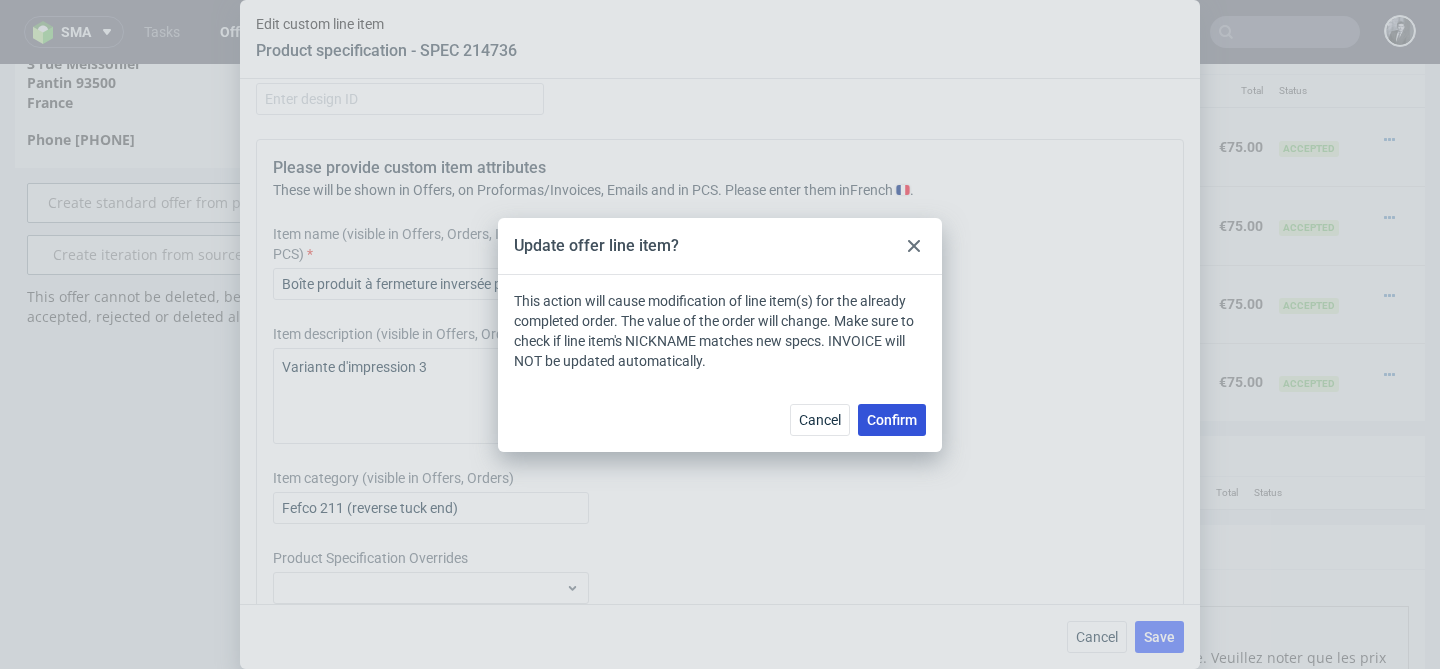 click on "Confirm" at bounding box center [892, 420] 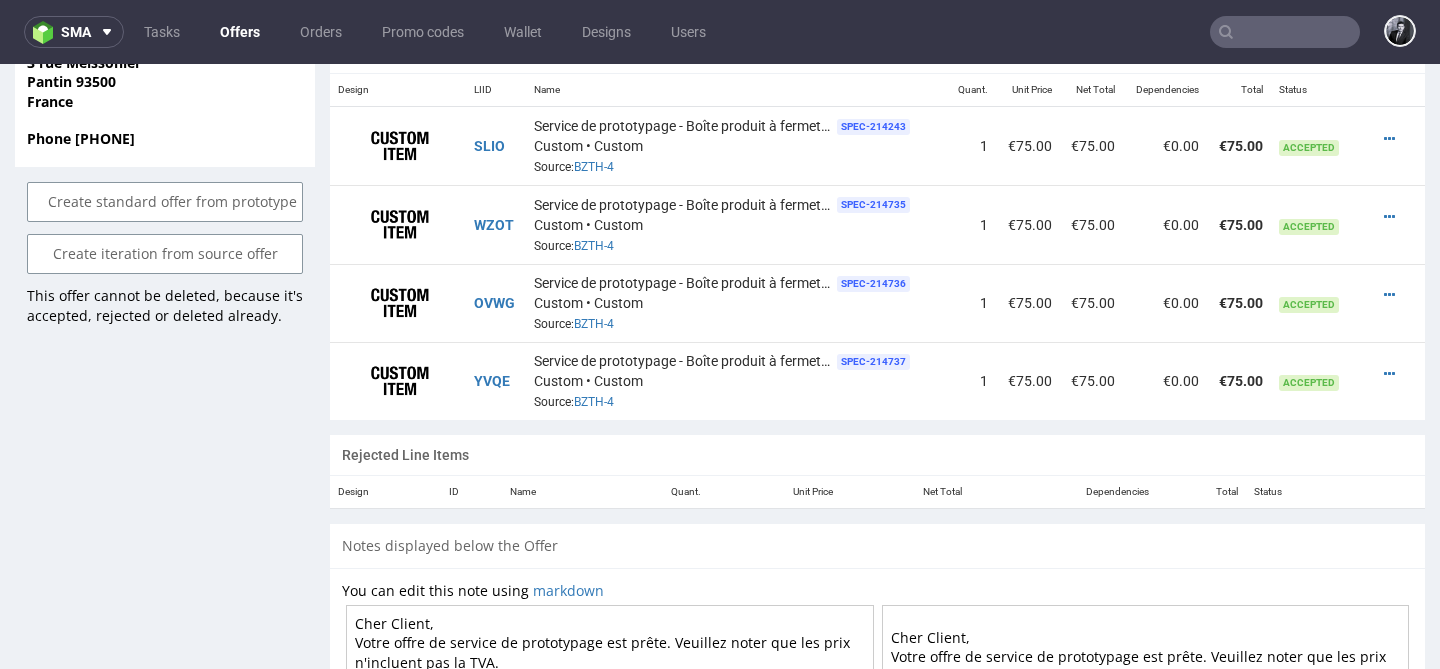 scroll, scrollTop: 1314, scrollLeft: 0, axis: vertical 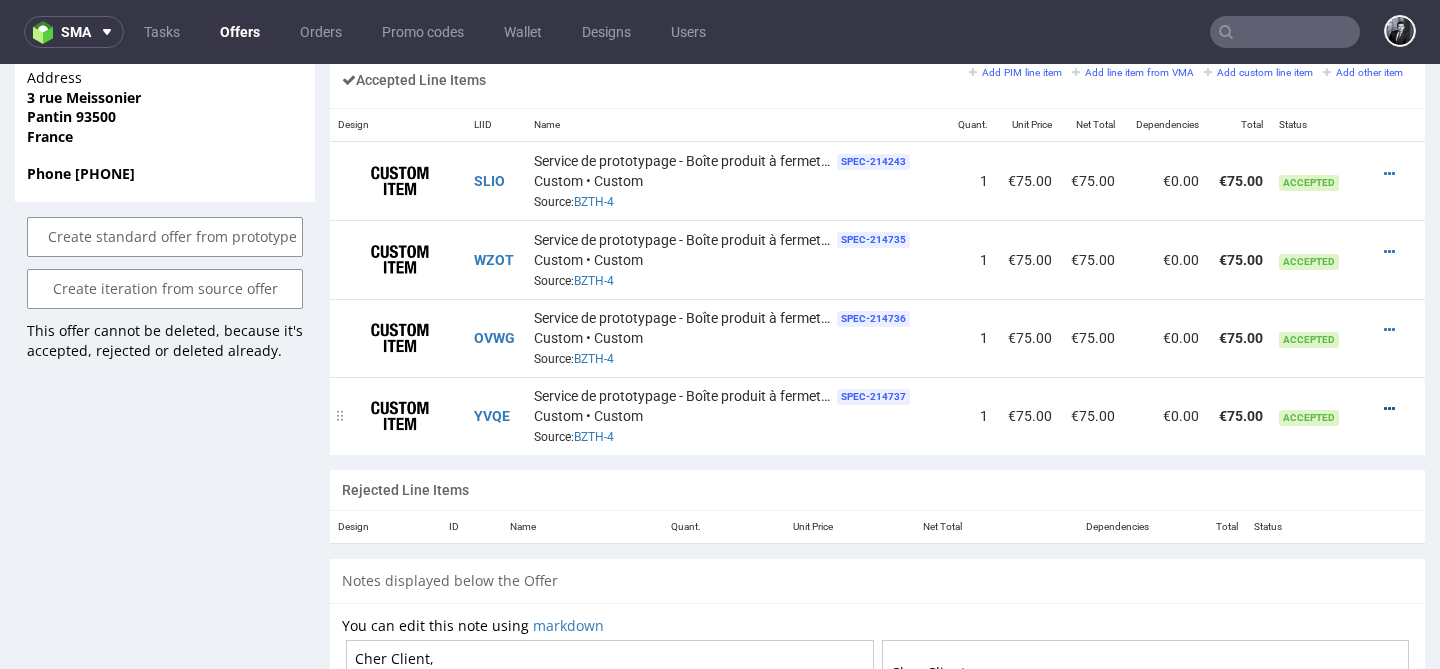 click at bounding box center (1389, 409) 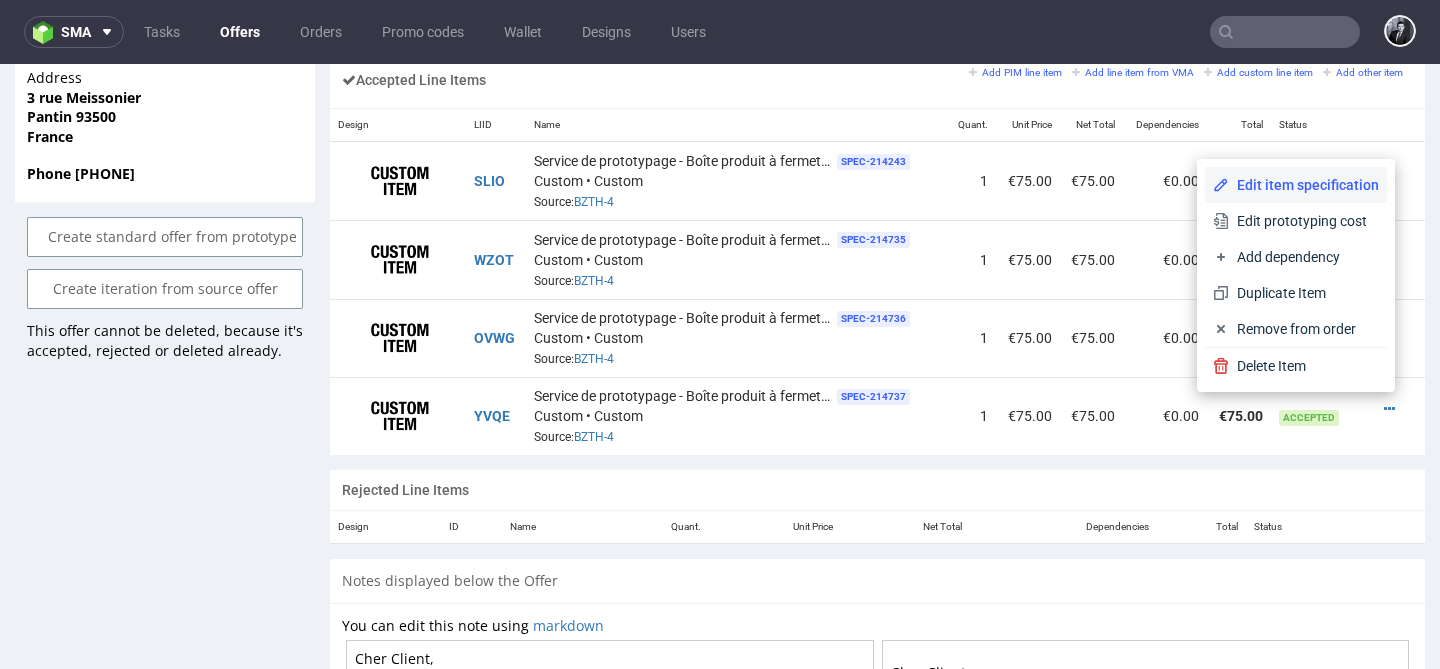 click on "Edit item specification" at bounding box center (1304, 185) 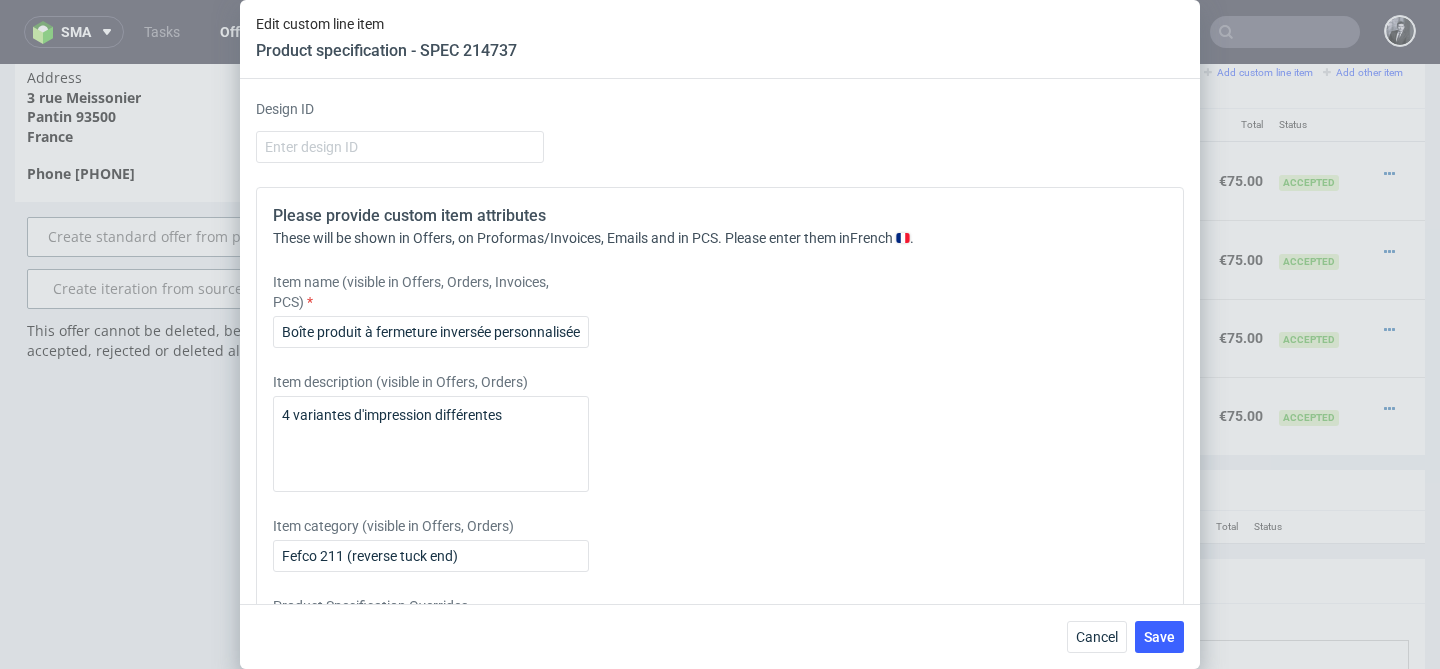 scroll, scrollTop: 1664, scrollLeft: 0, axis: vertical 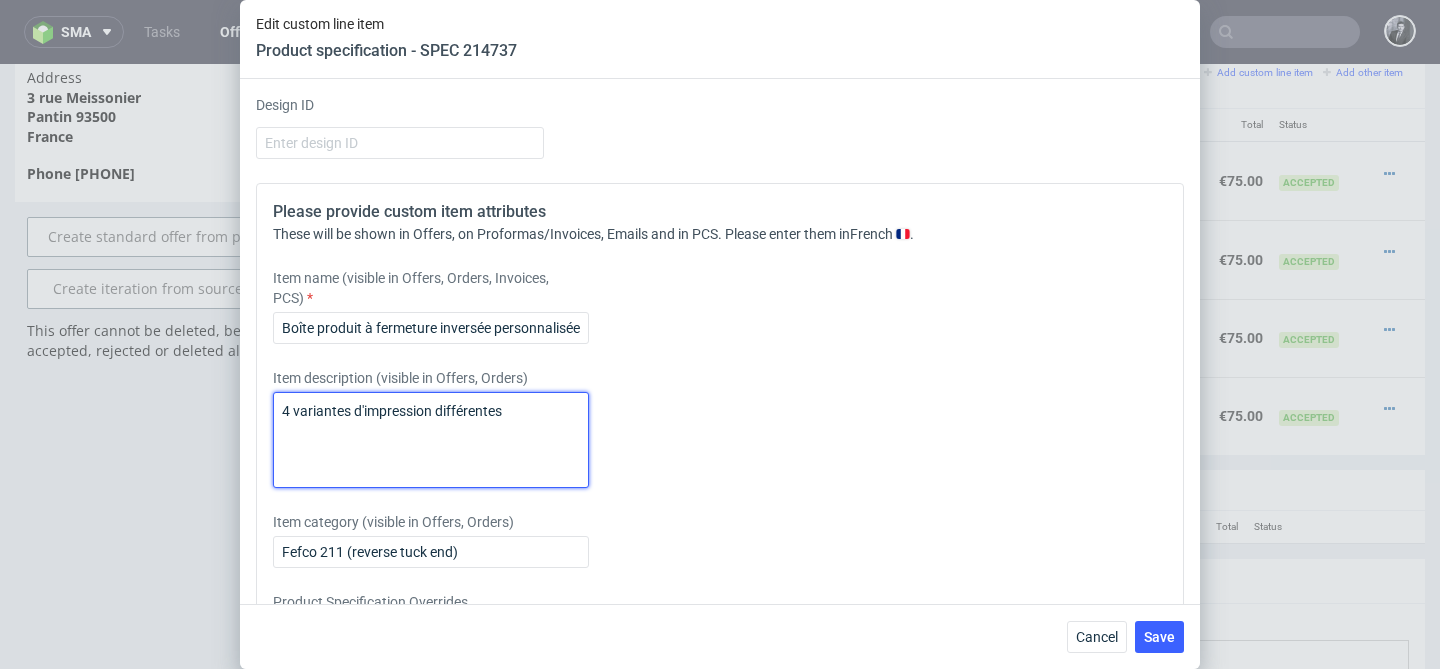 drag, startPoint x: 536, startPoint y: 408, endPoint x: 273, endPoint y: 408, distance: 263 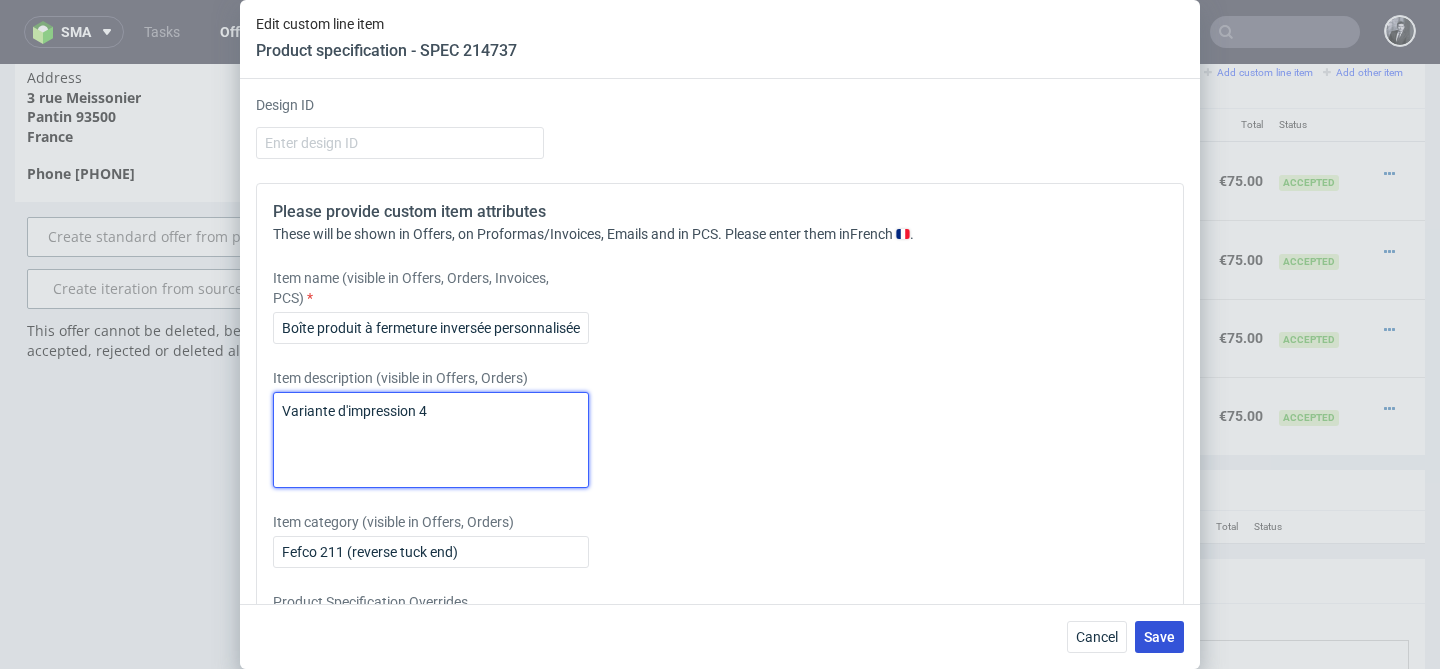type on "Variante d'impression 4" 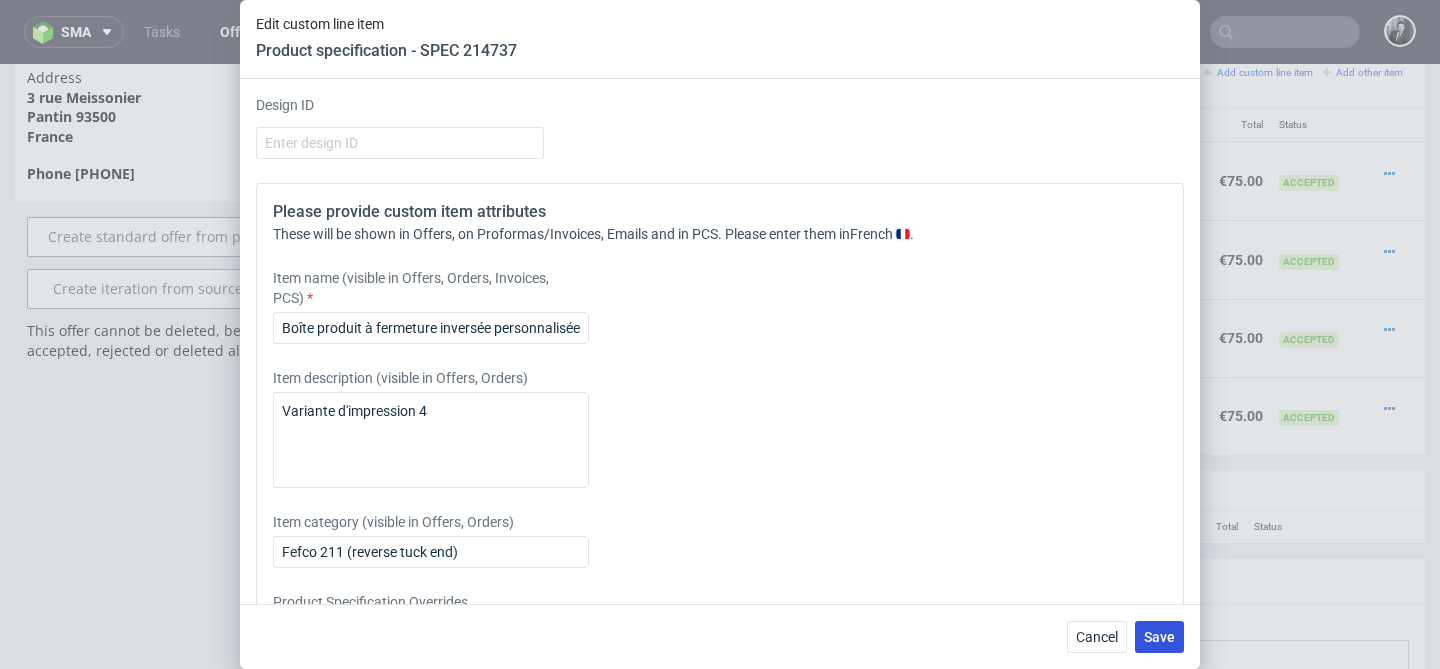 click on "Save" at bounding box center (1159, 637) 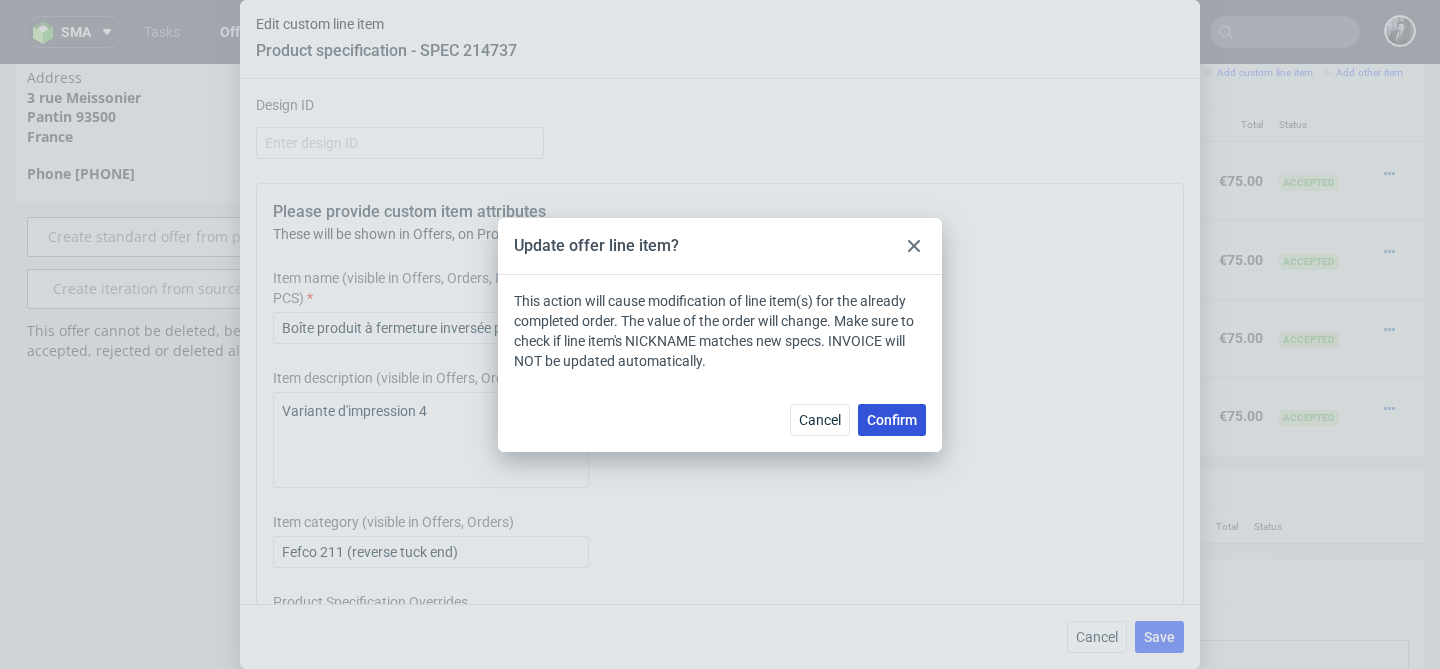 click on "Confirm" at bounding box center (892, 420) 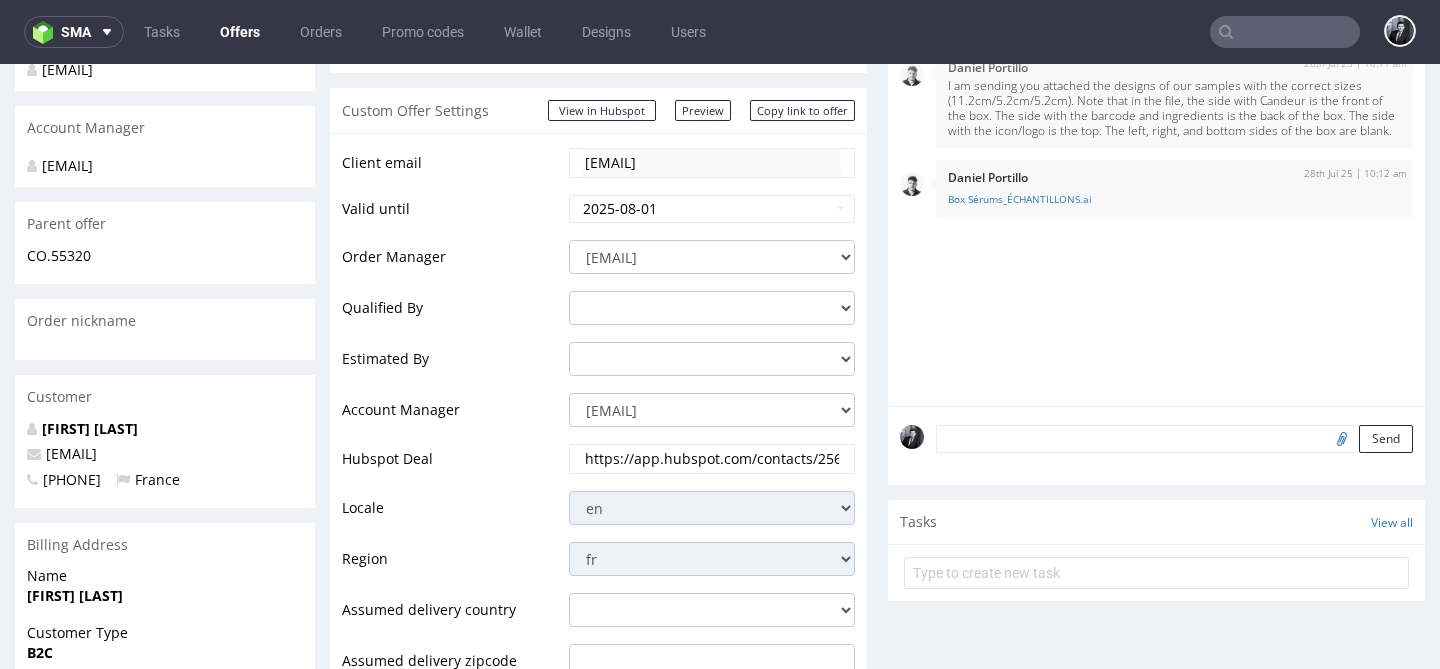 scroll, scrollTop: 311, scrollLeft: 0, axis: vertical 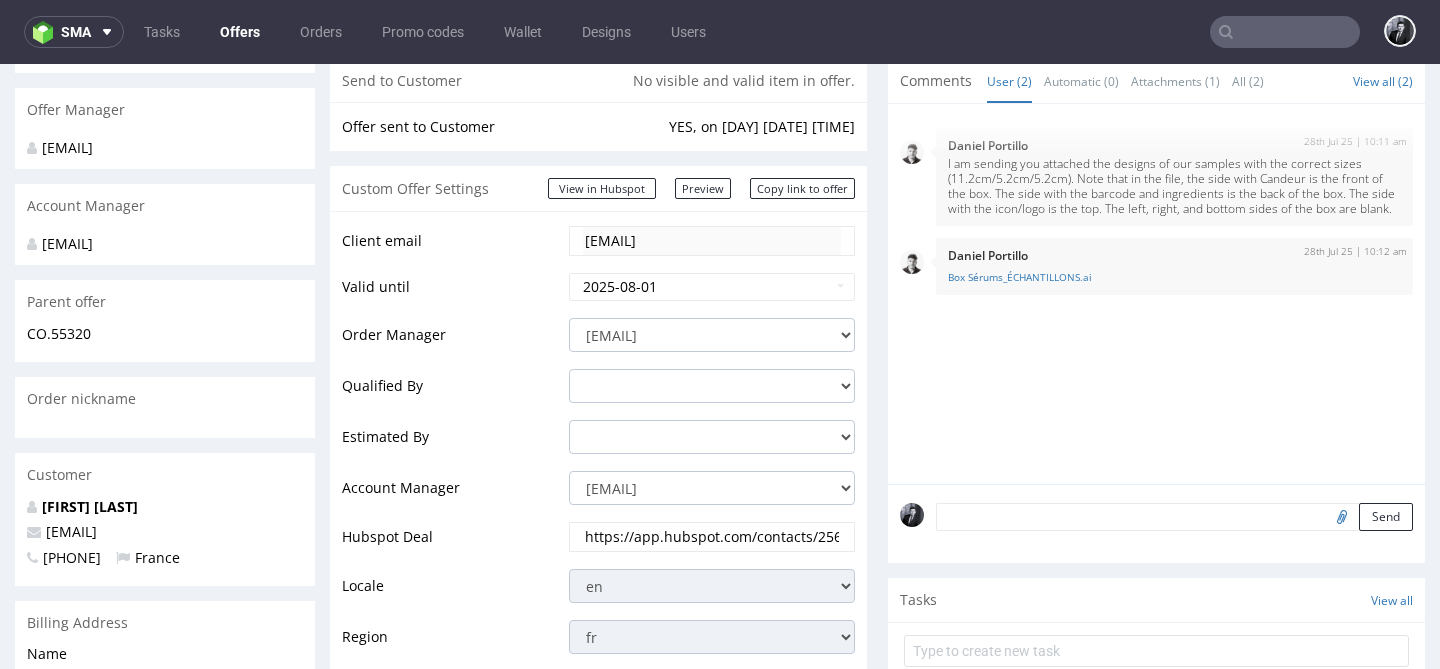 click on "Offers" at bounding box center (240, 32) 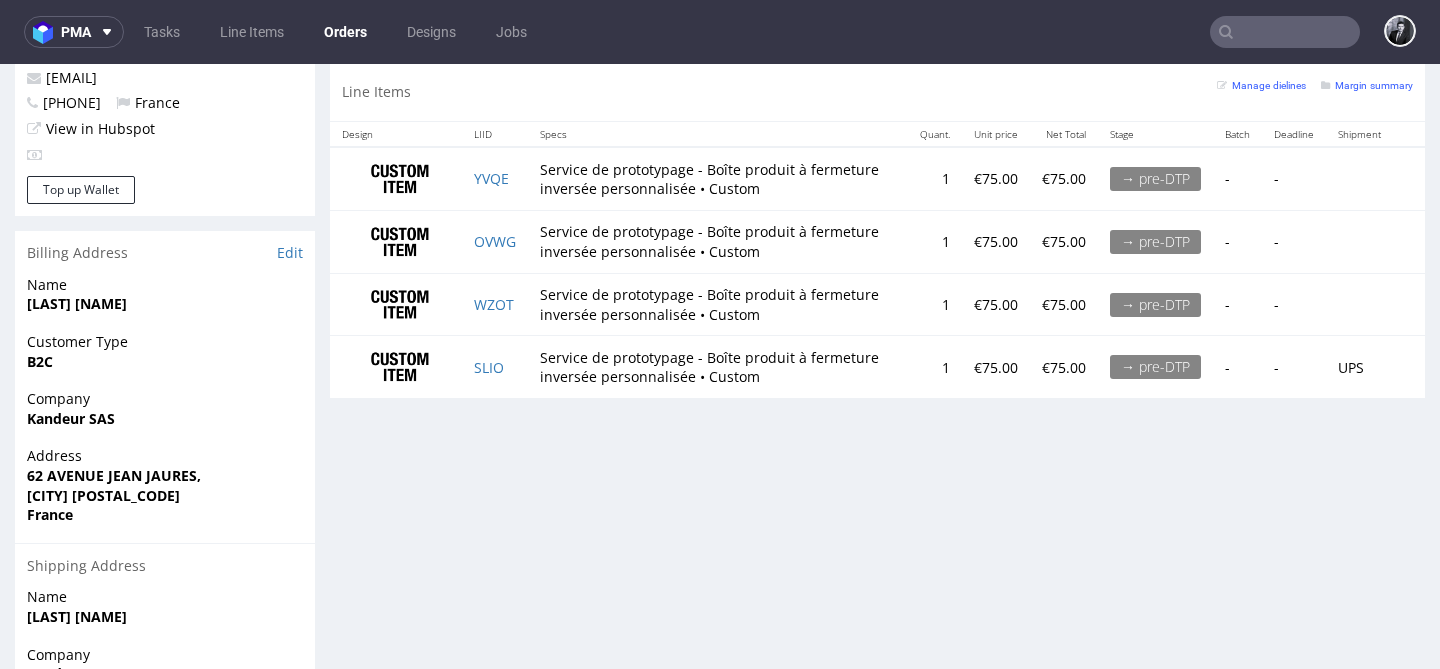 scroll, scrollTop: 1002, scrollLeft: 0, axis: vertical 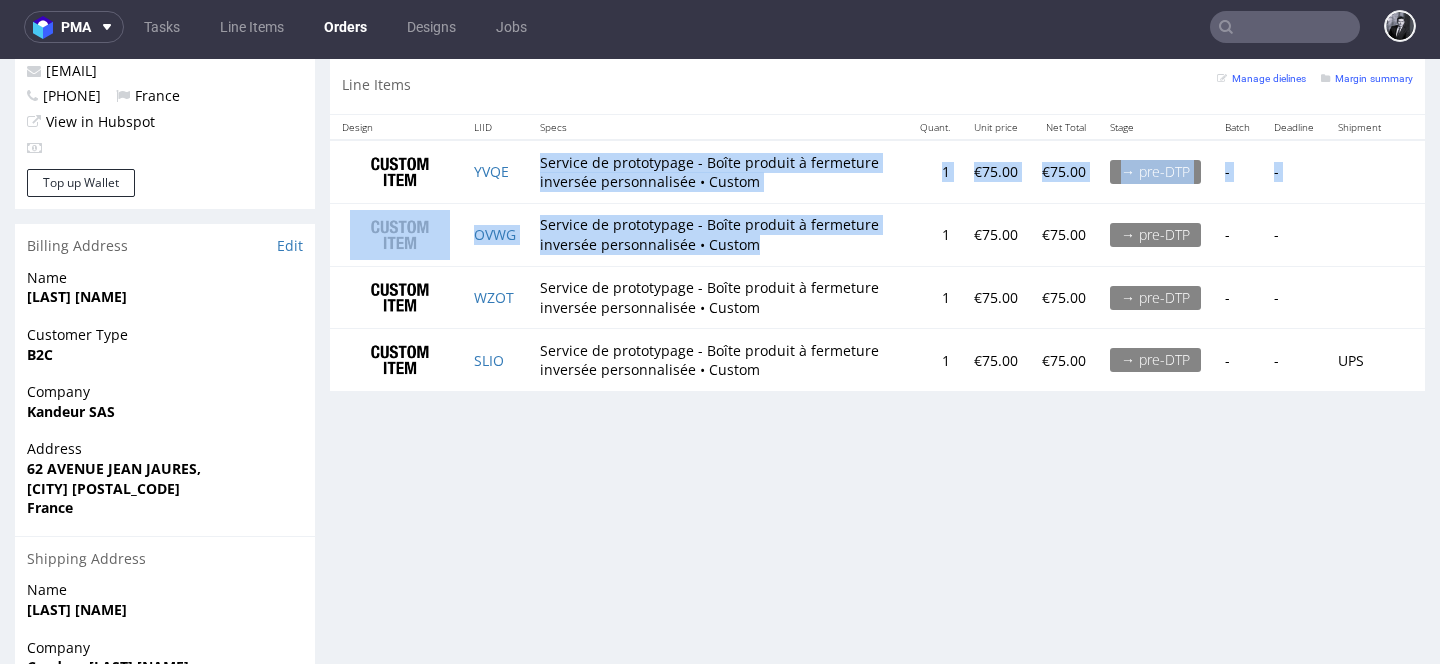 drag, startPoint x: 830, startPoint y: 249, endPoint x: 541, endPoint y: 155, distance: 303.90295 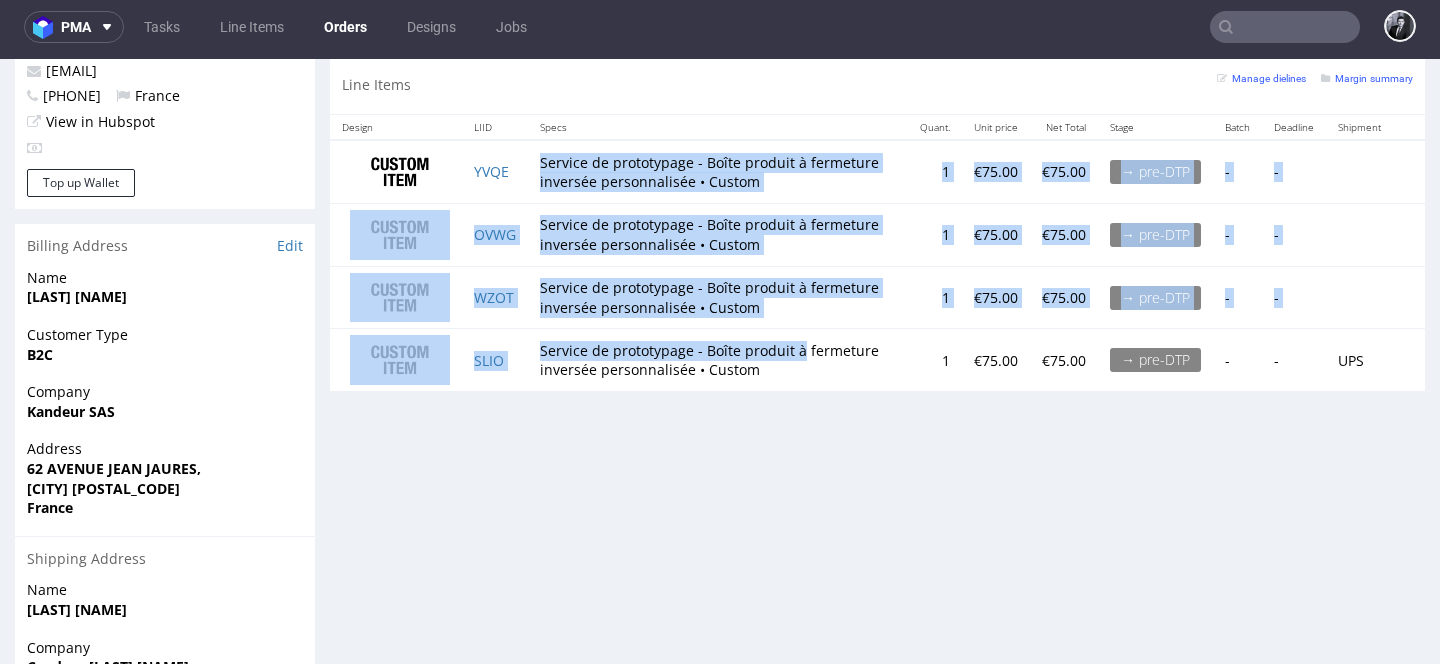 drag, startPoint x: 541, startPoint y: 155, endPoint x: 799, endPoint y: 358, distance: 328.288 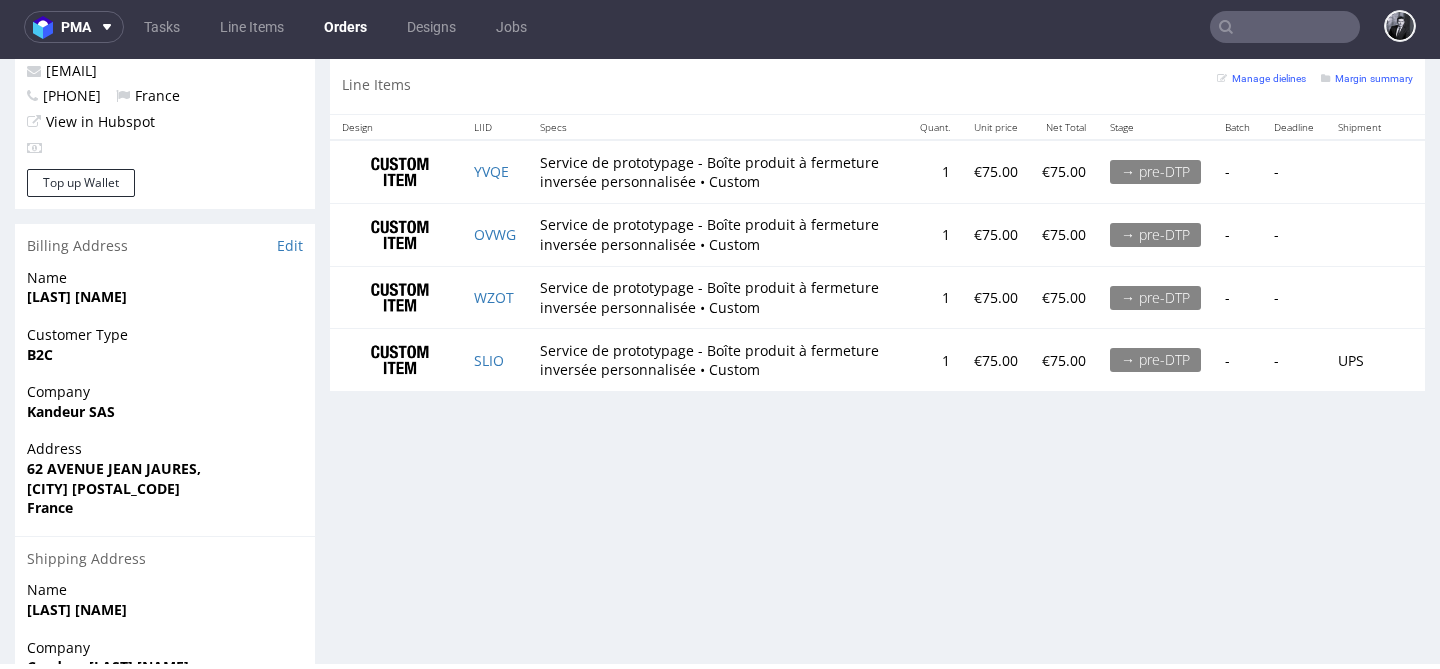 click on "Service de prototypage - Boîte produit à fermeture inversée personnalisée • Custom" at bounding box center (718, 360) 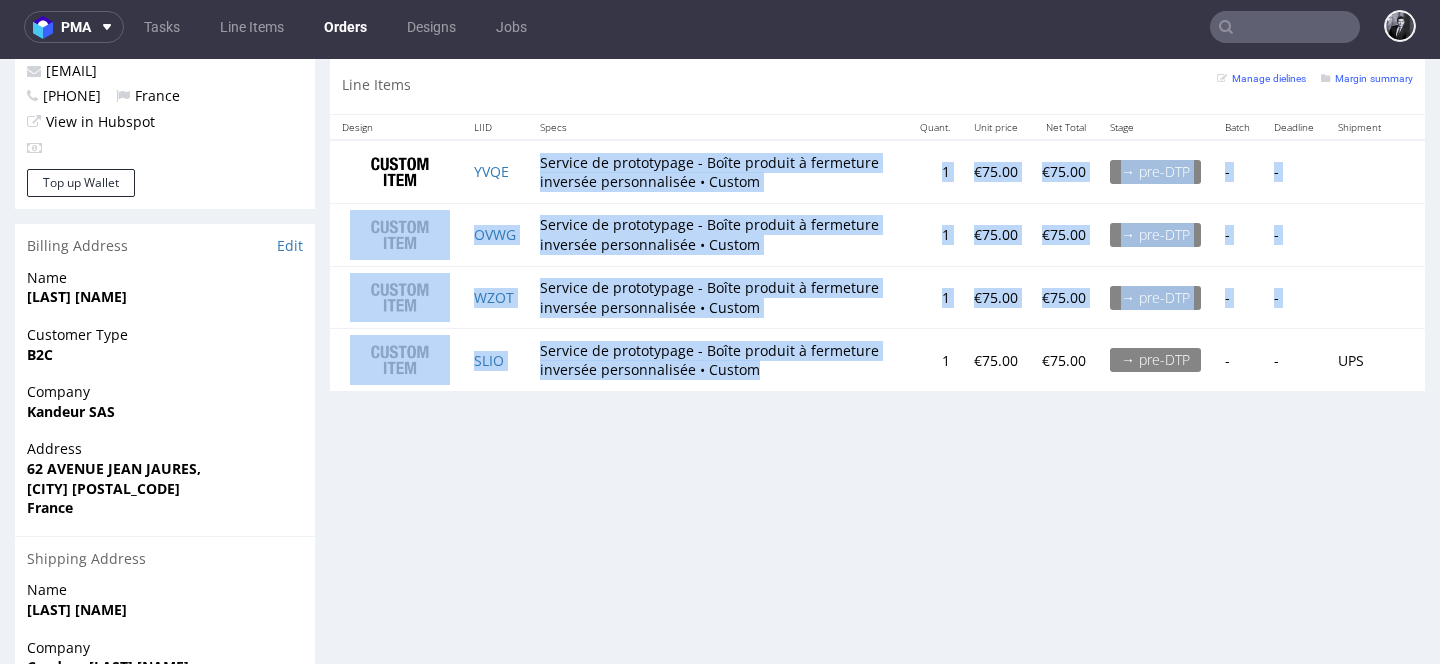 drag, startPoint x: 827, startPoint y: 381, endPoint x: 536, endPoint y: 172, distance: 358.27643 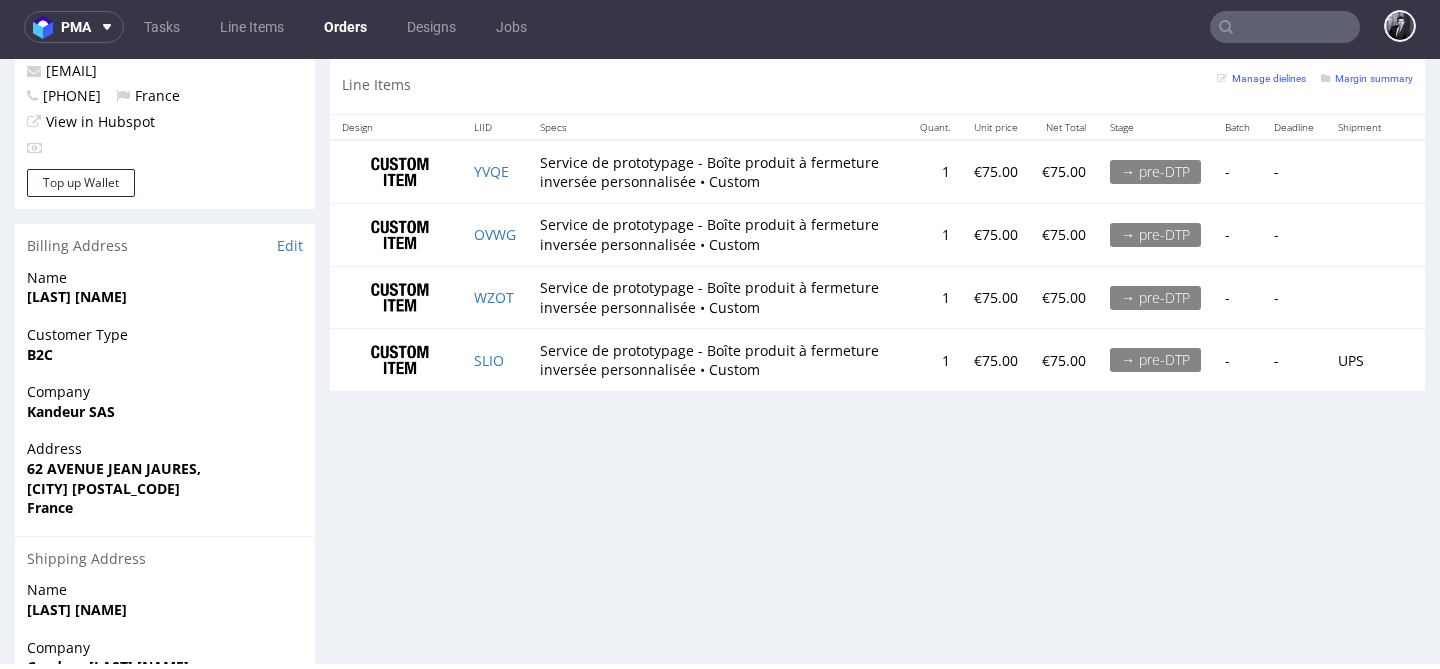click on "Service de prototypage - Boîte produit à fermeture inversée personnalisée • Custom" at bounding box center (718, 171) 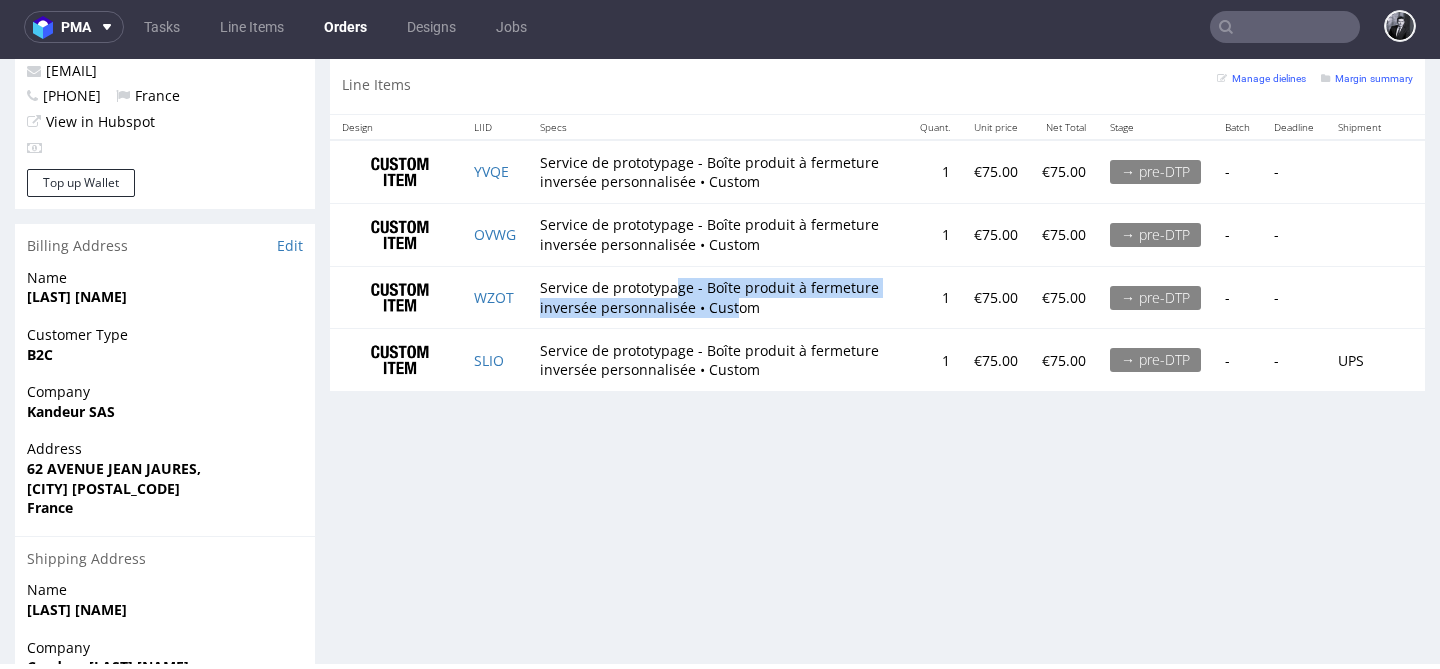 drag, startPoint x: 797, startPoint y: 304, endPoint x: 671, endPoint y: 278, distance: 128.65457 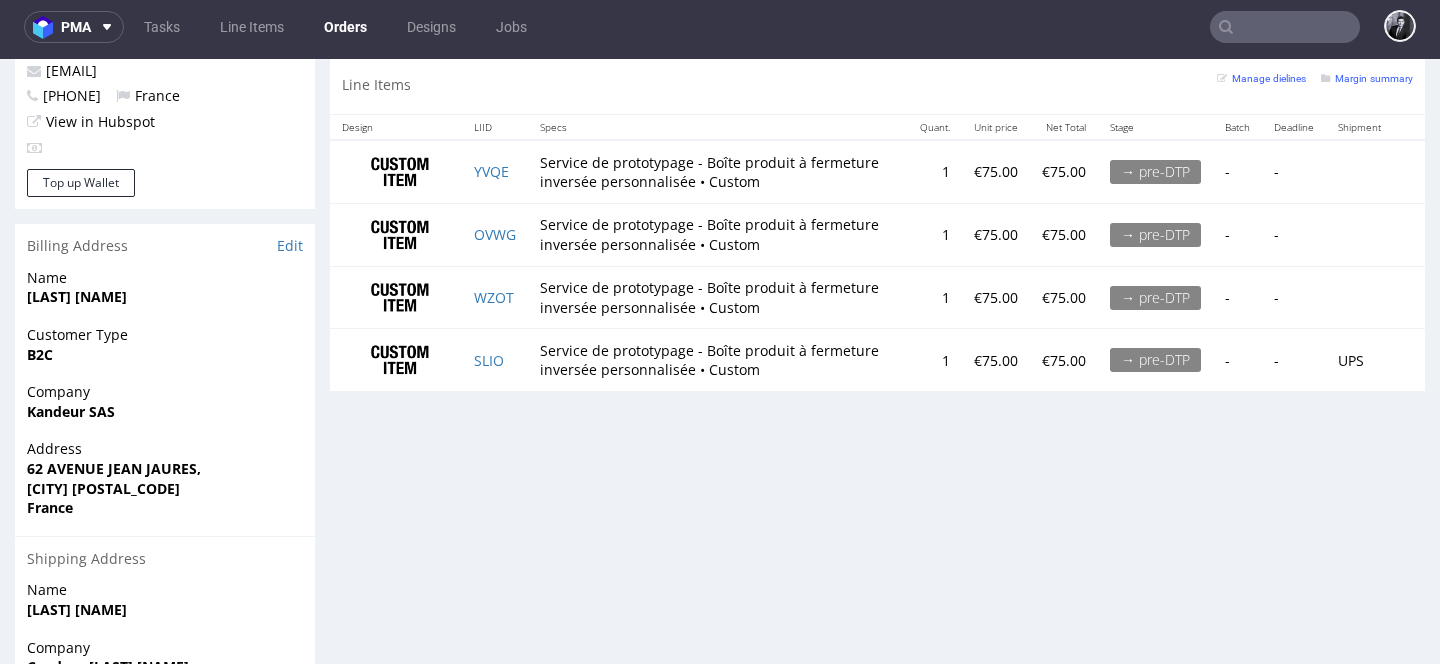 click on "Service de prototypage - Boîte produit à fermeture inversée personnalisée • Custom" at bounding box center [718, 297] 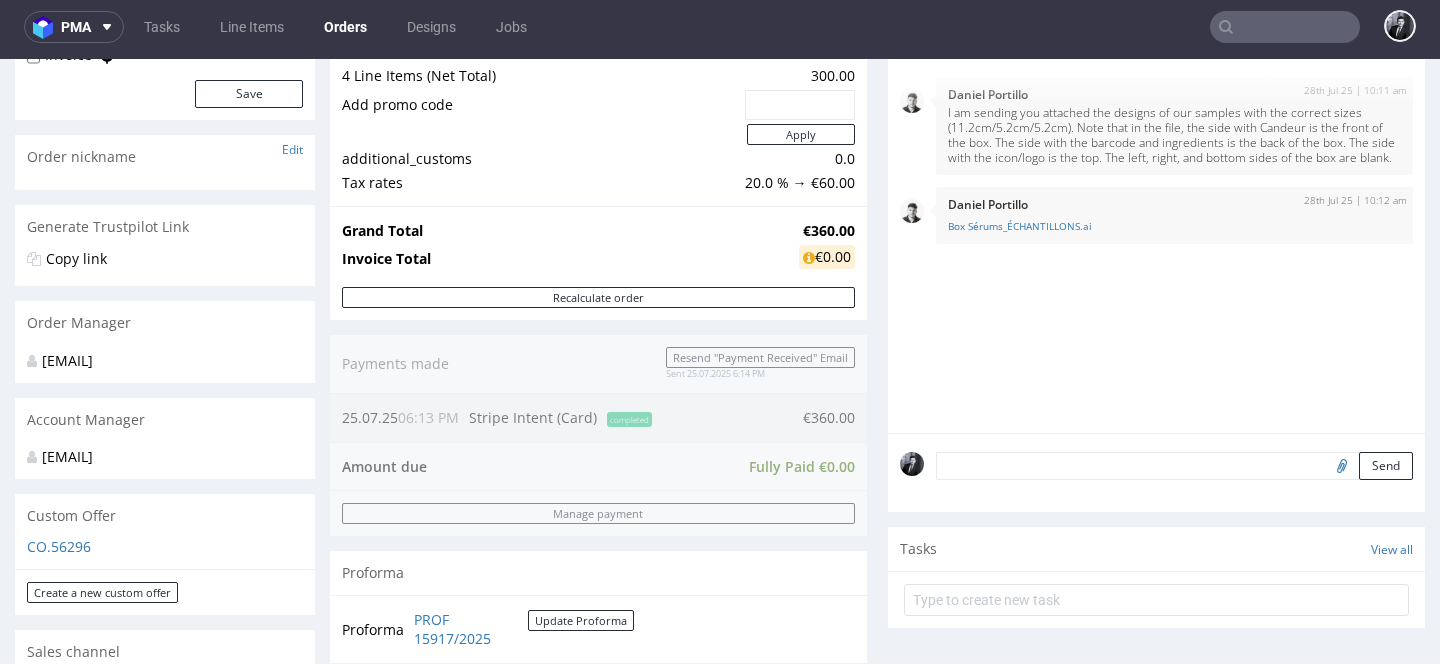 scroll, scrollTop: 0, scrollLeft: 0, axis: both 